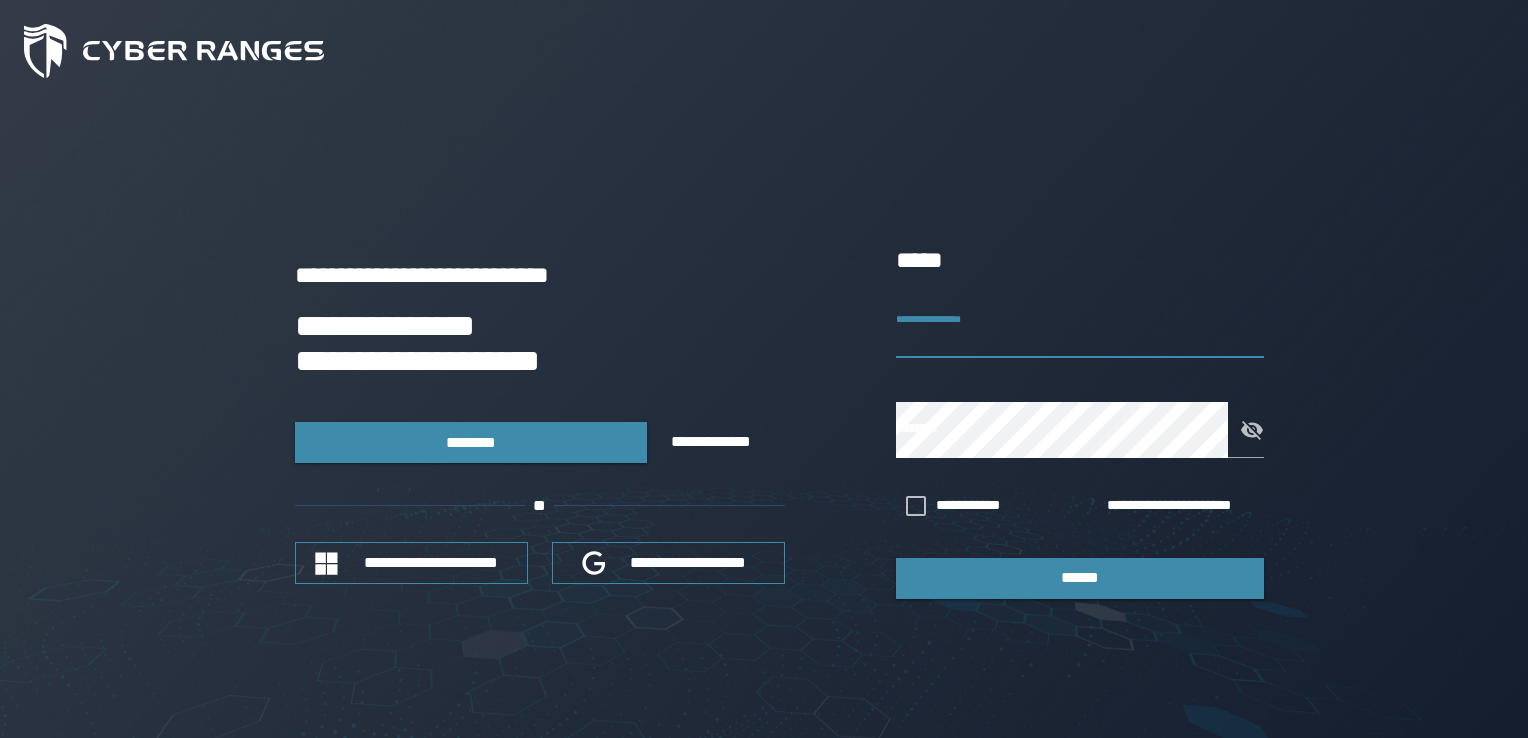 scroll, scrollTop: 0, scrollLeft: 0, axis: both 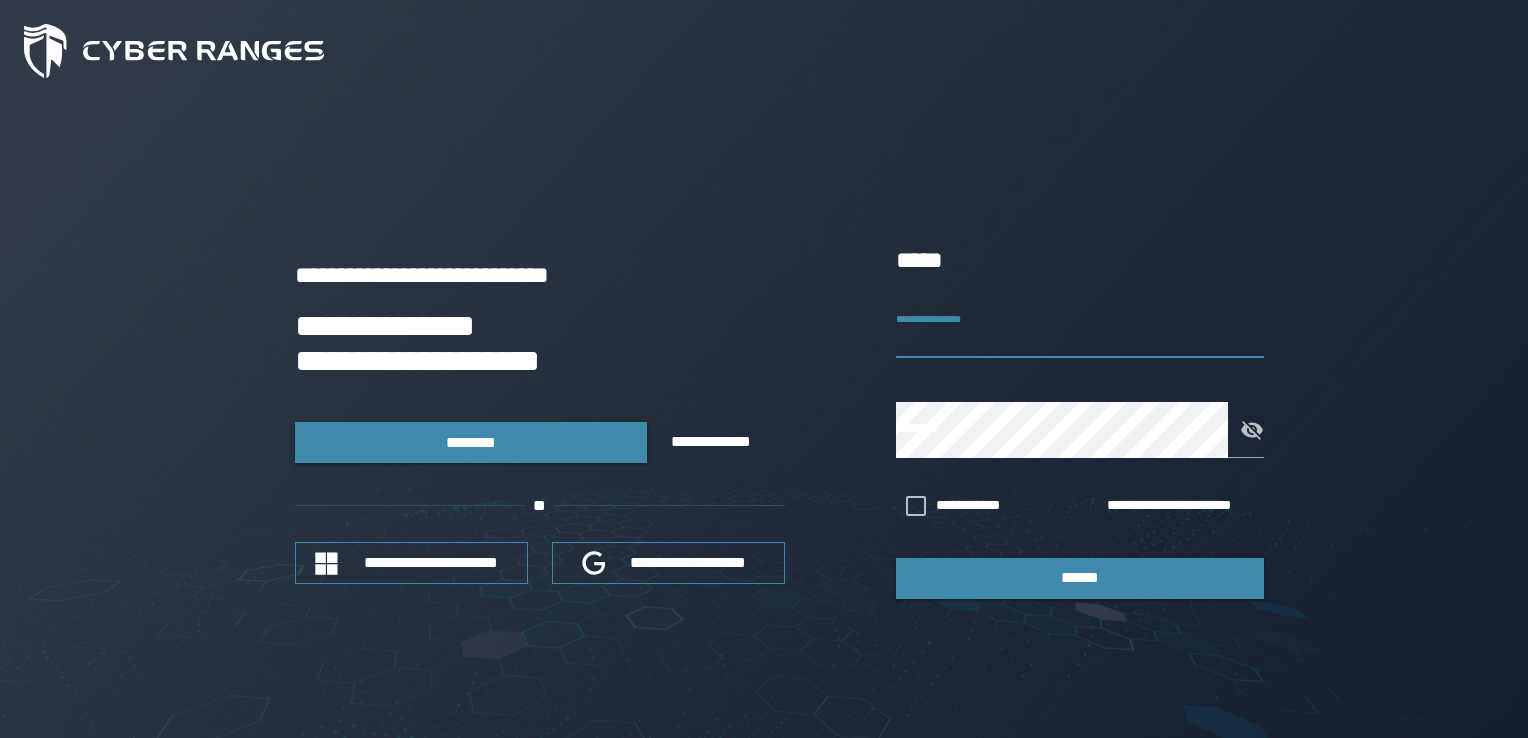type on "**********" 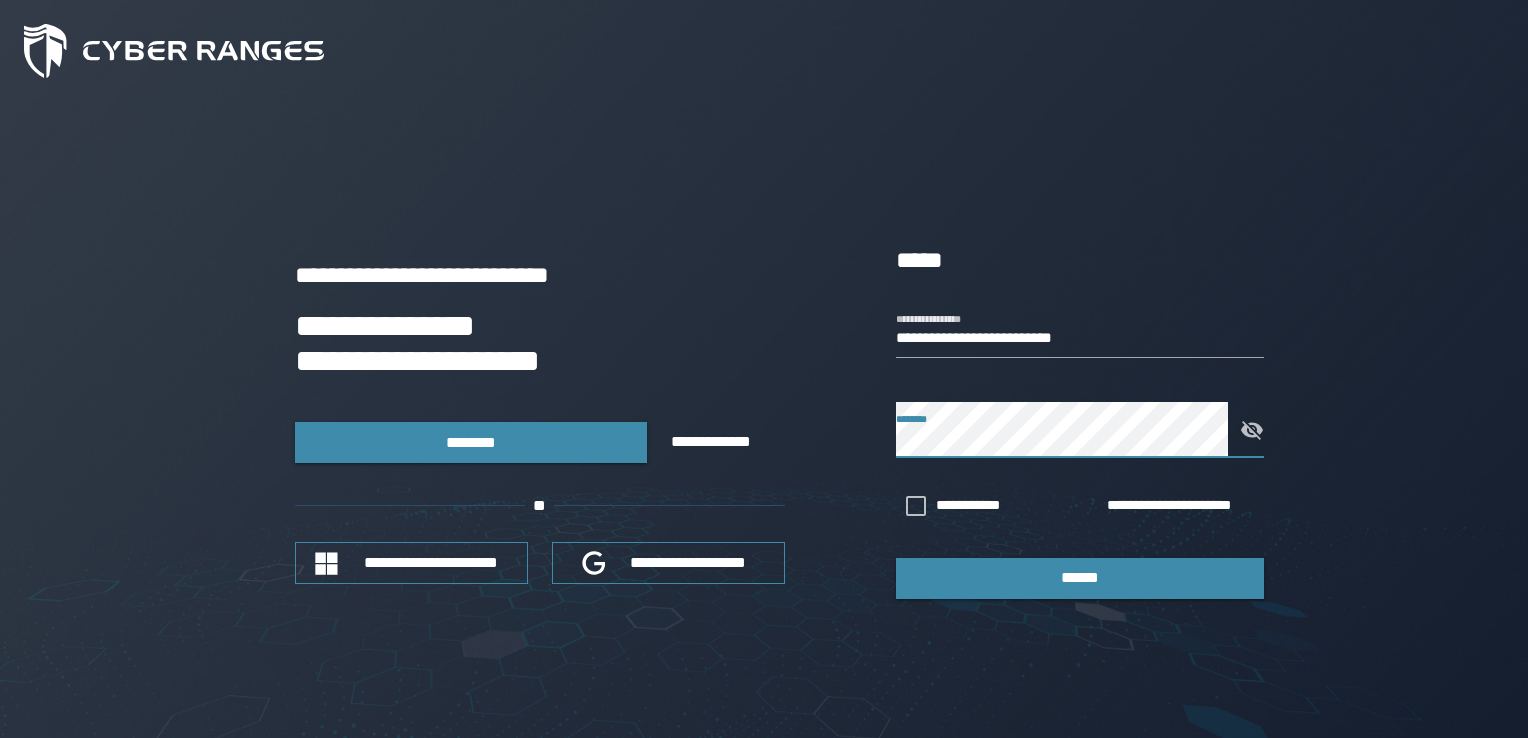 click 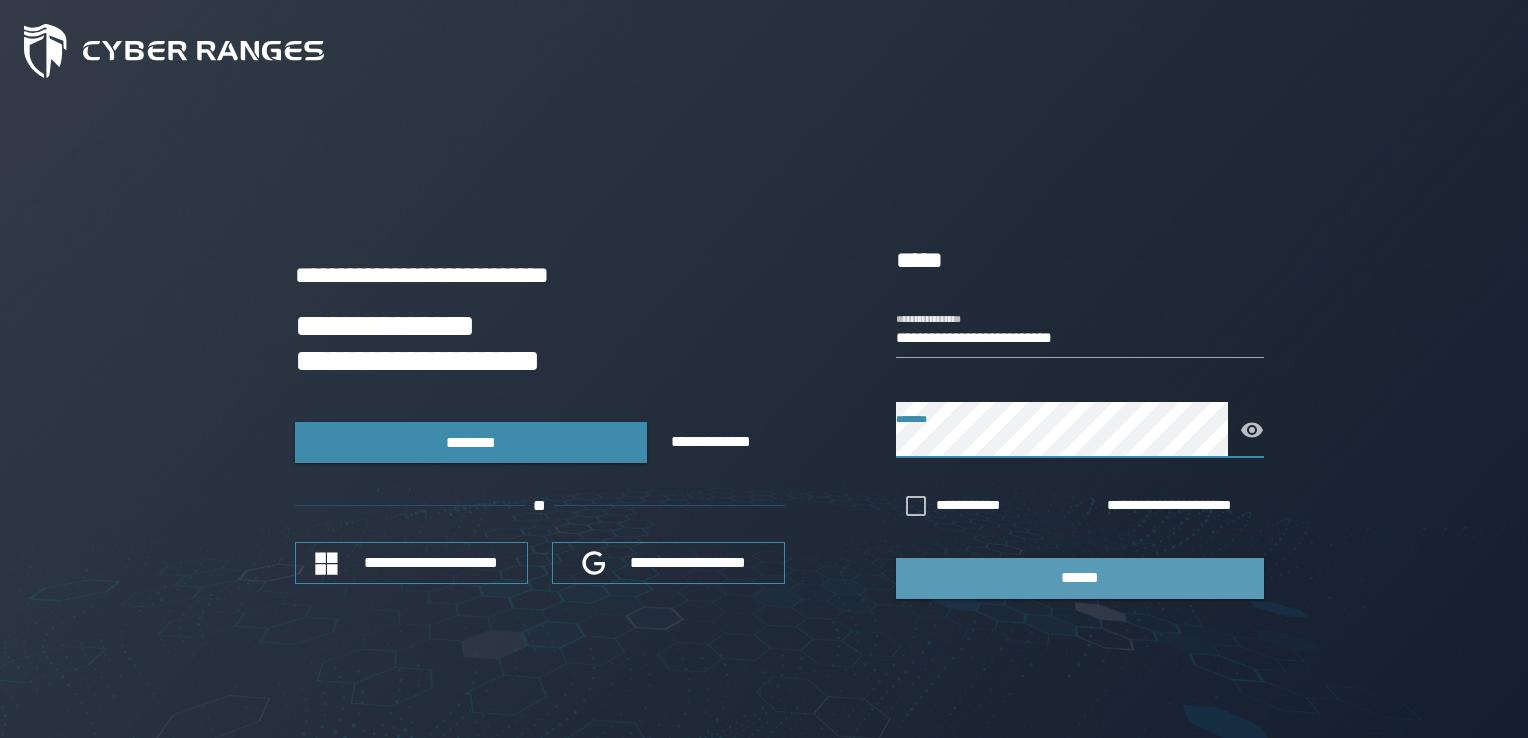 click on "******" at bounding box center [1080, 578] 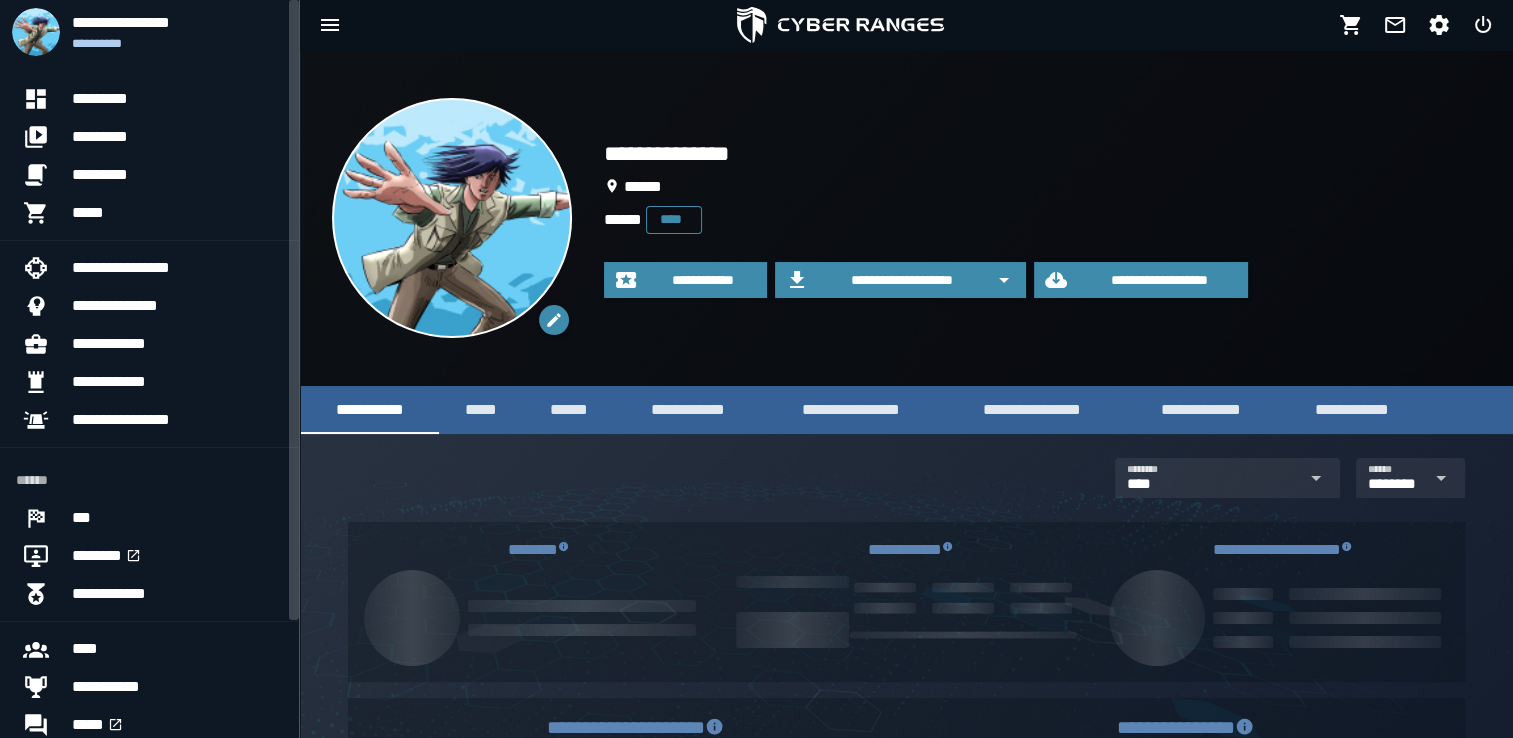 click at bounding box center (1041, 588) 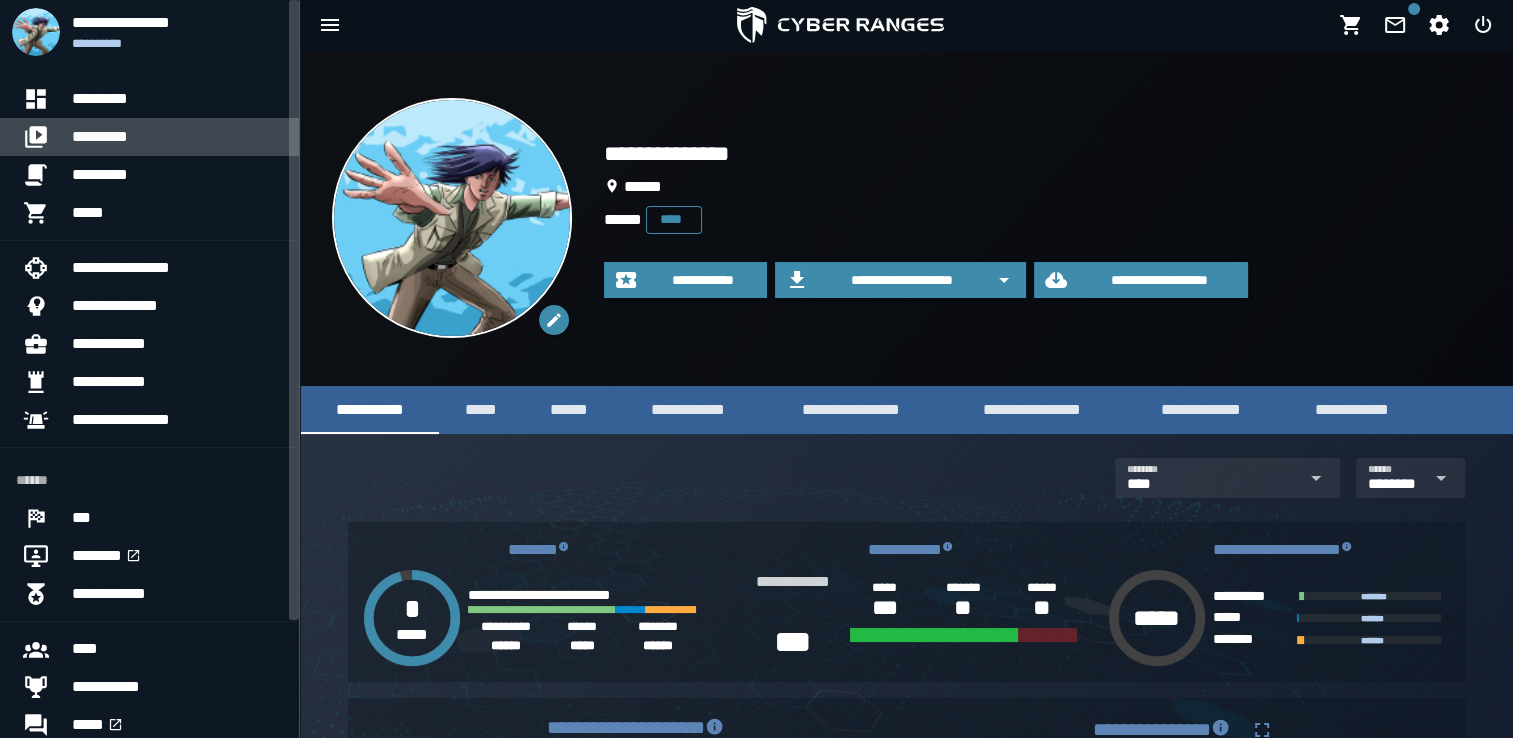 click on "*********" at bounding box center (177, 137) 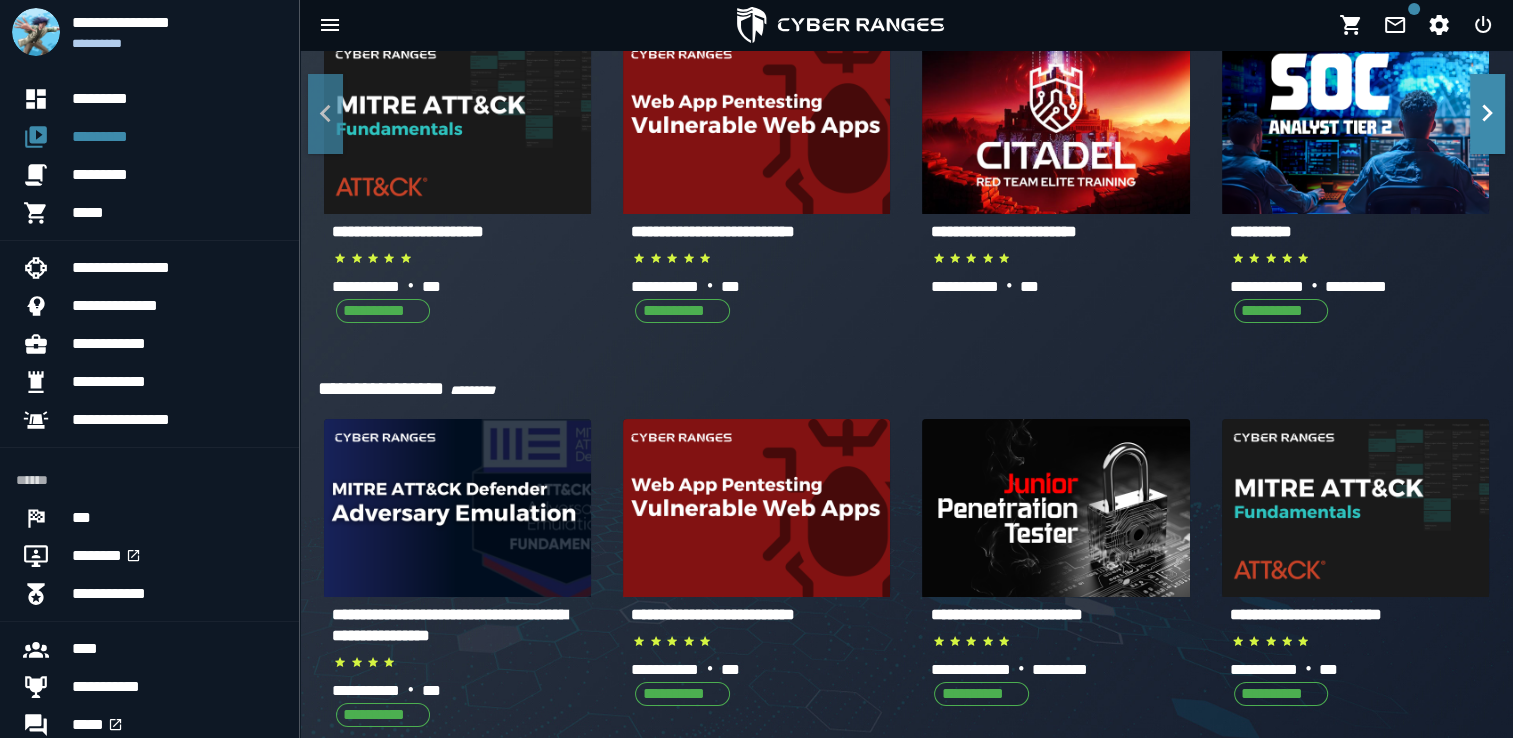 scroll, scrollTop: 152, scrollLeft: 0, axis: vertical 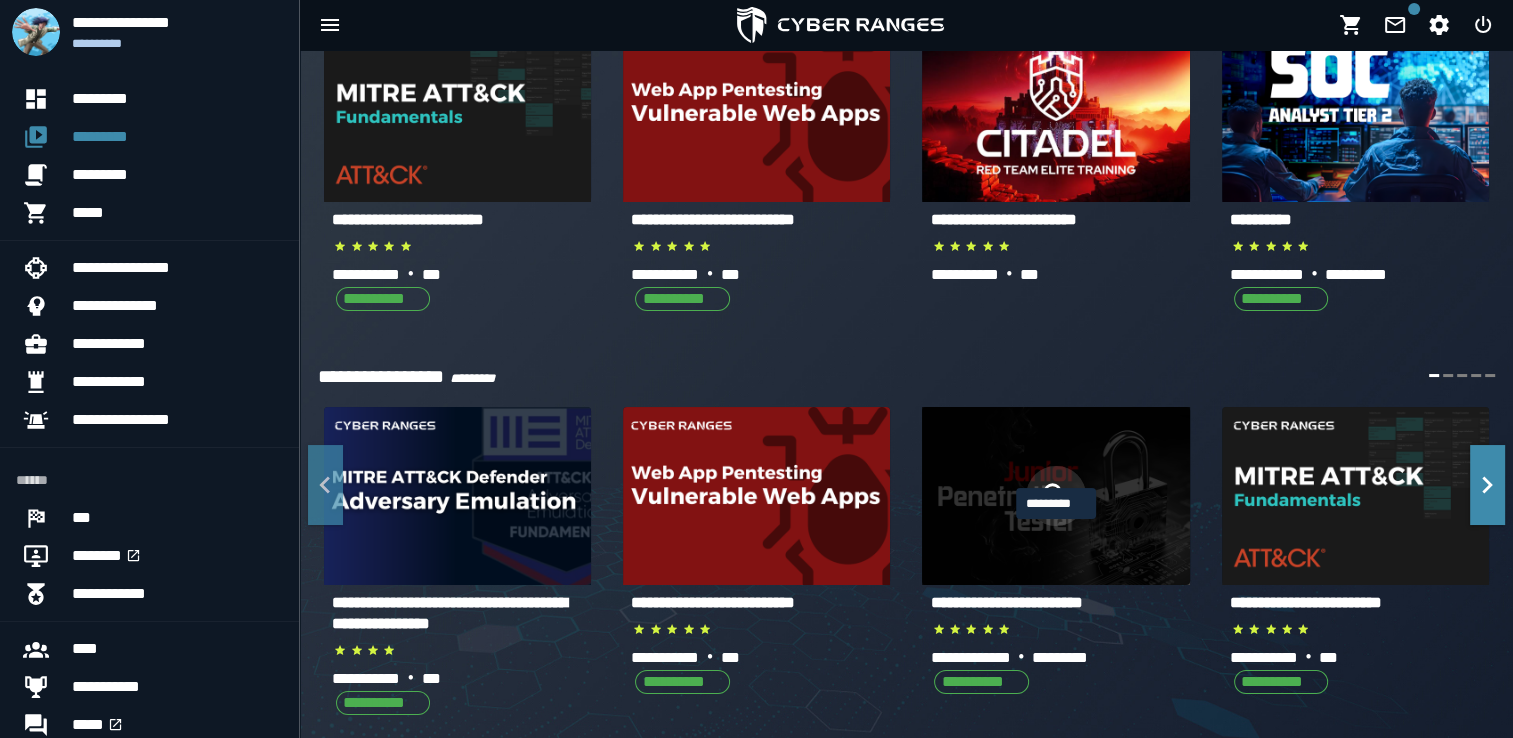 click at bounding box center (1056, 496) 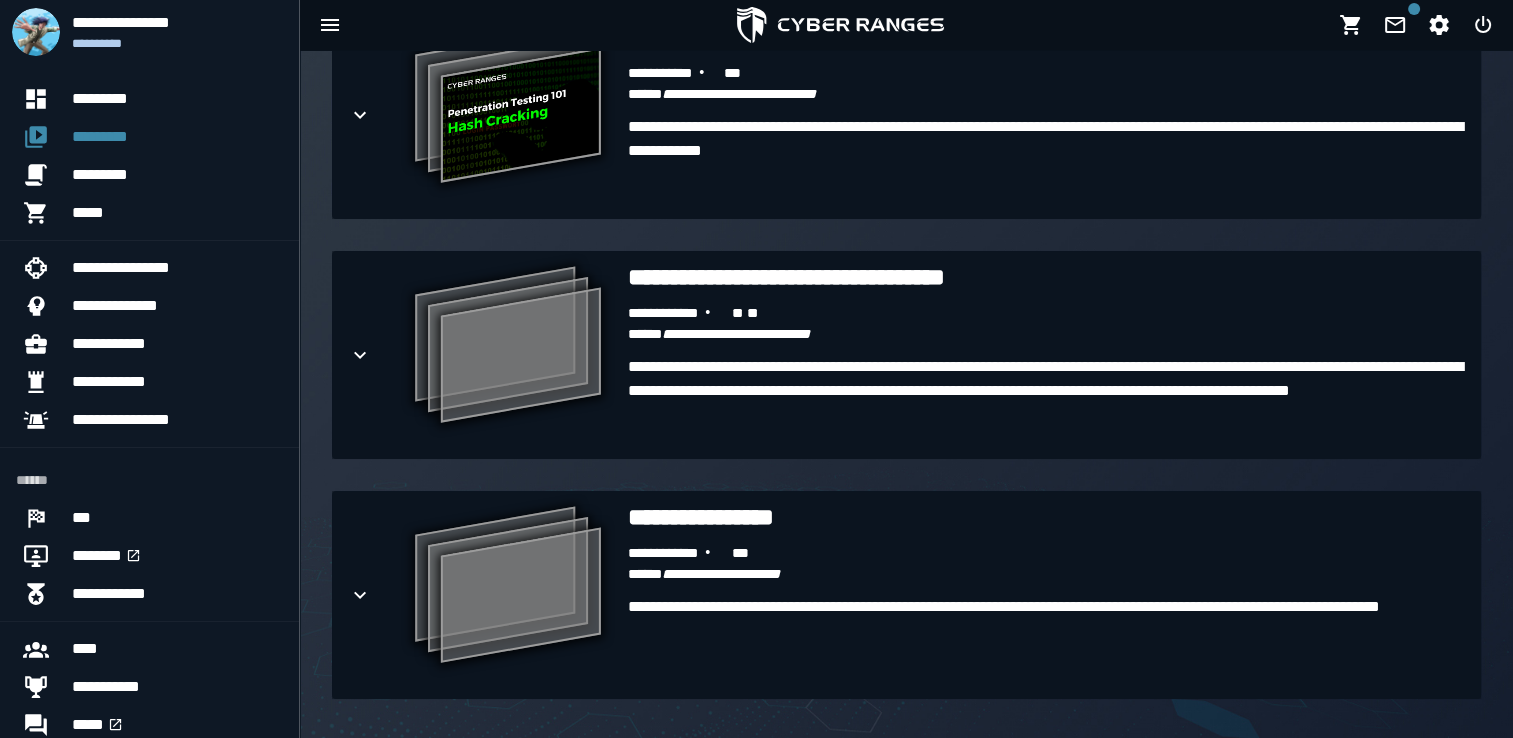scroll, scrollTop: 2948, scrollLeft: 0, axis: vertical 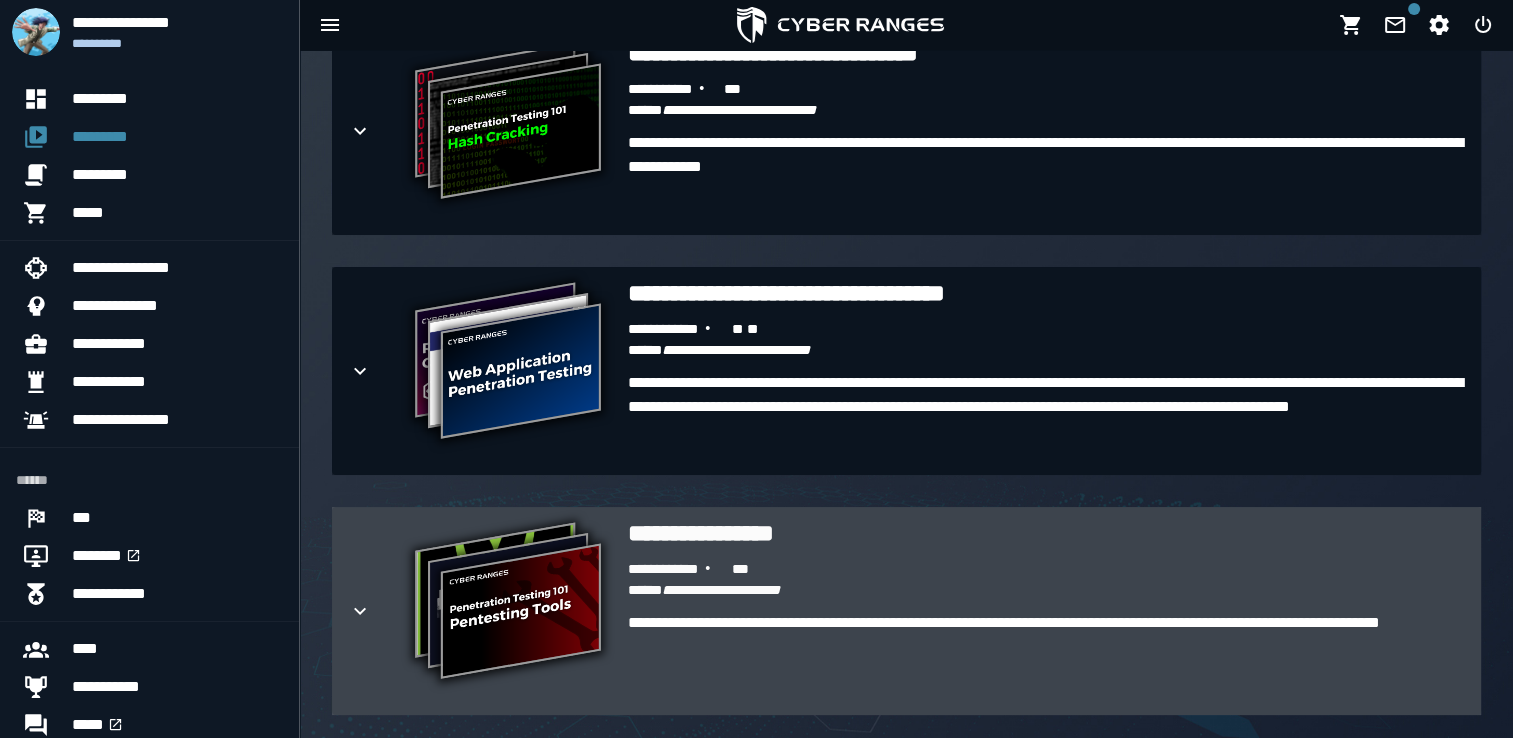click on "**********" at bounding box center [1046, 533] 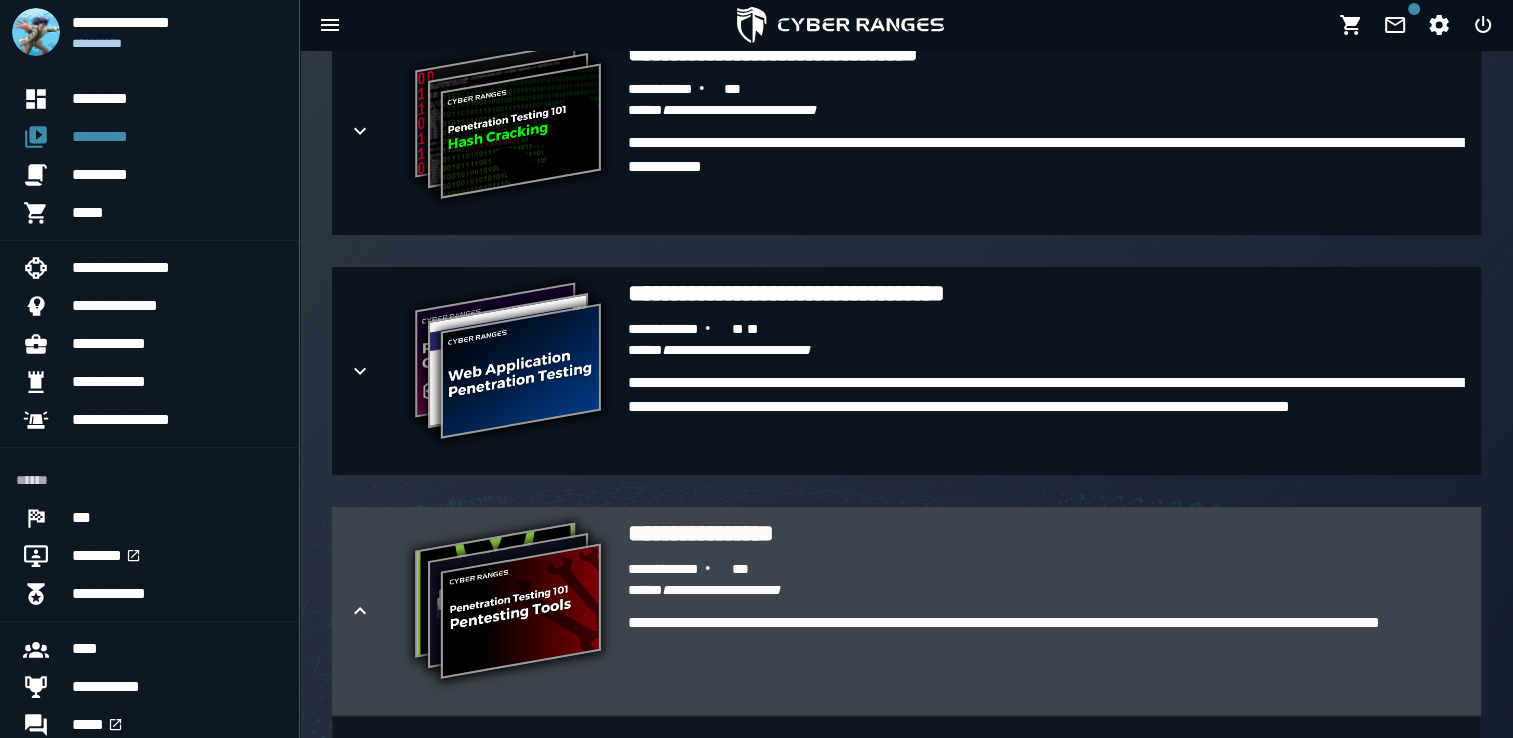 click on "**********" at bounding box center (1046, 533) 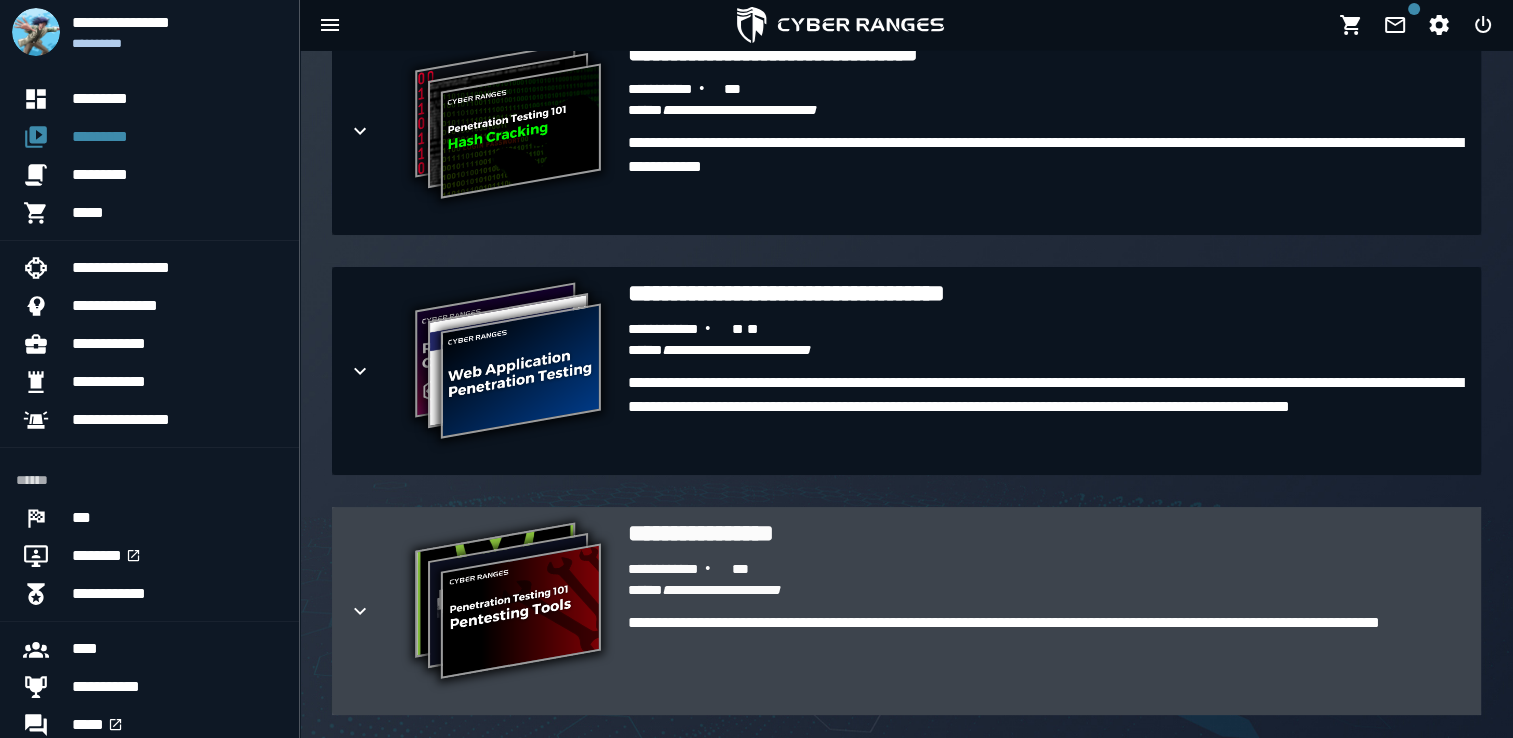 click on "**********" at bounding box center [508, 603] 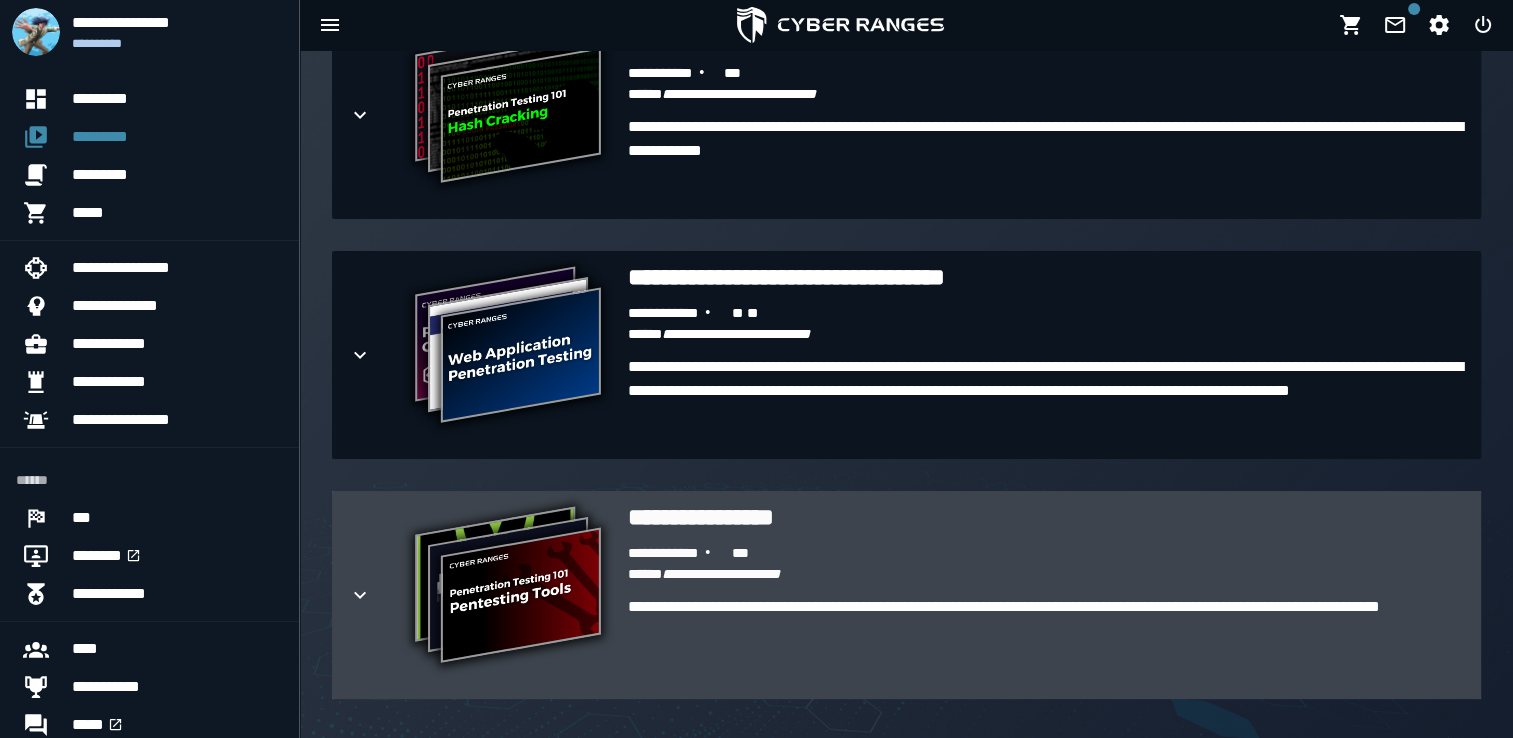 click at bounding box center (376, 595) 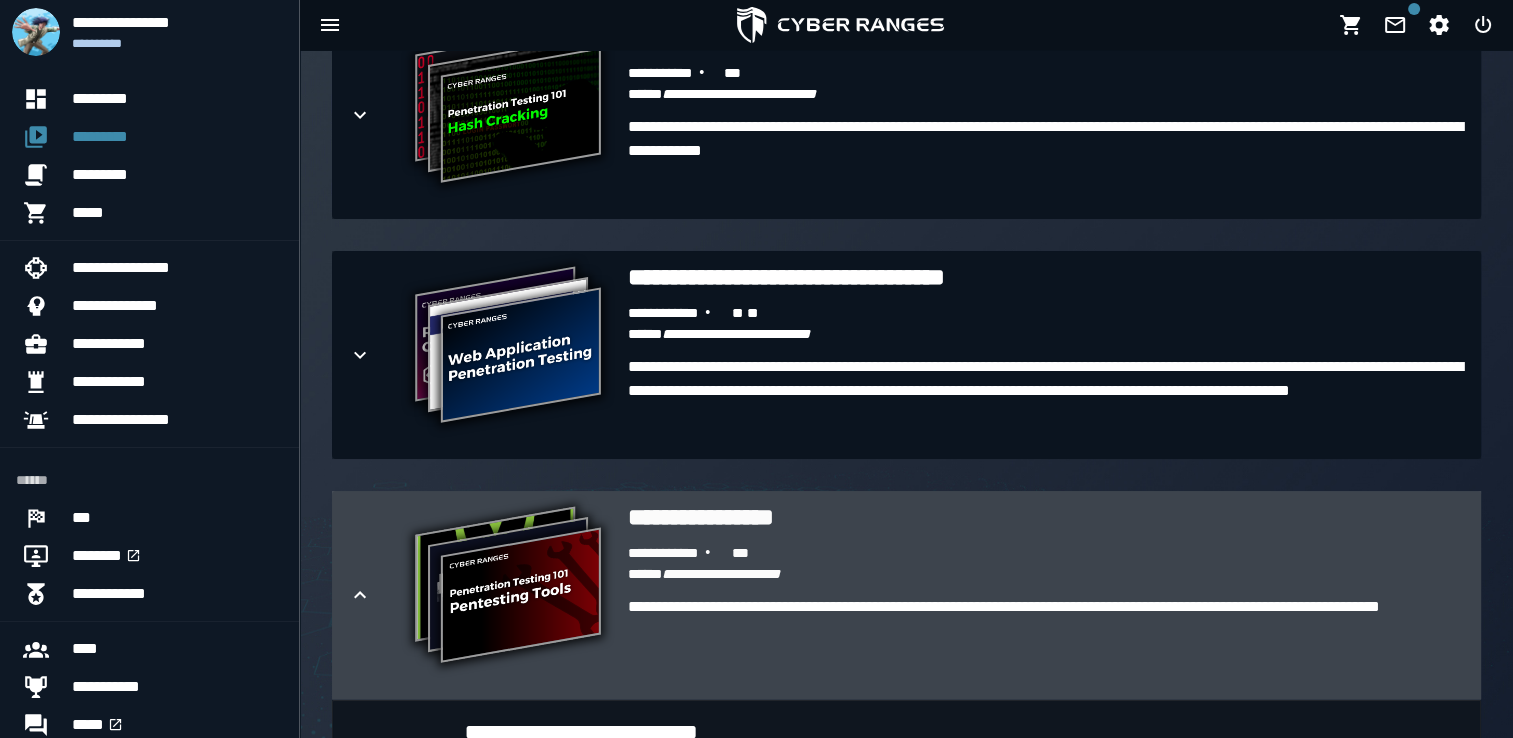 click 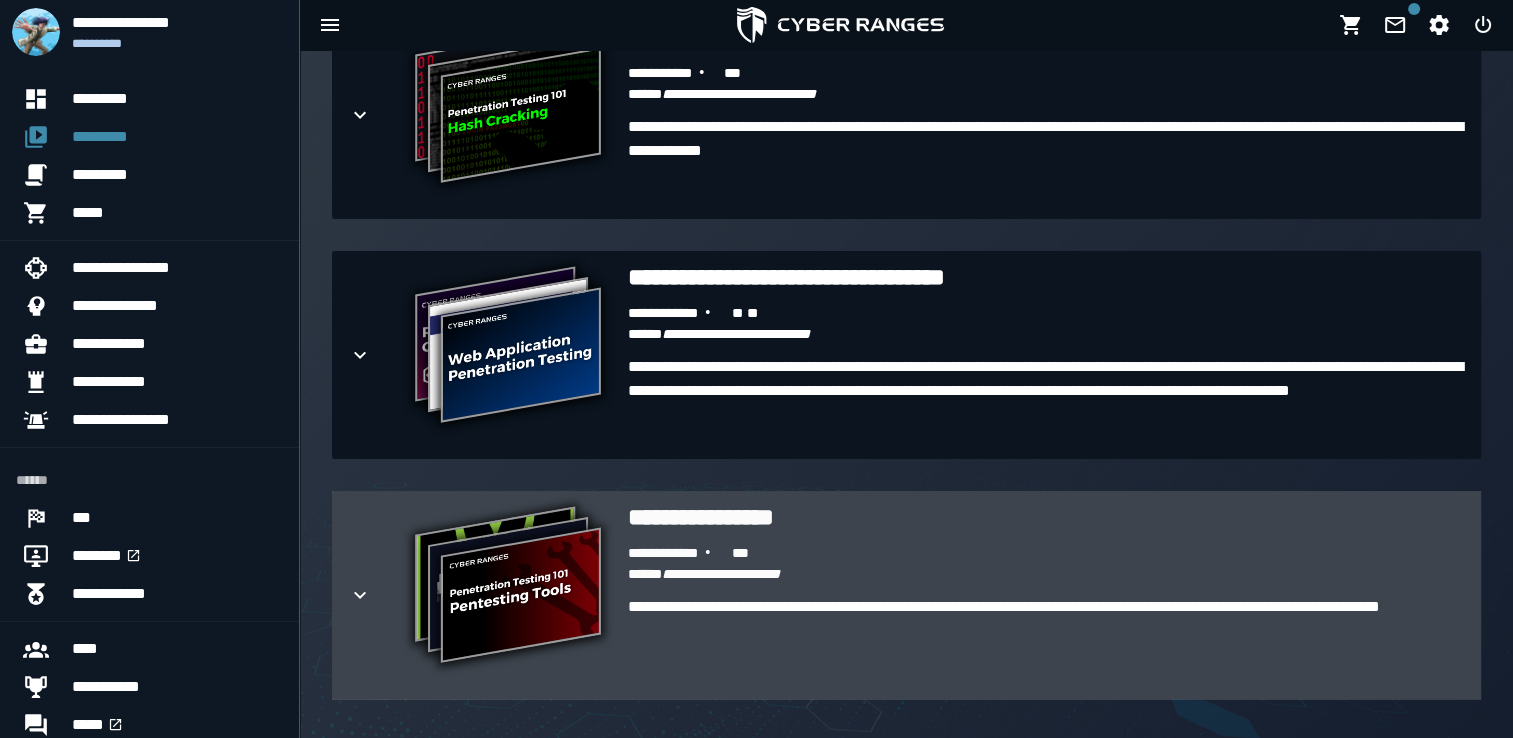 click 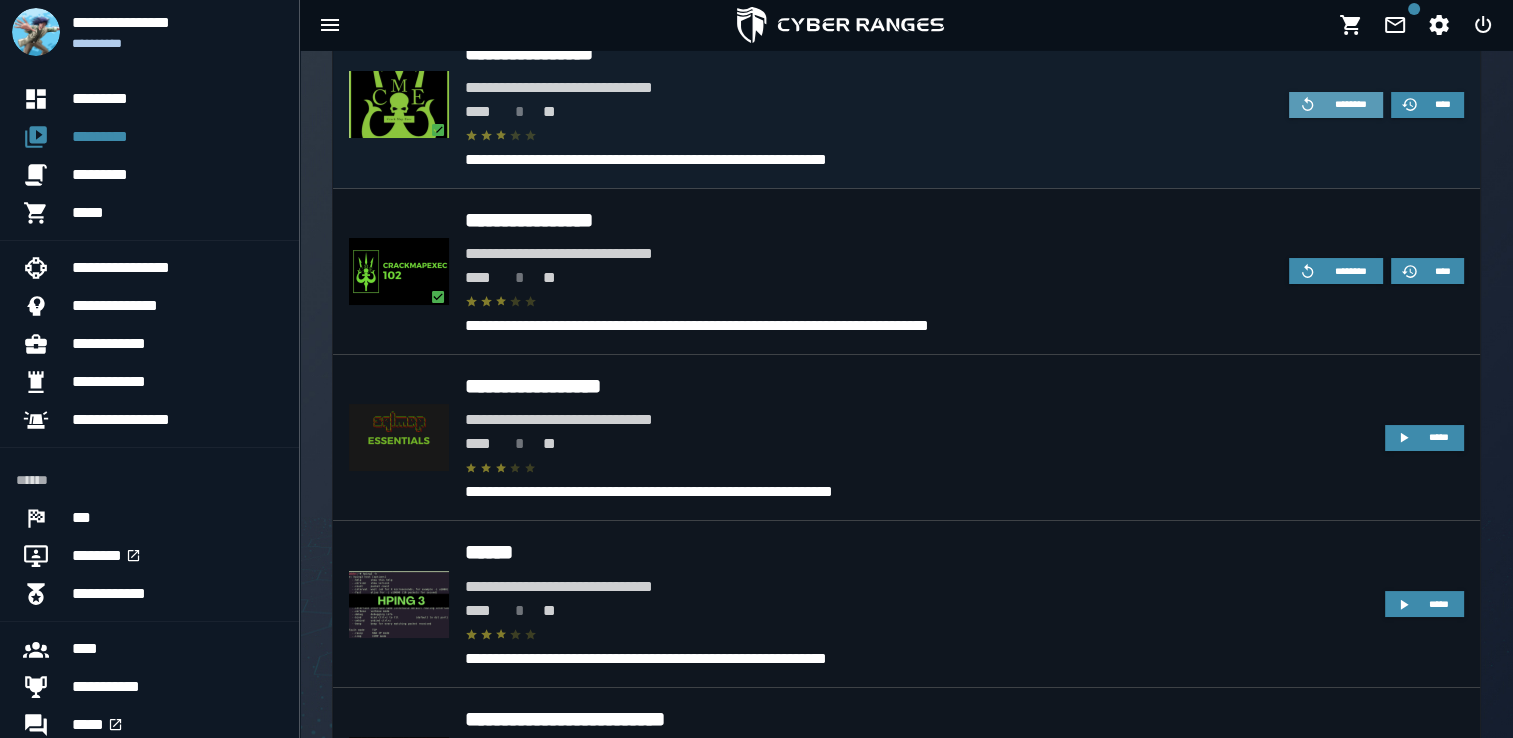scroll, scrollTop: 3808, scrollLeft: 0, axis: vertical 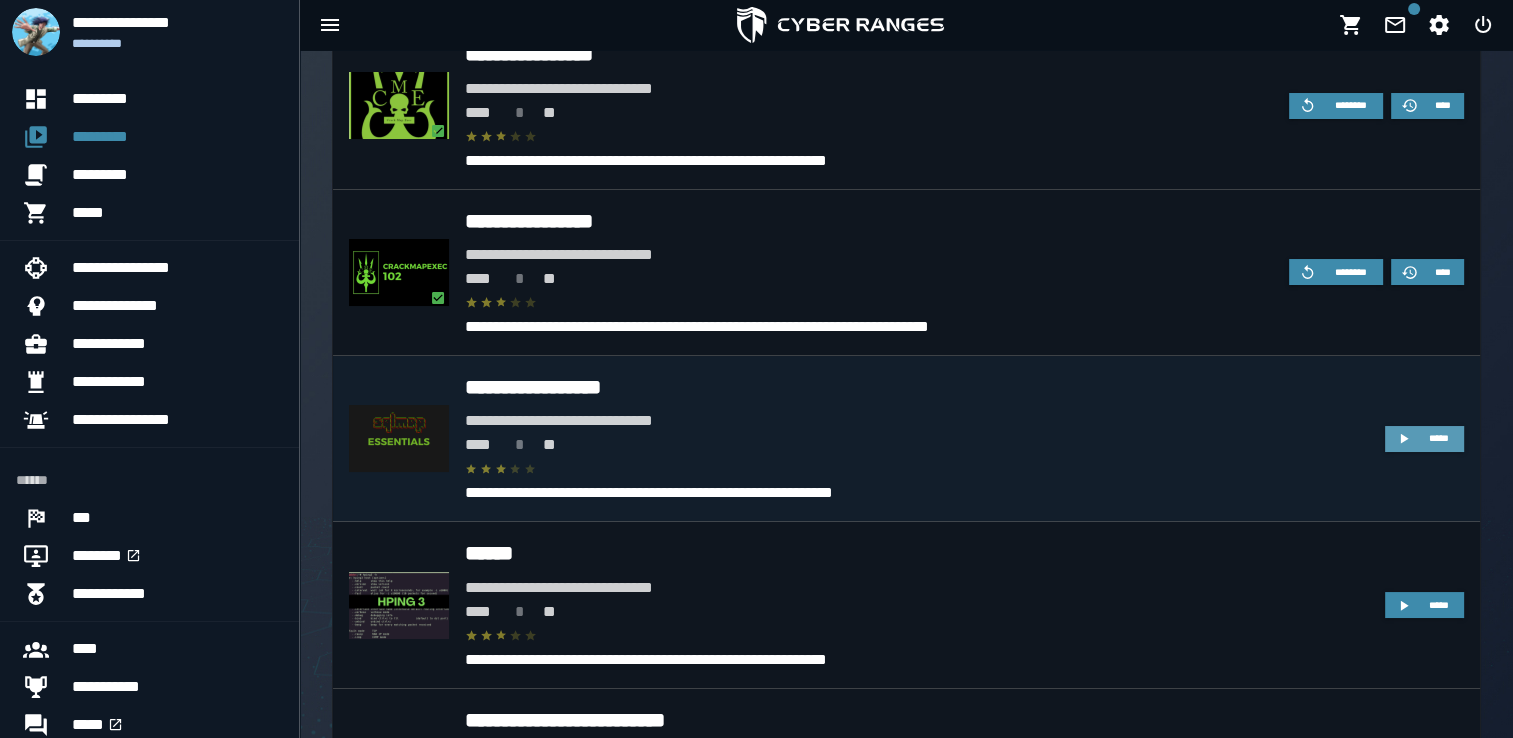 click on "*****" at bounding box center [1439, 438] 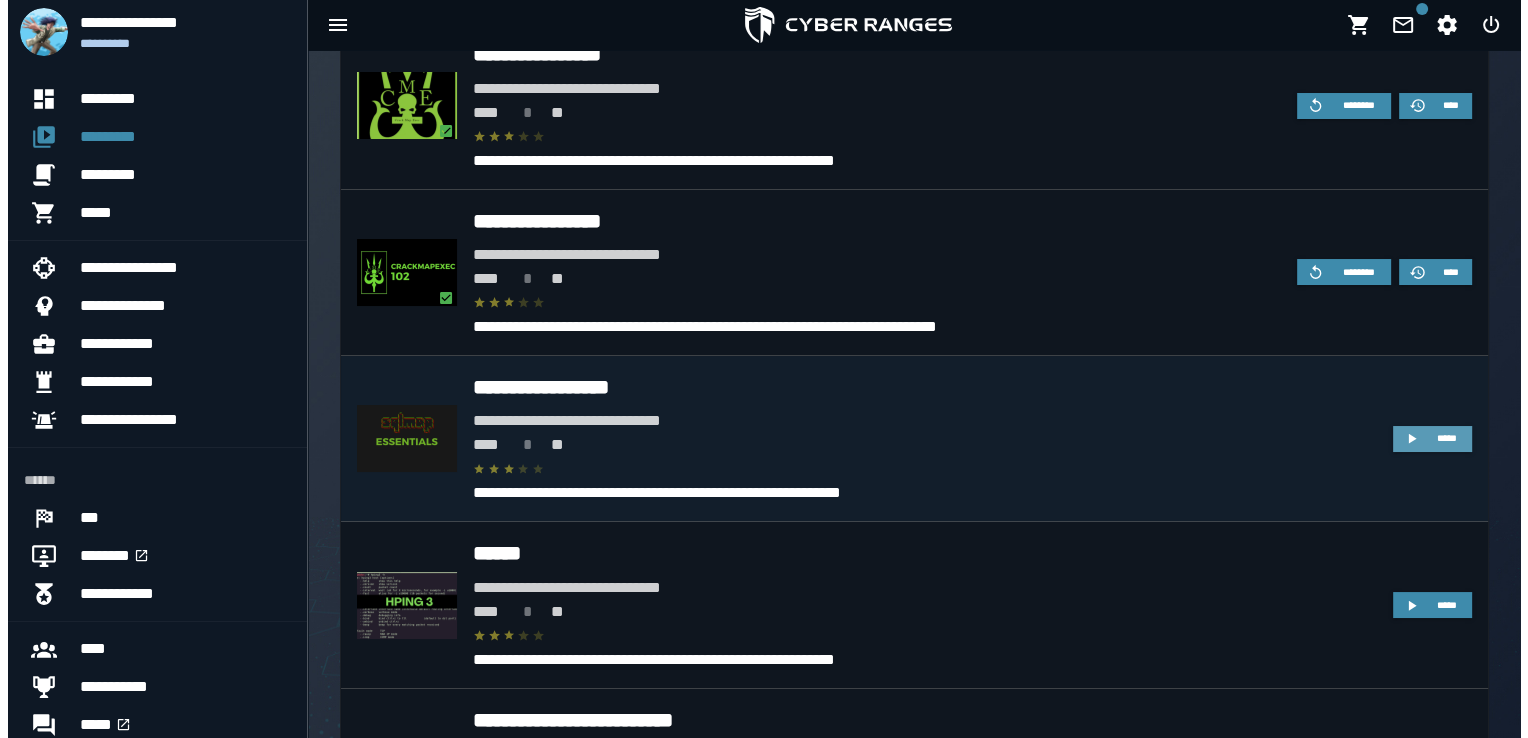 scroll, scrollTop: 0, scrollLeft: 0, axis: both 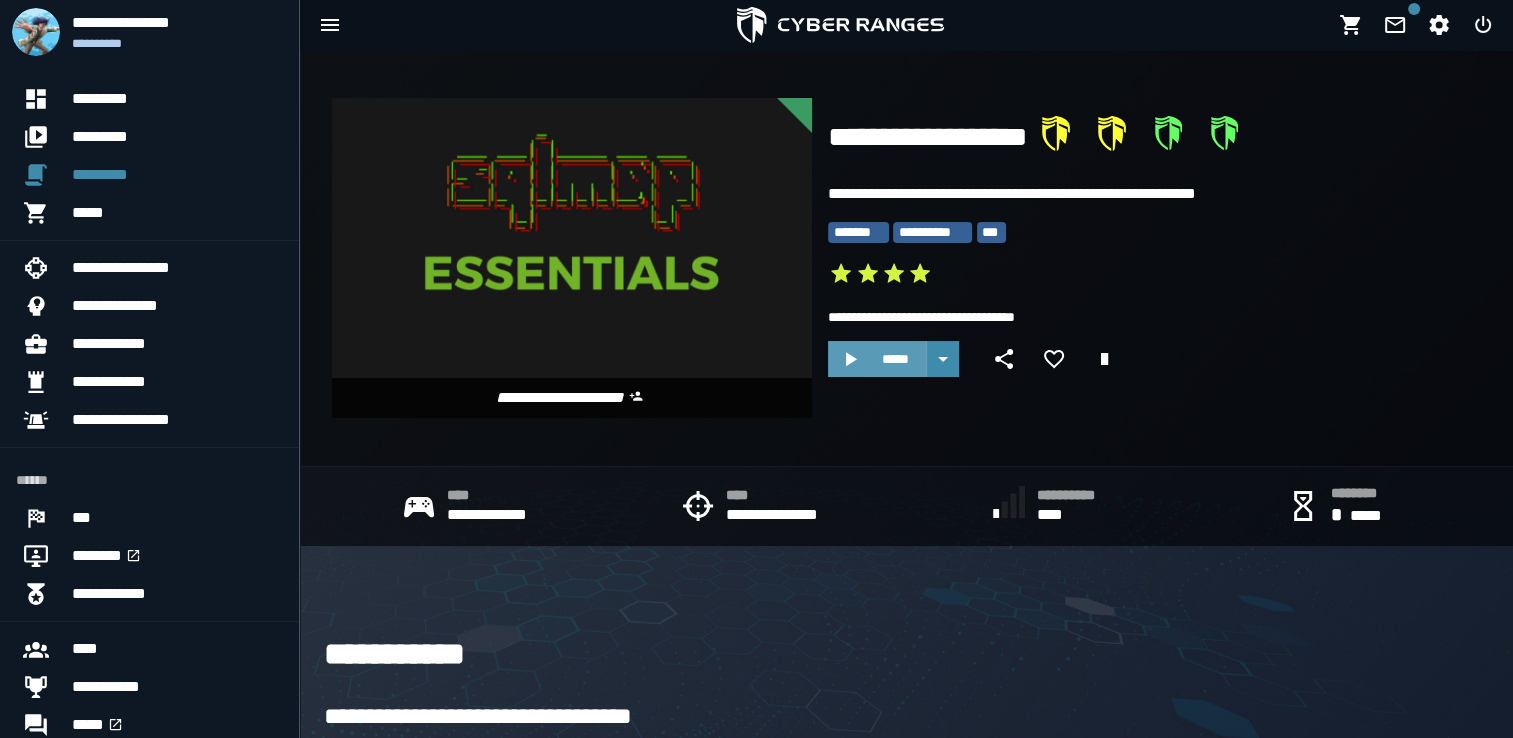 click on "*****" at bounding box center [895, 359] 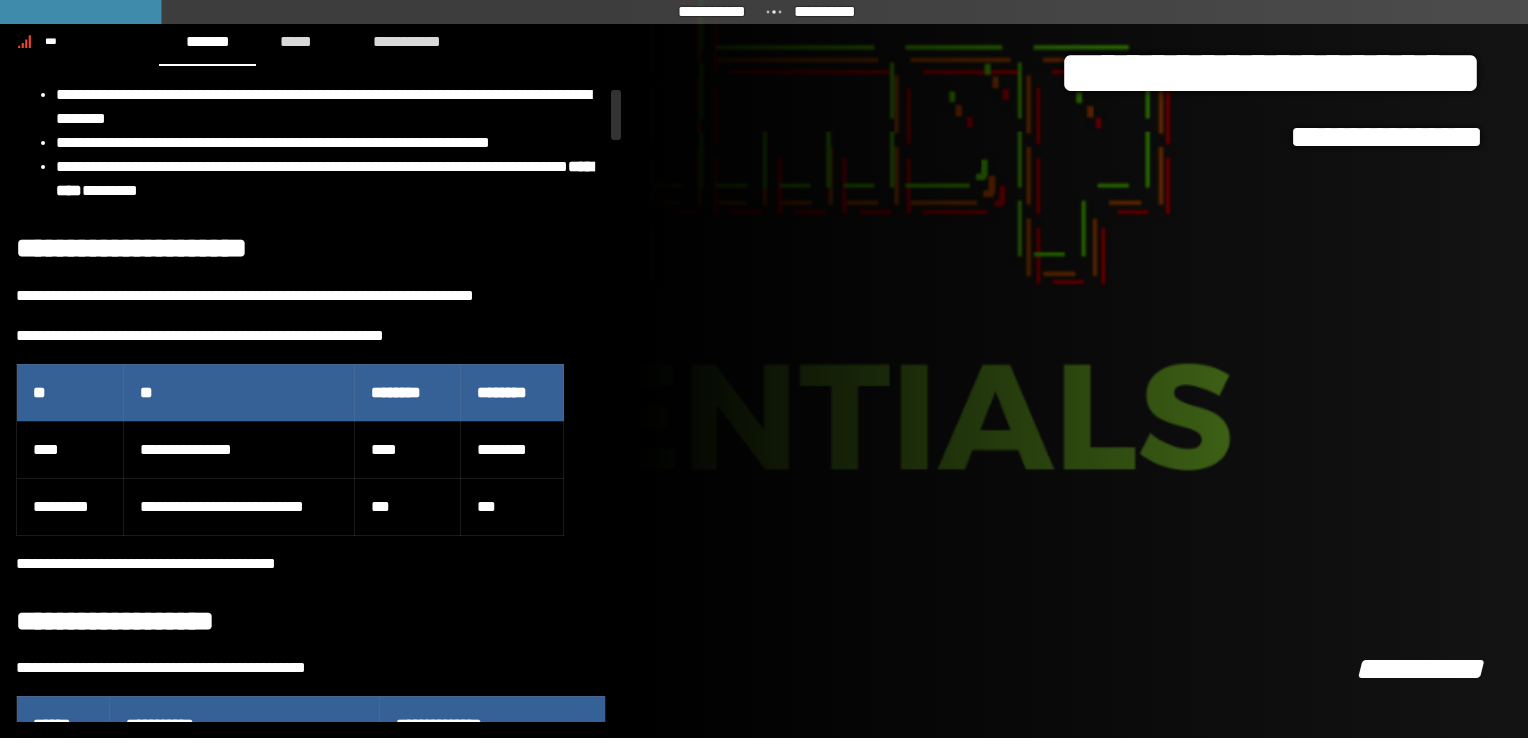 scroll, scrollTop: 0, scrollLeft: 0, axis: both 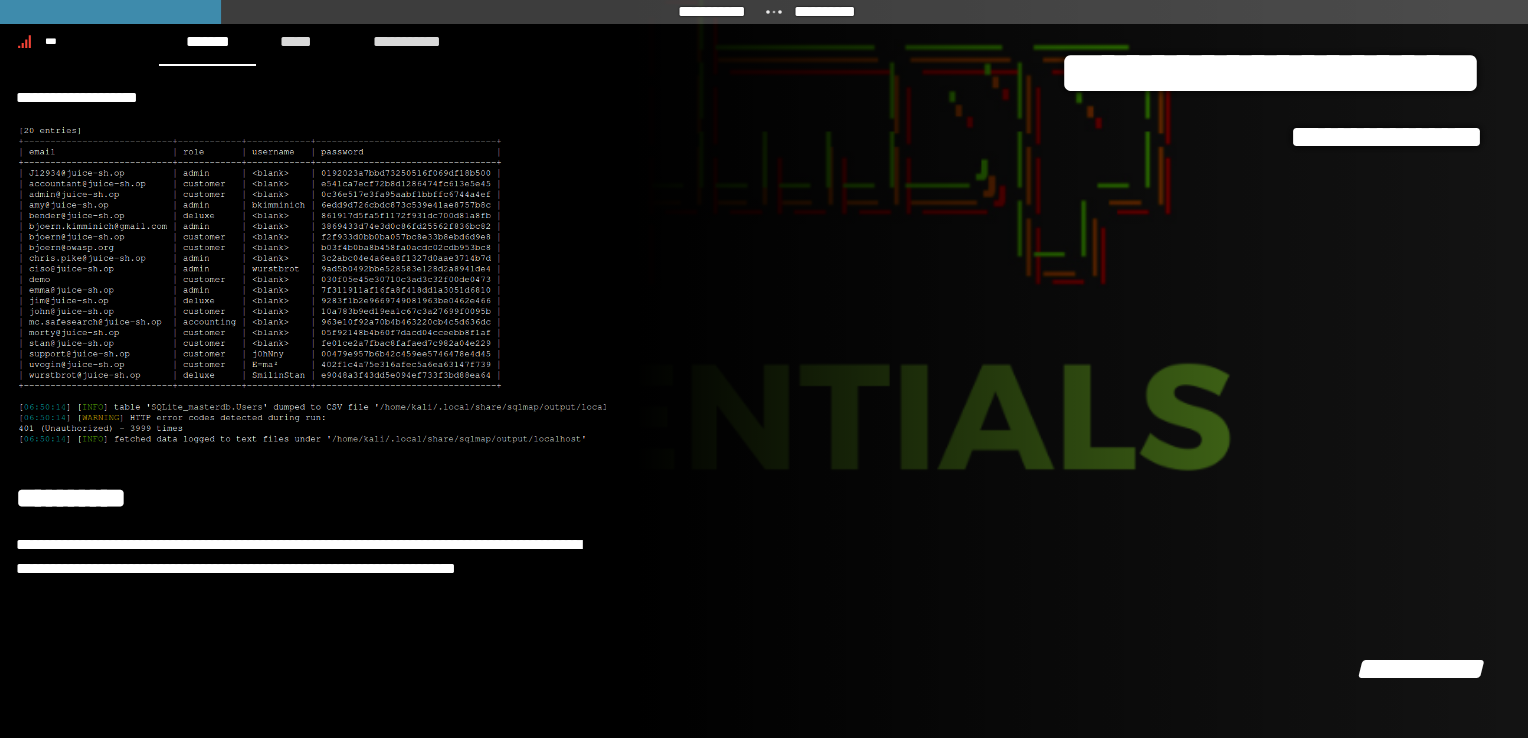 drag, startPoint x: 20, startPoint y: 130, endPoint x: 159, endPoint y: 734, distance: 619.78784 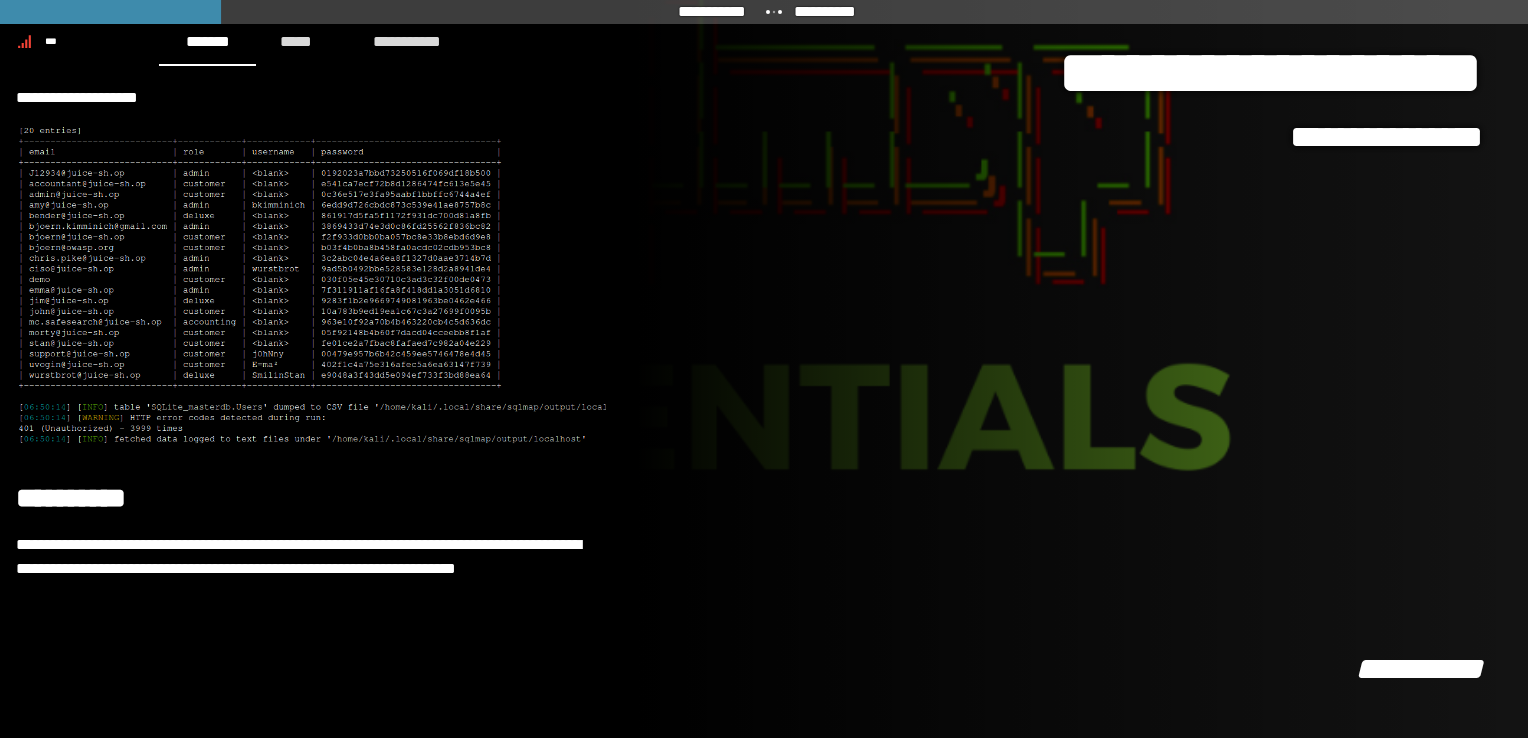 click on "**********" at bounding box center (318, 402) 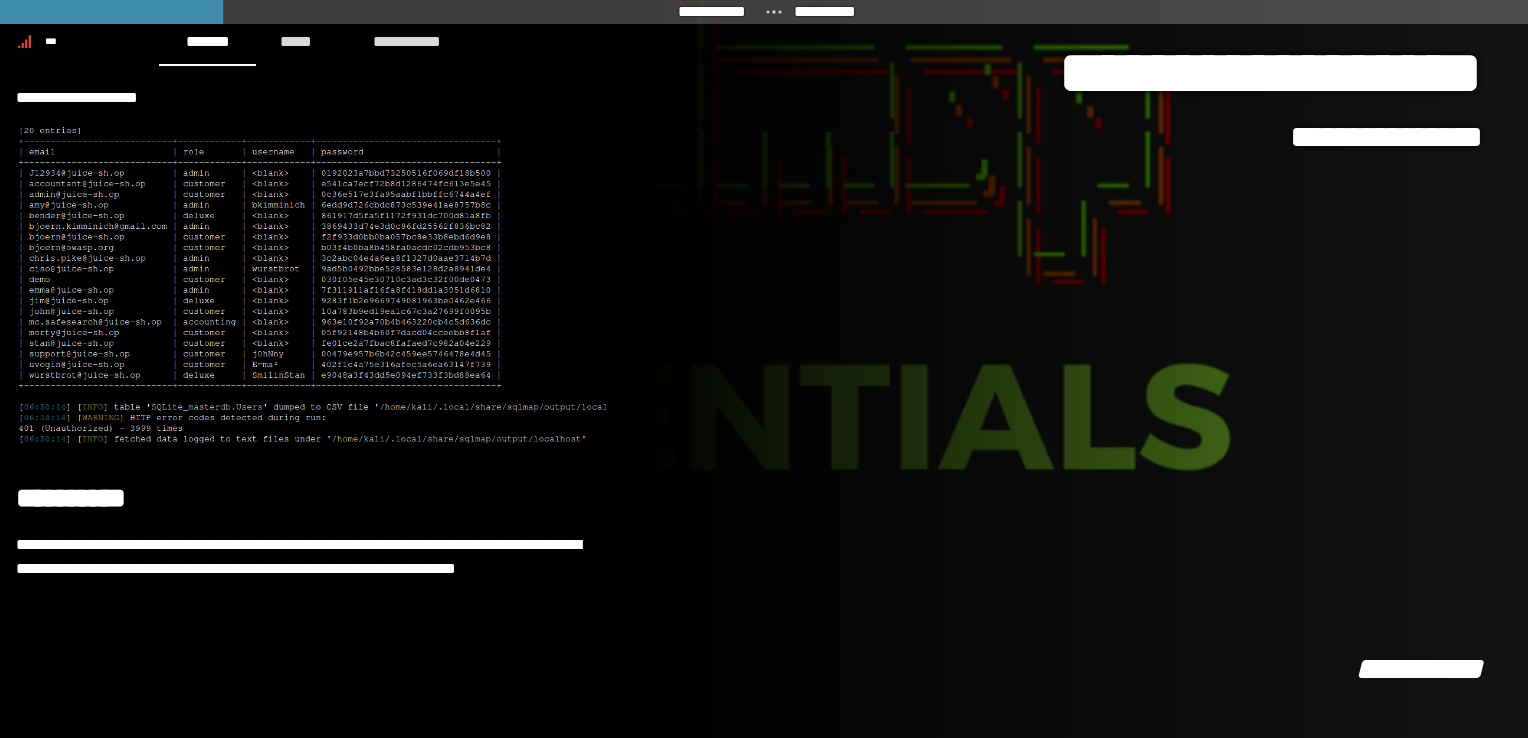 click on "**********" at bounding box center [318, 402] 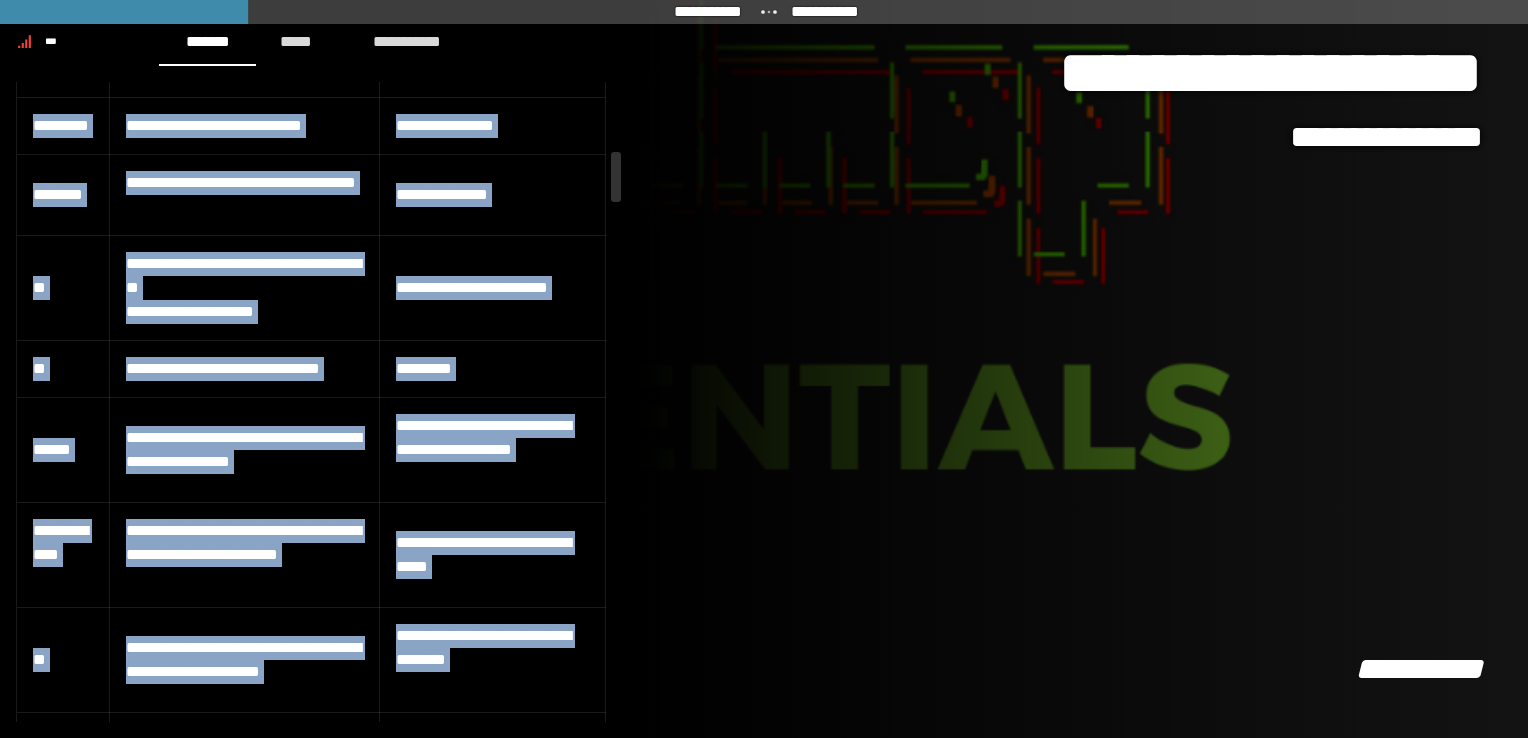 scroll, scrollTop: 0, scrollLeft: 0, axis: both 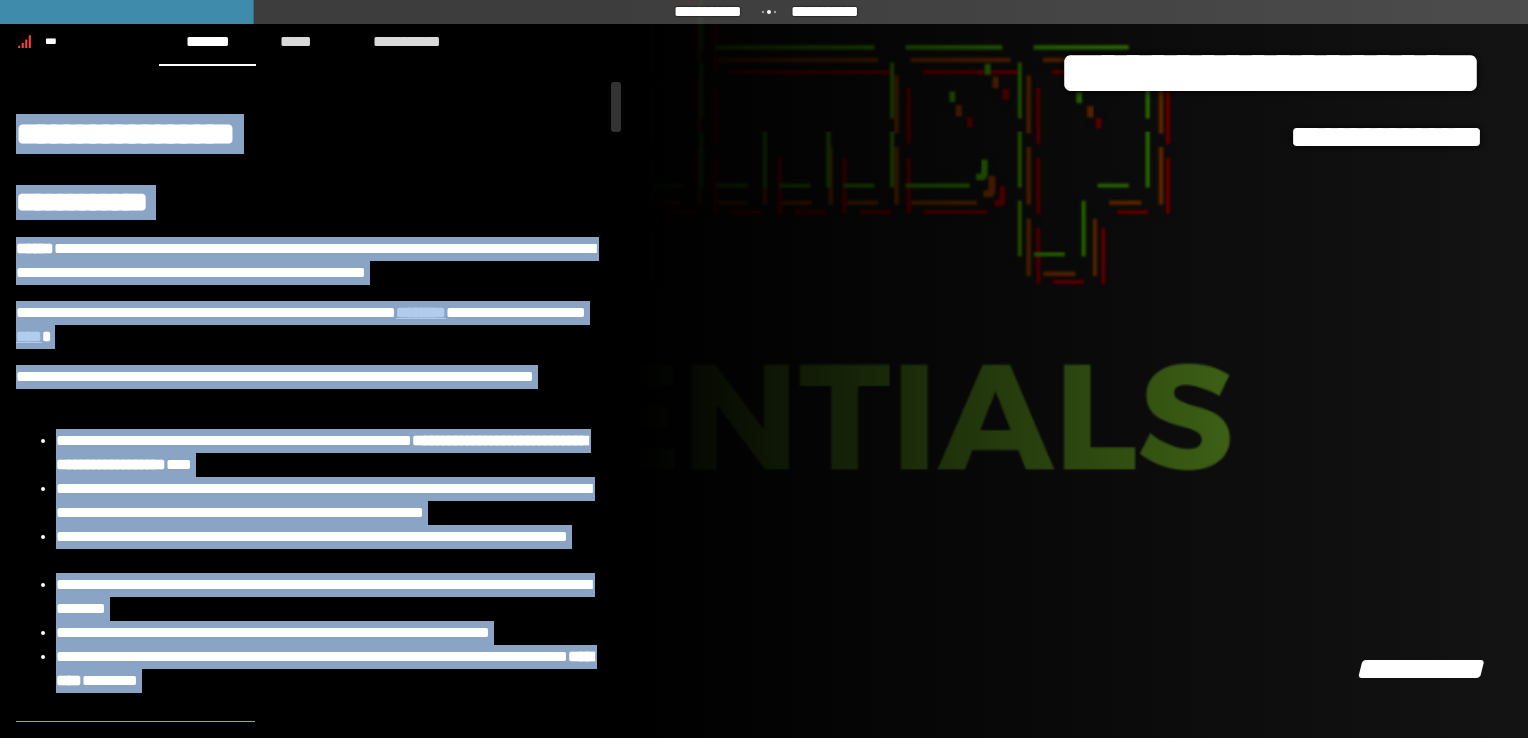 drag, startPoint x: 142, startPoint y: 719, endPoint x: 110, endPoint y: -22, distance: 741.6906 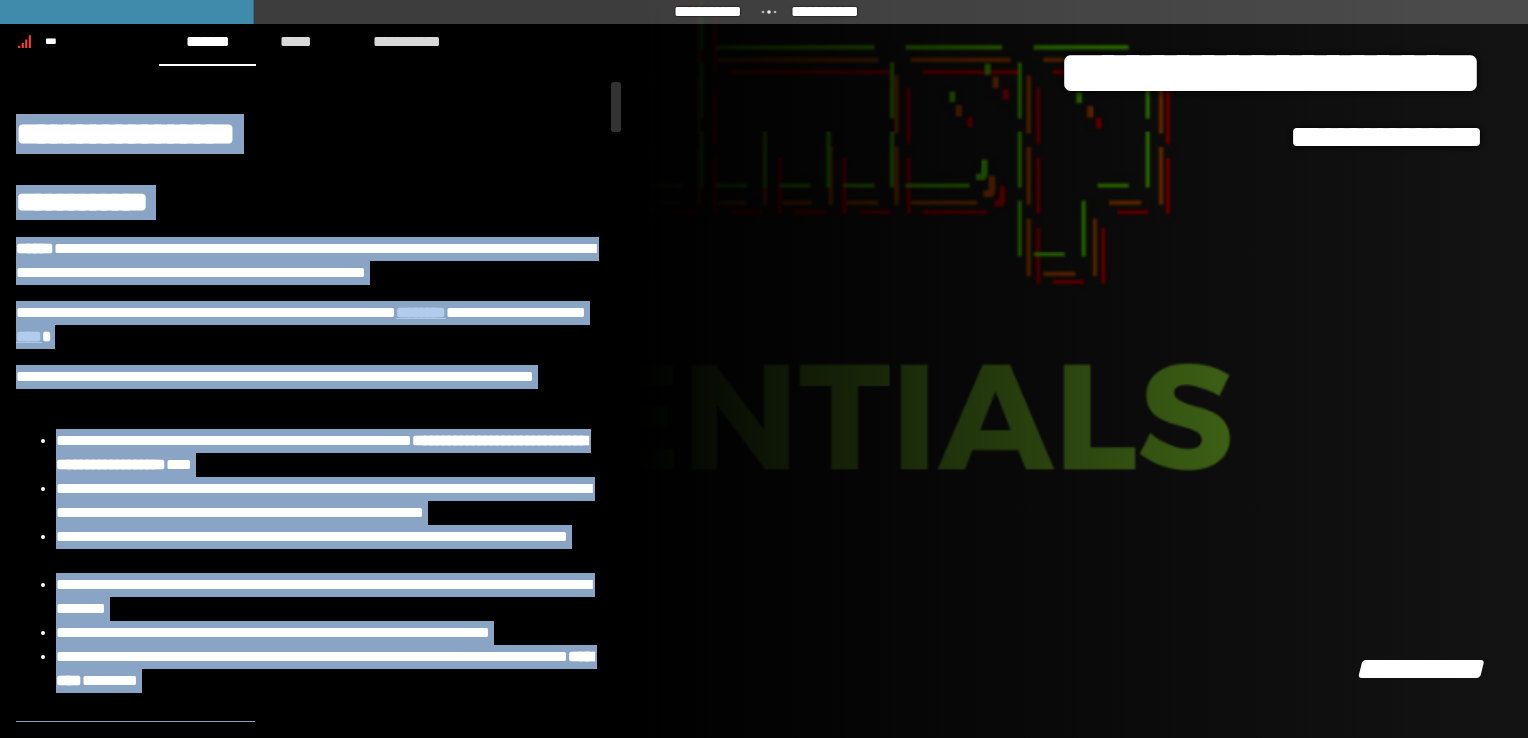 click on "**********" at bounding box center (764, 369) 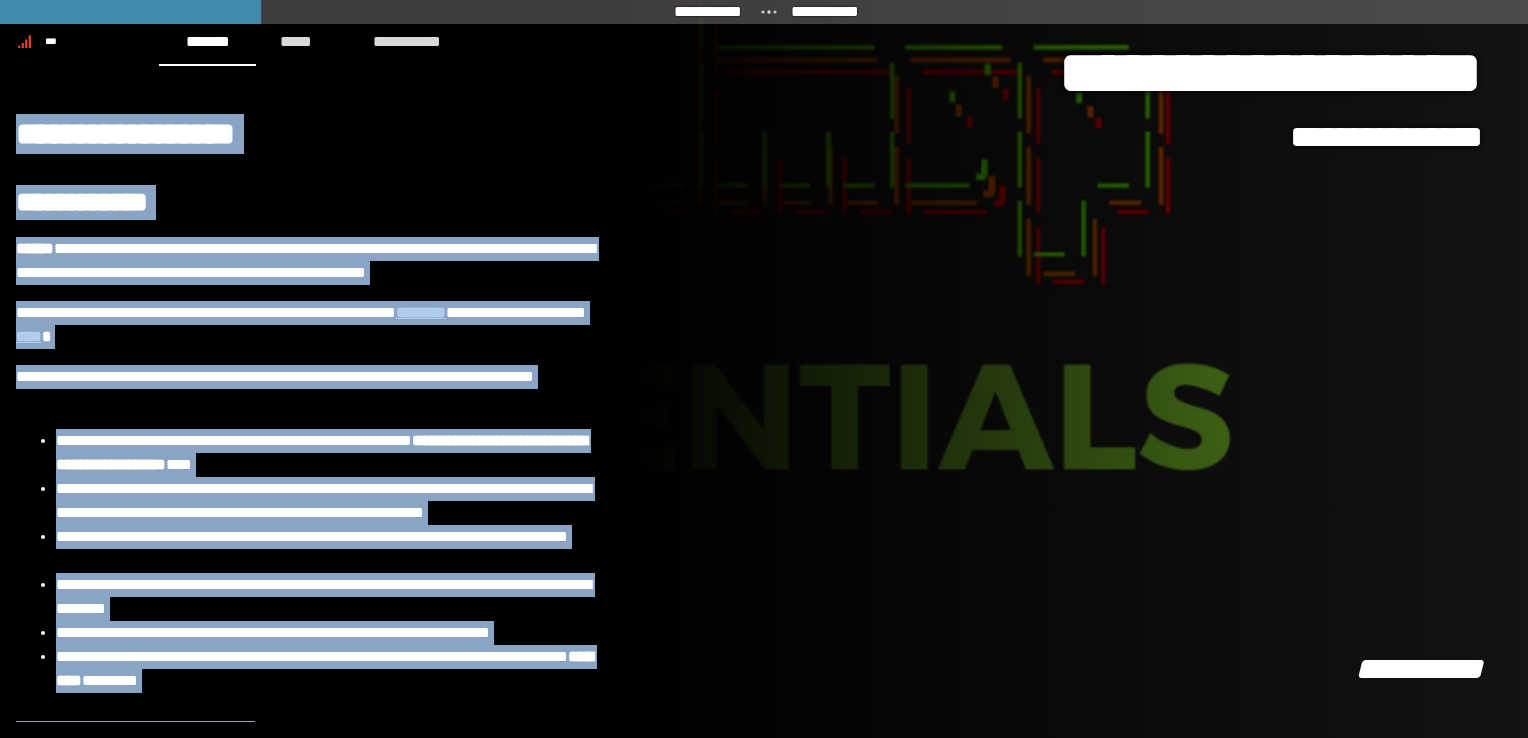 drag, startPoint x: 110, startPoint y: -22, endPoint x: 102, endPoint y: 218, distance: 240.1333 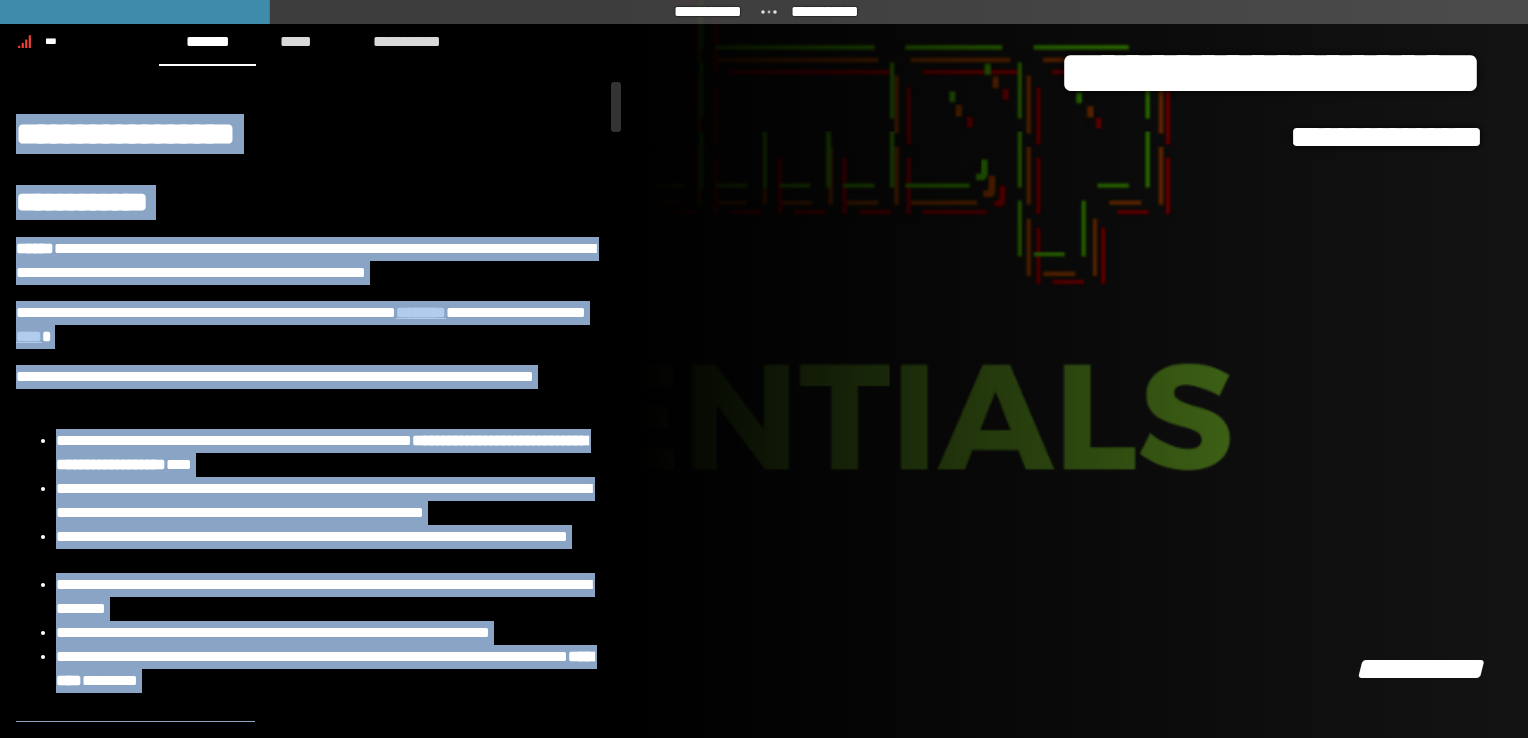 copy on "**********" 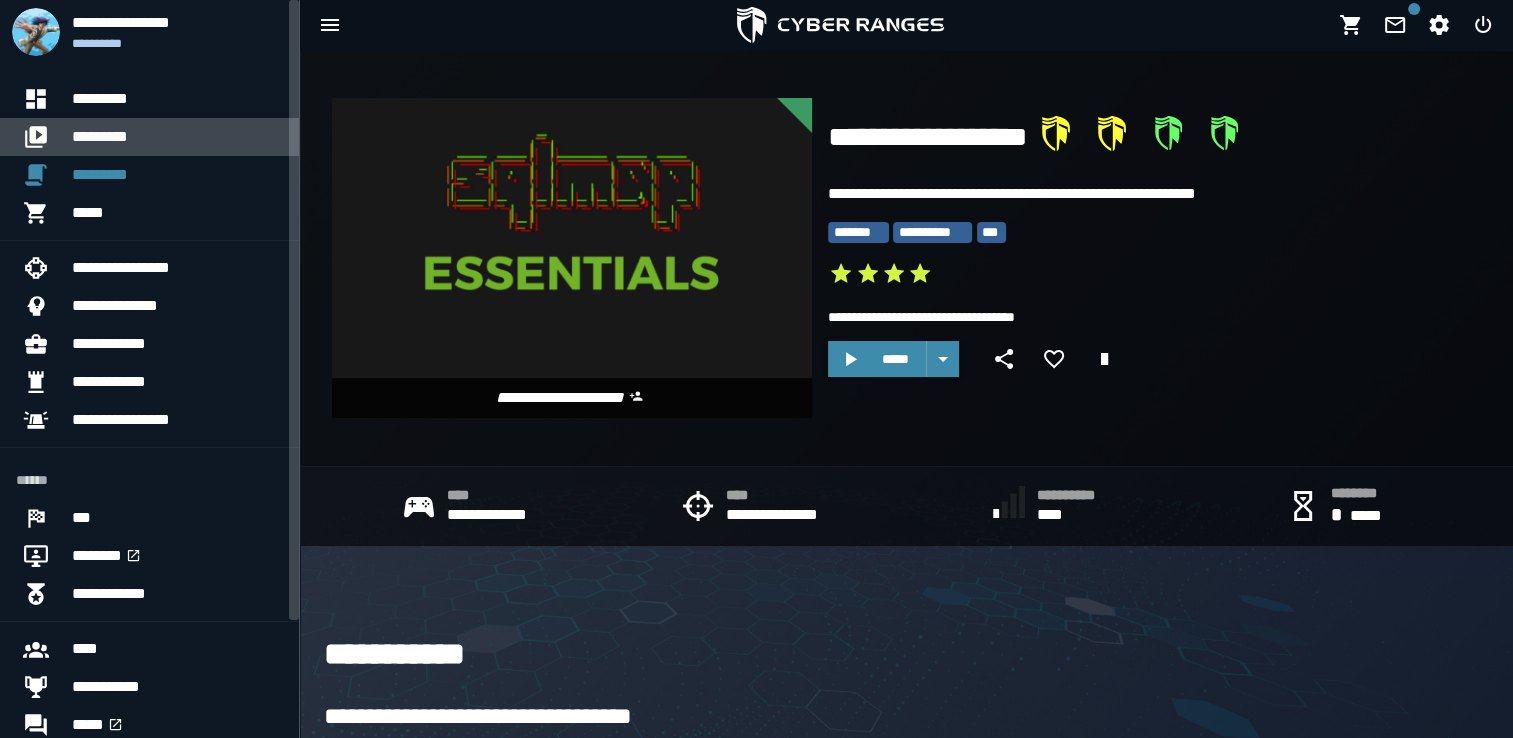 click on "*********" at bounding box center (177, 137) 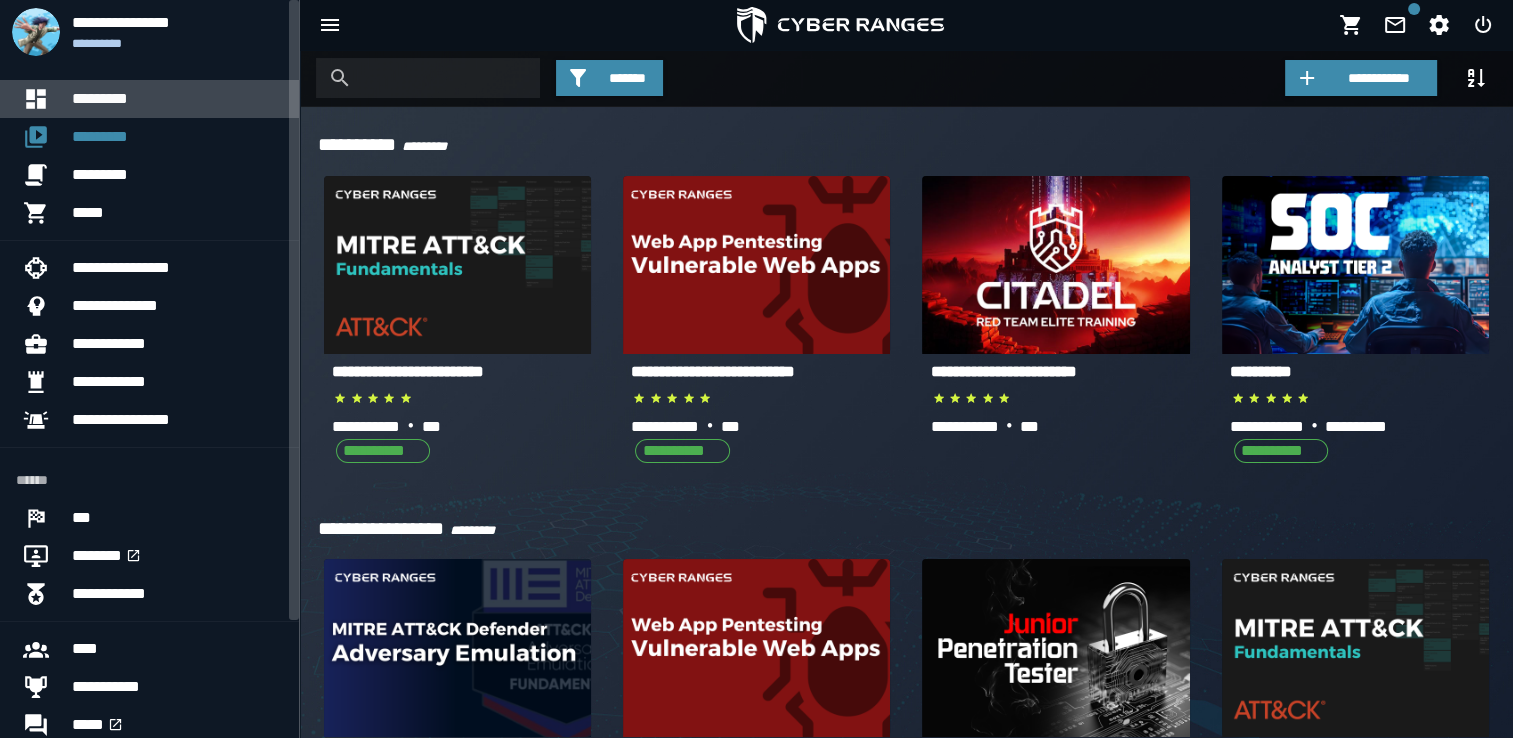 click on "*********" at bounding box center [177, 99] 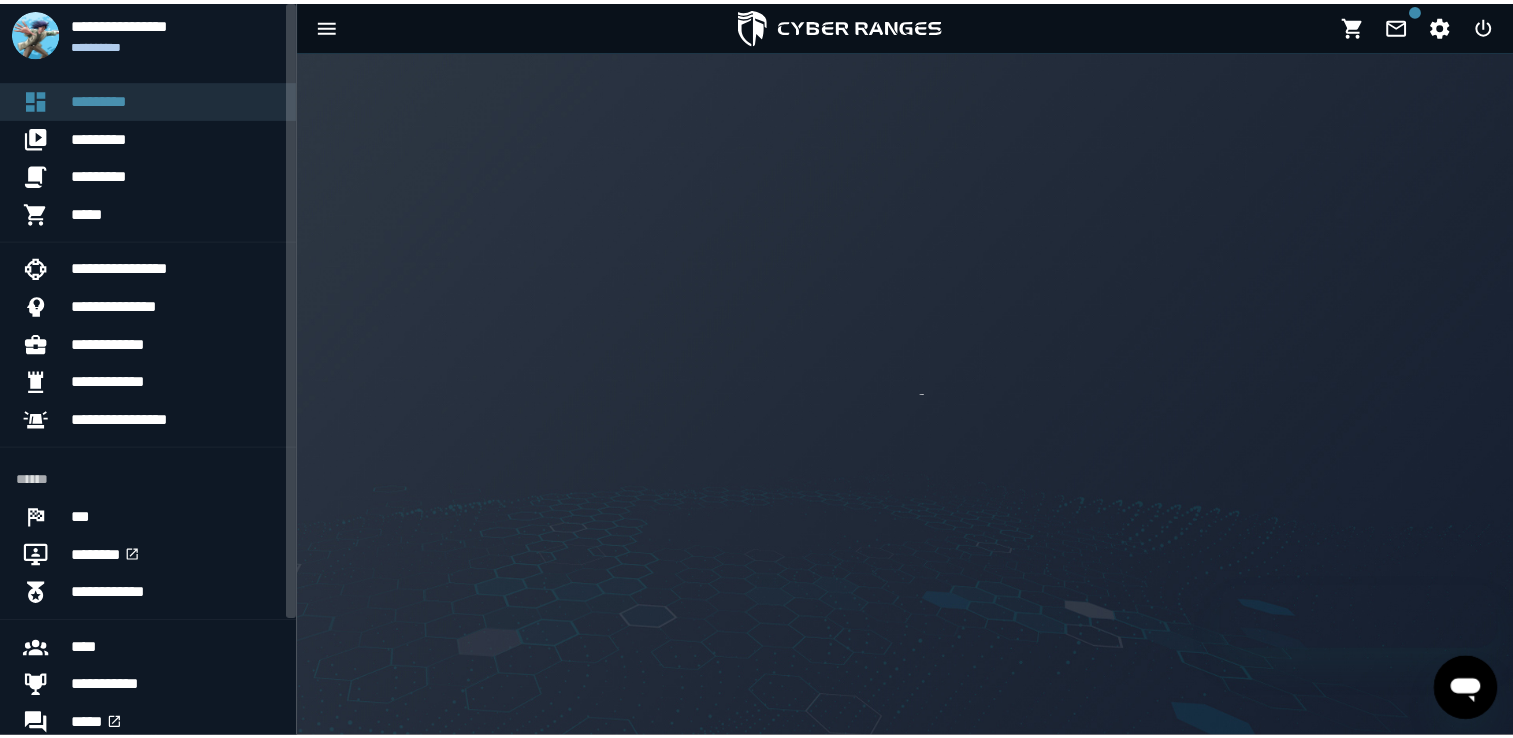 scroll, scrollTop: 0, scrollLeft: 0, axis: both 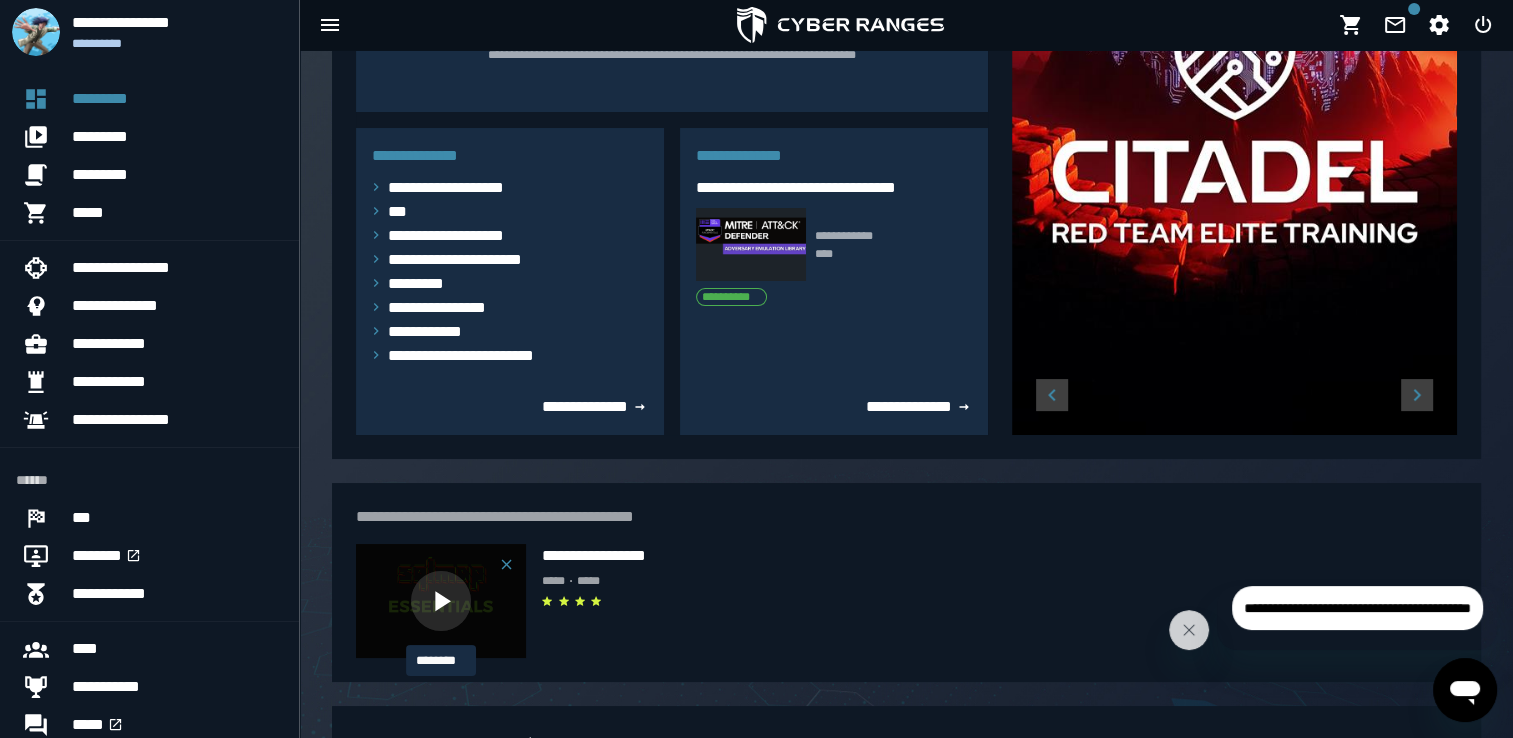 click 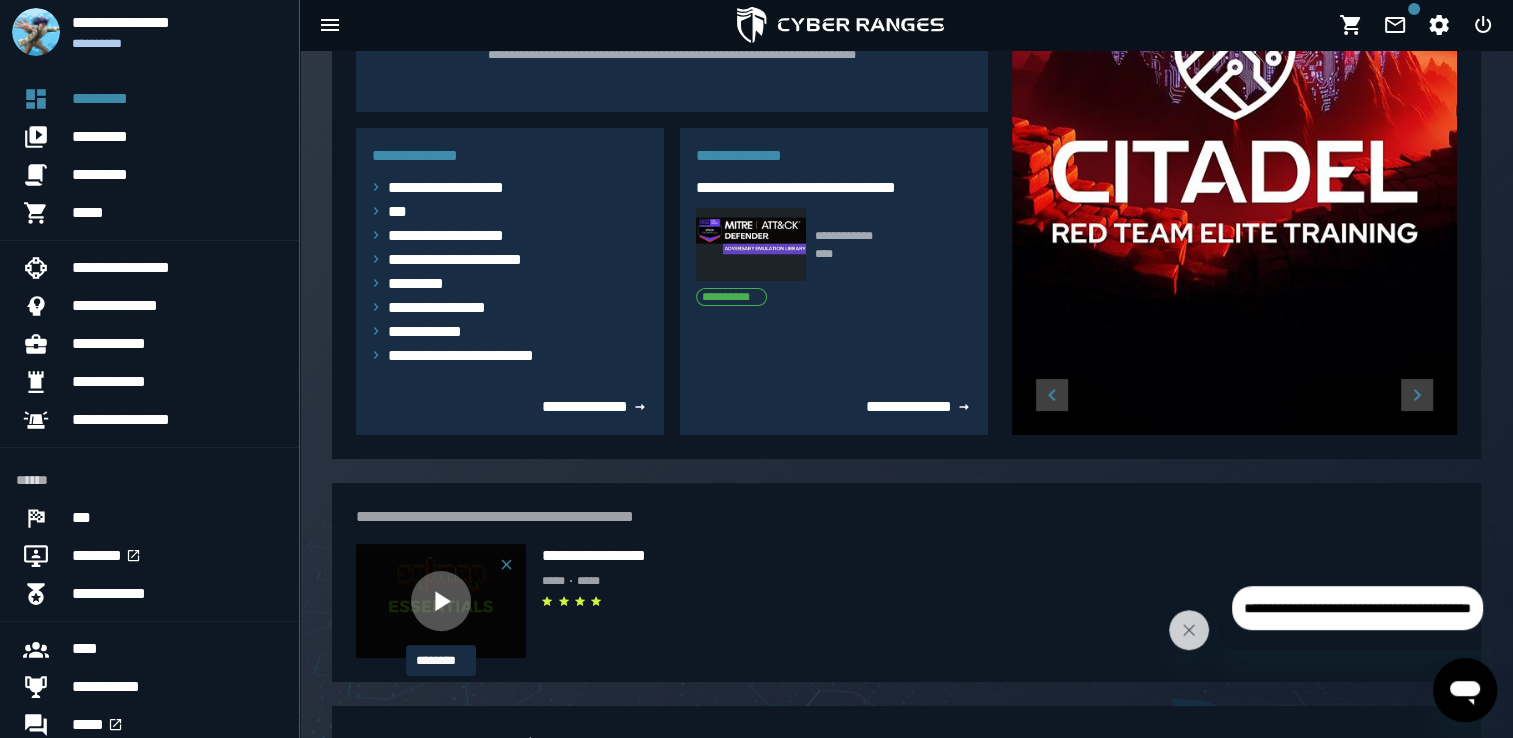 scroll, scrollTop: 0, scrollLeft: 0, axis: both 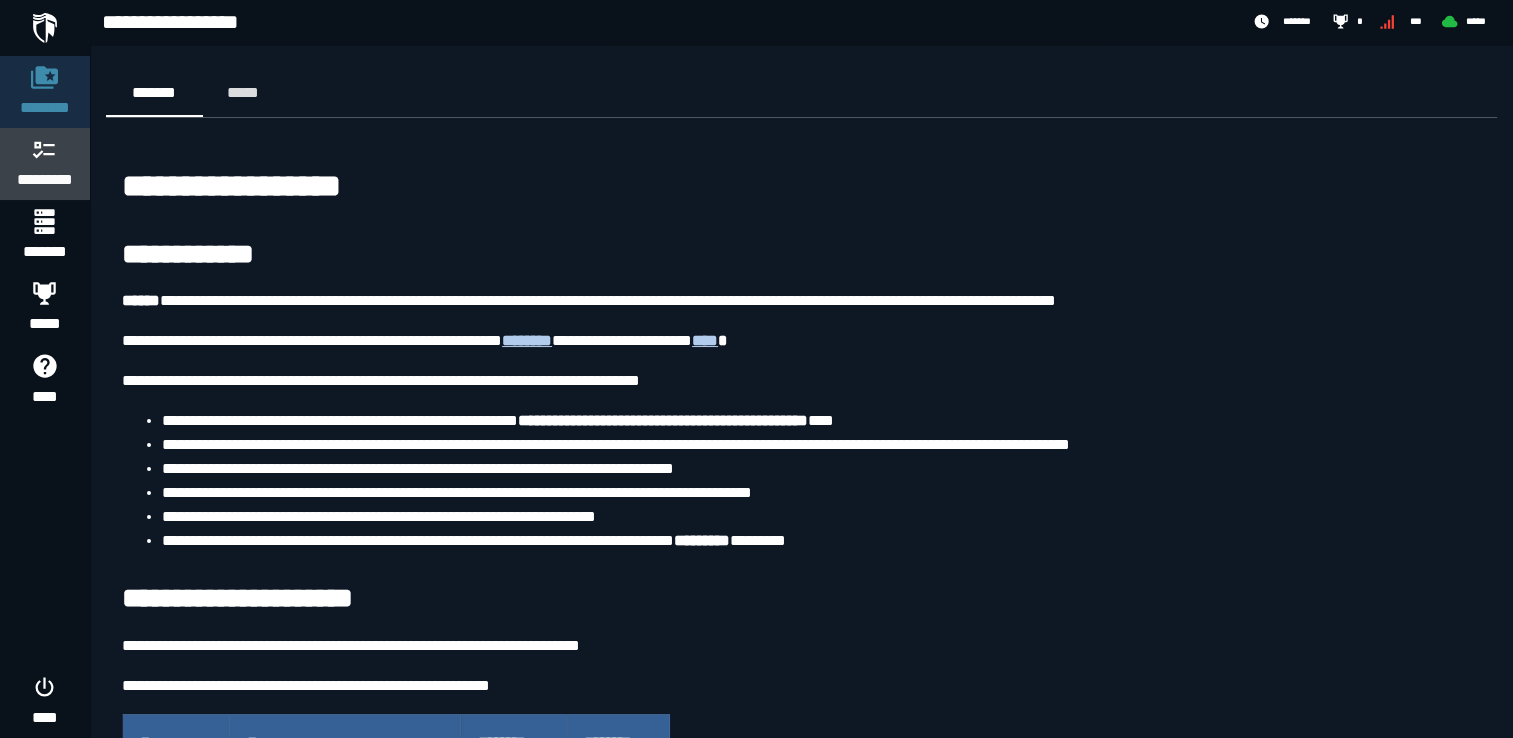 click on "*********" at bounding box center [45, 164] 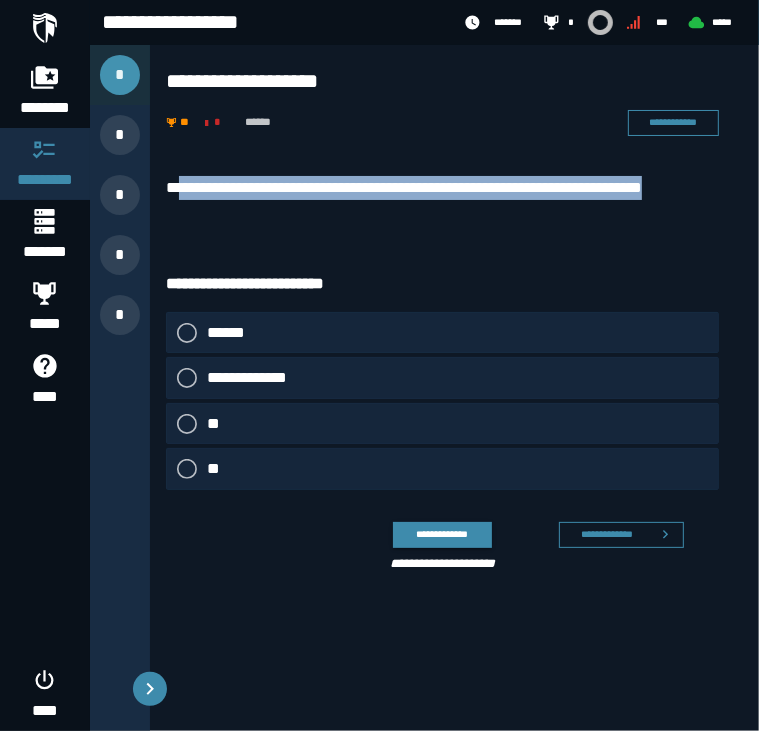 drag, startPoint x: 187, startPoint y: 192, endPoint x: 404, endPoint y: 223, distance: 219.20311 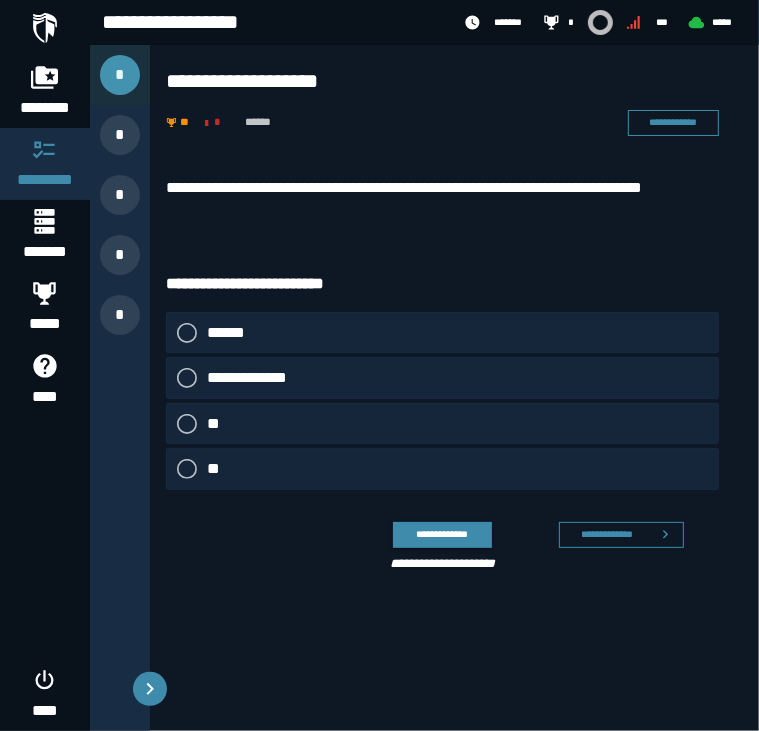 click on "**" 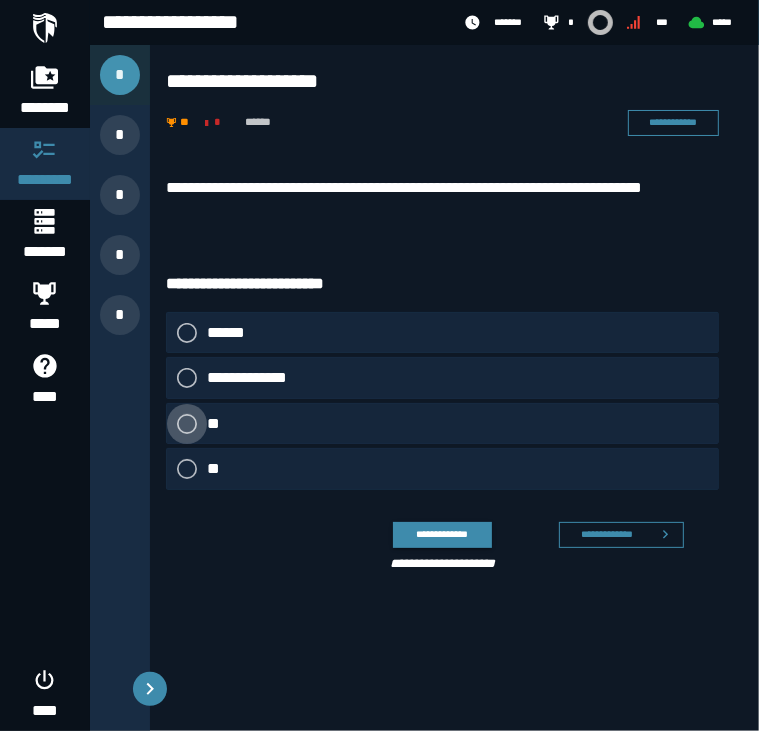 click at bounding box center [187, 424] 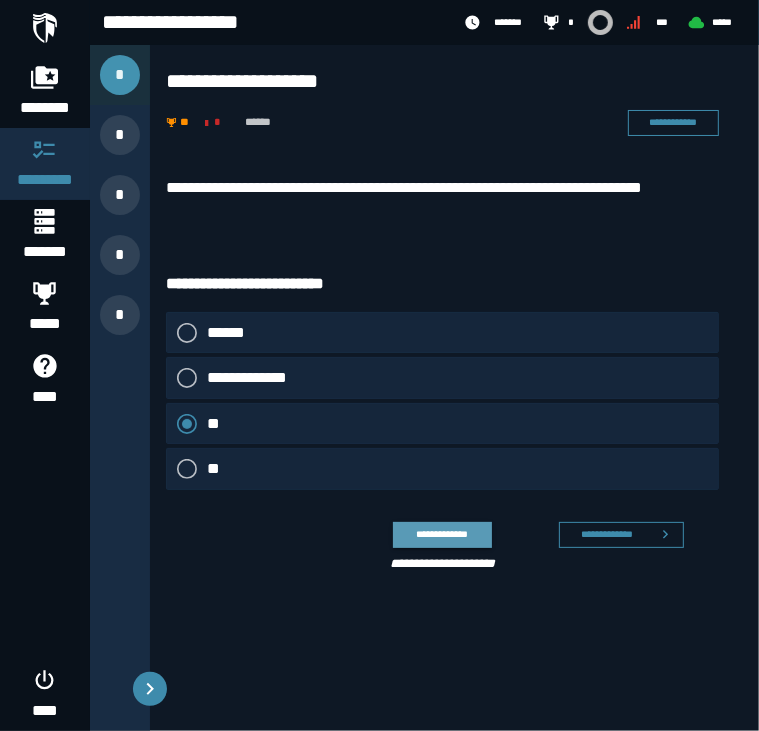 click on "**********" at bounding box center (442, 534) 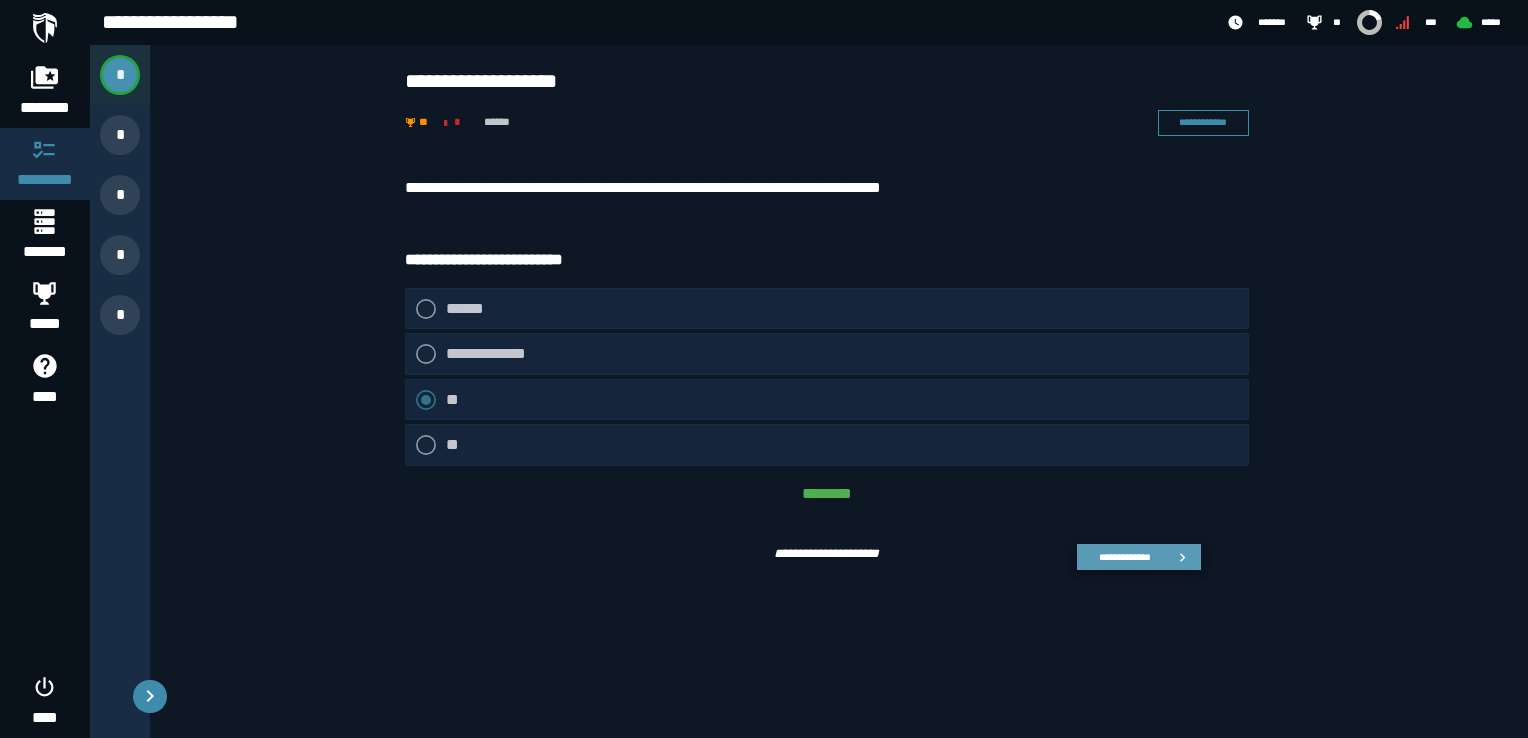click on "**********" at bounding box center [1139, 557] 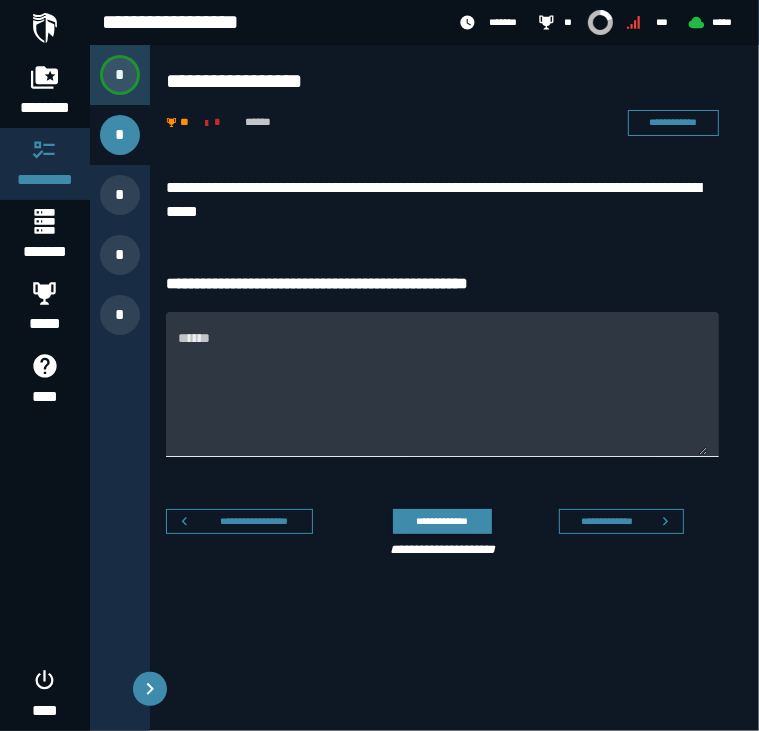 click on "******" at bounding box center [442, 396] 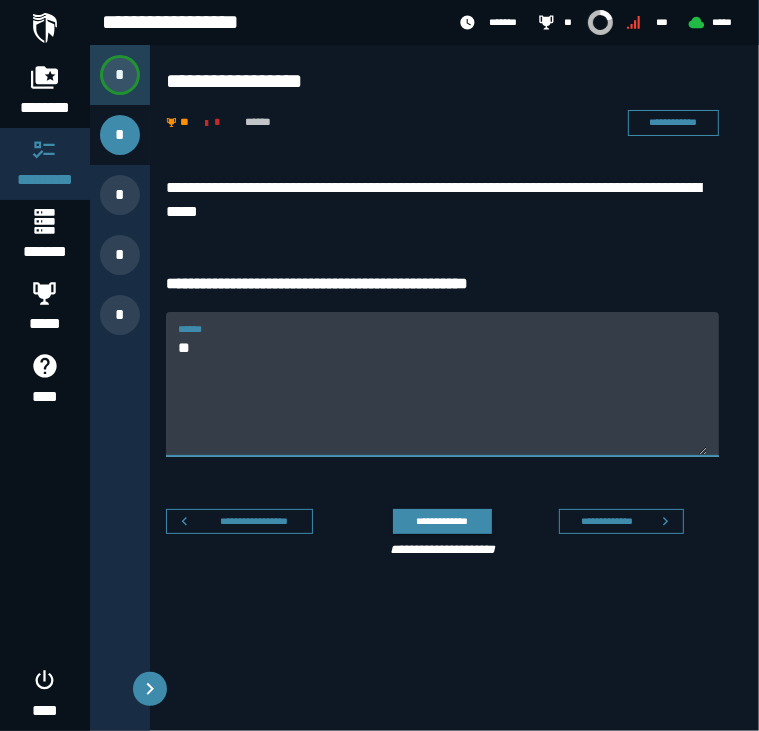 type on "*" 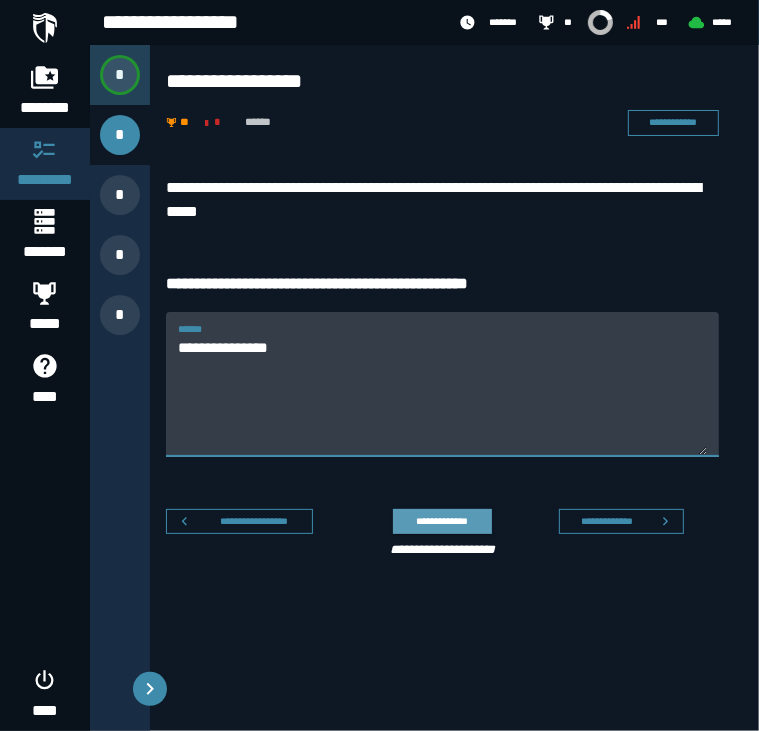 type on "**********" 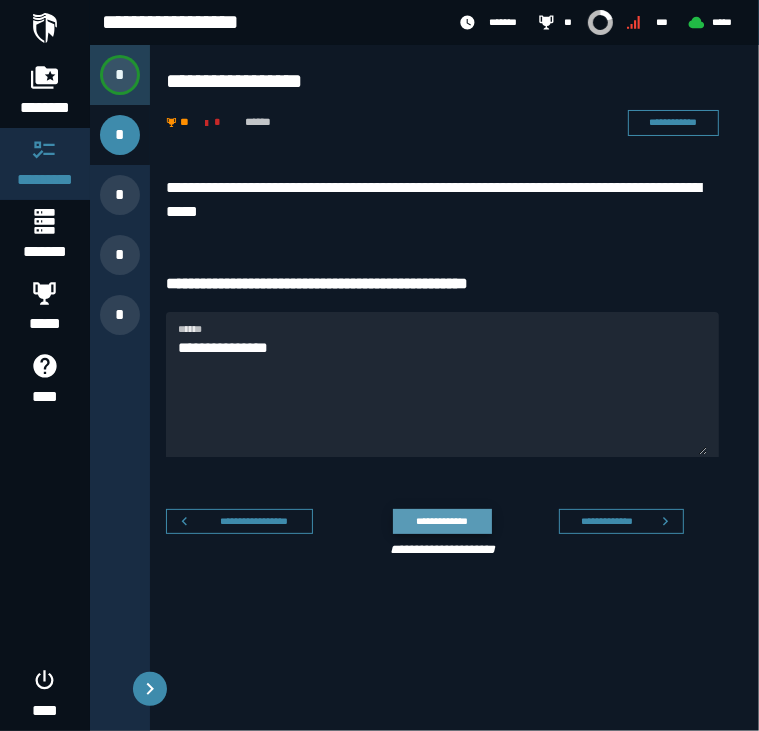 click on "**********" at bounding box center (442, 521) 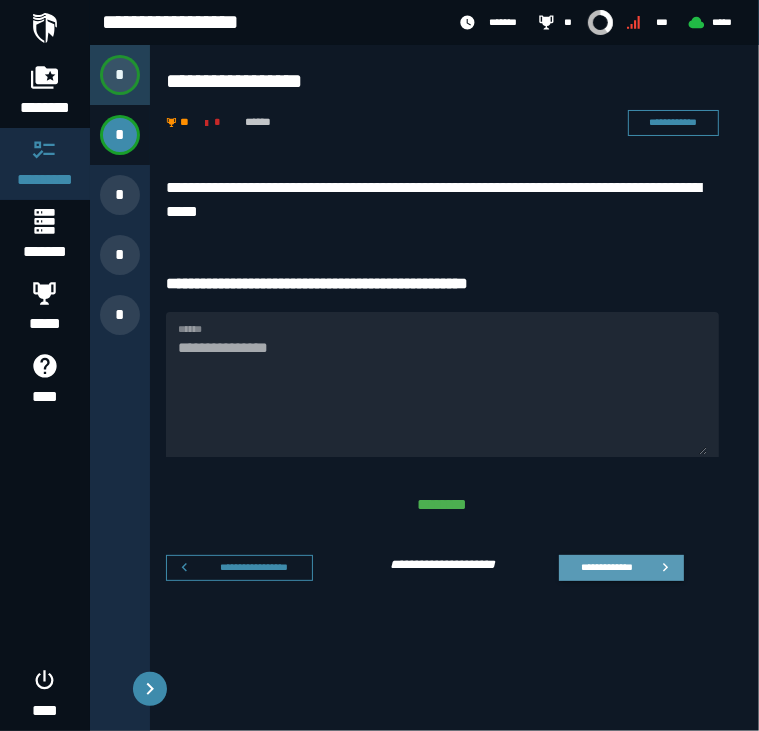 click on "**********" at bounding box center [606, 567] 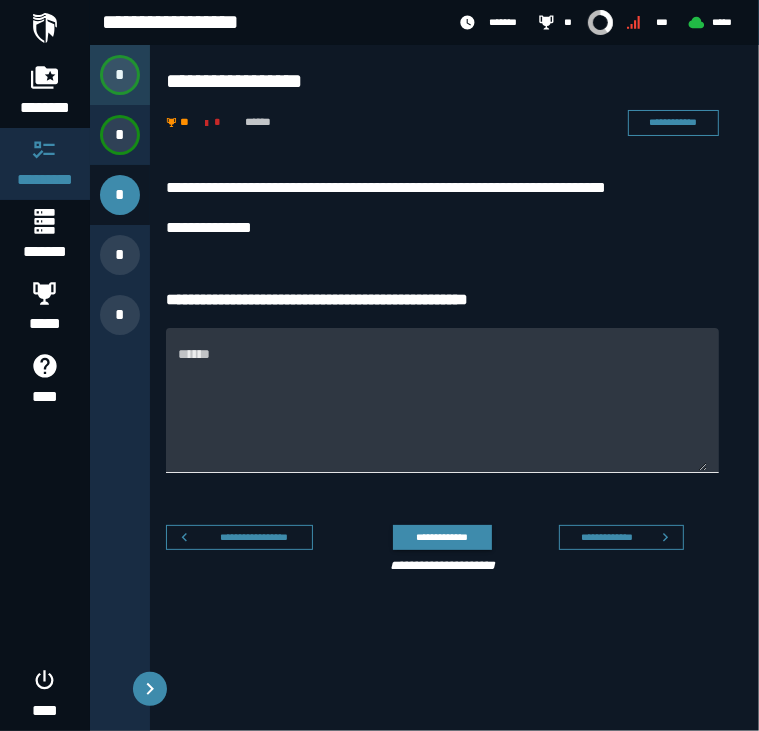 click on "******" at bounding box center (442, 412) 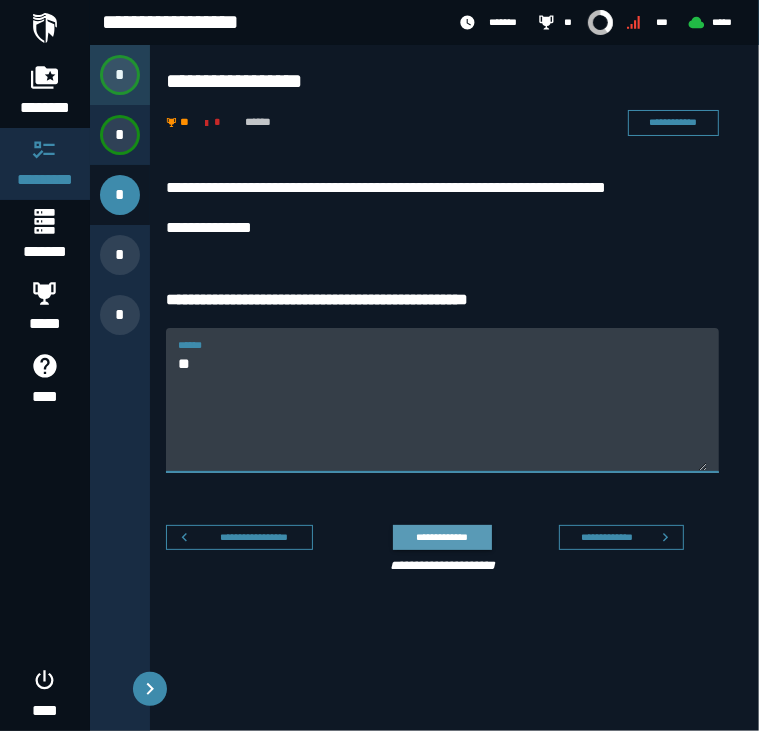 type on "**" 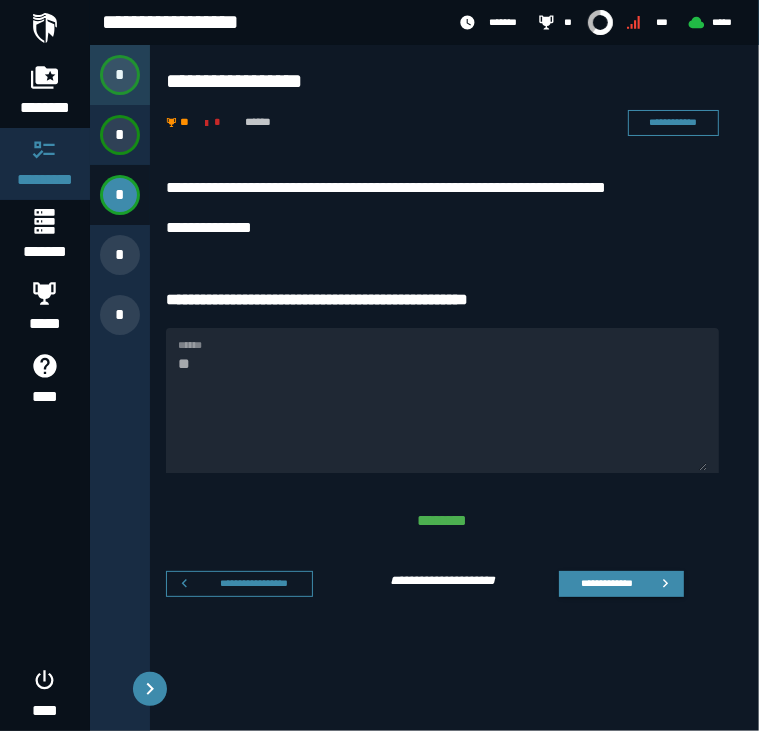 click on "** ******" at bounding box center [442, 400] 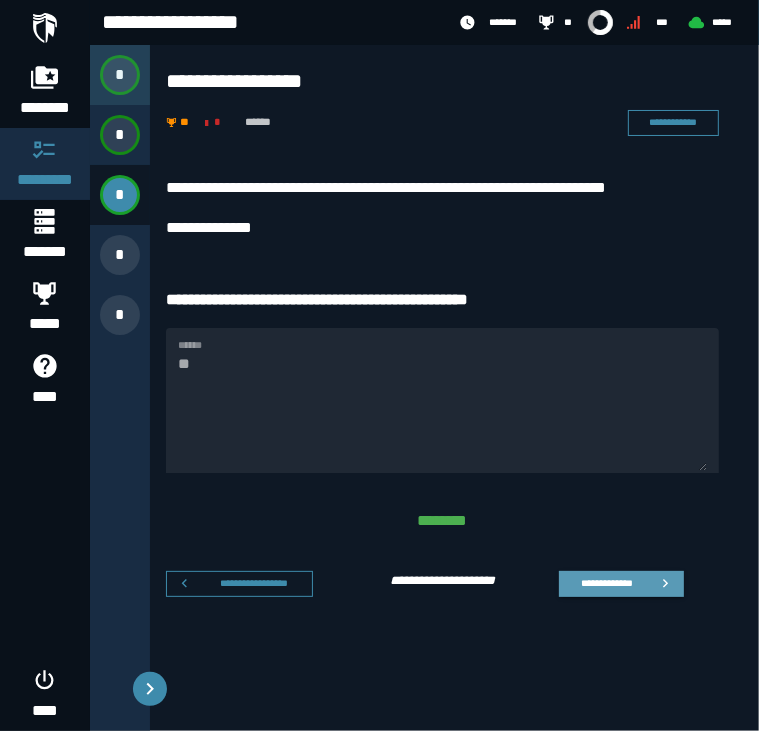 click on "**********" at bounding box center (606, 583) 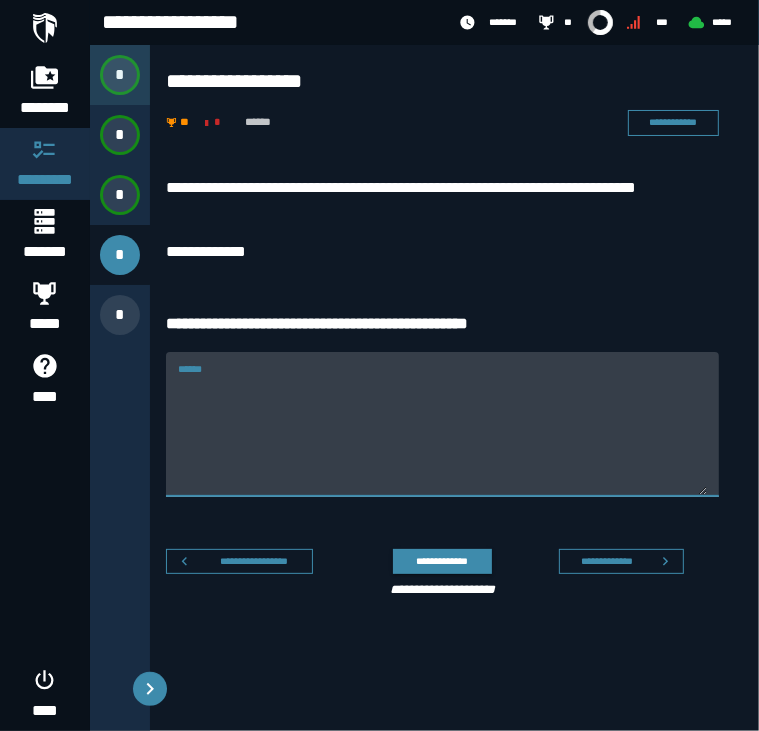 click on "******" at bounding box center (442, 436) 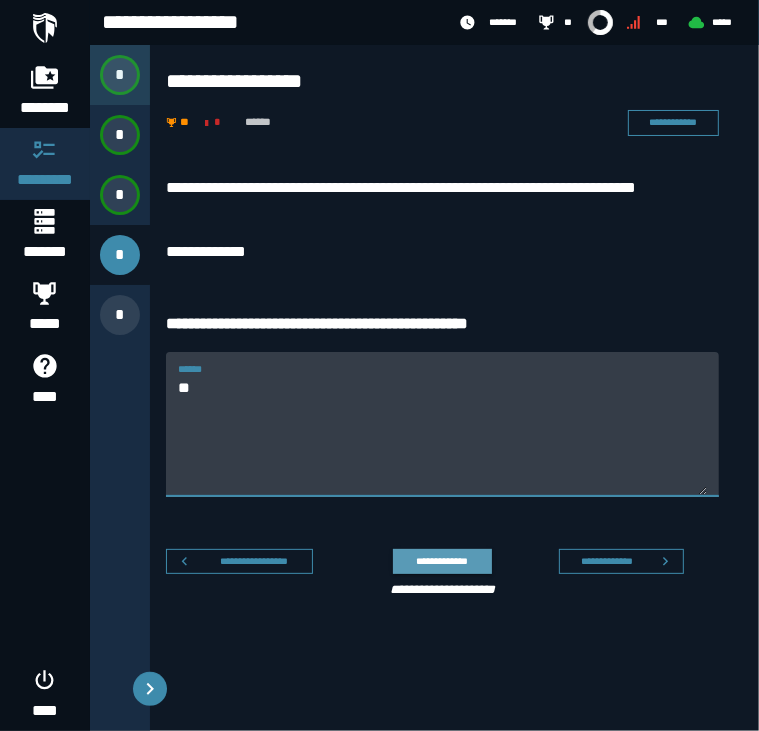 type on "**" 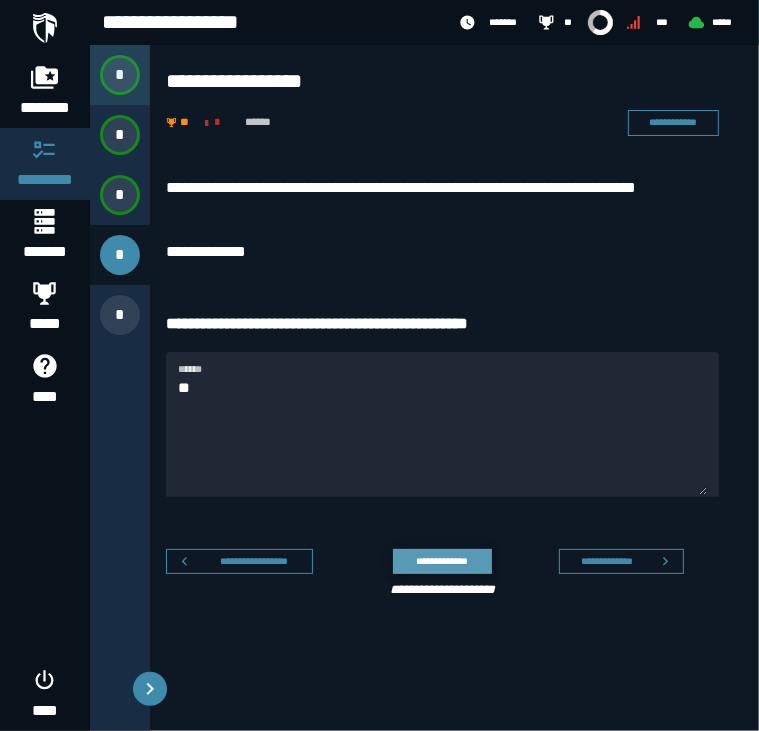 click on "**********" at bounding box center [442, 561] 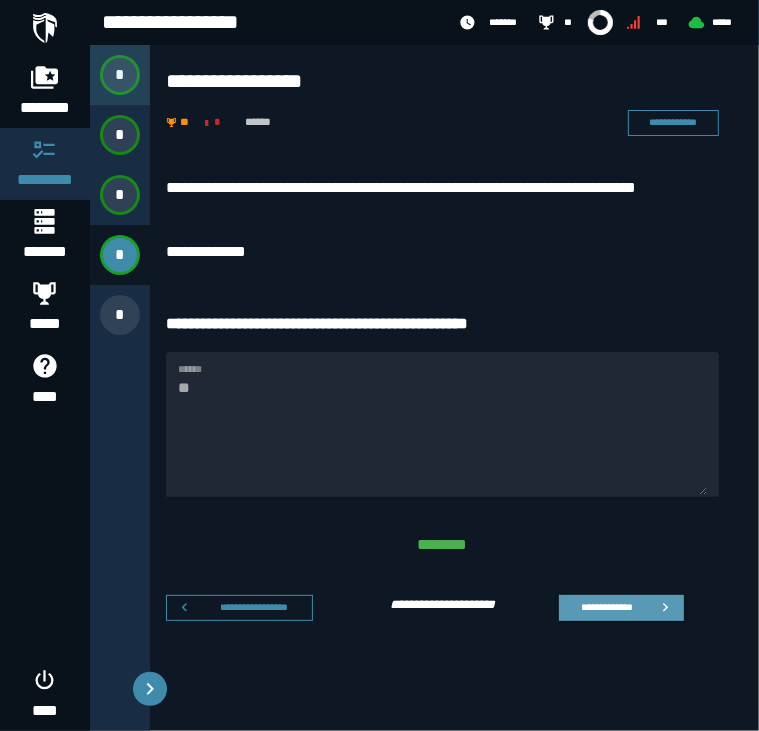 click on "**********" at bounding box center [606, 607] 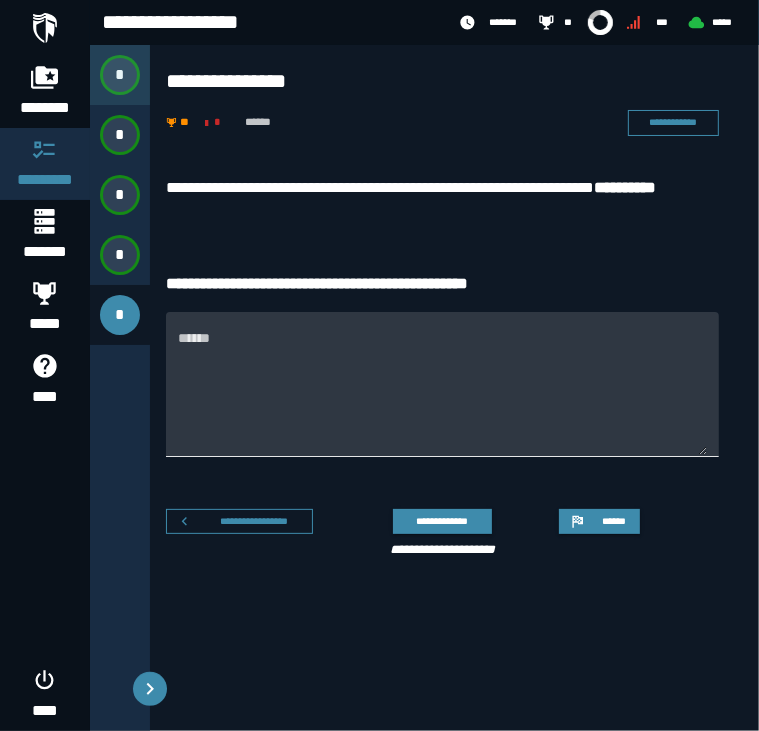 click on "******" at bounding box center (442, 396) 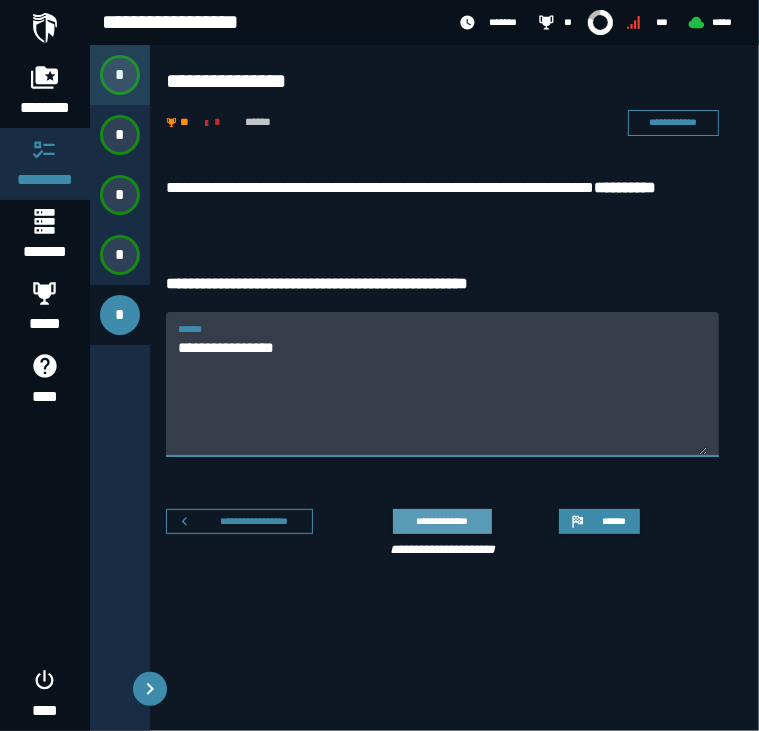 type on "**********" 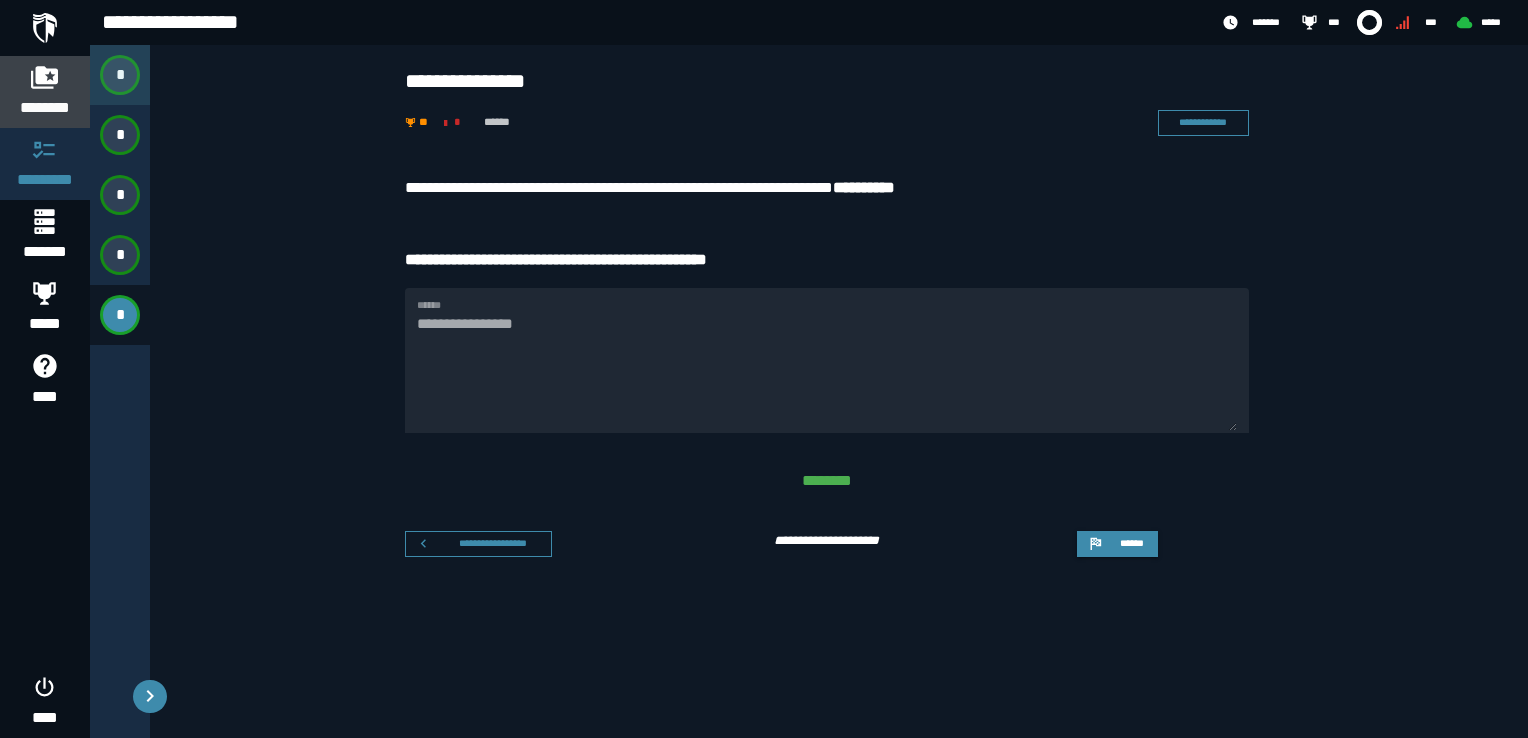 click 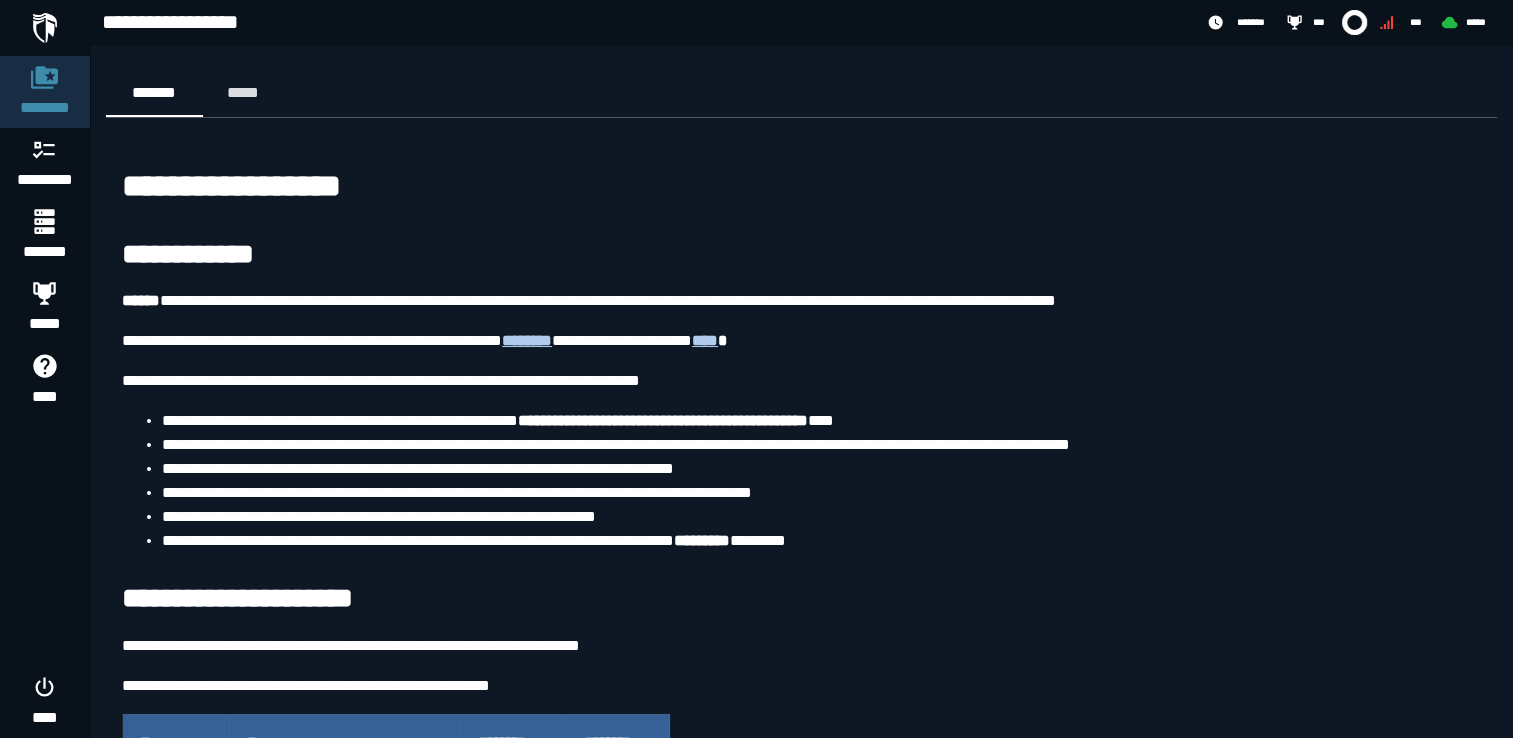click on "******** ********* ******* ***** **** ****" at bounding box center [45, 369] 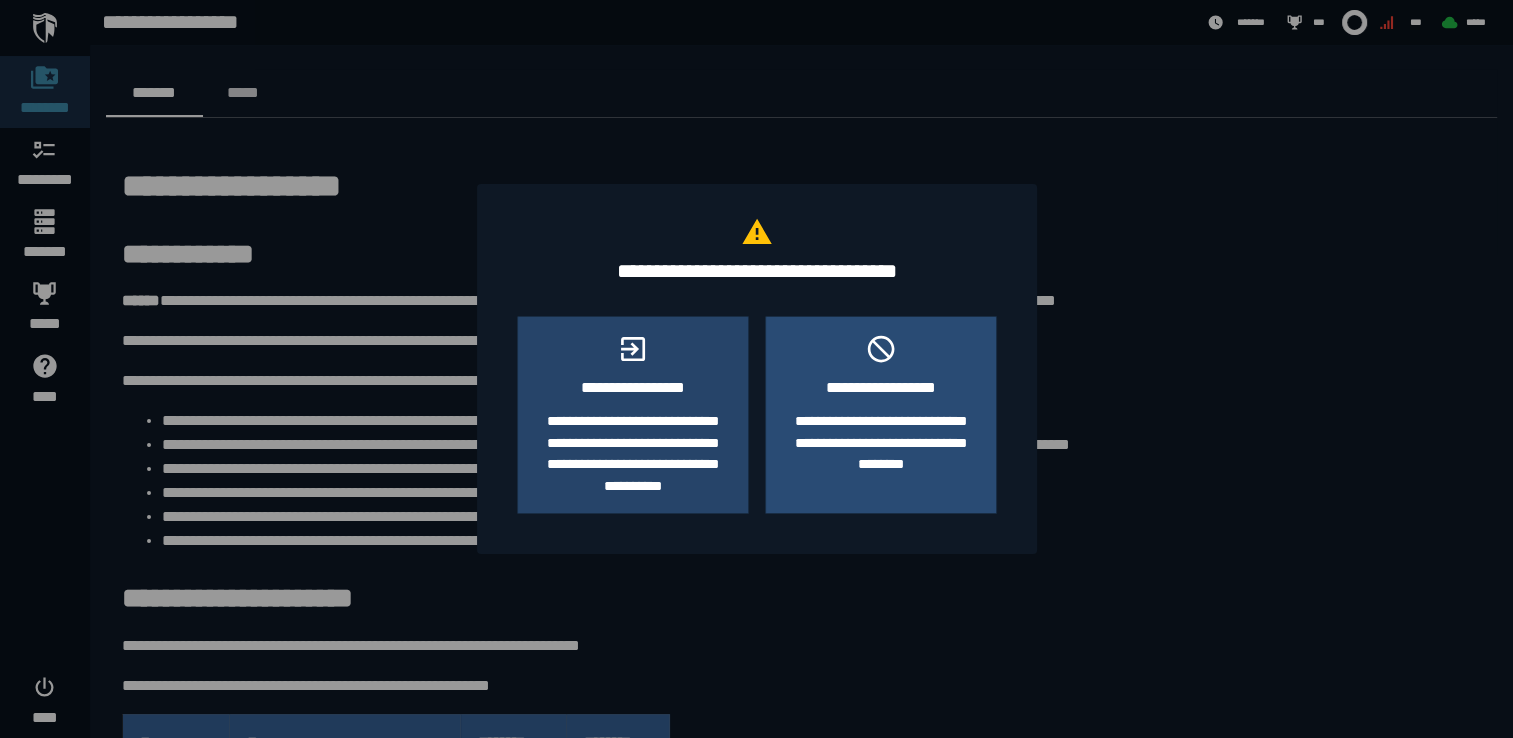 click on "**********" 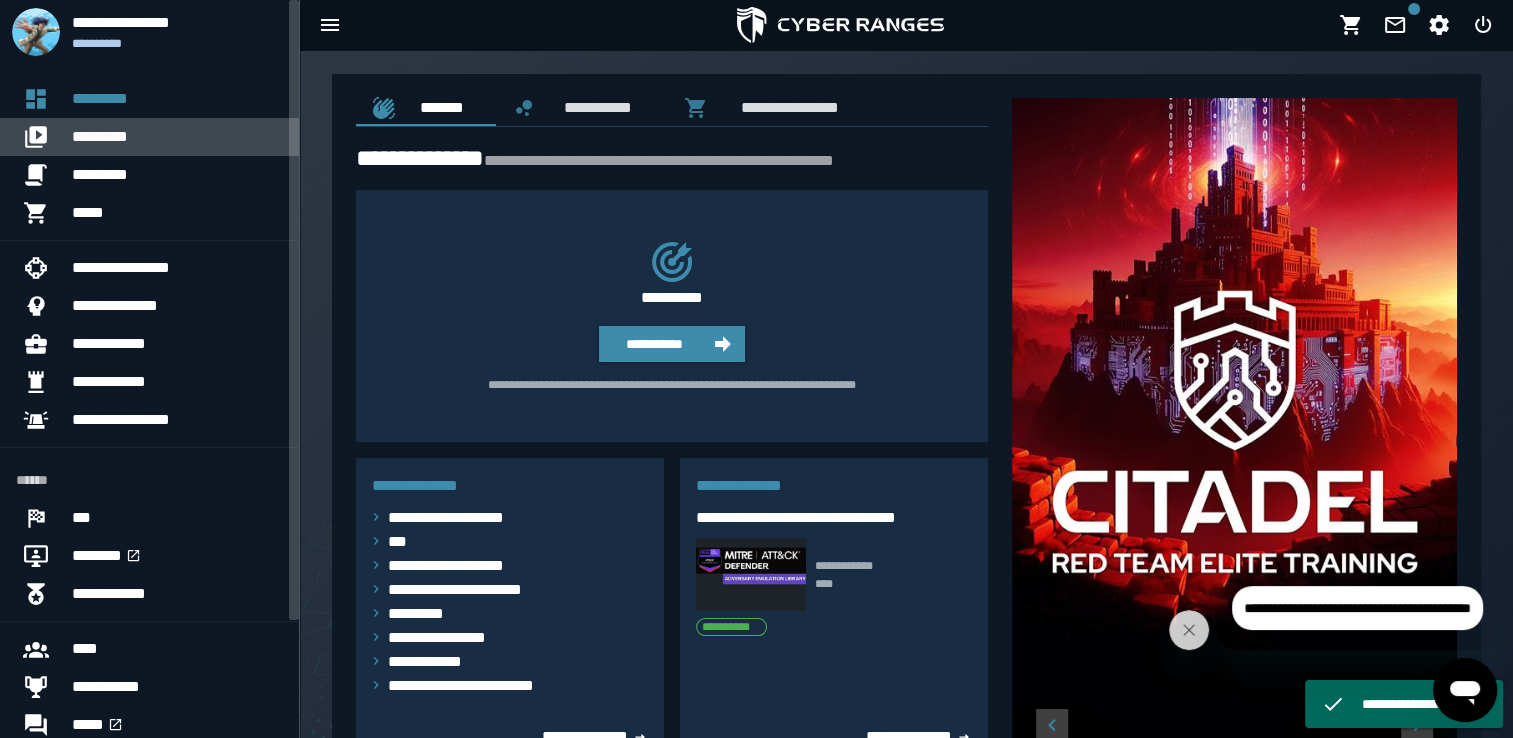 click on "*********" at bounding box center [177, 137] 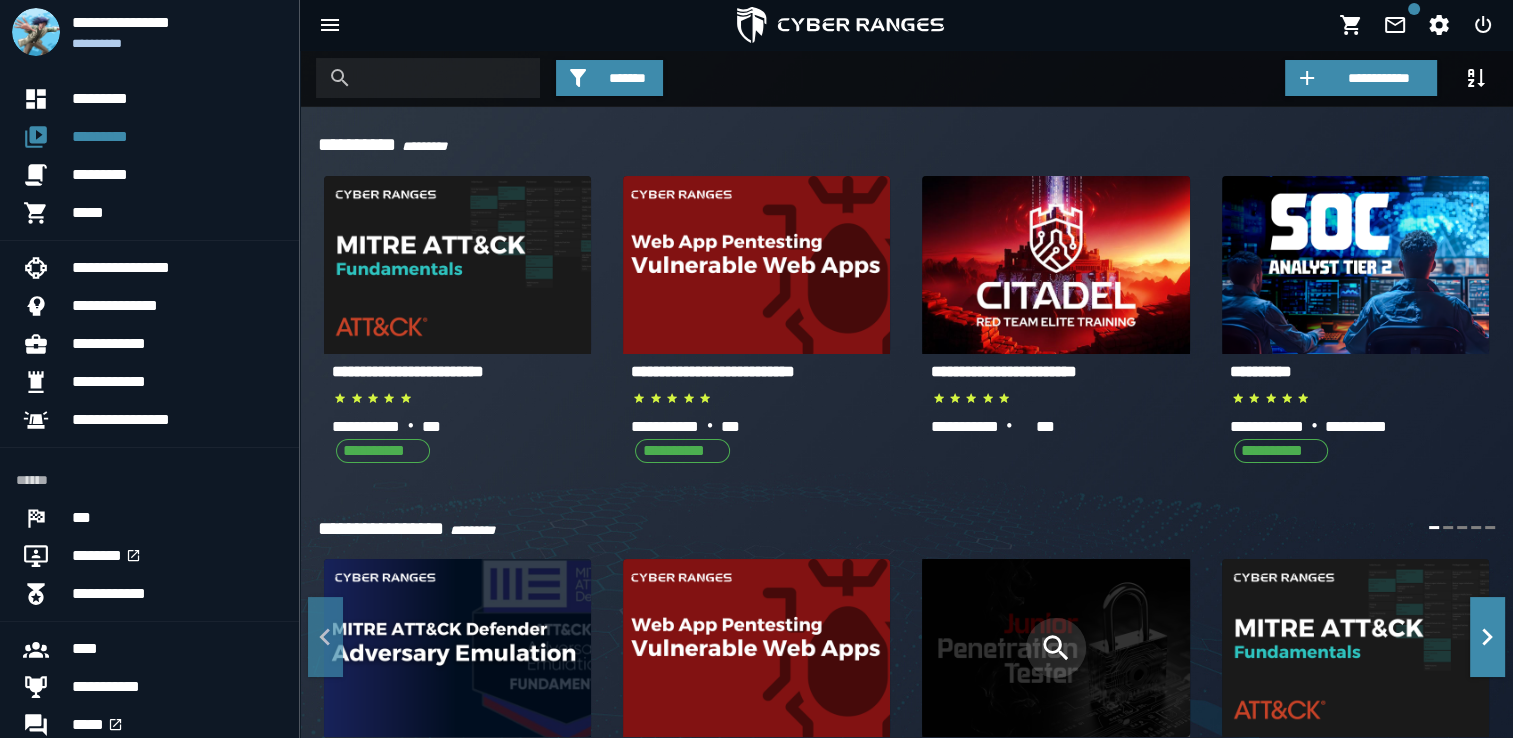 click 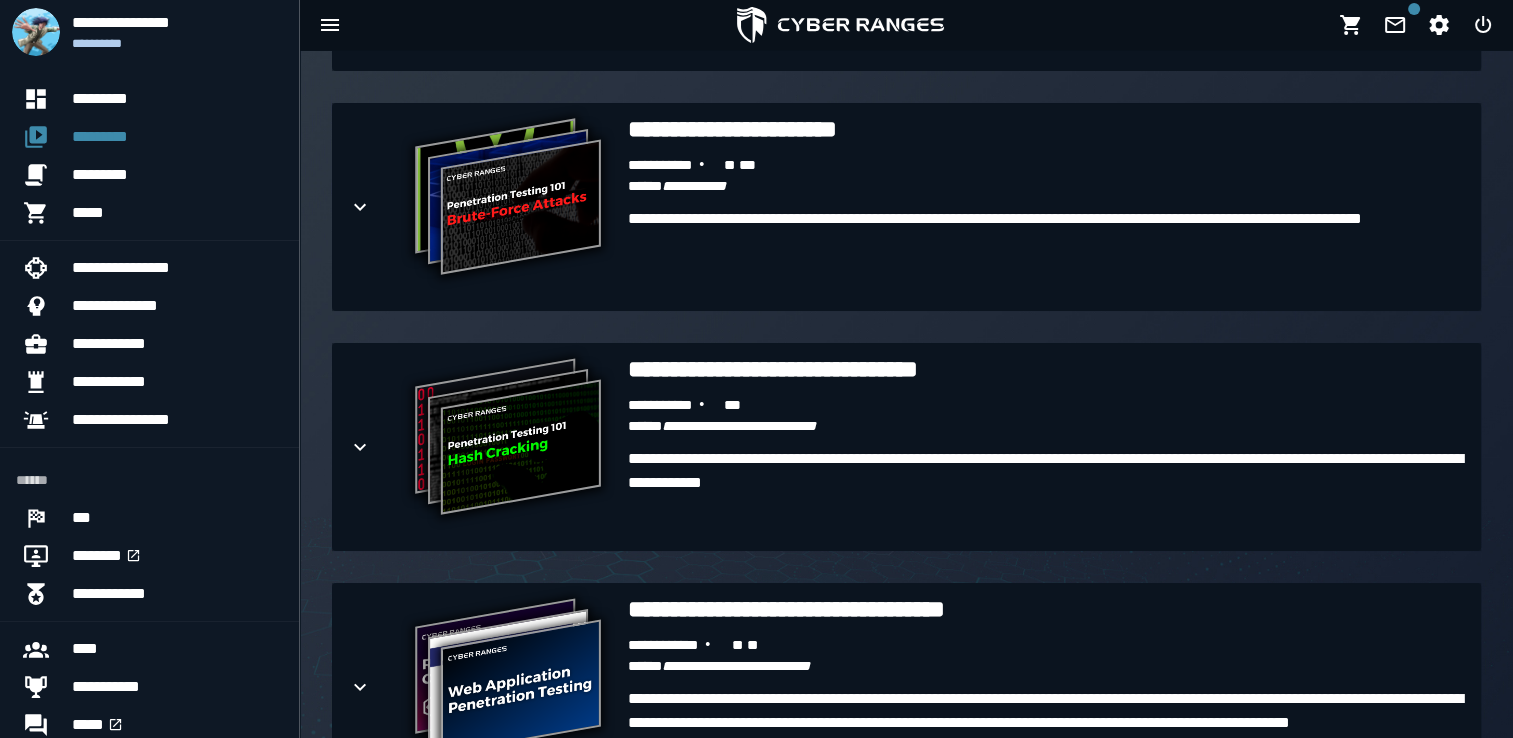 scroll, scrollTop: 2964, scrollLeft: 0, axis: vertical 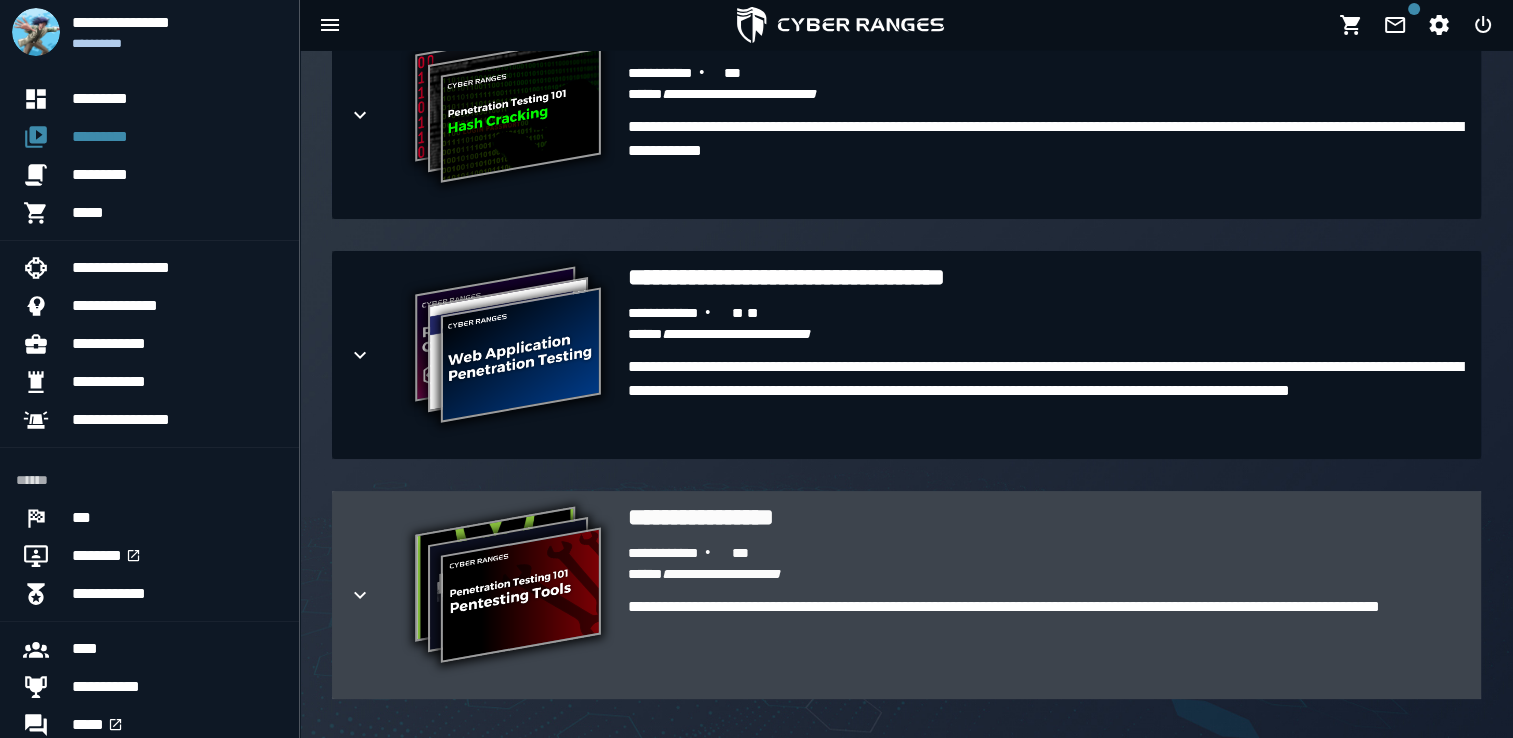 click on "**********" at bounding box center [680, 554] 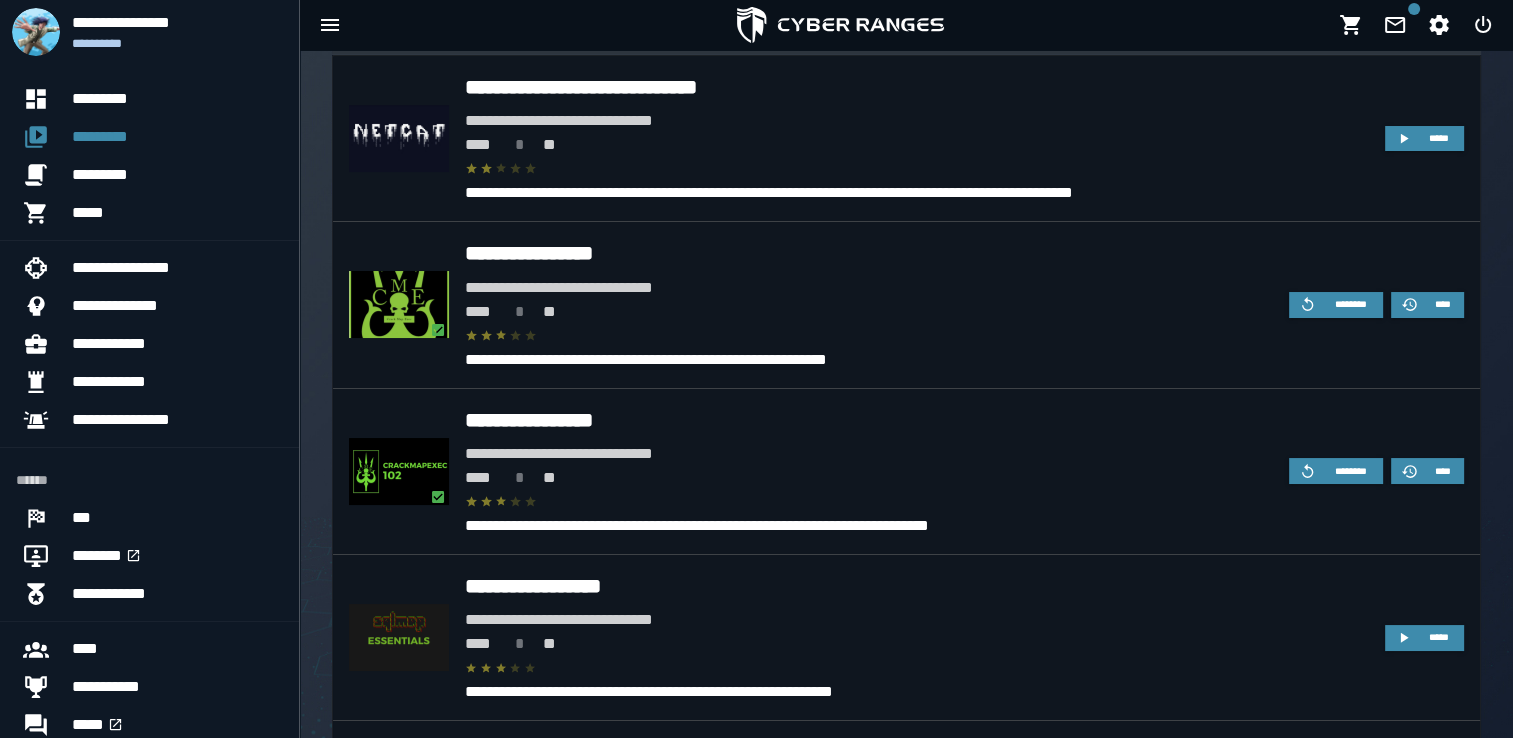 scroll, scrollTop: 3592, scrollLeft: 0, axis: vertical 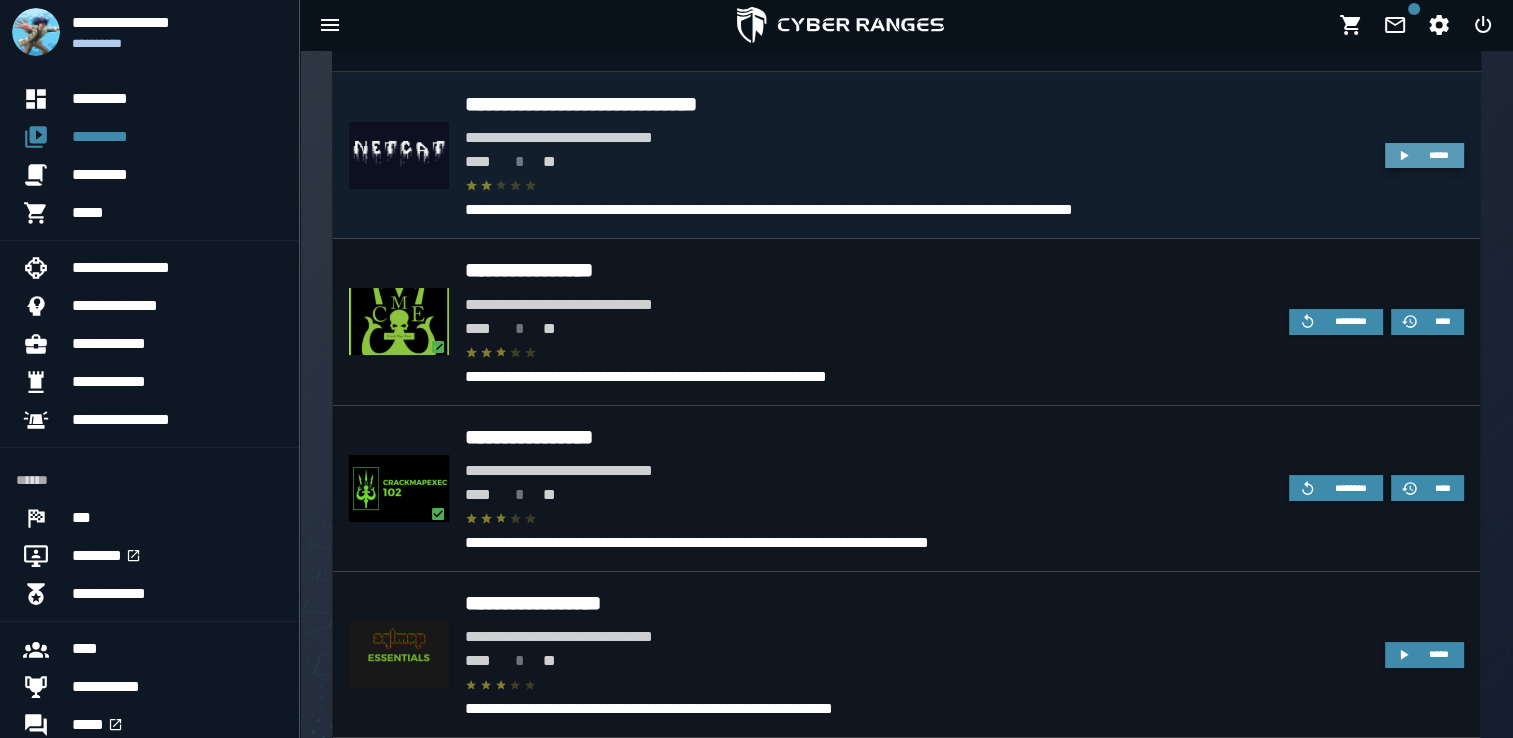 click on "*****" at bounding box center [1439, 155] 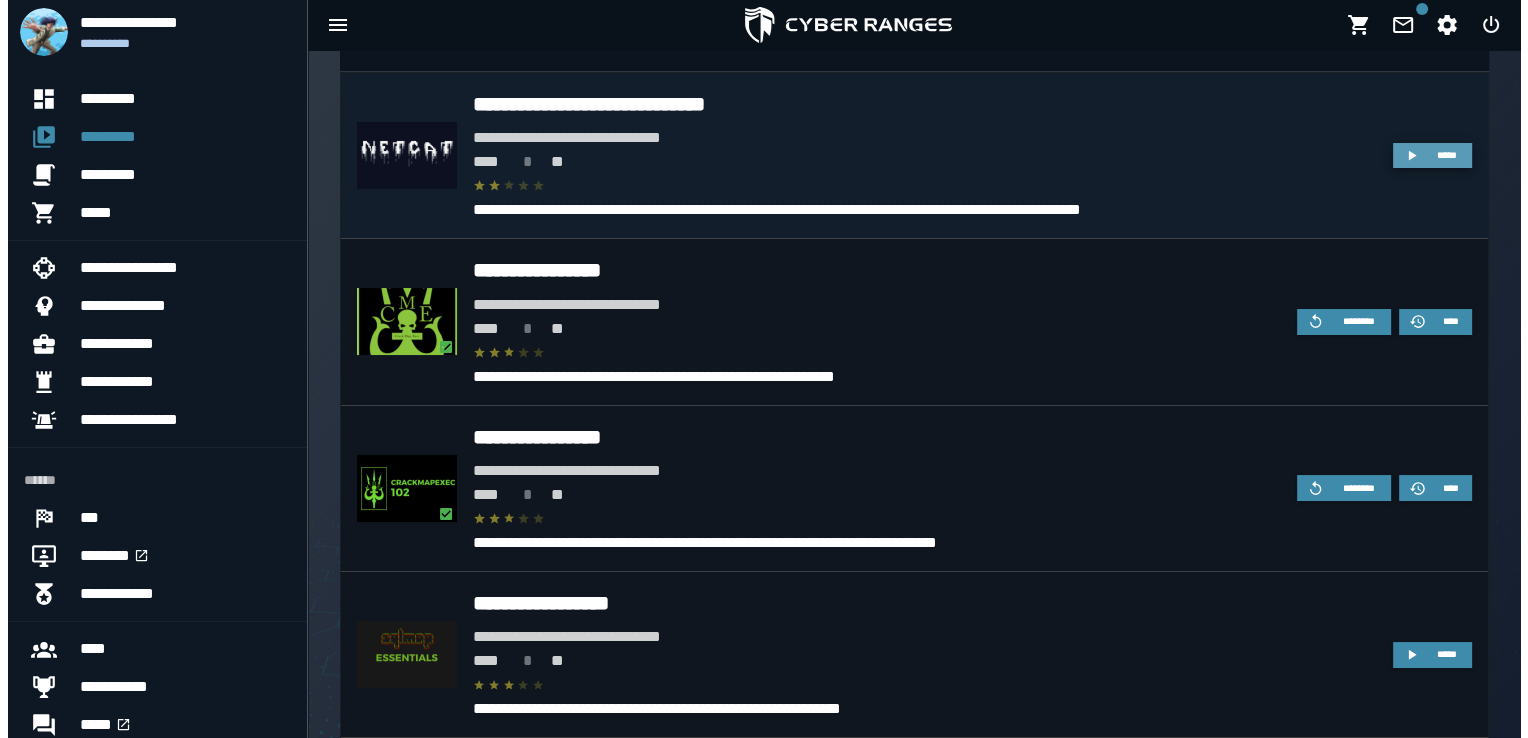 scroll, scrollTop: 0, scrollLeft: 0, axis: both 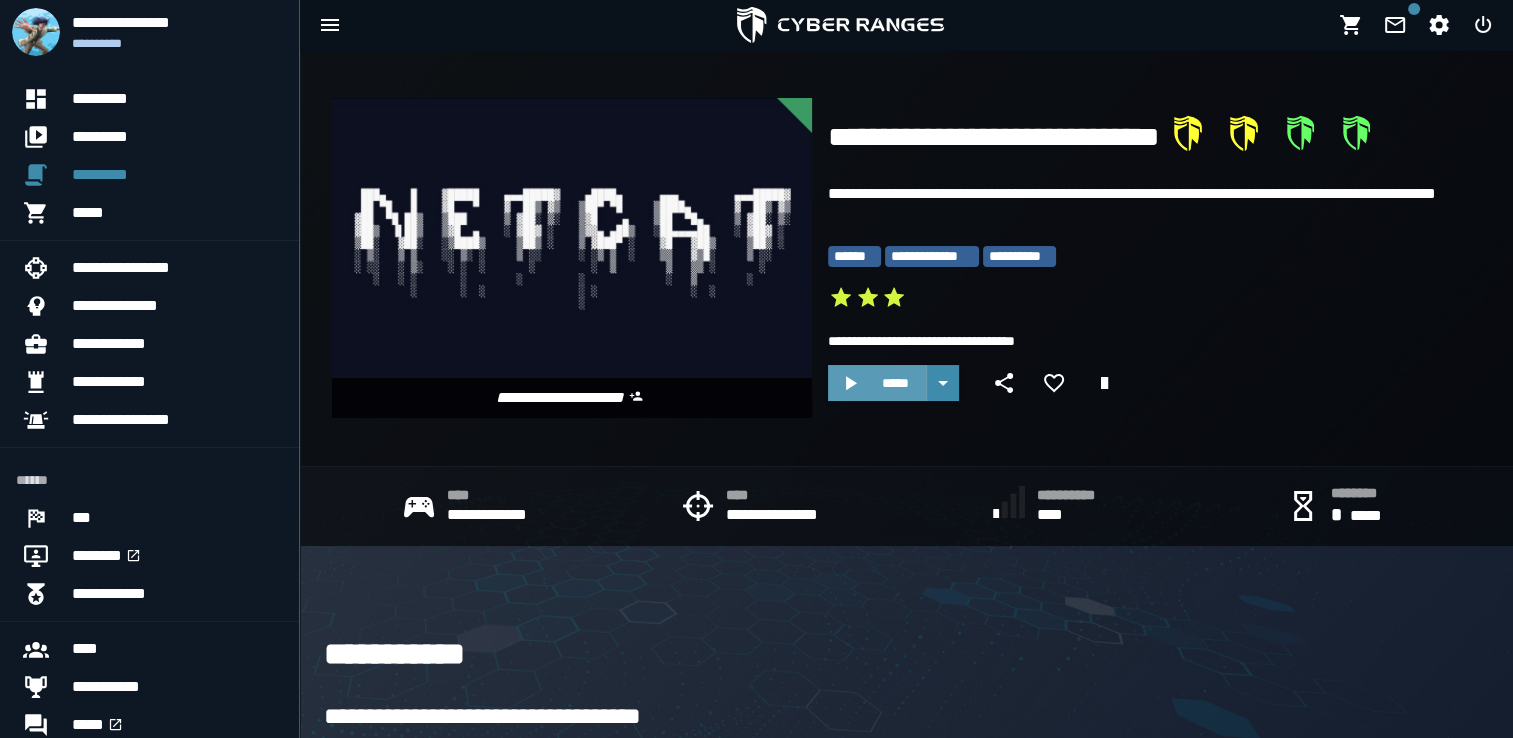 click on "*****" at bounding box center [895, 383] 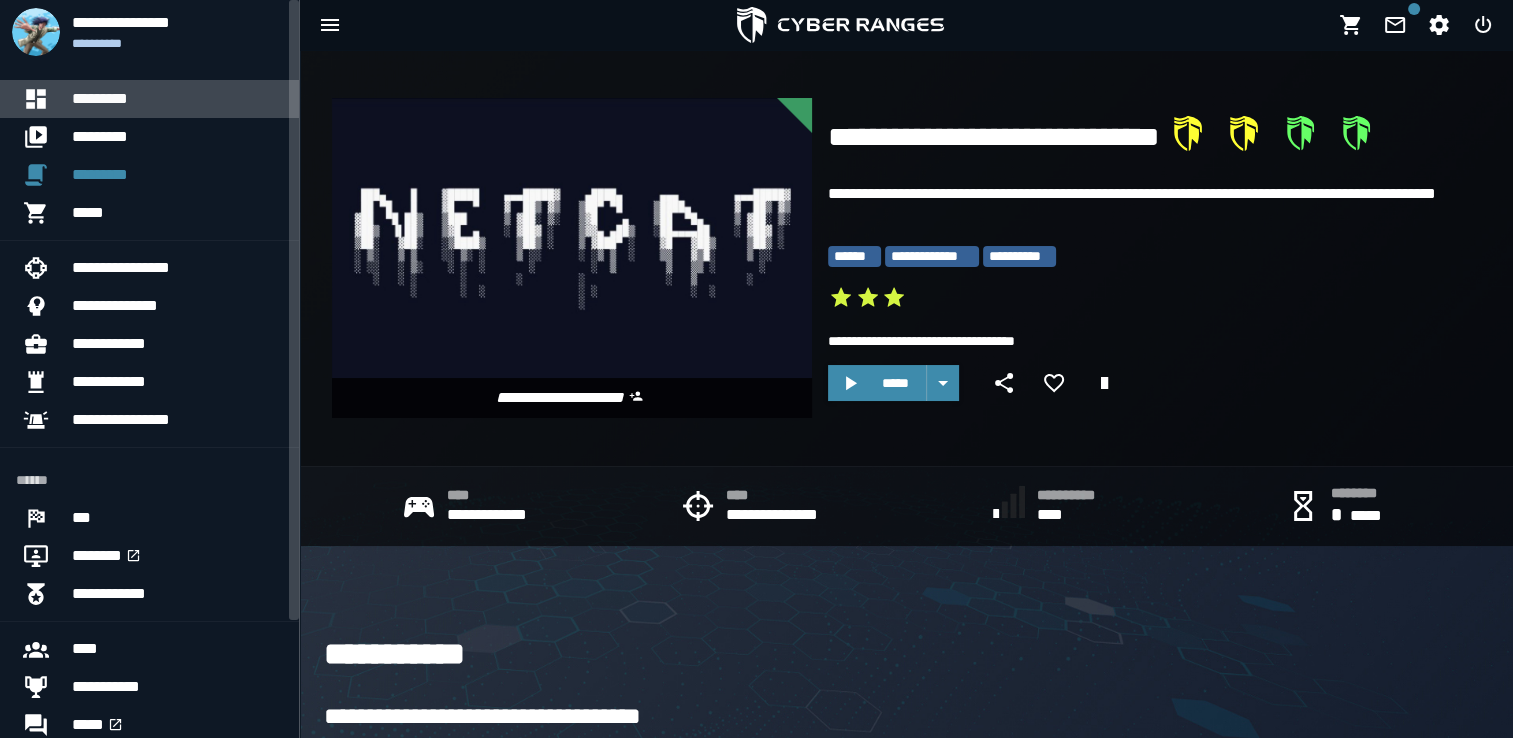 click on "*********" at bounding box center [177, 99] 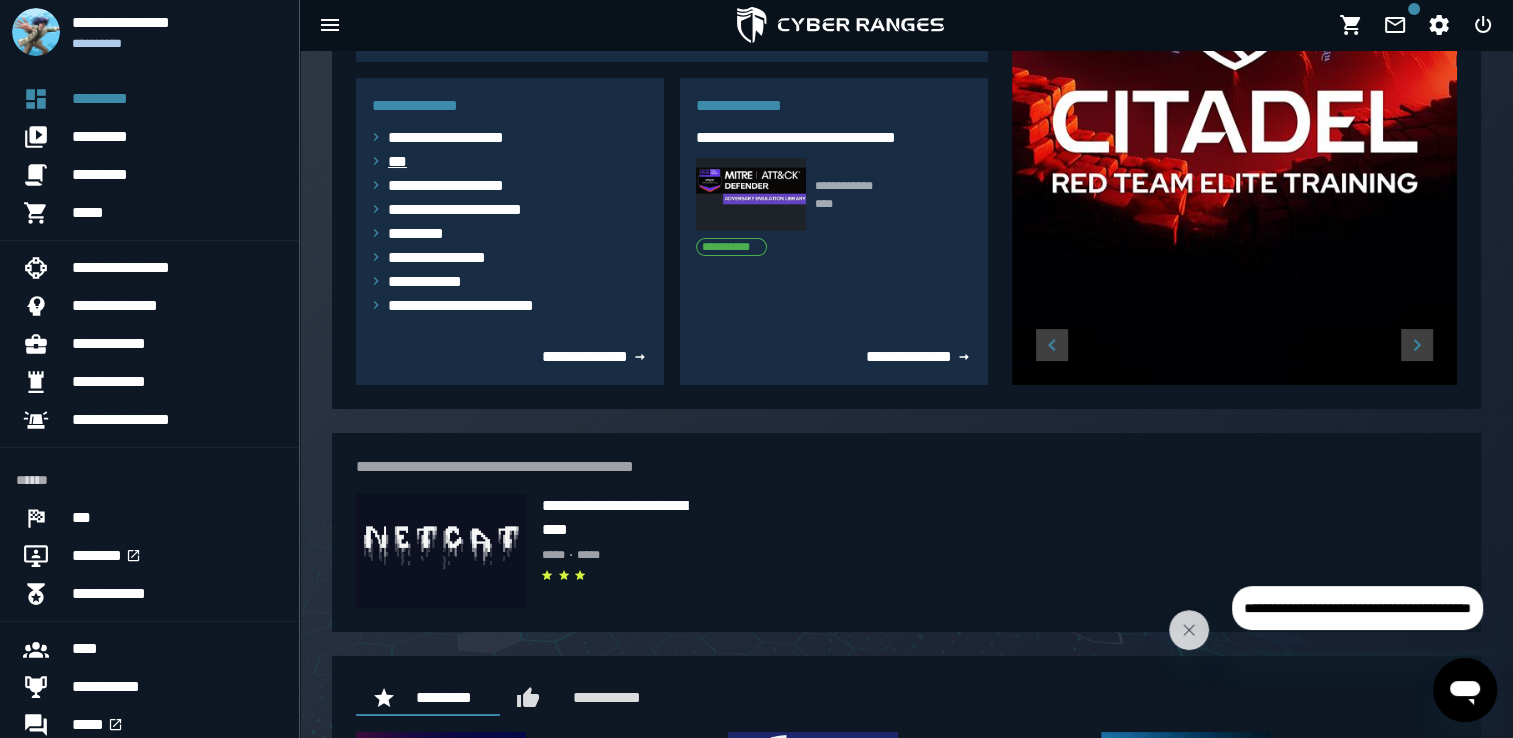 scroll, scrollTop: 379, scrollLeft: 0, axis: vertical 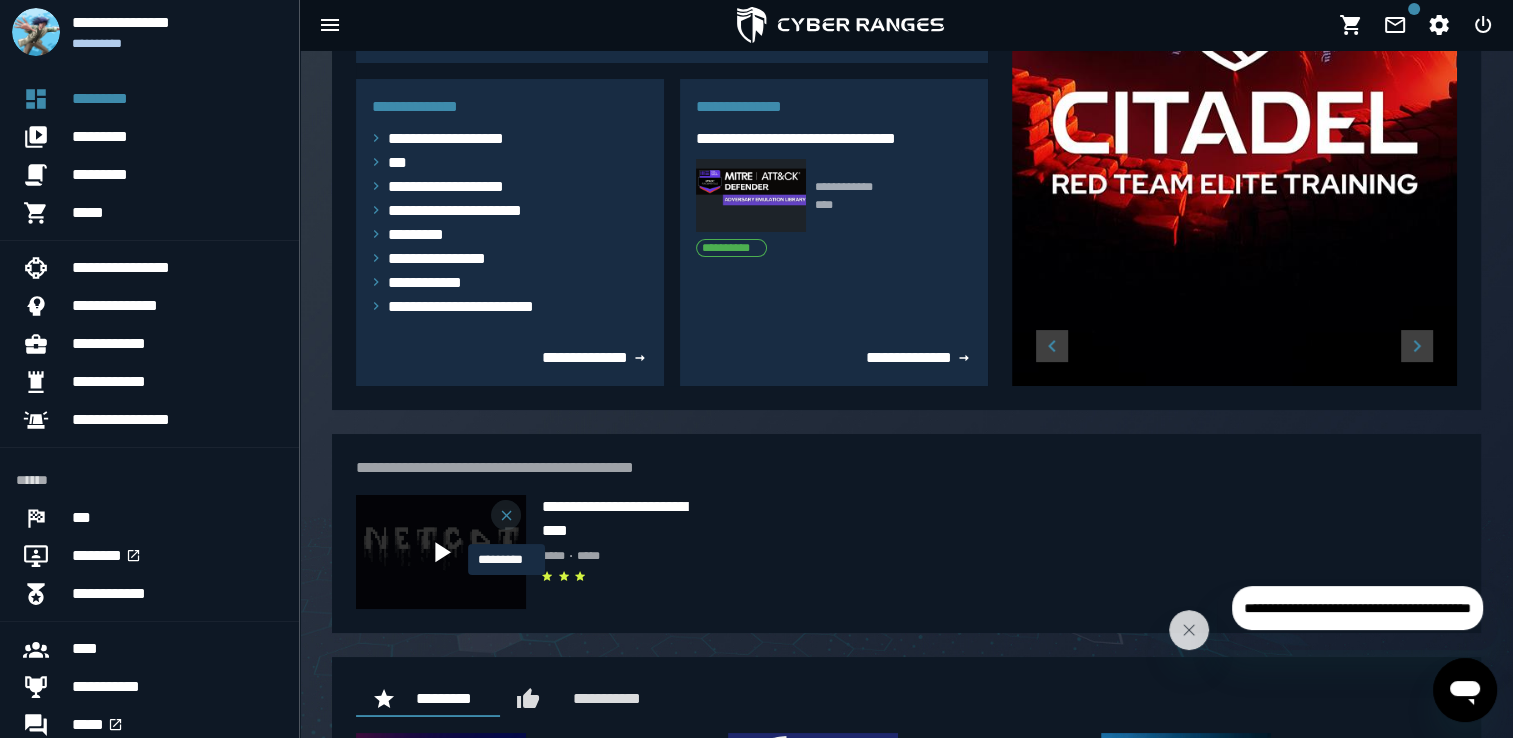 click 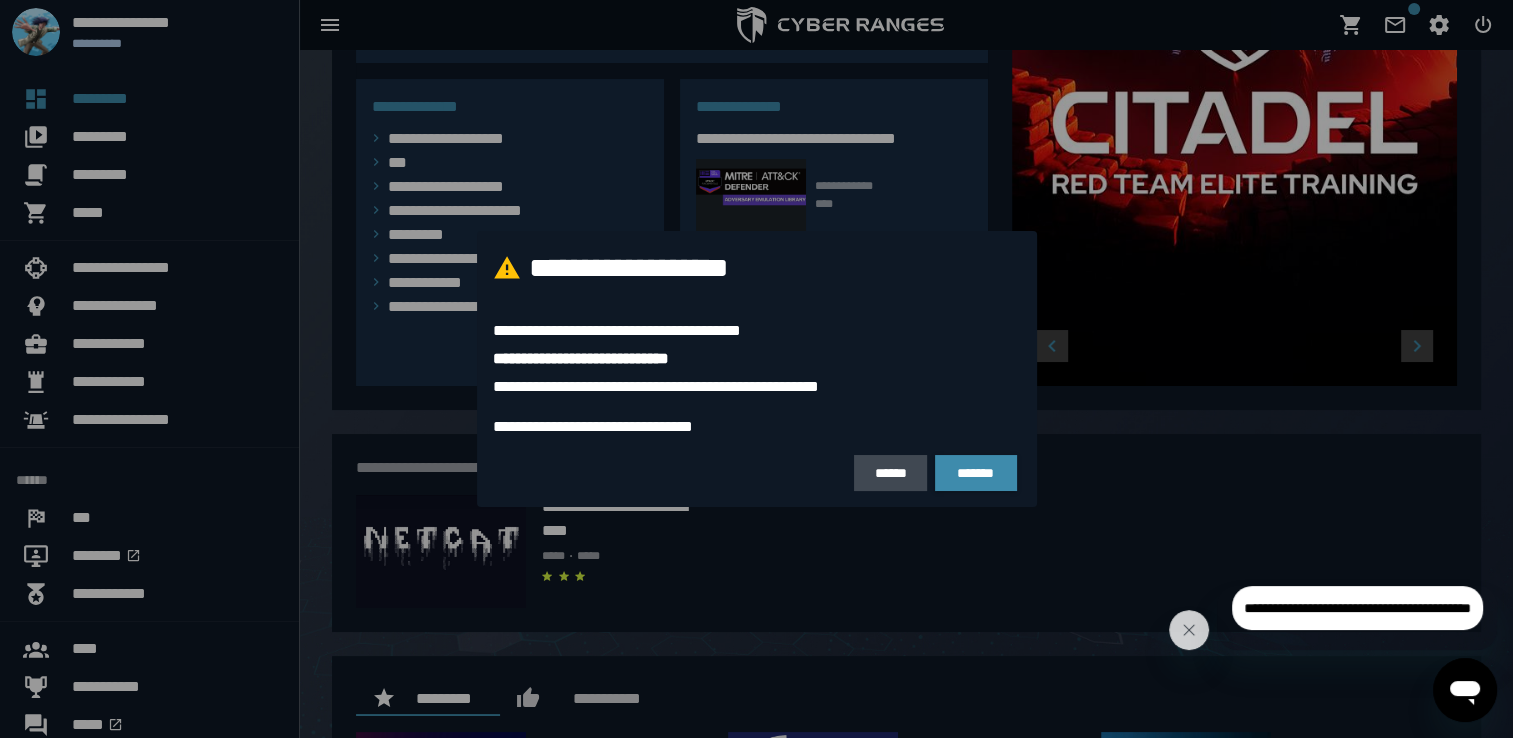 click at bounding box center (756, 369) 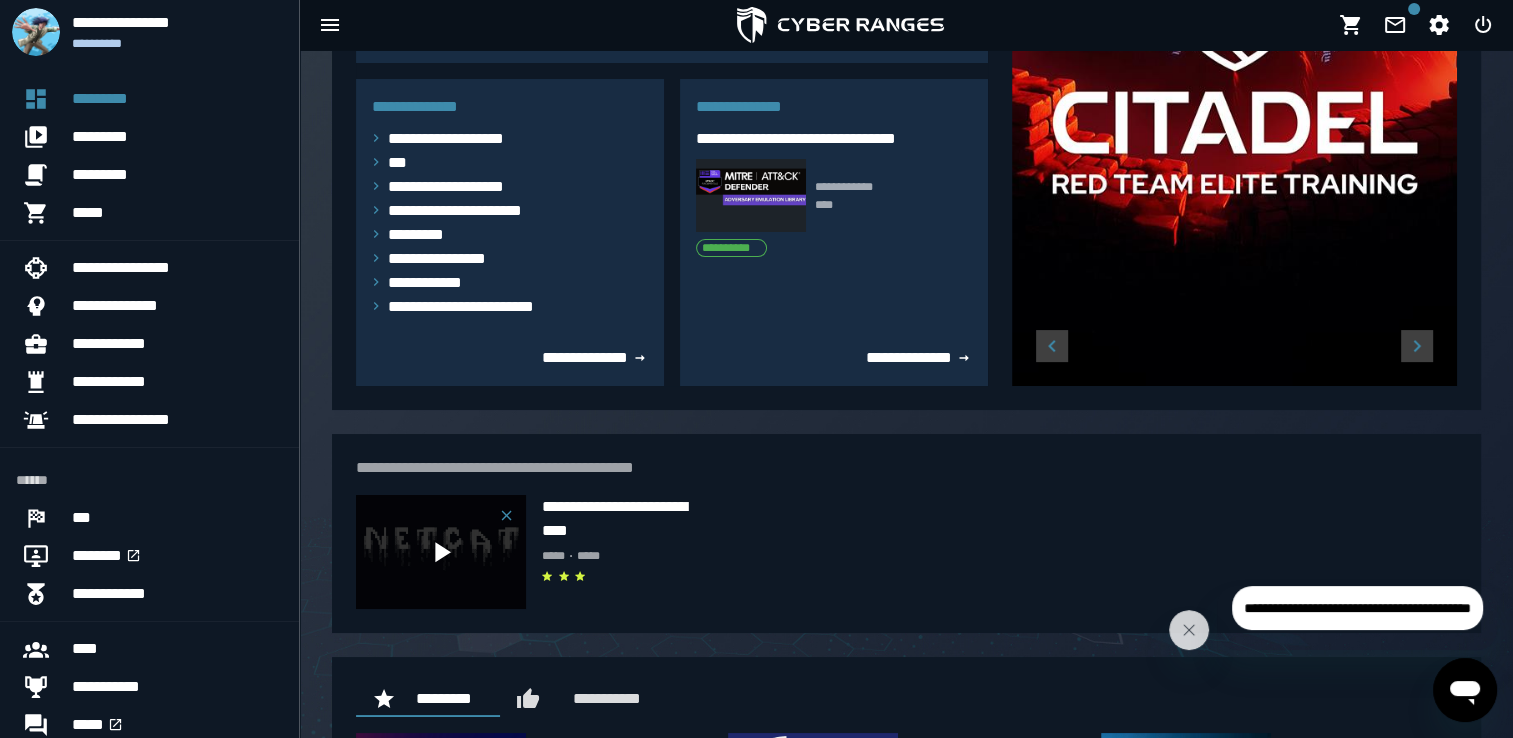 click at bounding box center [441, 551] 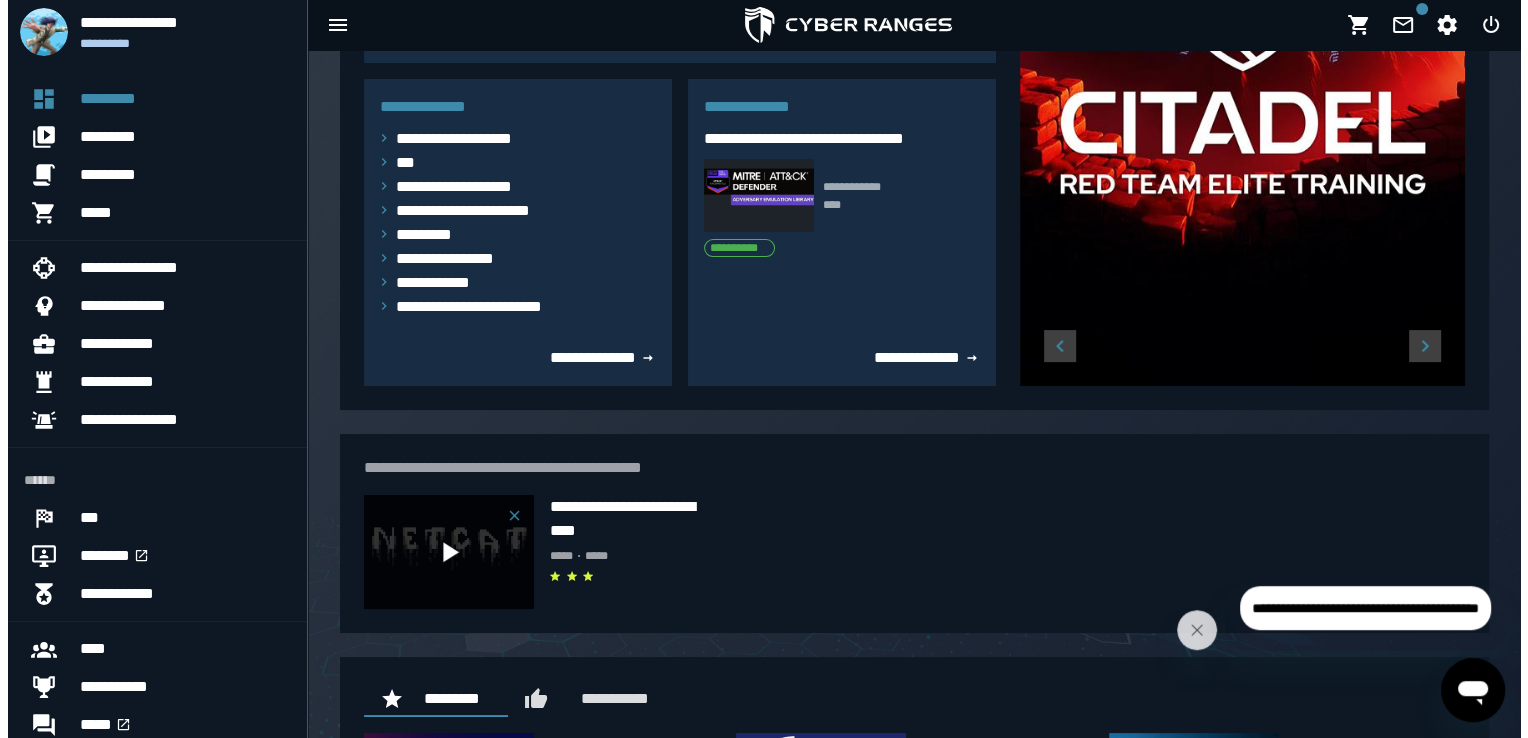 scroll, scrollTop: 0, scrollLeft: 0, axis: both 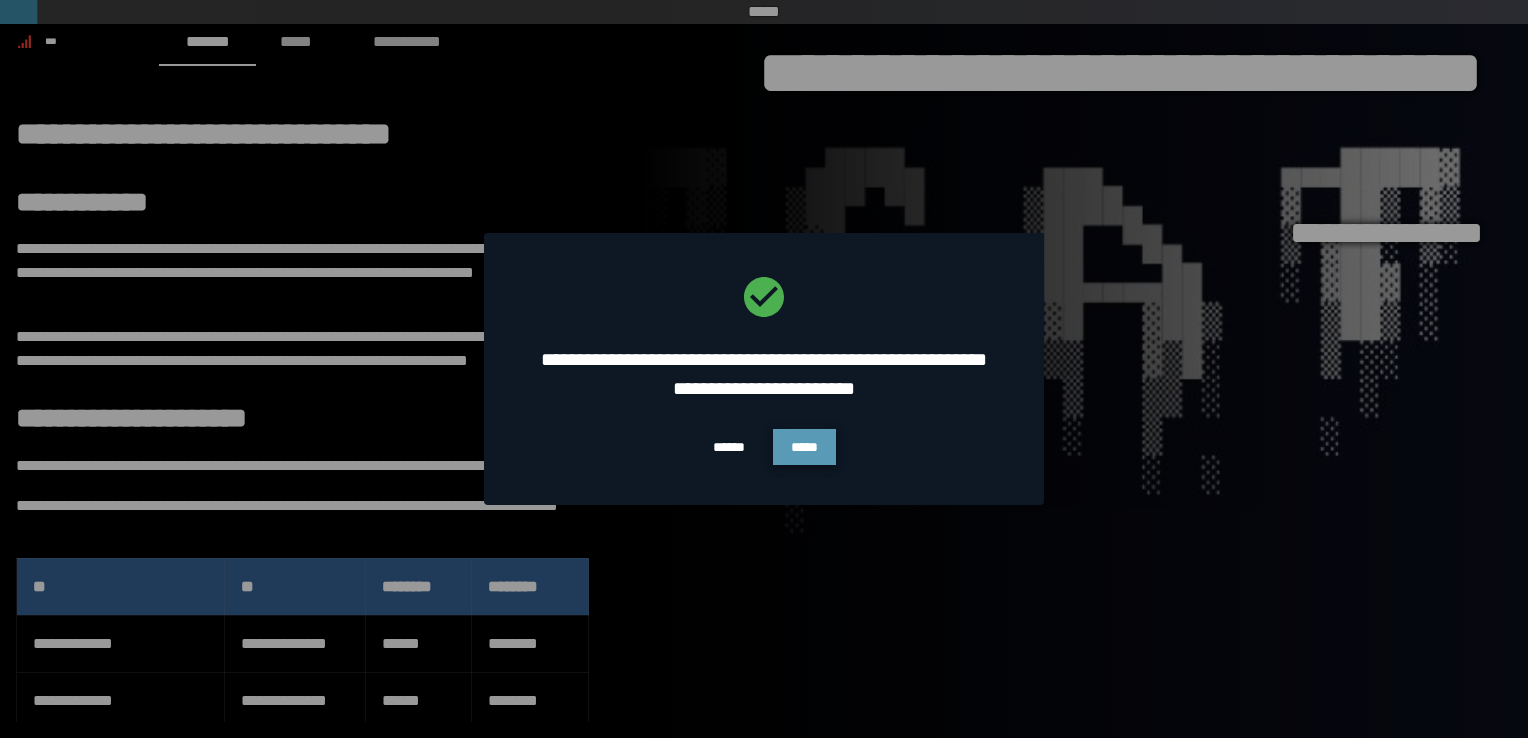 click on "*****" at bounding box center (804, 447) 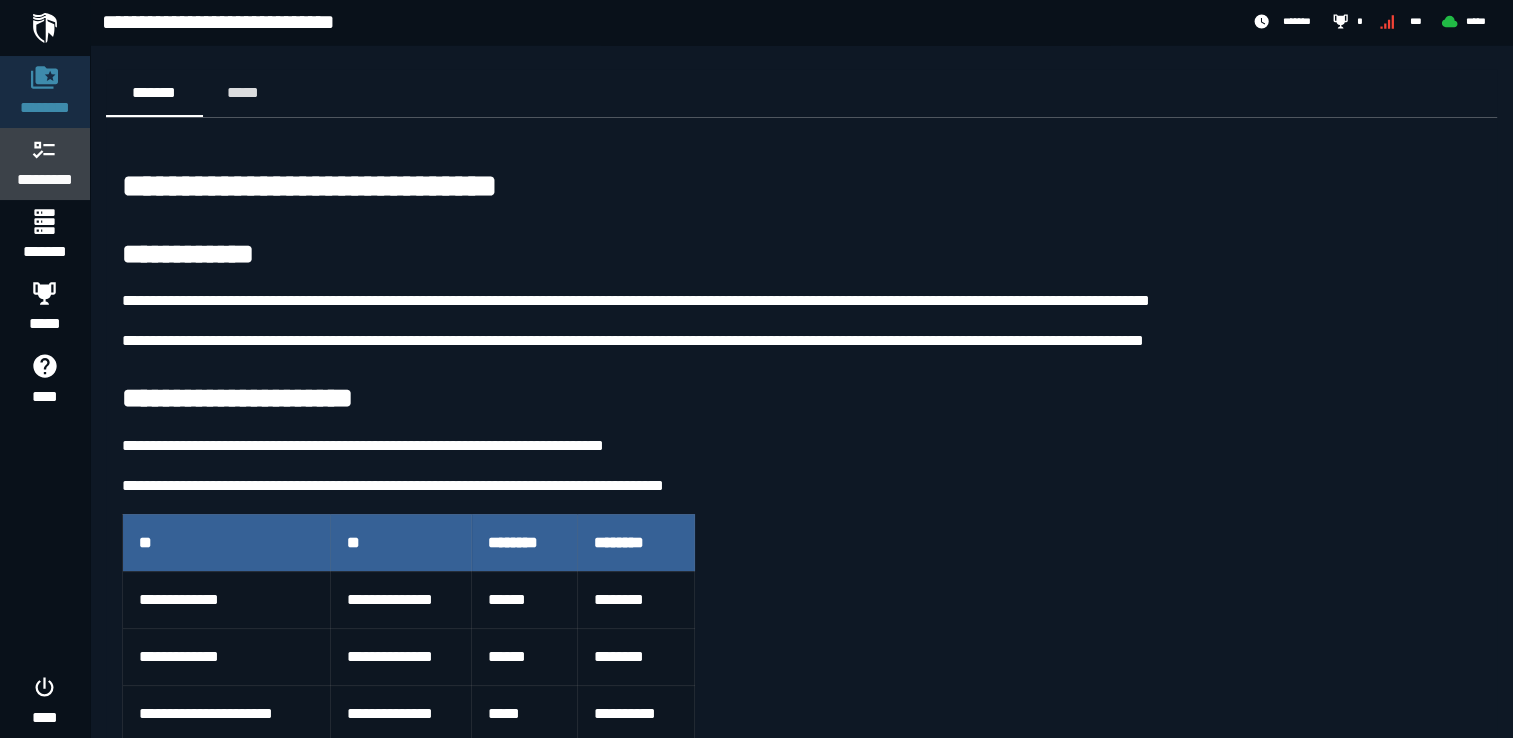 click 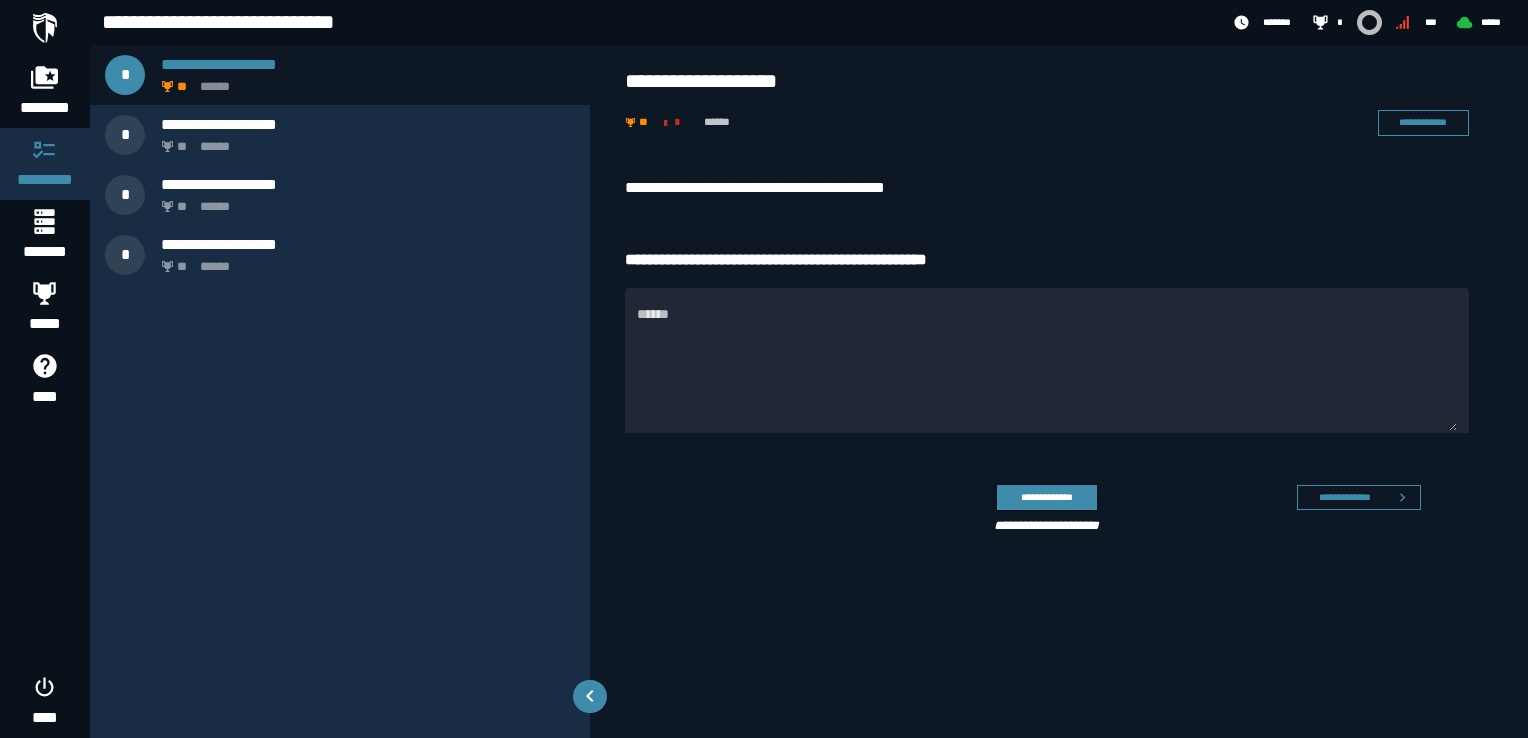 click on "[STREET] [CITY] [STATE]" at bounding box center (340, 391) 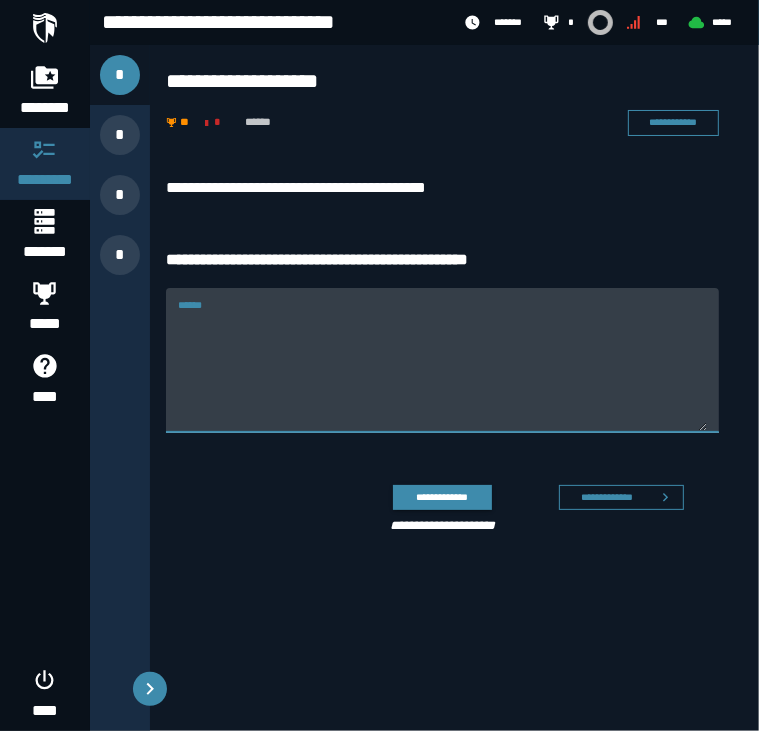 click on "******" at bounding box center (442, 372) 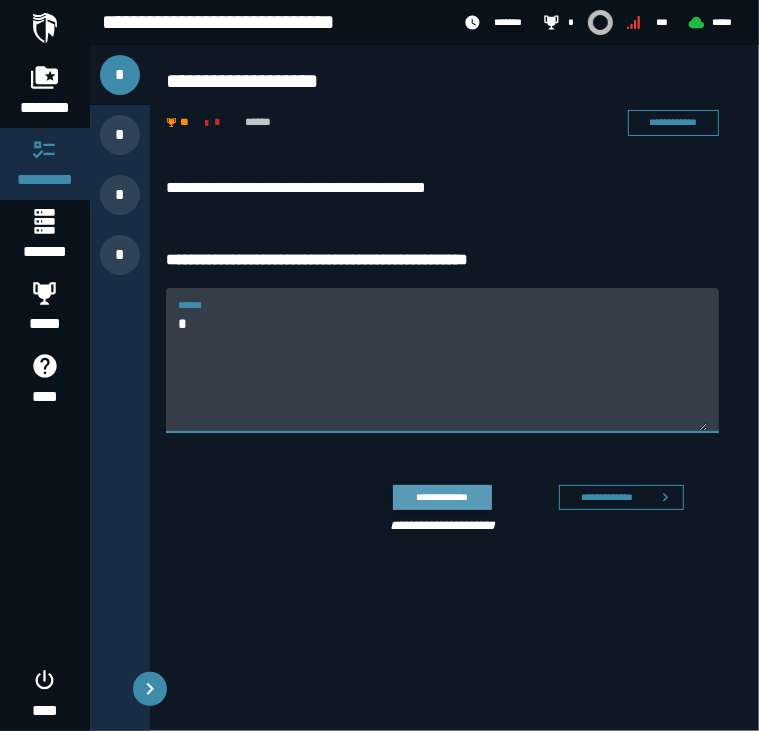 type on "*" 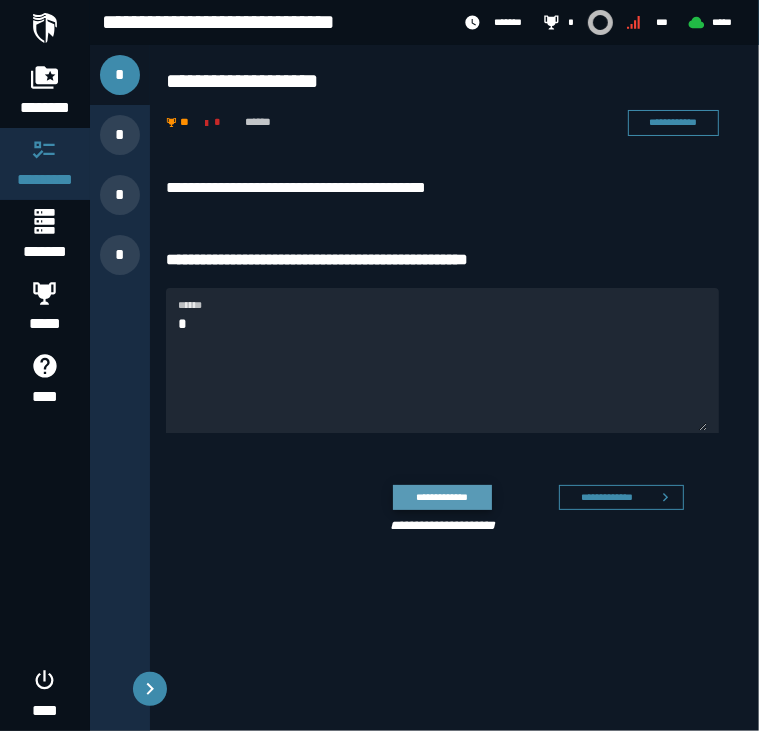 click on "**********" at bounding box center [442, 497] 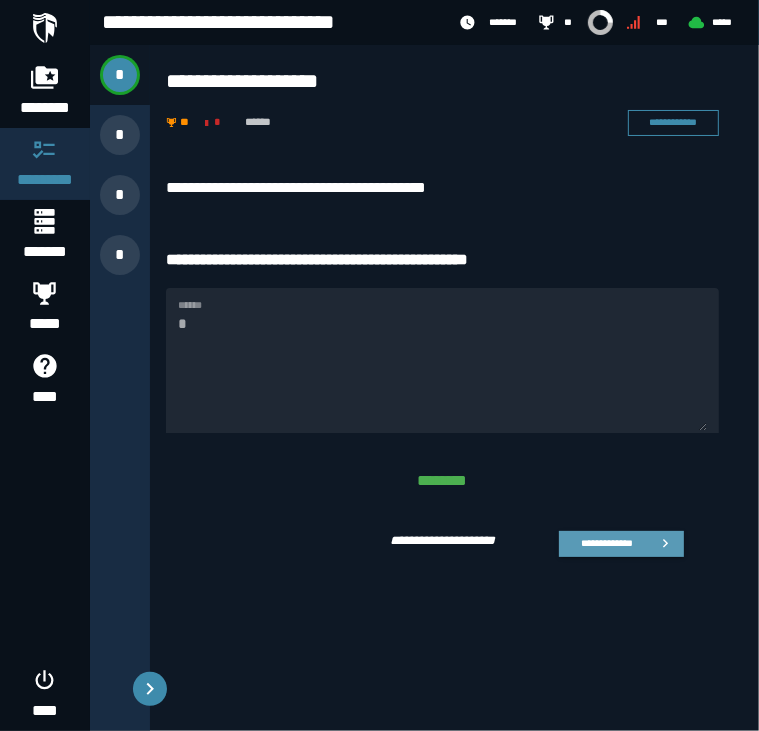 click on "**********" at bounding box center (606, 543) 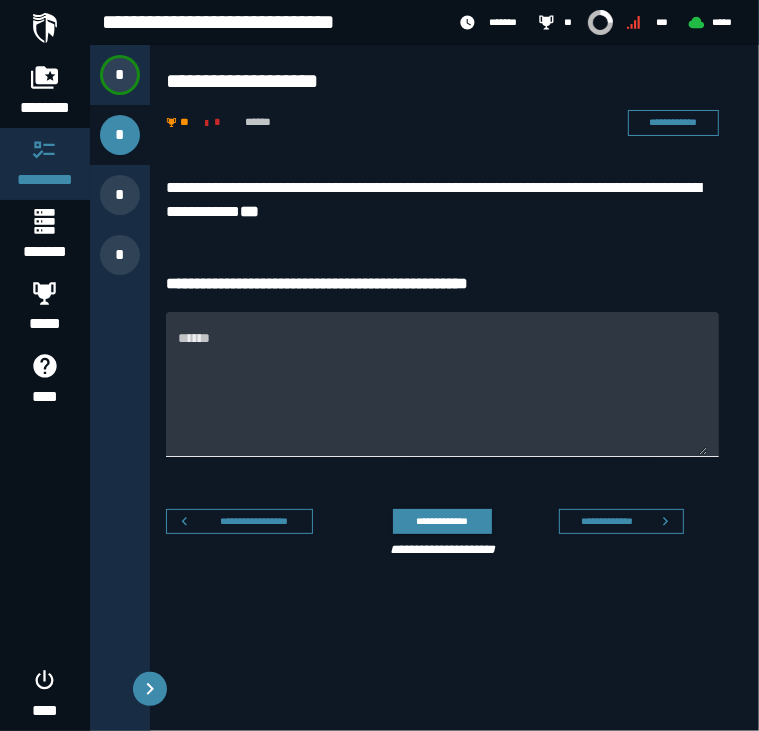 click on "******" at bounding box center [442, 396] 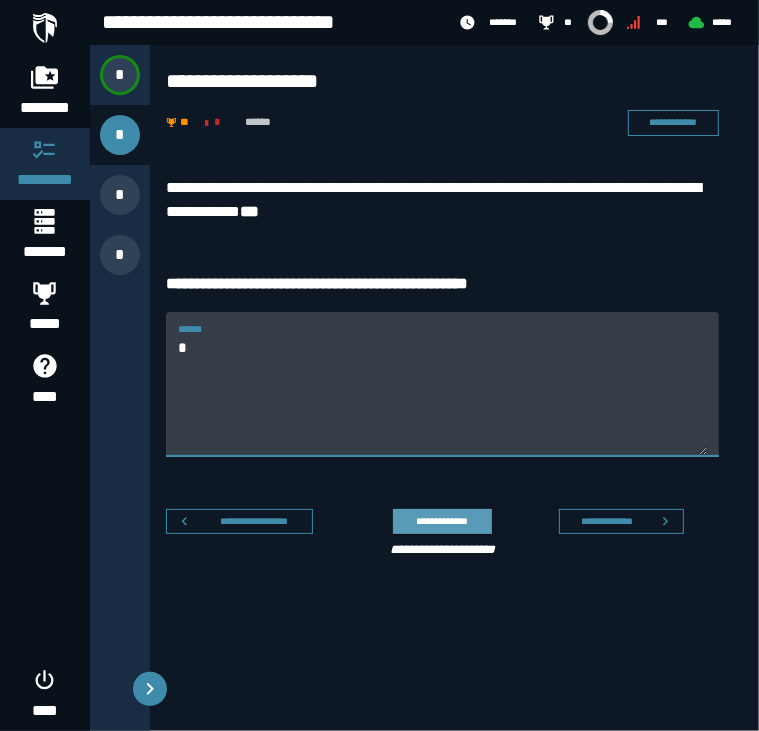 type on "*" 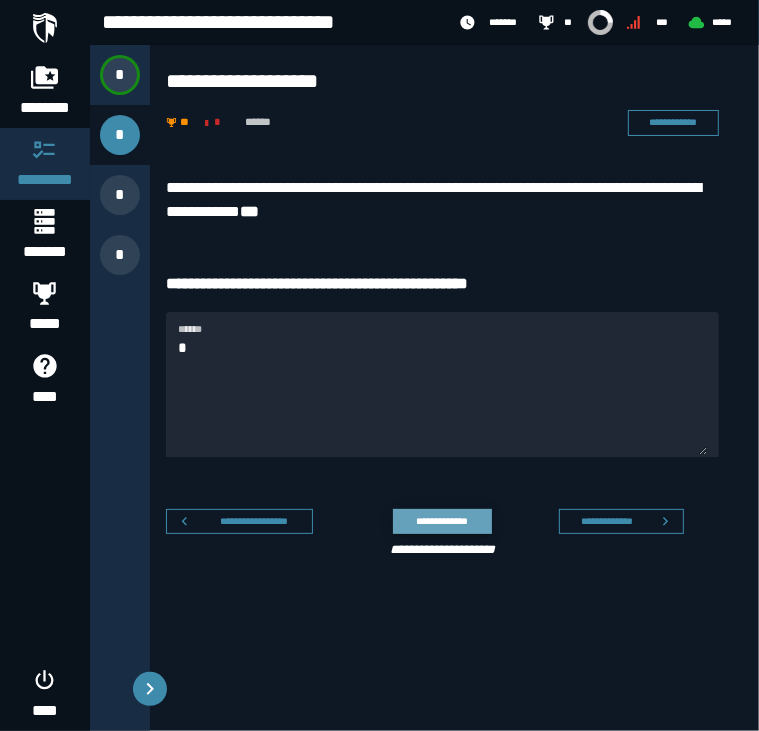 click on "**********" at bounding box center [442, 521] 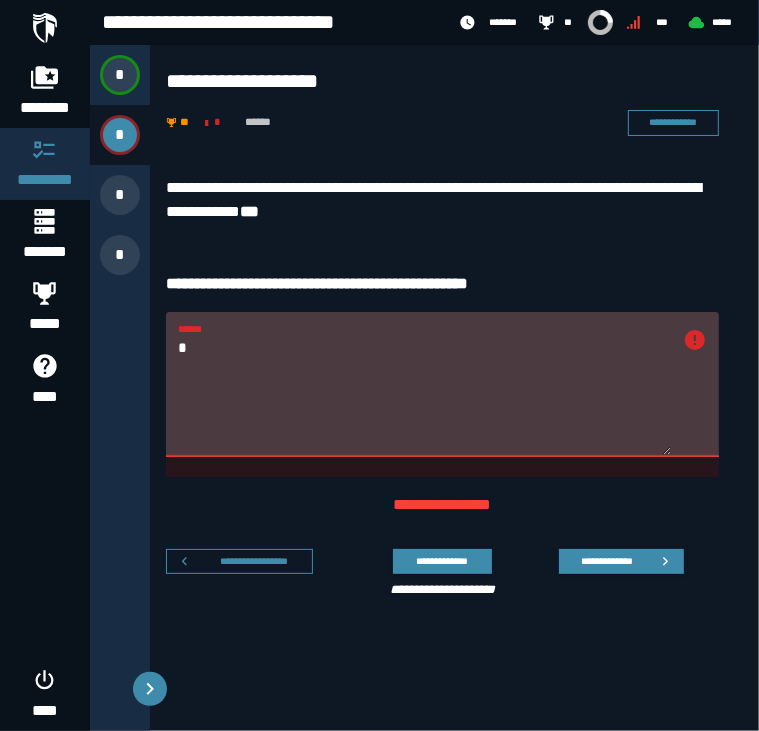 click on "*" at bounding box center [424, 396] 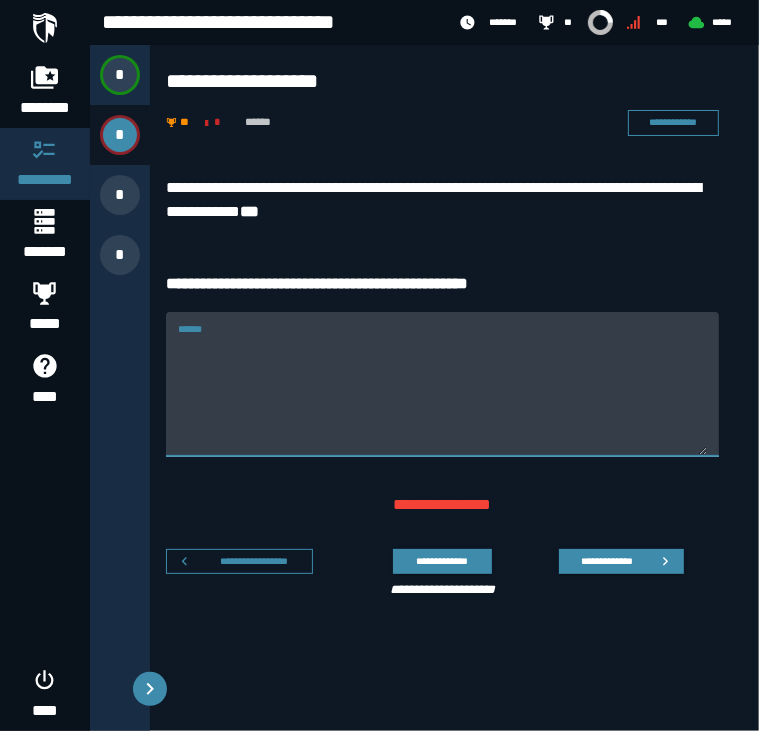 type on "*" 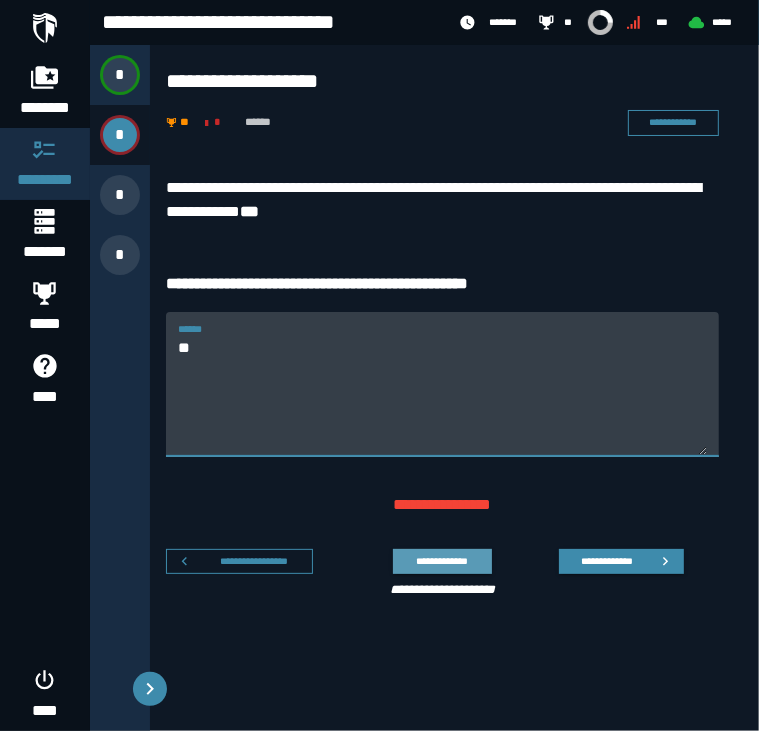 type on "**" 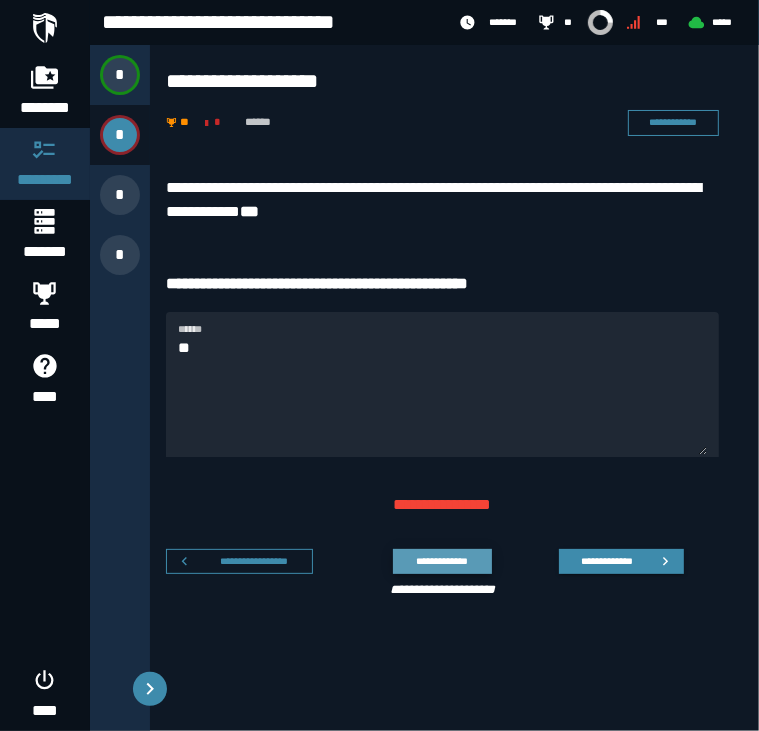 click on "**********" at bounding box center (442, 561) 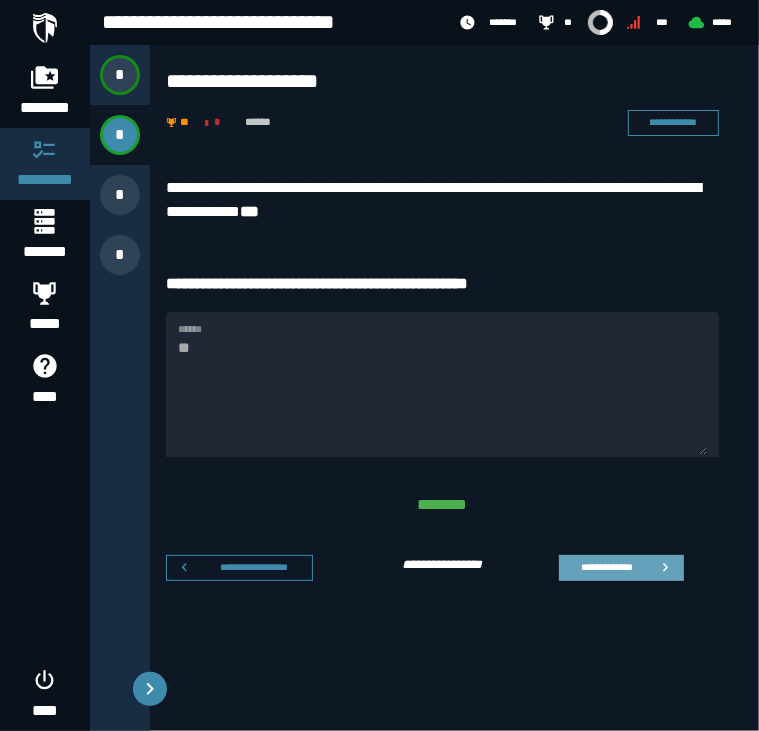 click on "**********" at bounding box center (606, 567) 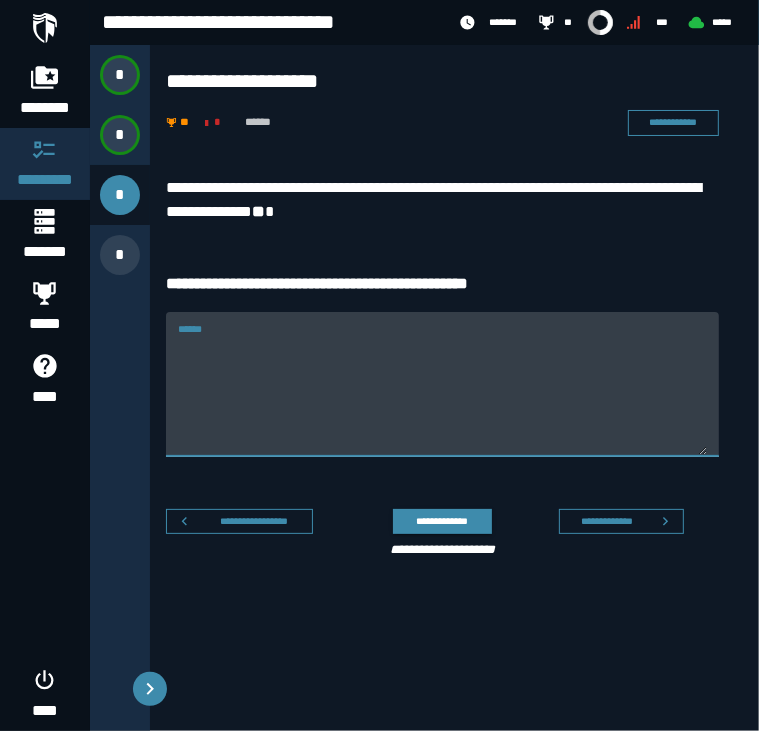 click on "******" at bounding box center (442, 396) 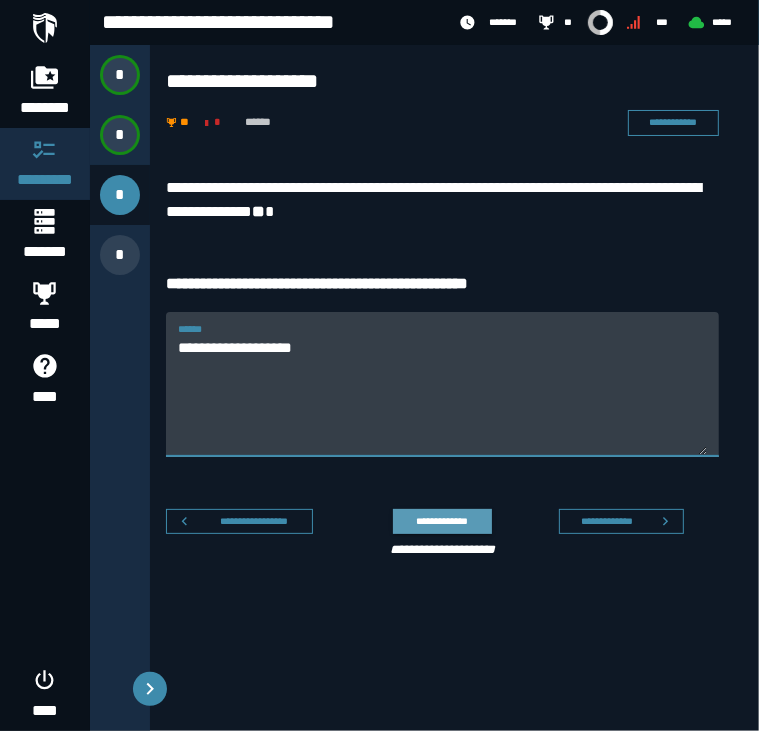click on "**********" at bounding box center [442, 521] 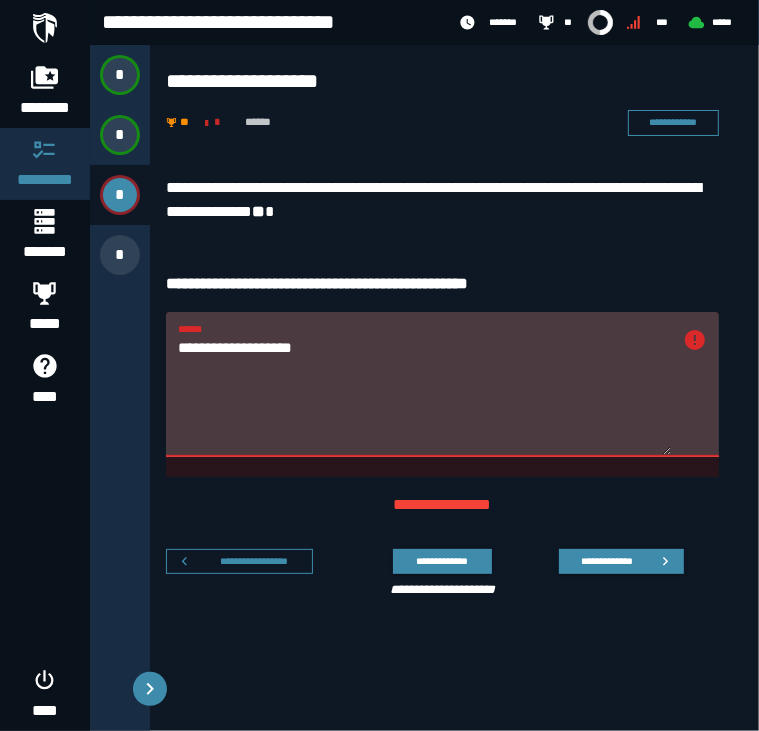 click on "**********" at bounding box center (424, 396) 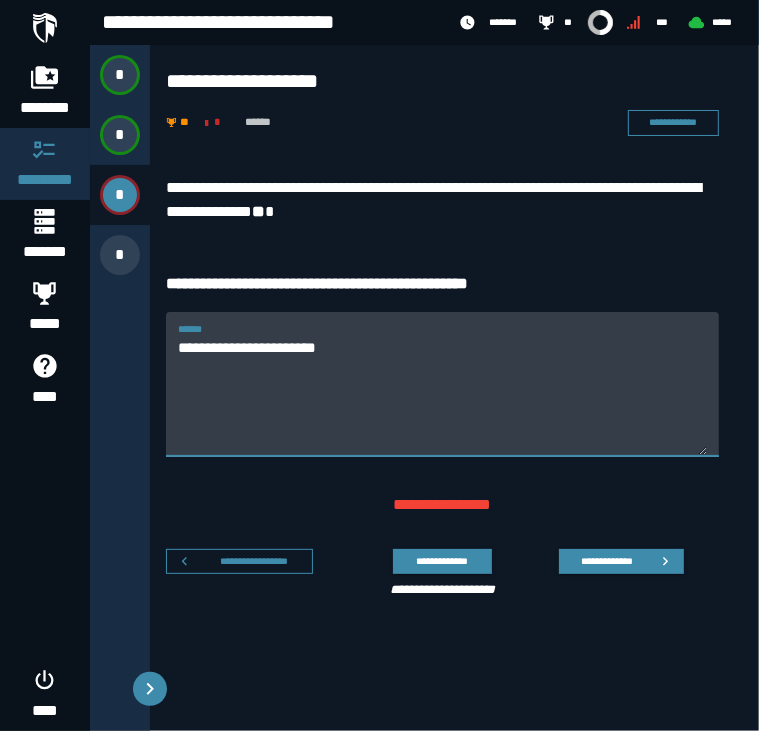 type on "**********" 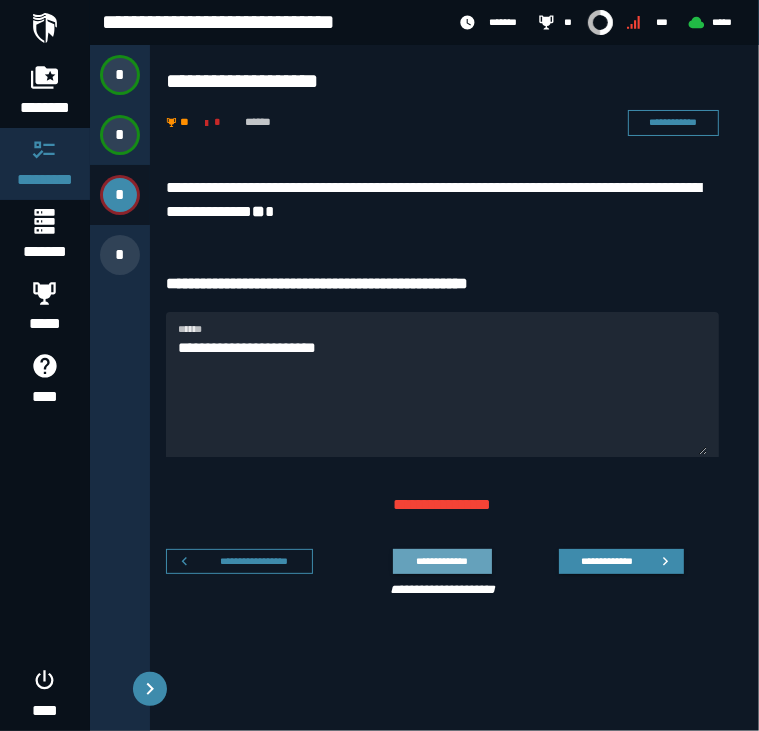 click on "**********" at bounding box center [442, 561] 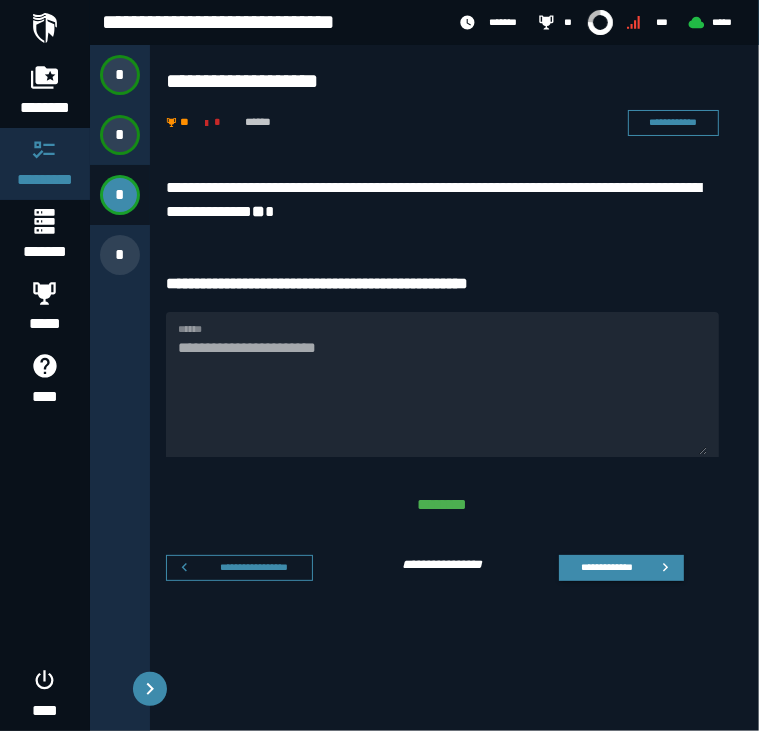 click on "**********" at bounding box center (442, 394) 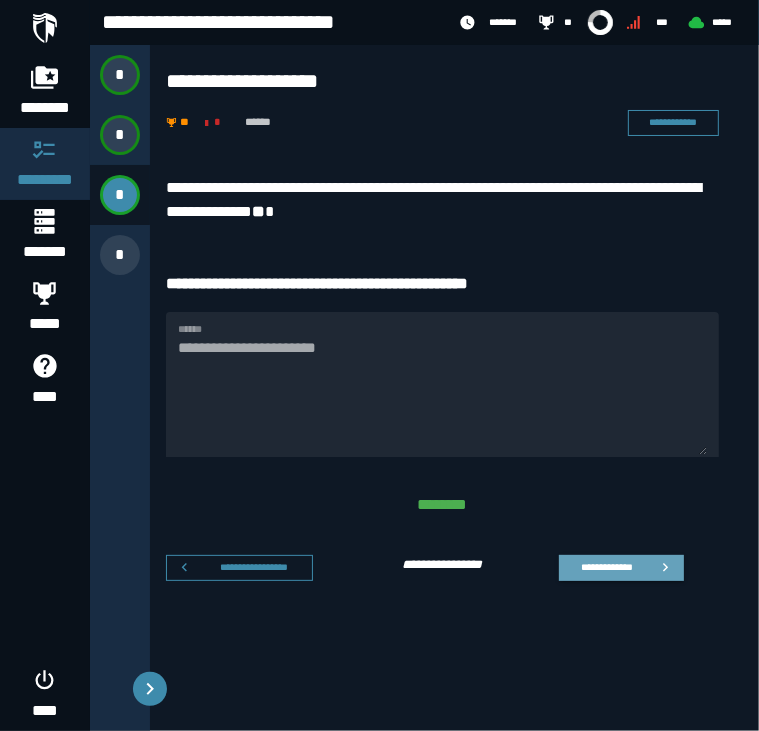 click on "**********" at bounding box center (606, 567) 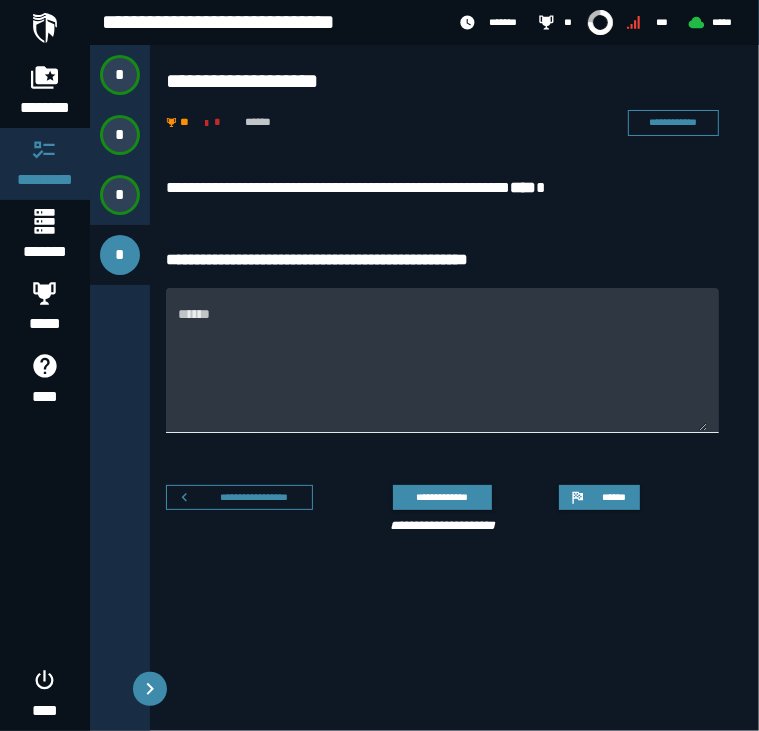 click on "******" at bounding box center [442, 372] 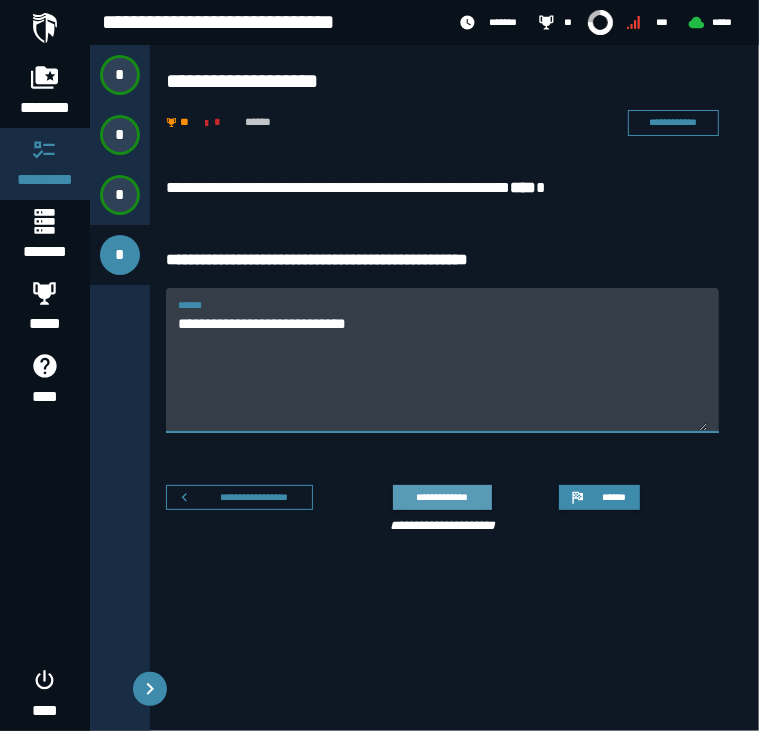 type on "**********" 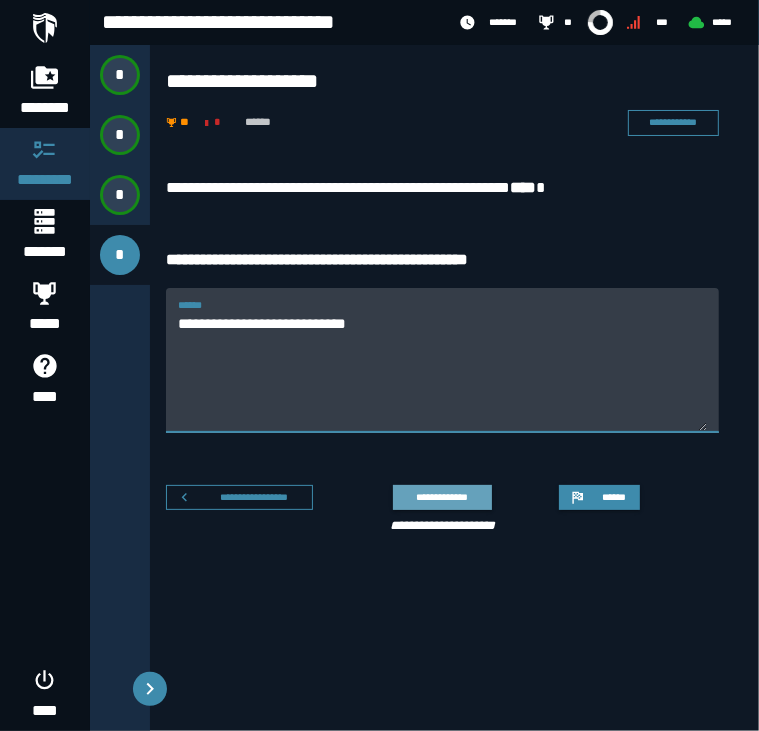 click on "**********" at bounding box center [442, 497] 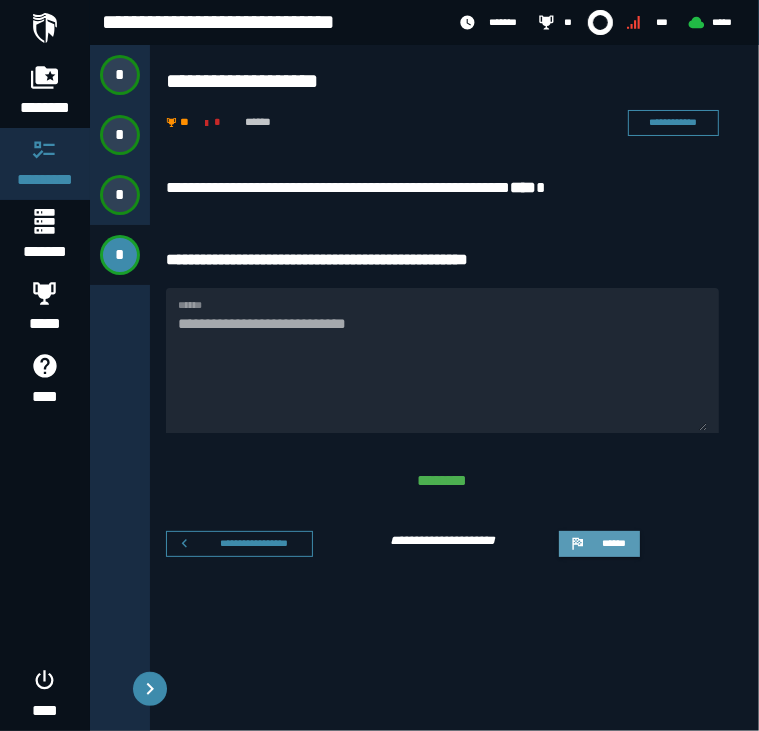 click on "******" at bounding box center (613, 543) 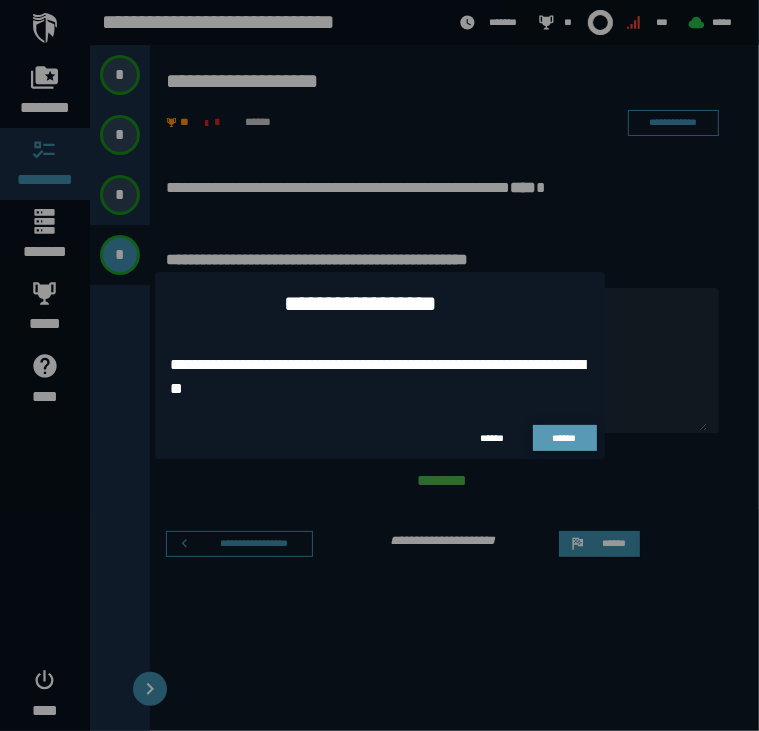 click on "******" at bounding box center (565, 438) 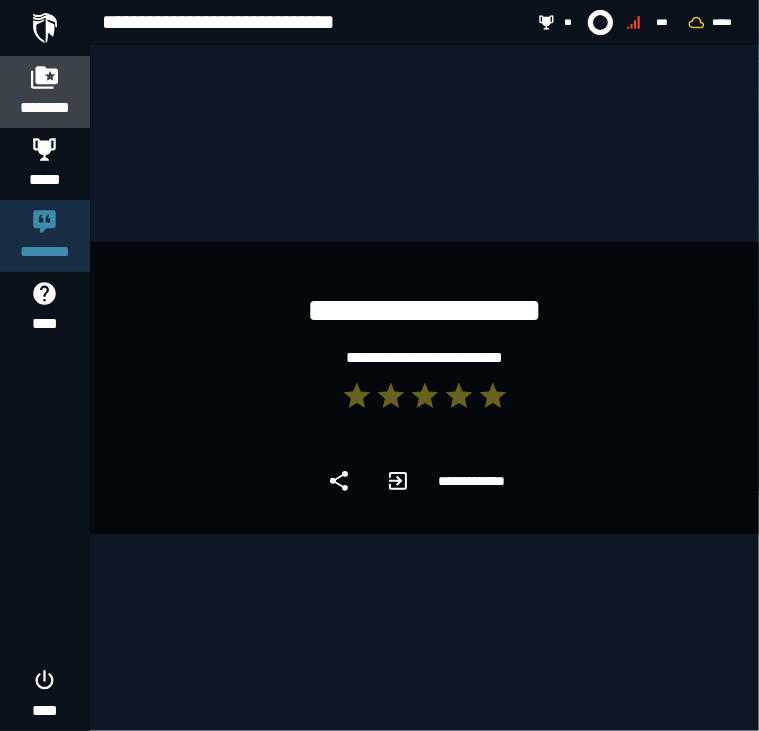click on "********" at bounding box center [45, 108] 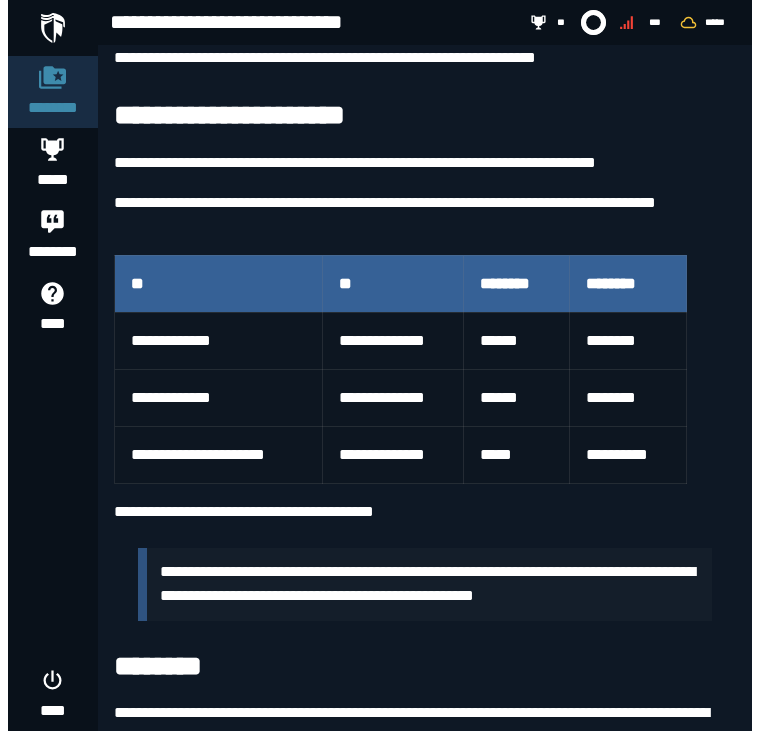 scroll, scrollTop: 0, scrollLeft: 0, axis: both 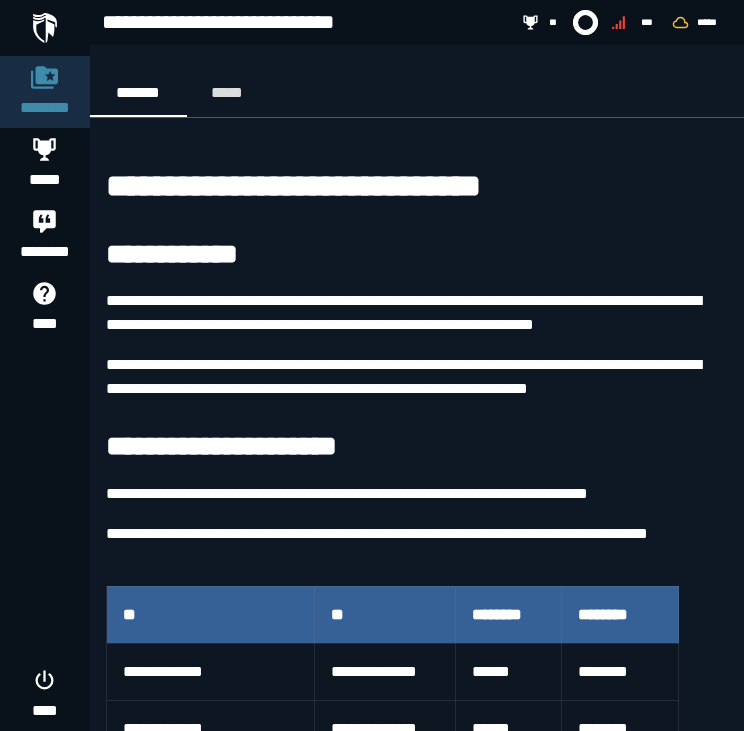 click at bounding box center (45, 28) 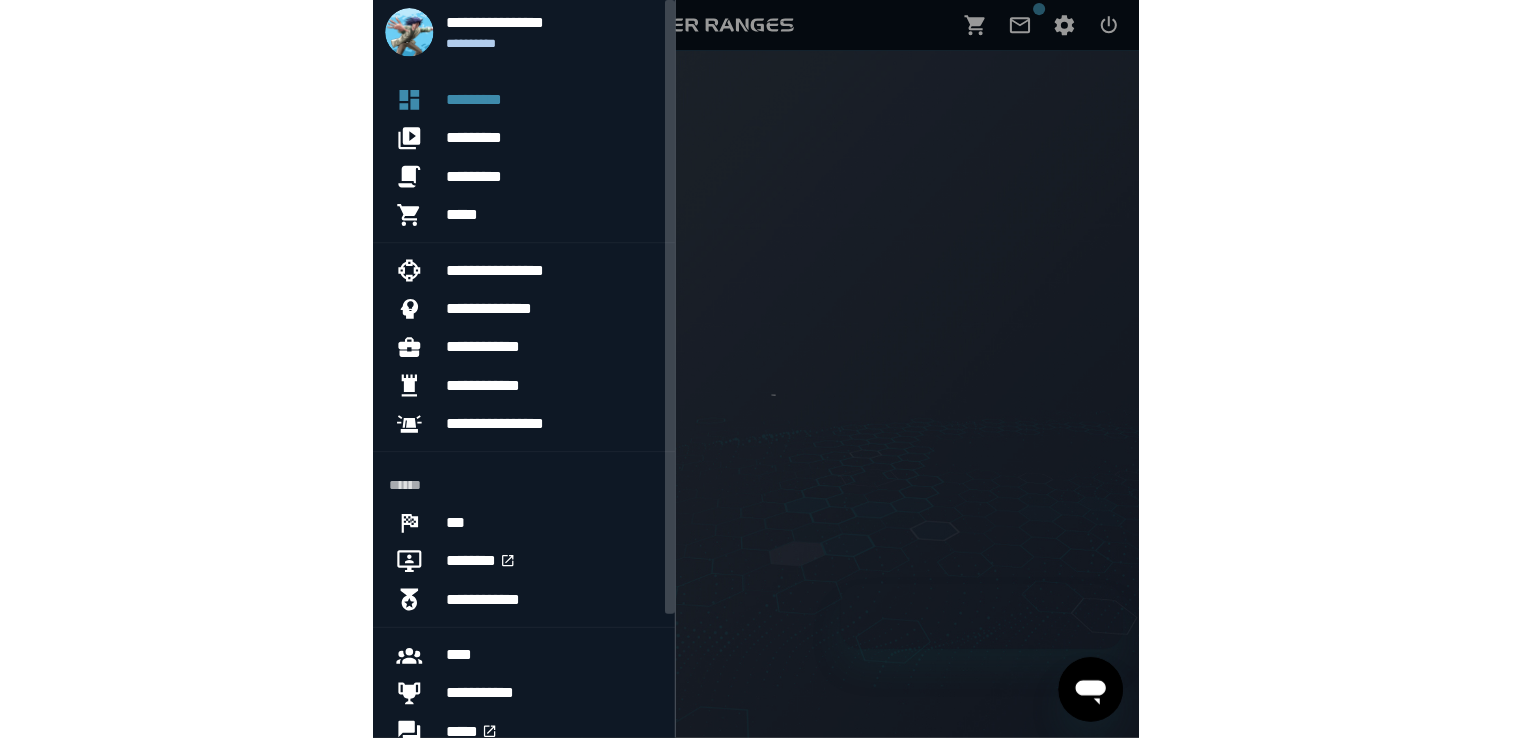 scroll, scrollTop: 0, scrollLeft: 0, axis: both 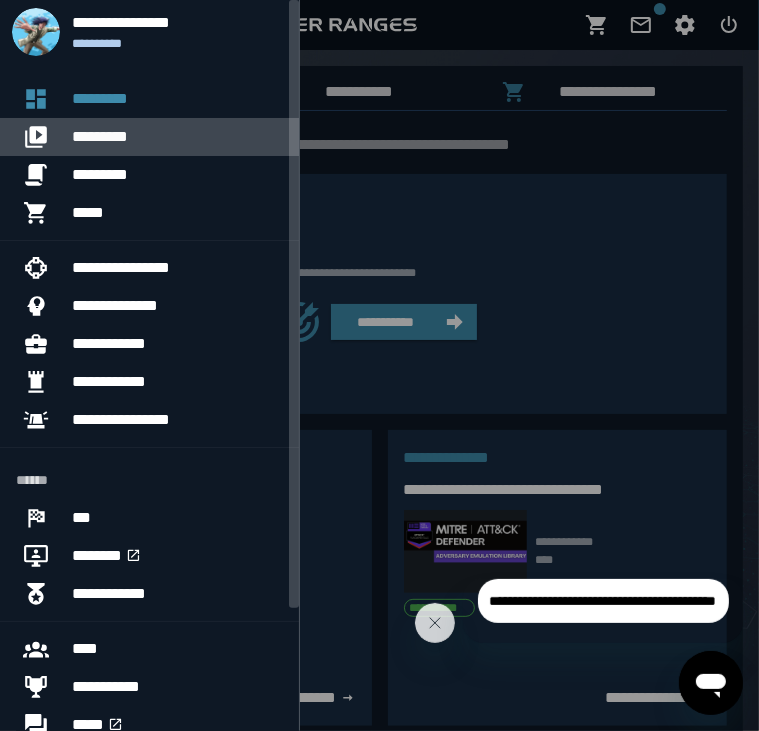 click on "*********" at bounding box center (177, 137) 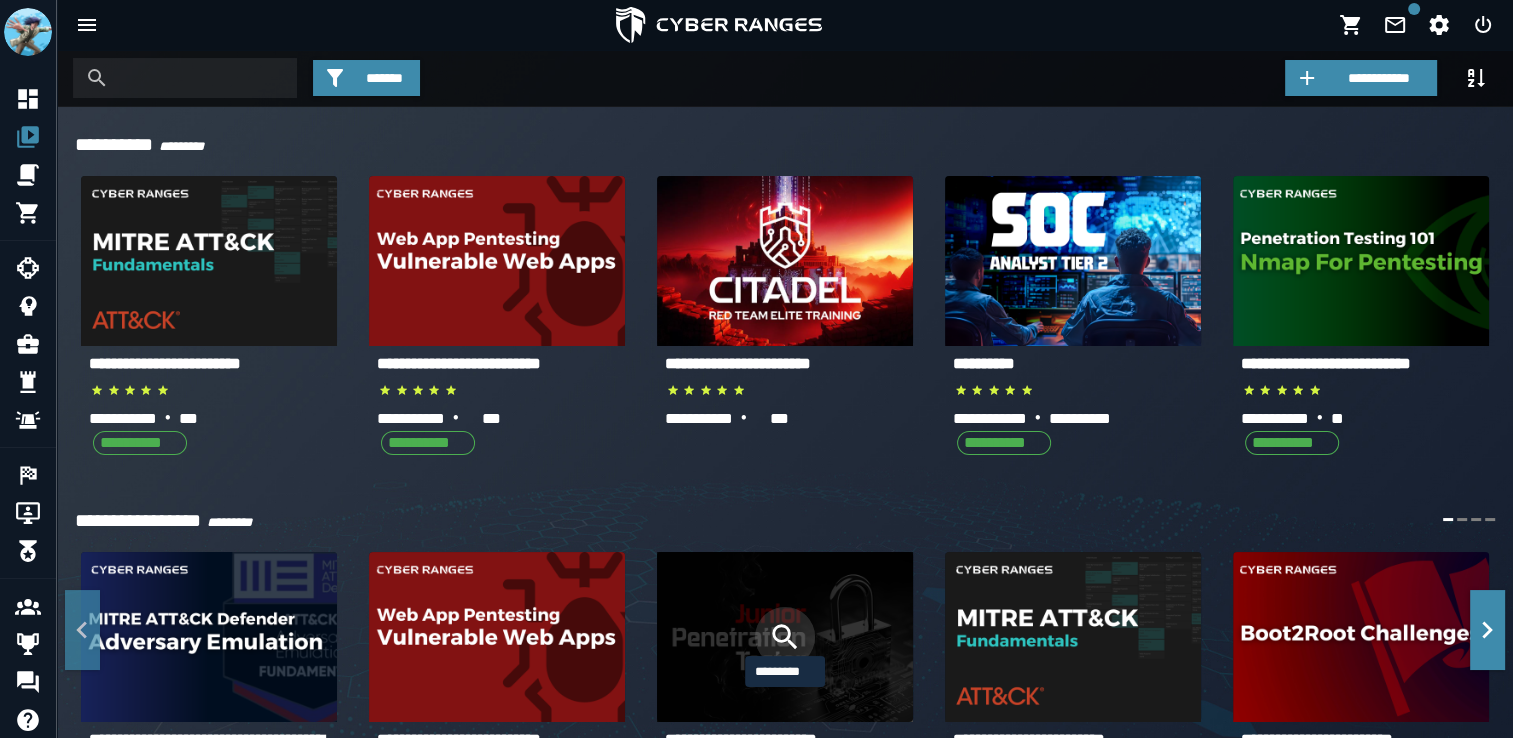 click at bounding box center (785, 637) 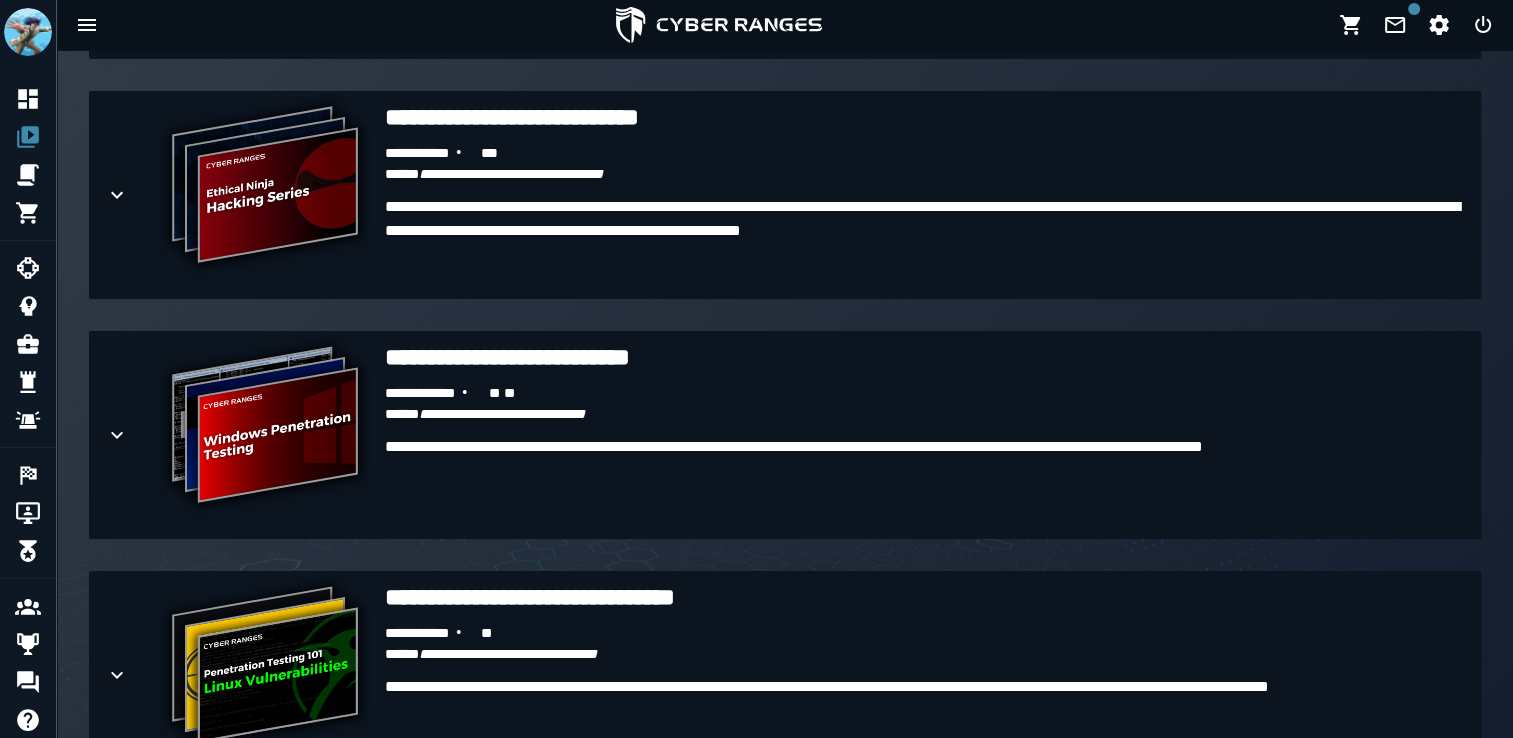 scroll, scrollTop: 2964, scrollLeft: 0, axis: vertical 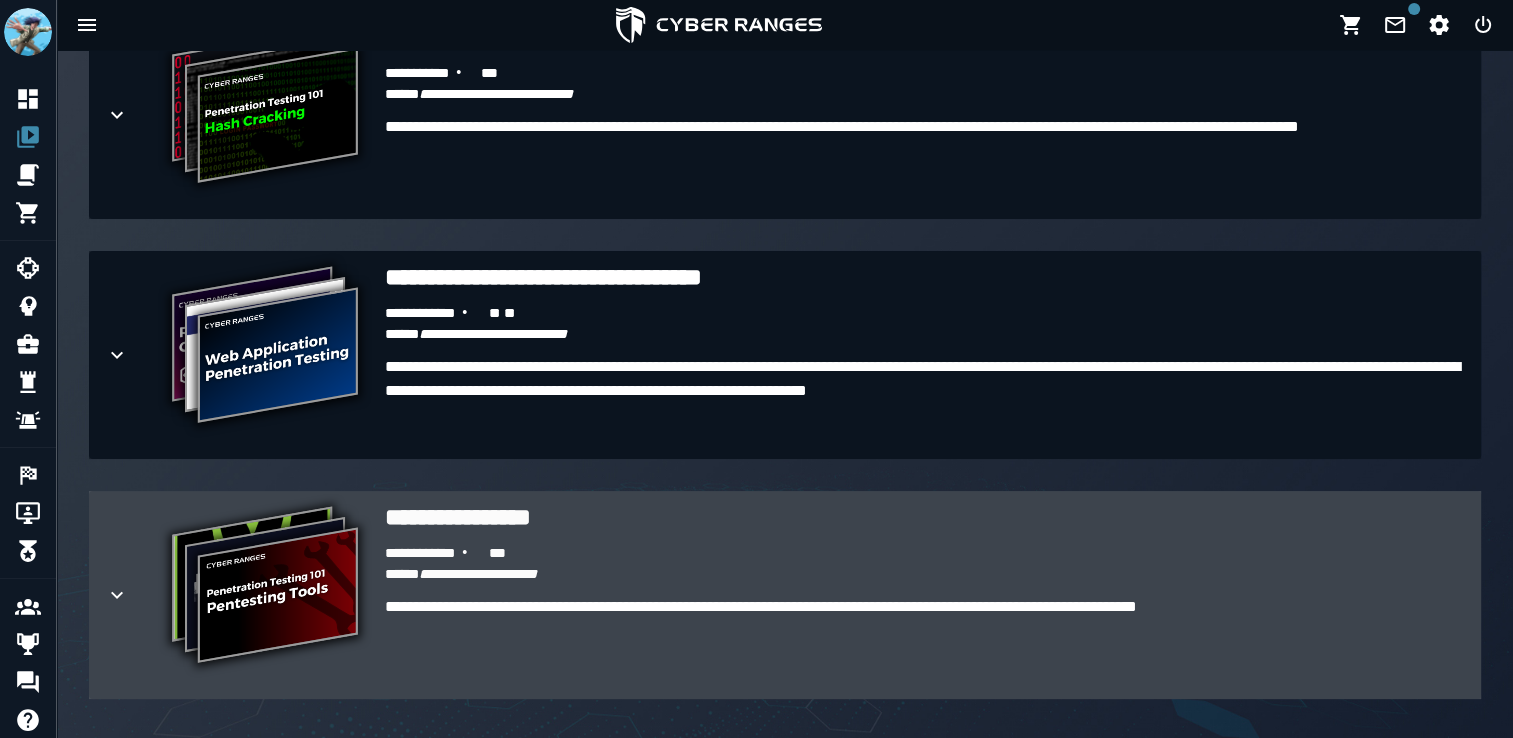 click on "**********" at bounding box center (273, 595) 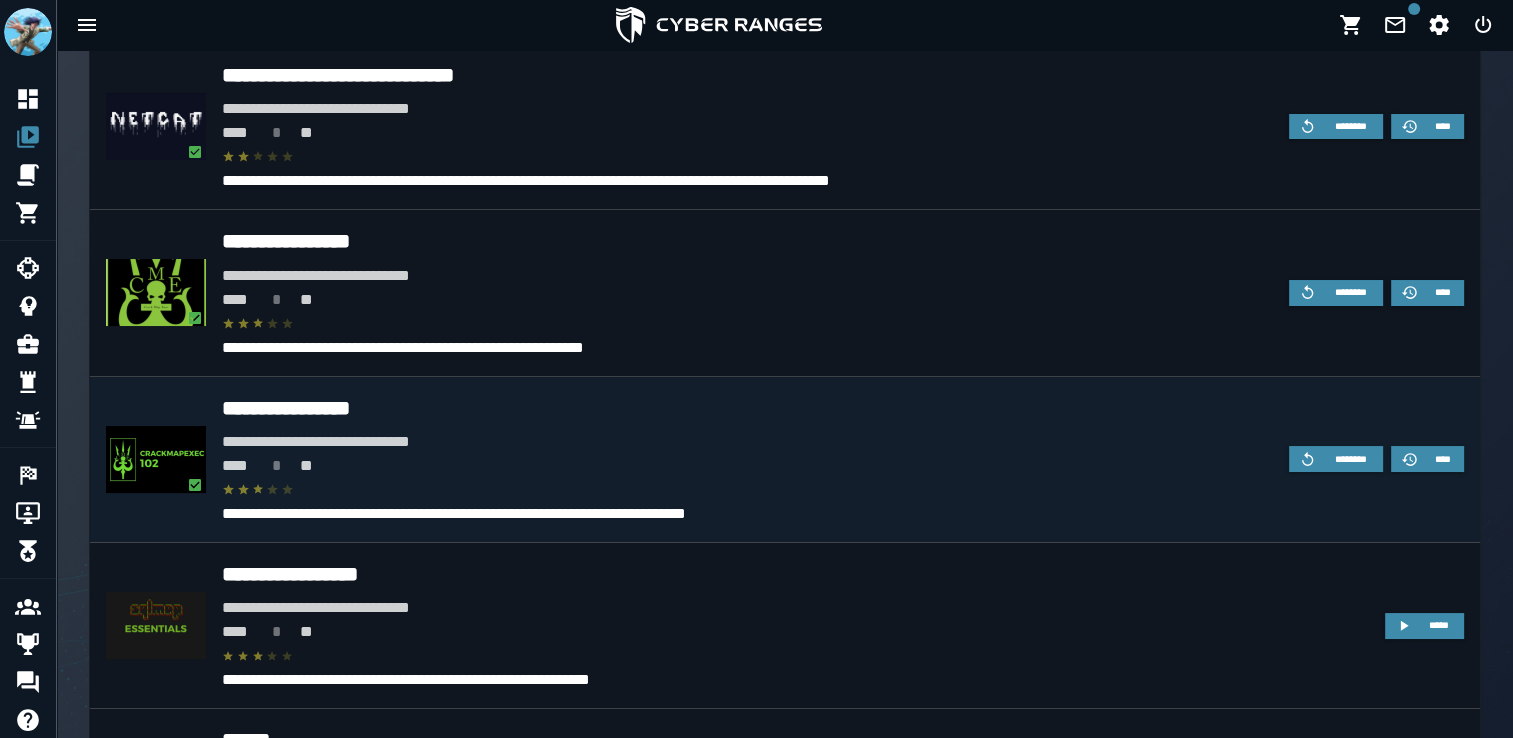 scroll, scrollTop: 3620, scrollLeft: 0, axis: vertical 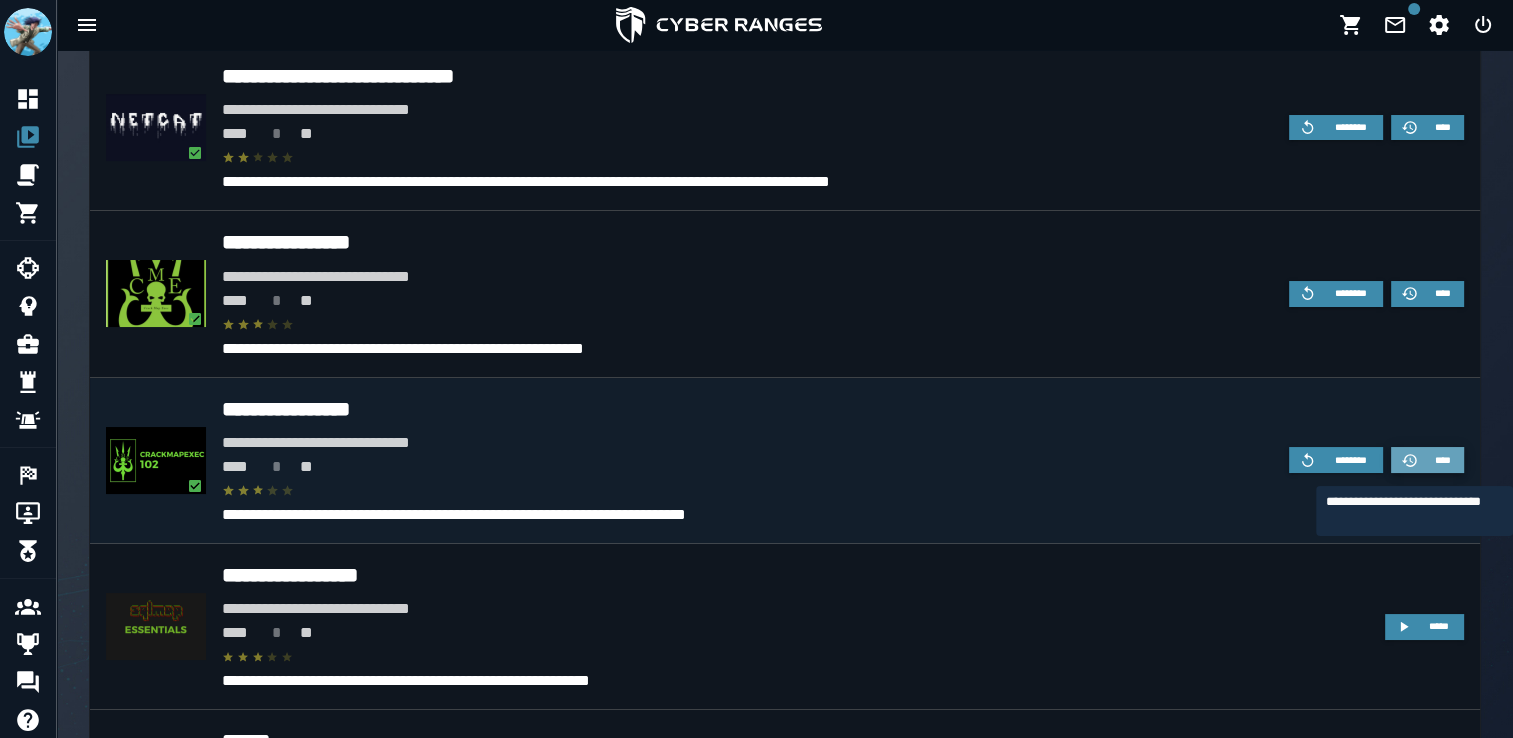 click on "****" at bounding box center [1442, 460] 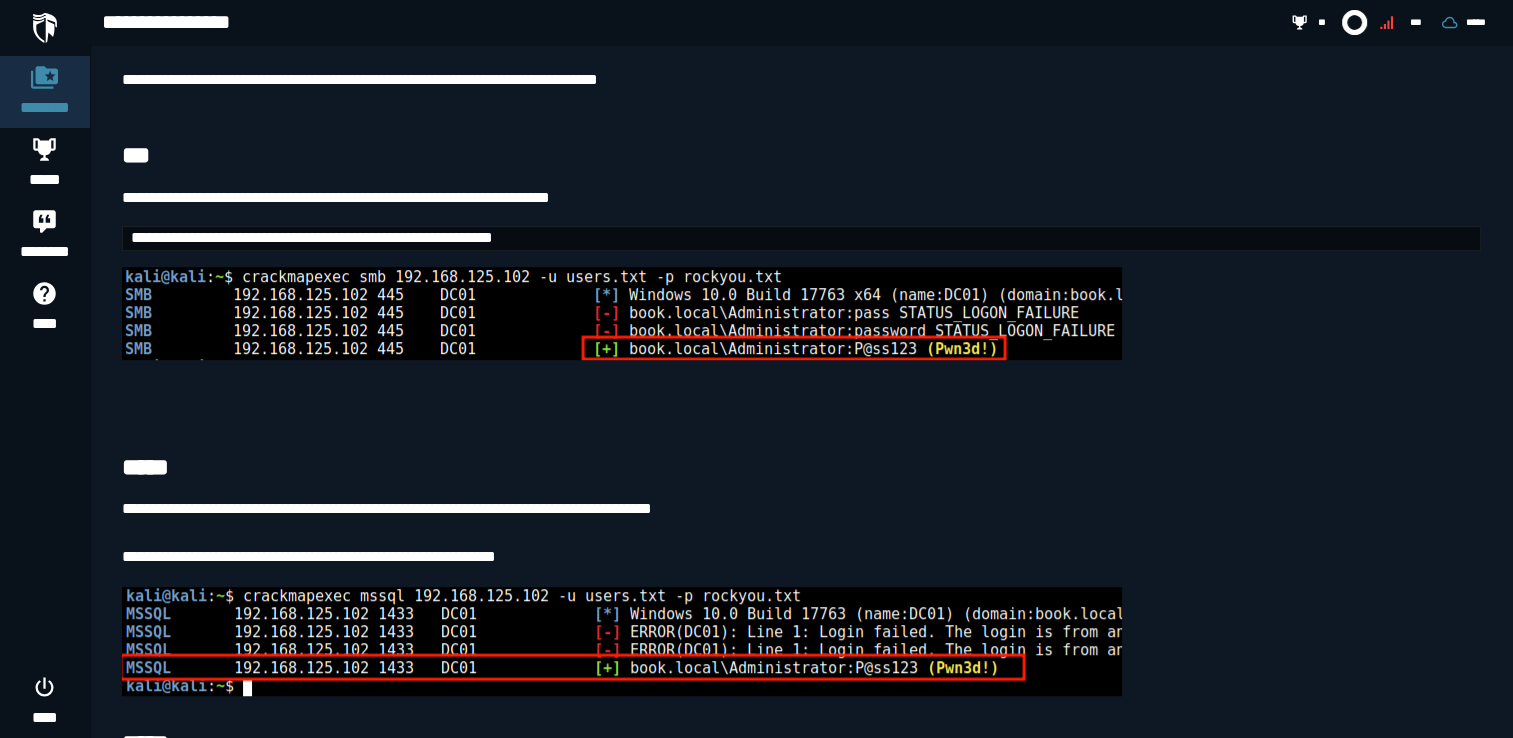 scroll, scrollTop: 955, scrollLeft: 0, axis: vertical 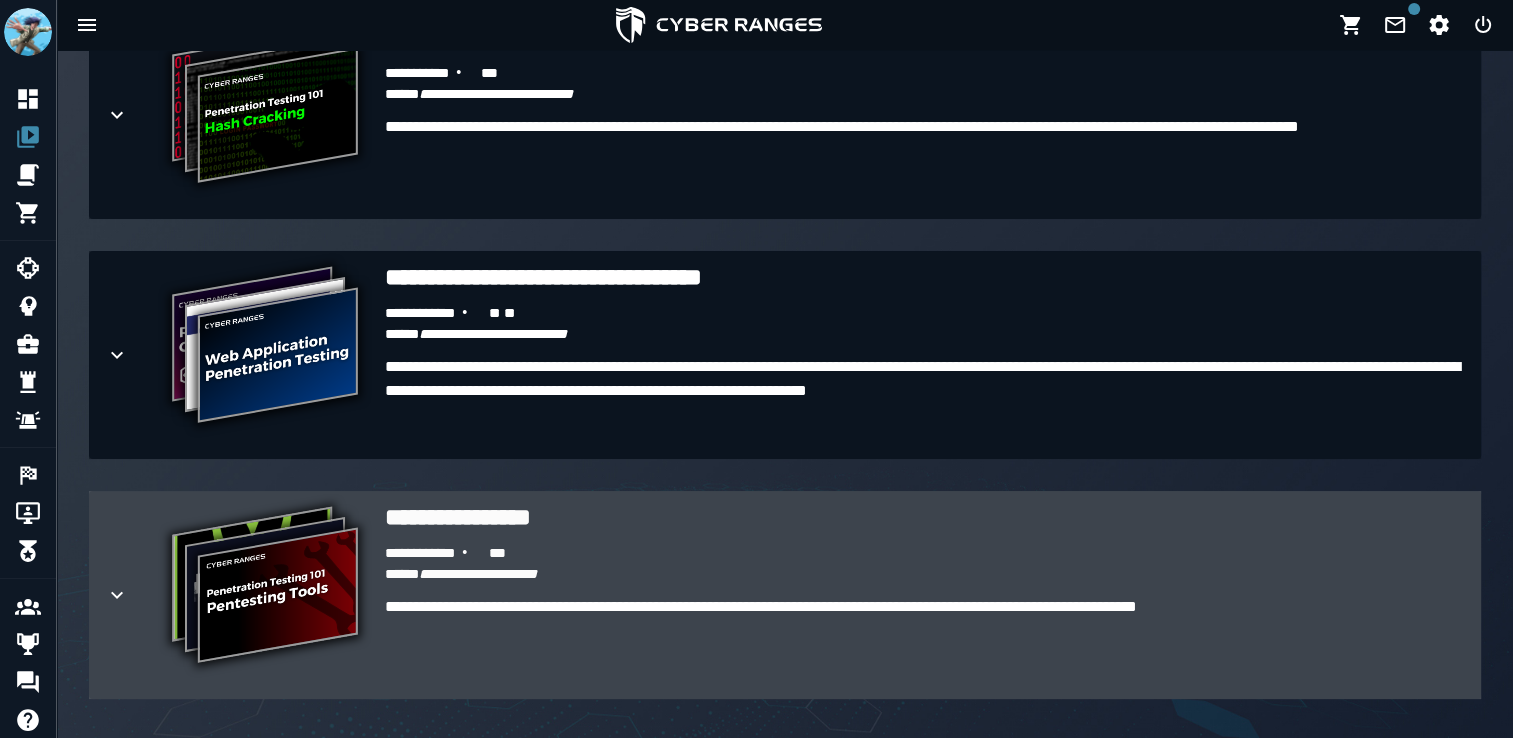 click on "**********" at bounding box center [925, 517] 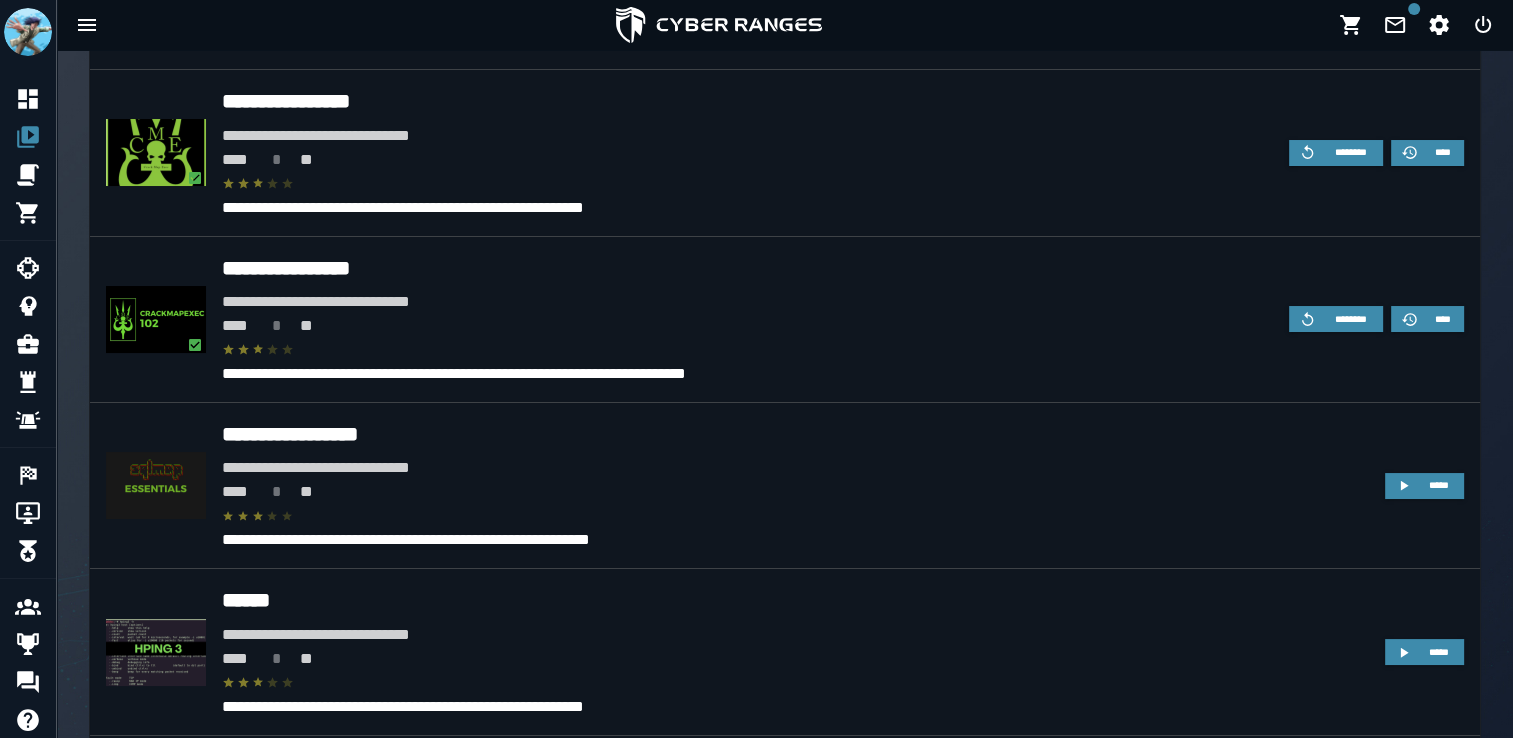 scroll, scrollTop: 3752, scrollLeft: 0, axis: vertical 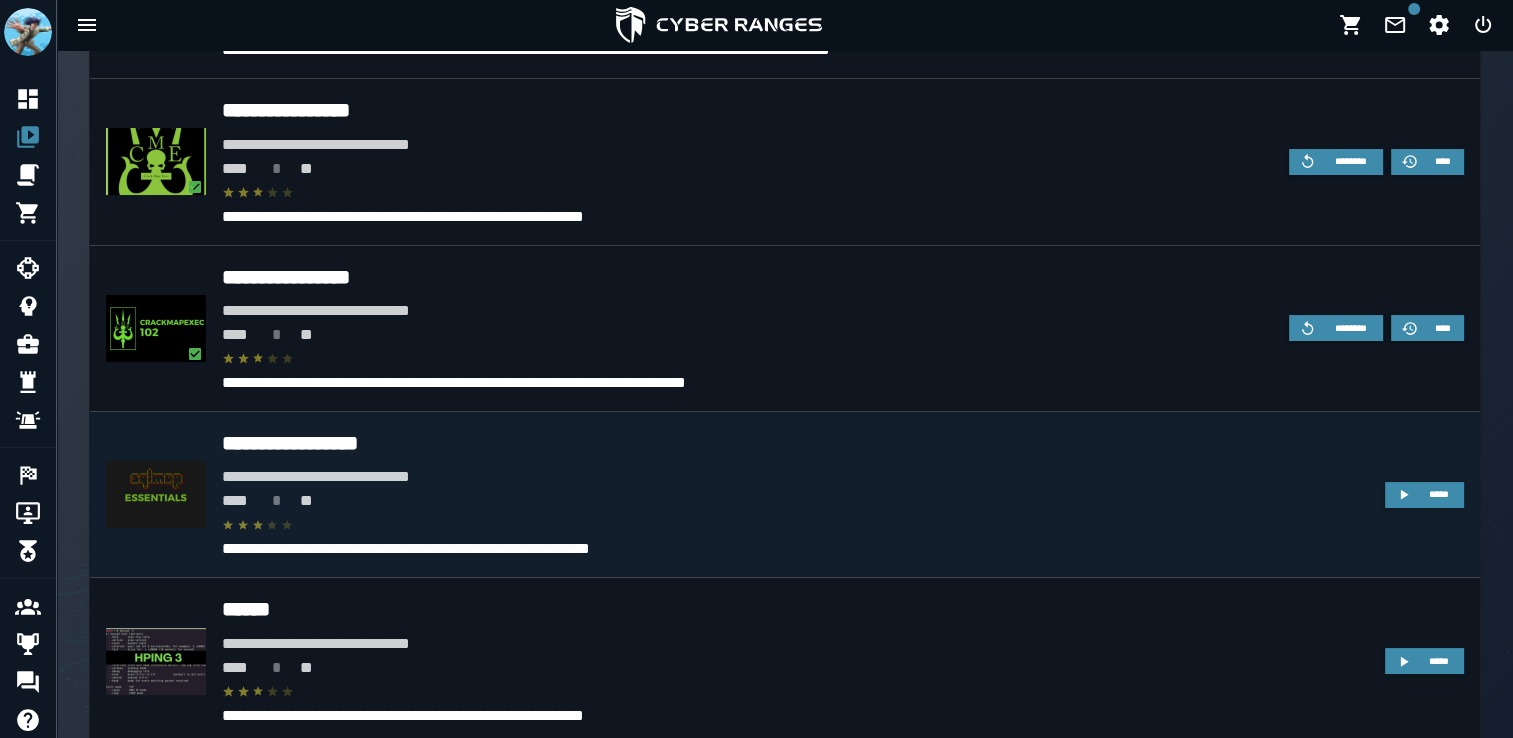 click on "**********" at bounding box center [795, 443] 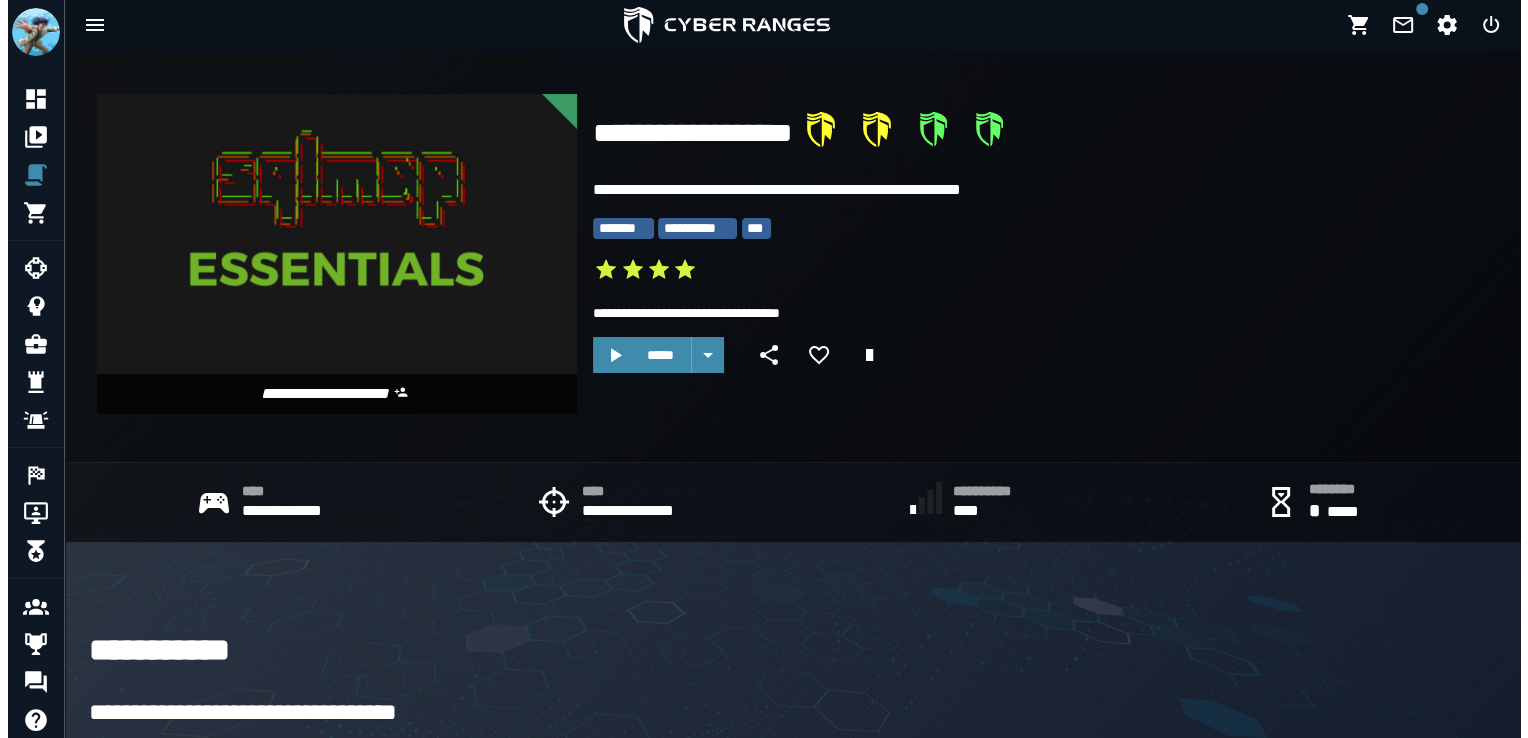 scroll, scrollTop: 0, scrollLeft: 0, axis: both 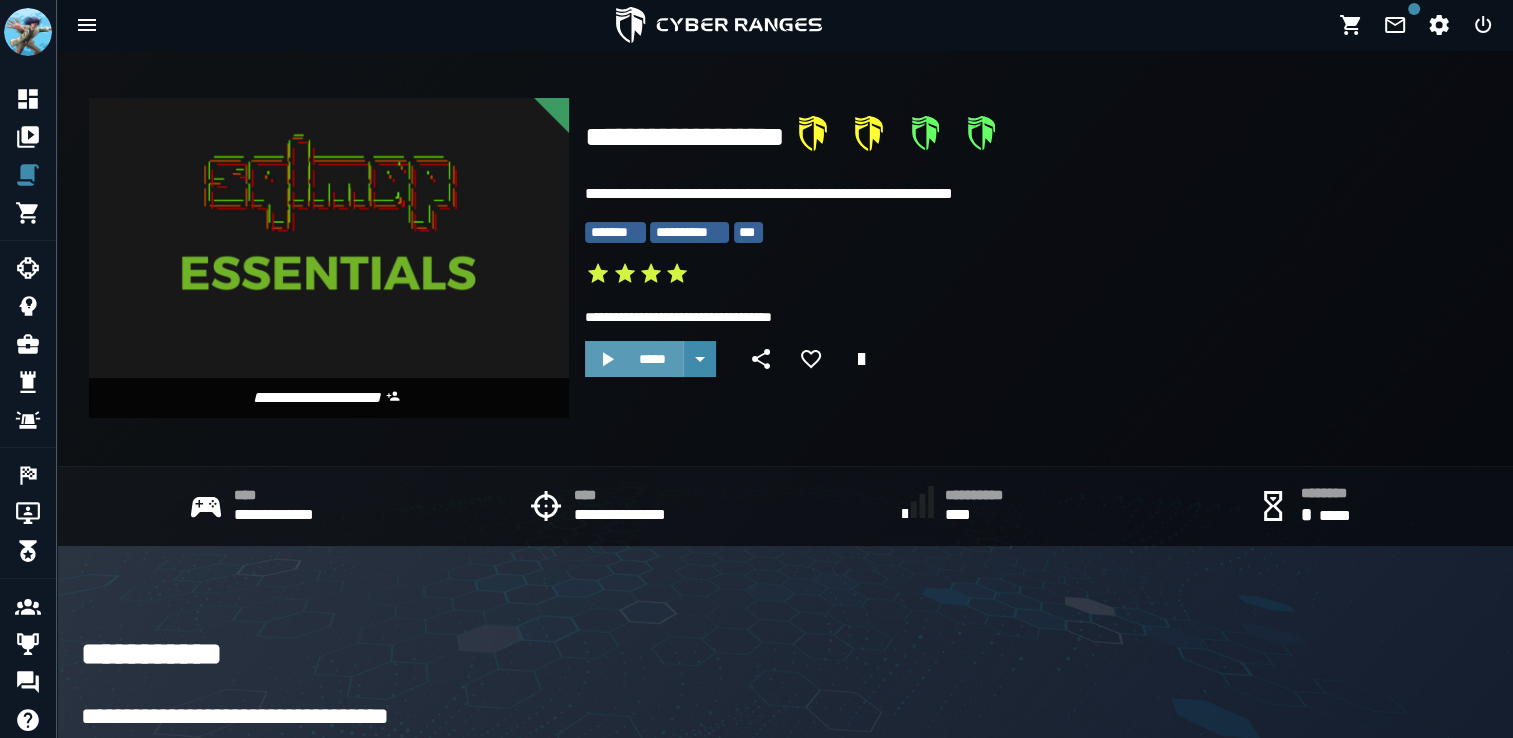 click on "*****" at bounding box center (652, 359) 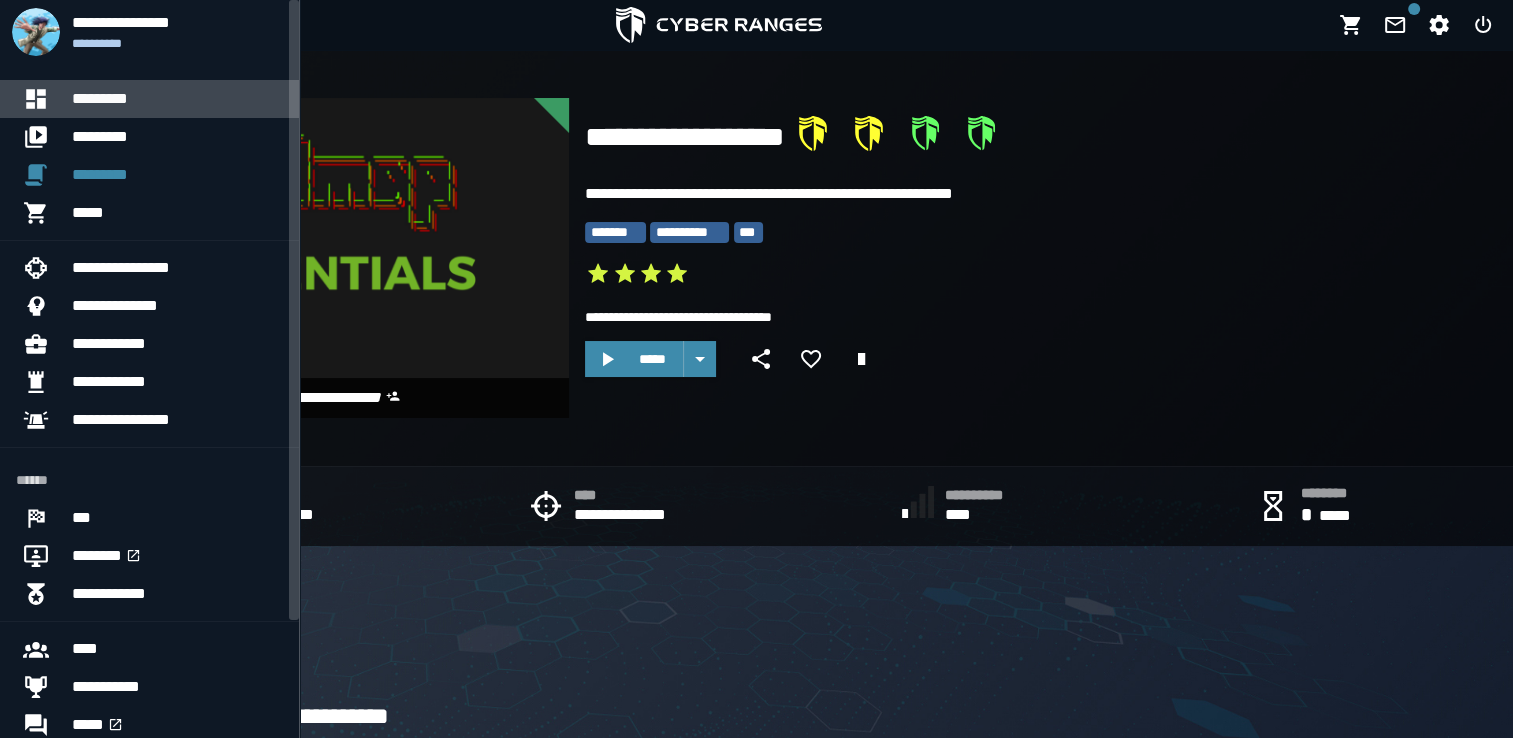 click on "*********" at bounding box center [177, 99] 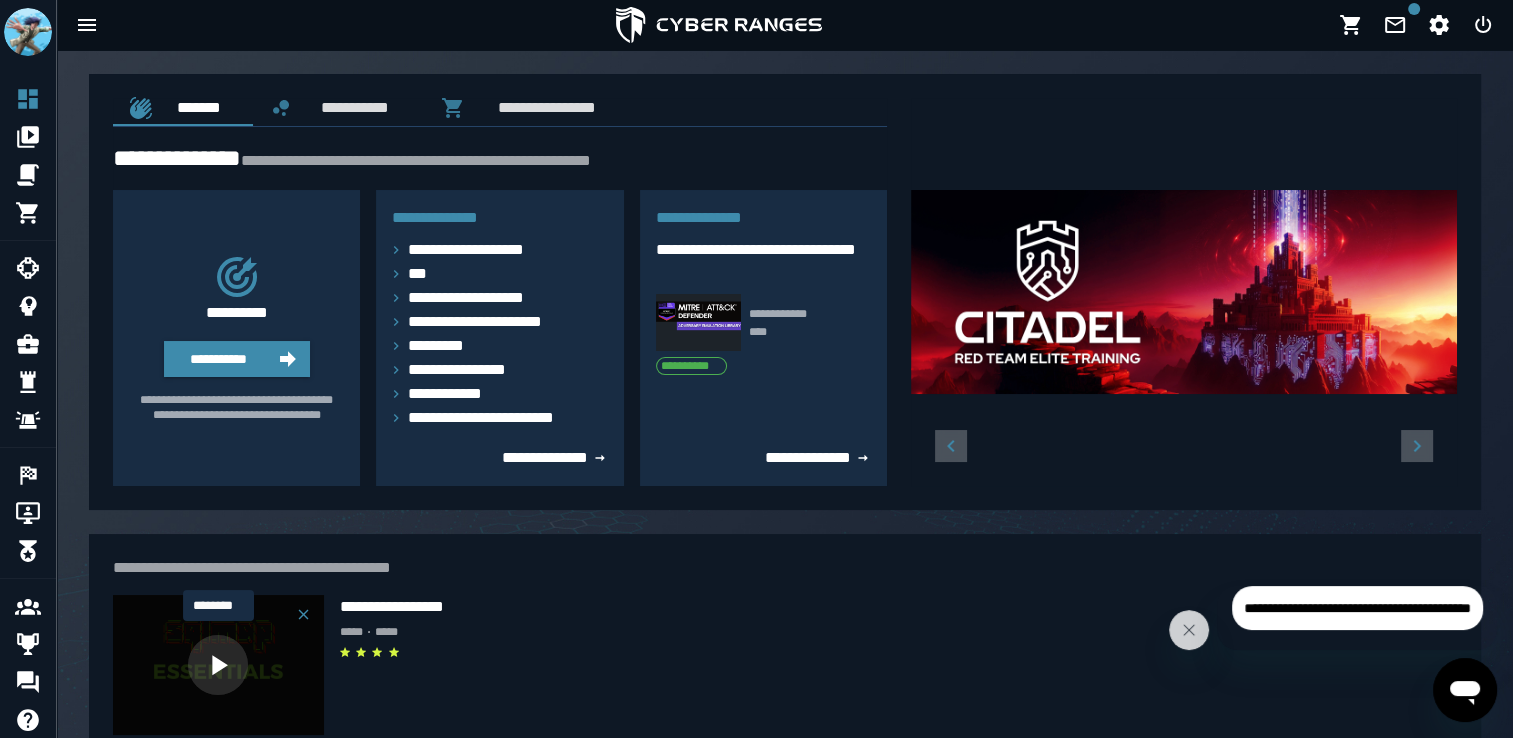 click at bounding box center [218, 665] 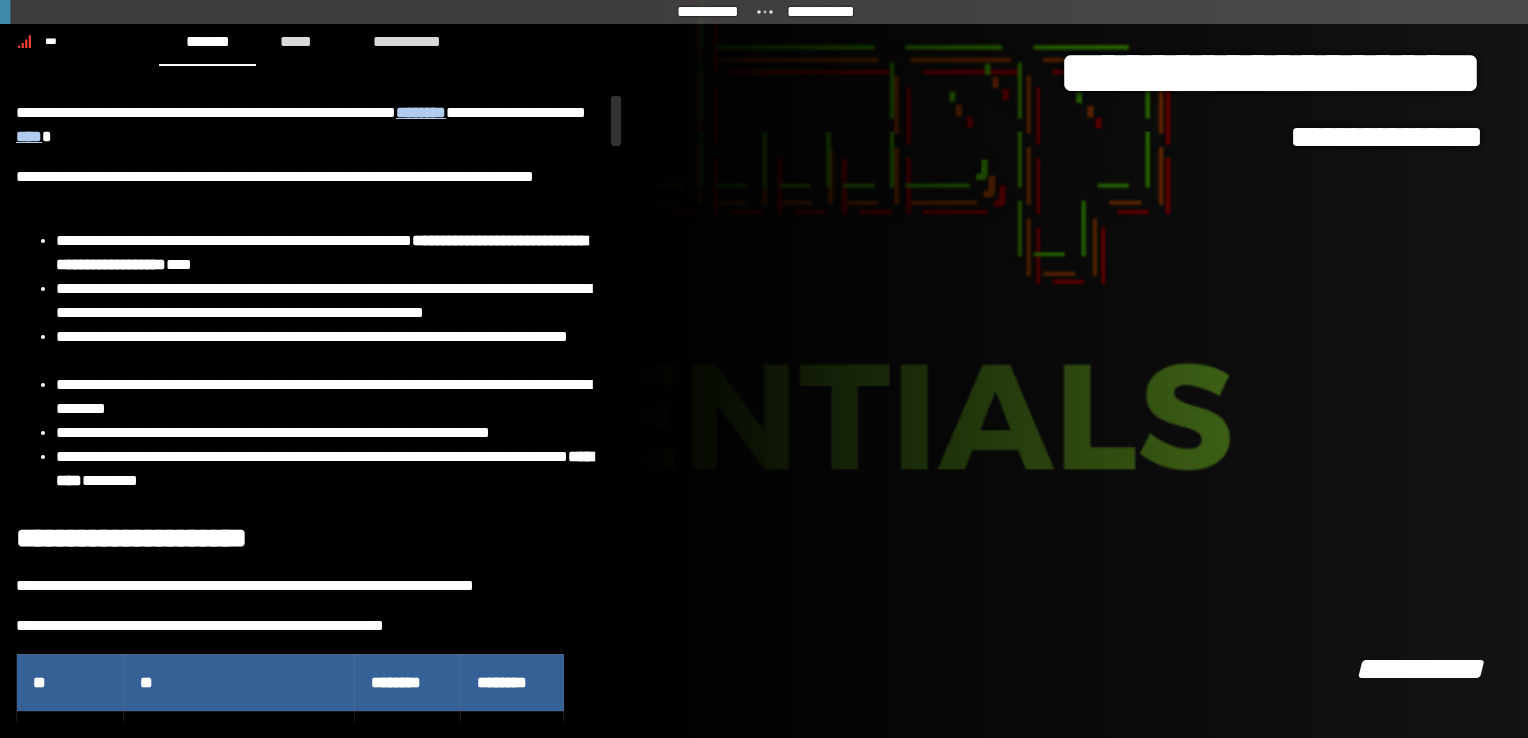 scroll, scrollTop: 200, scrollLeft: 0, axis: vertical 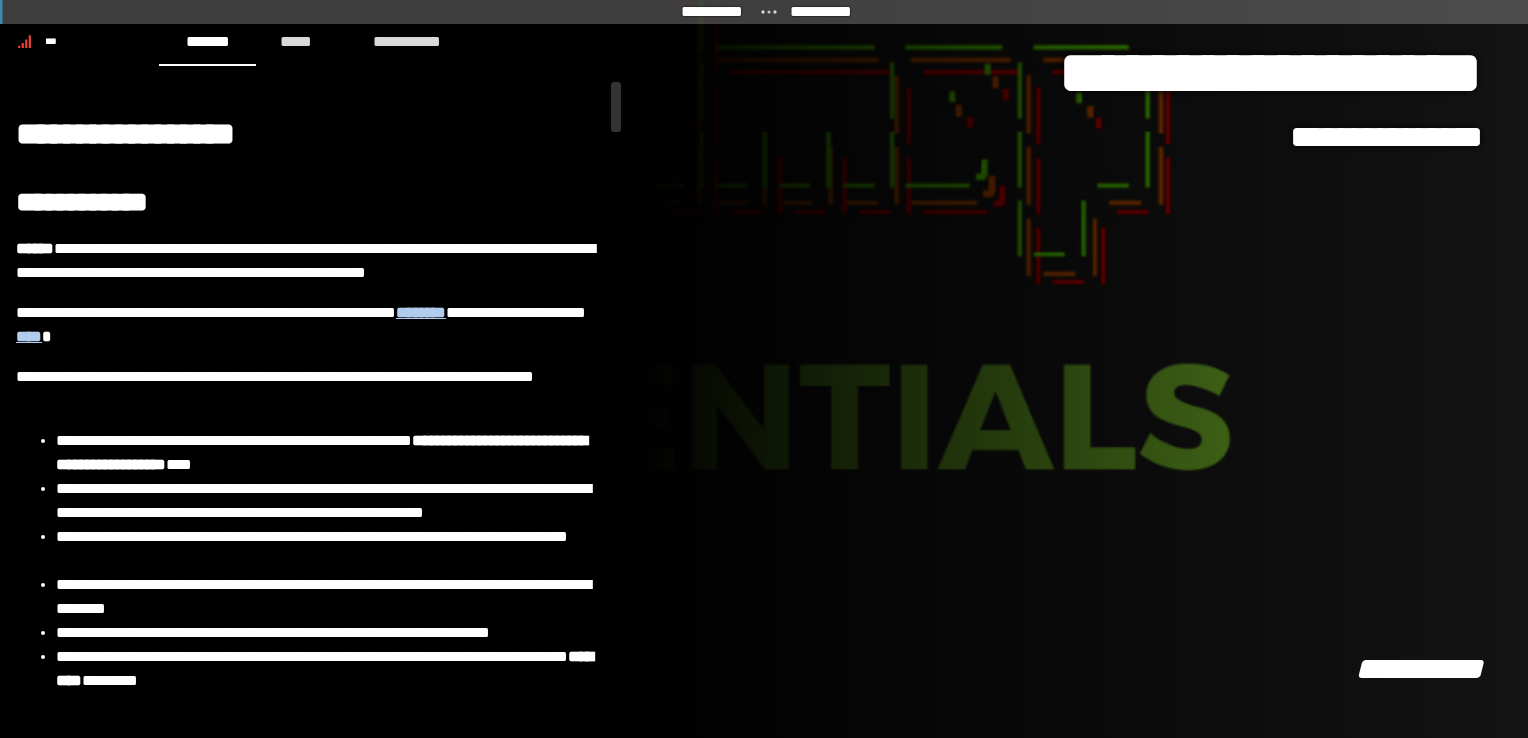 click at bounding box center (764, 369) 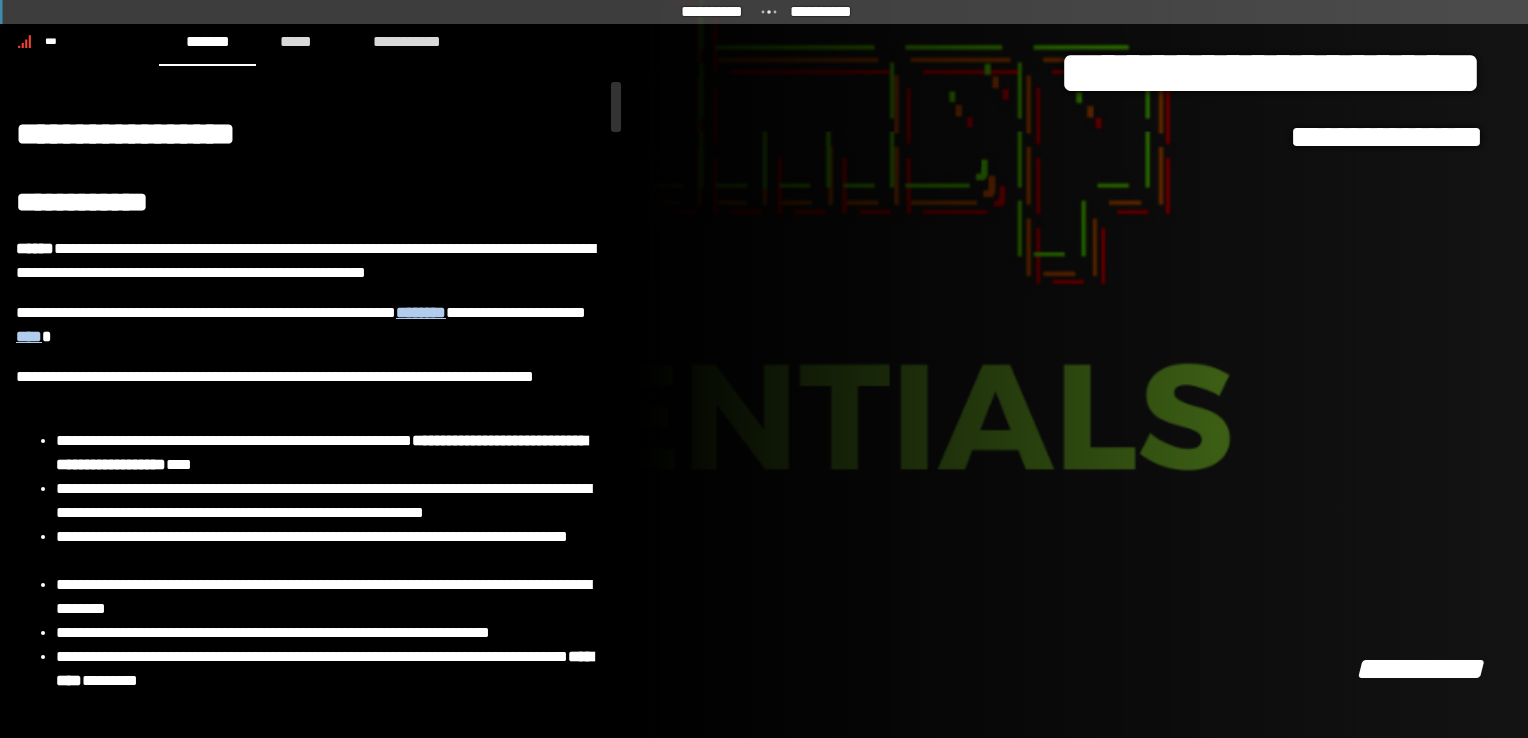 scroll, scrollTop: 0, scrollLeft: 0, axis: both 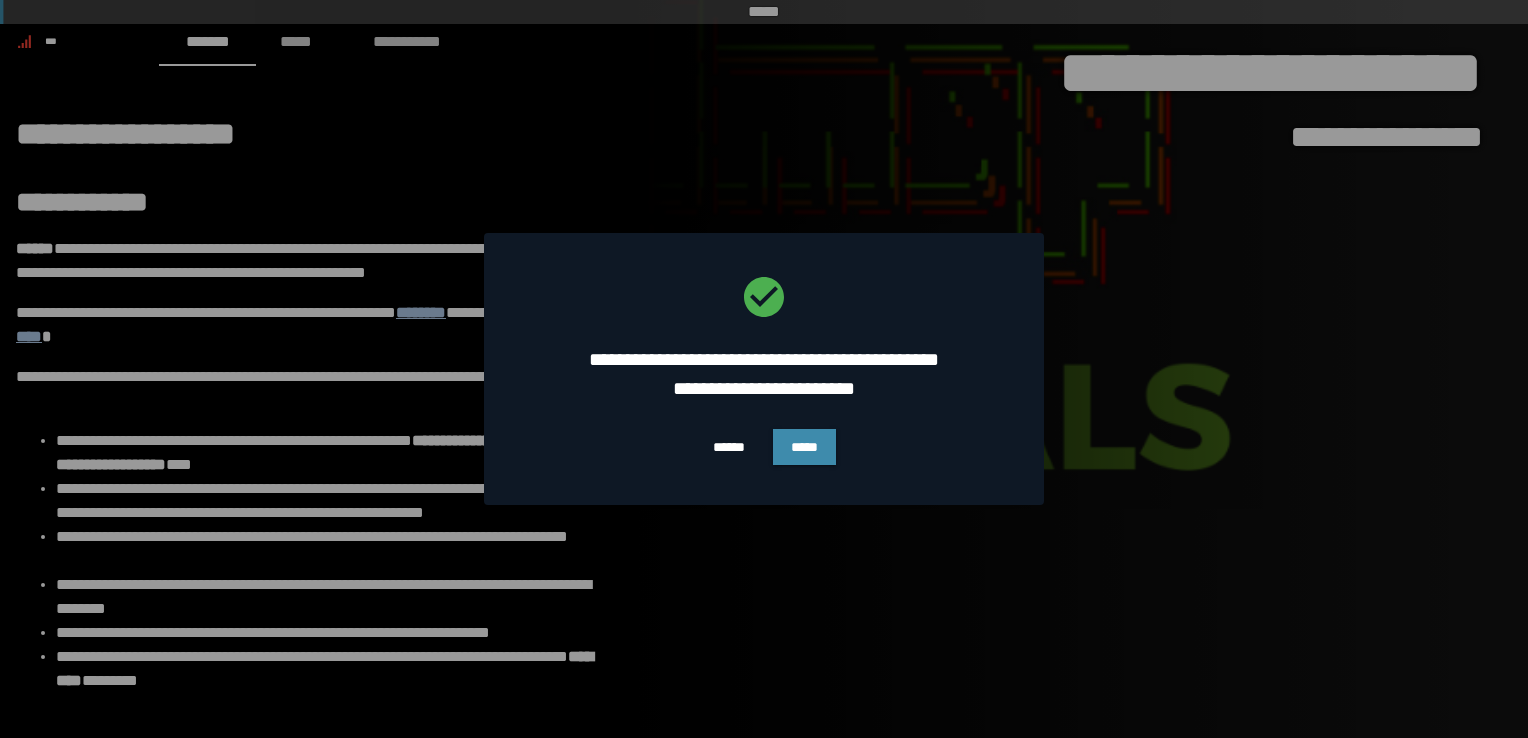 click at bounding box center (764, 369) 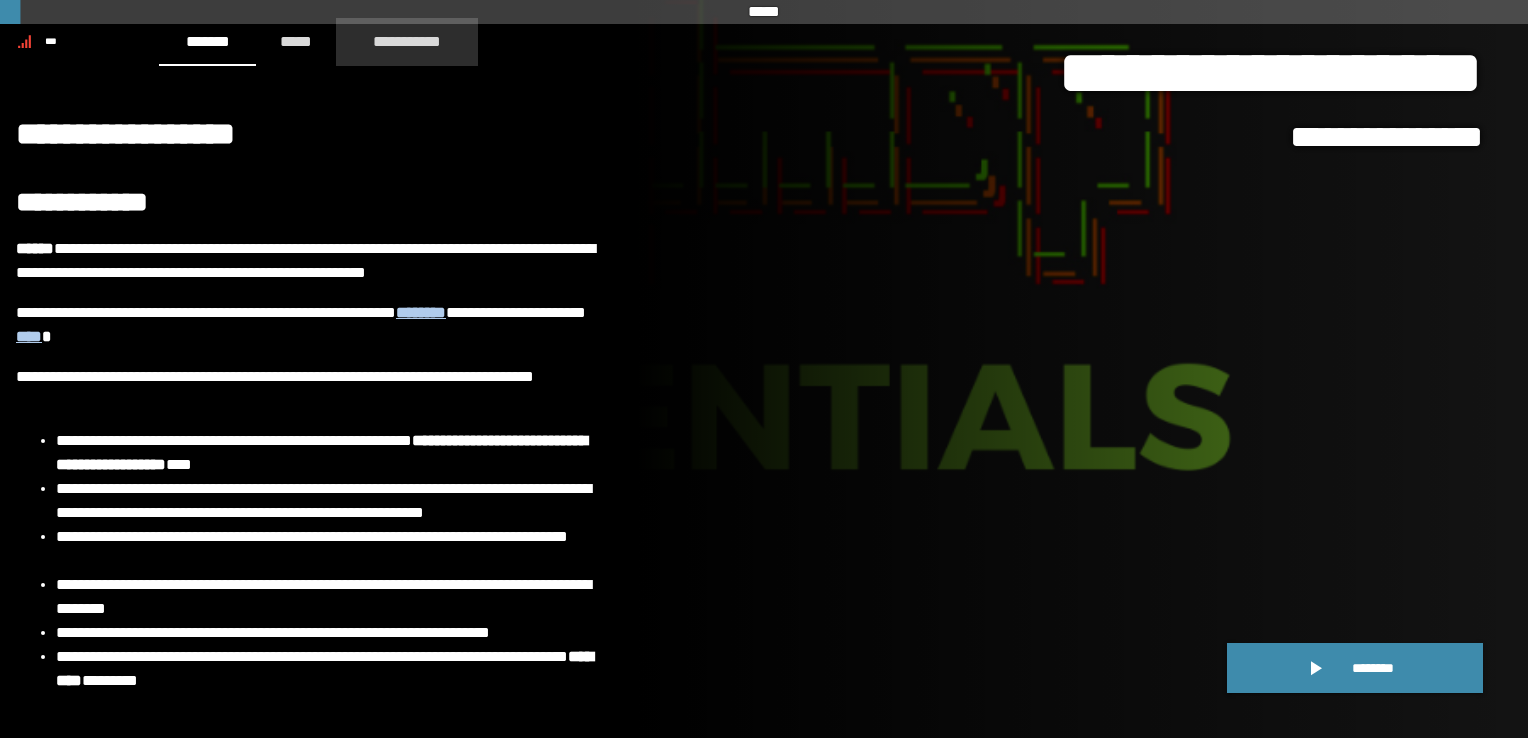 click on "**********" at bounding box center (407, 42) 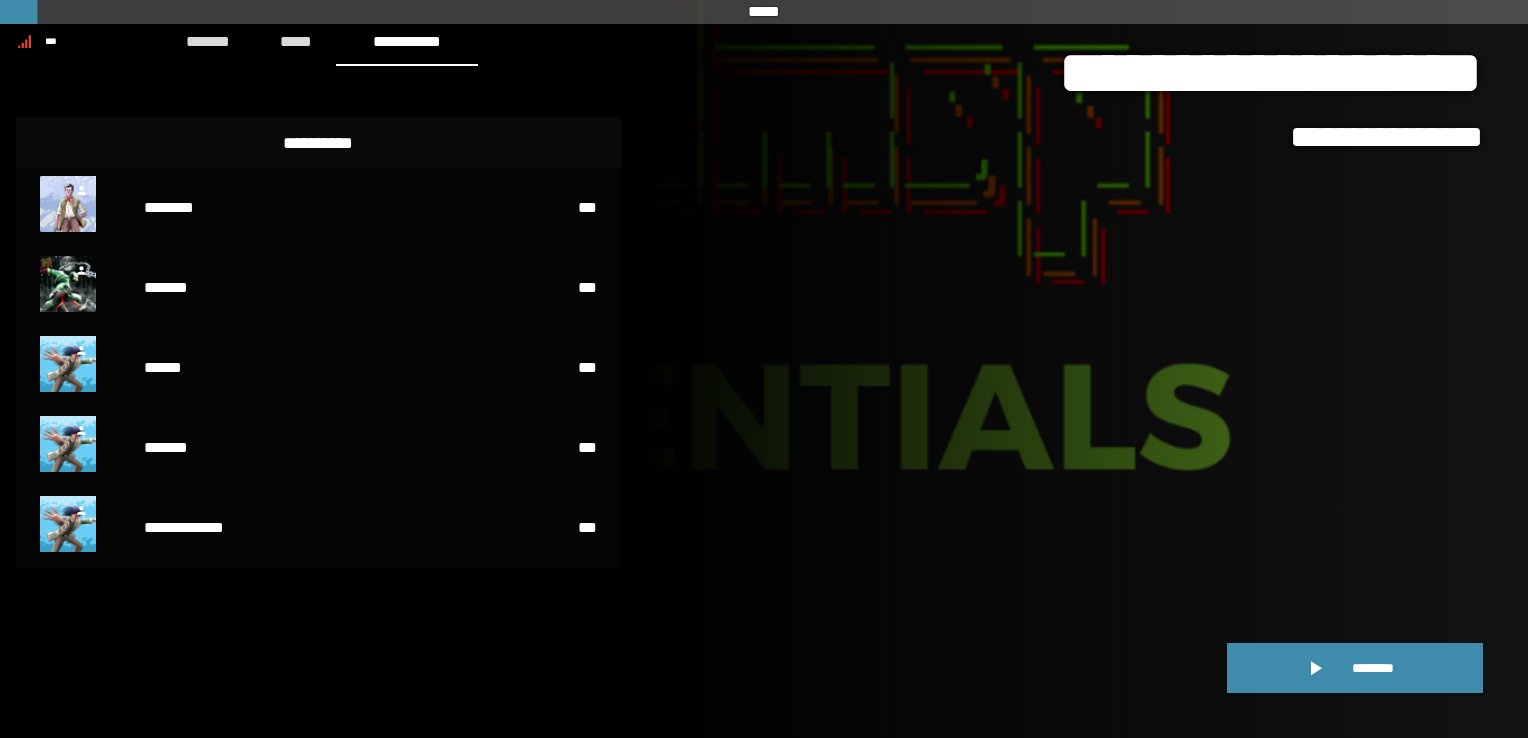 click on "**********" at bounding box center [1082, 369] 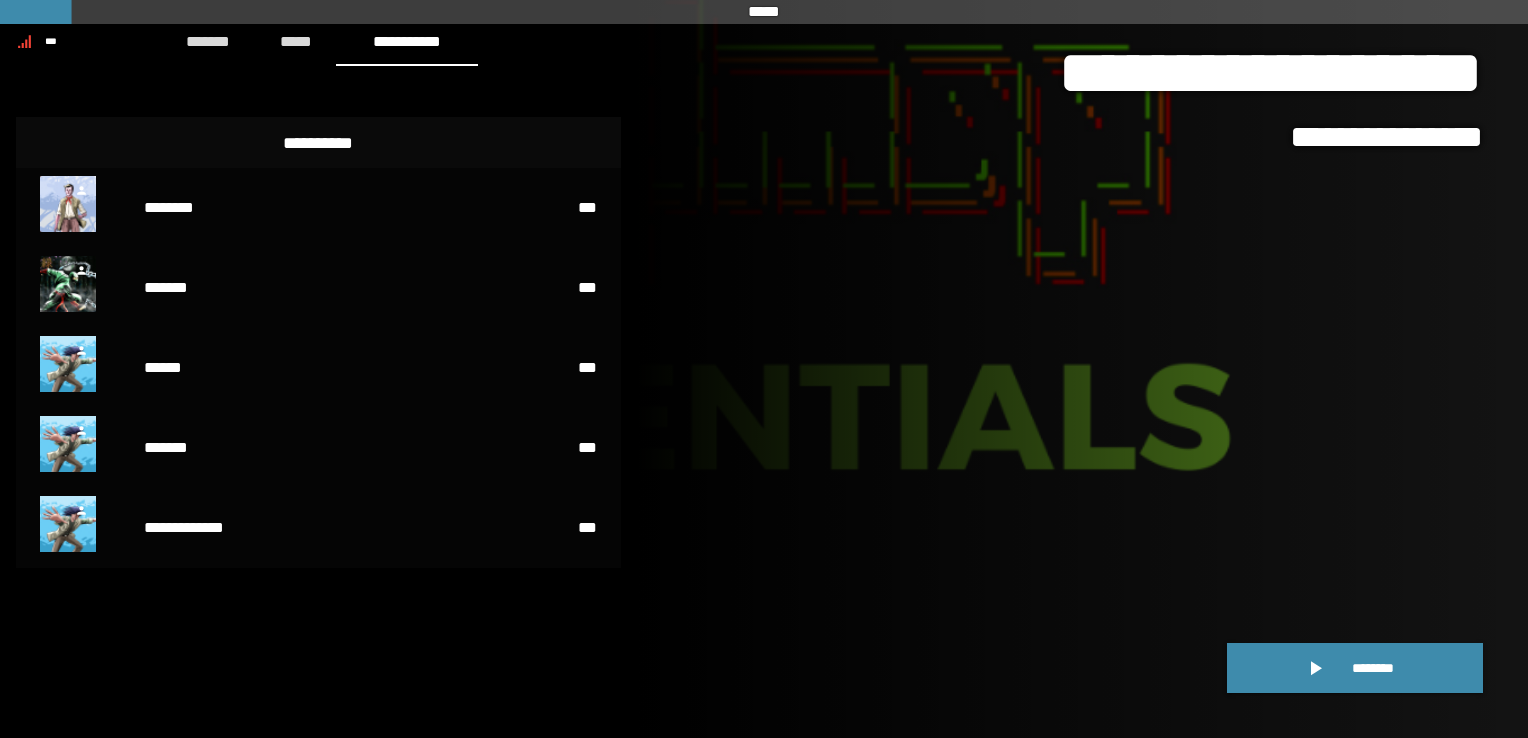click on "**********" at bounding box center (1082, 369) 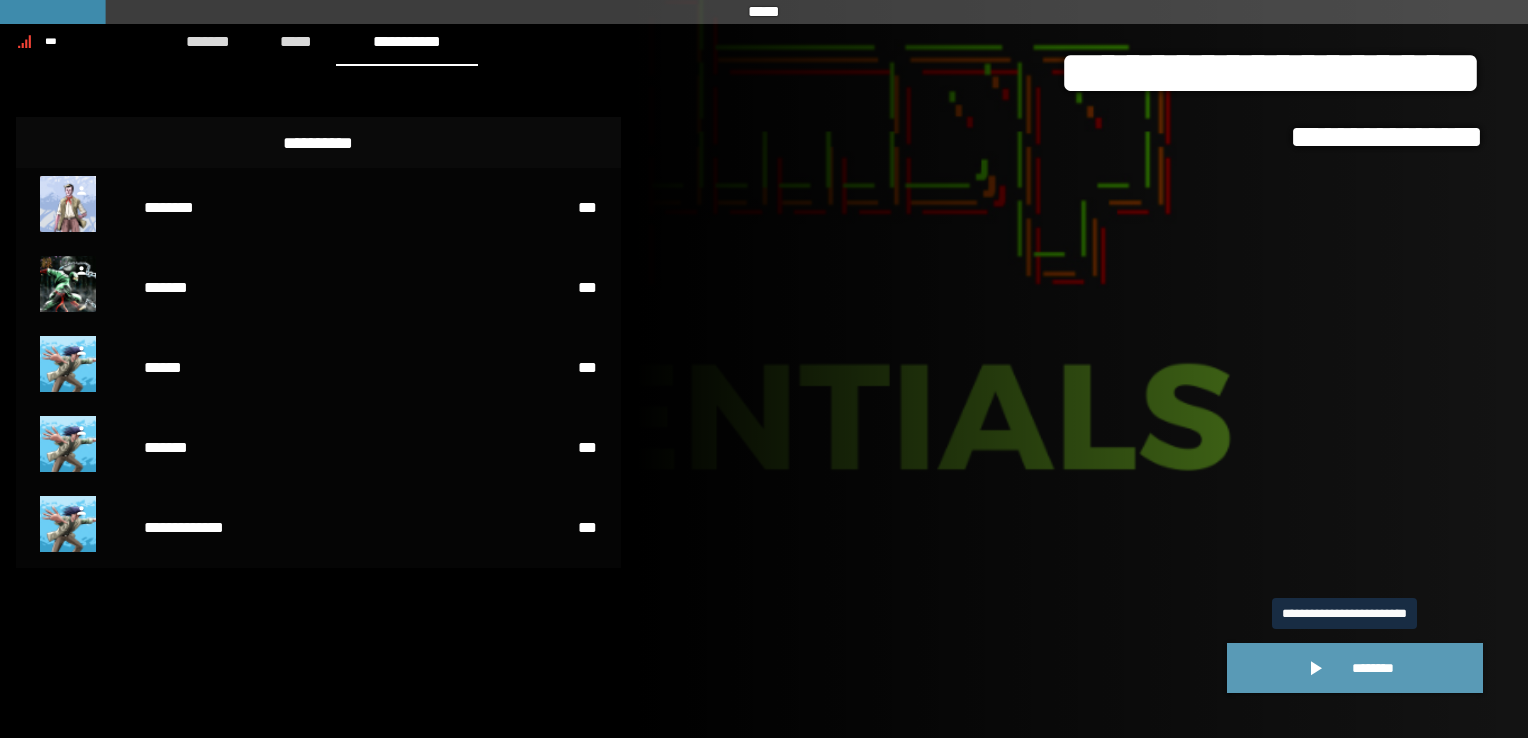 click 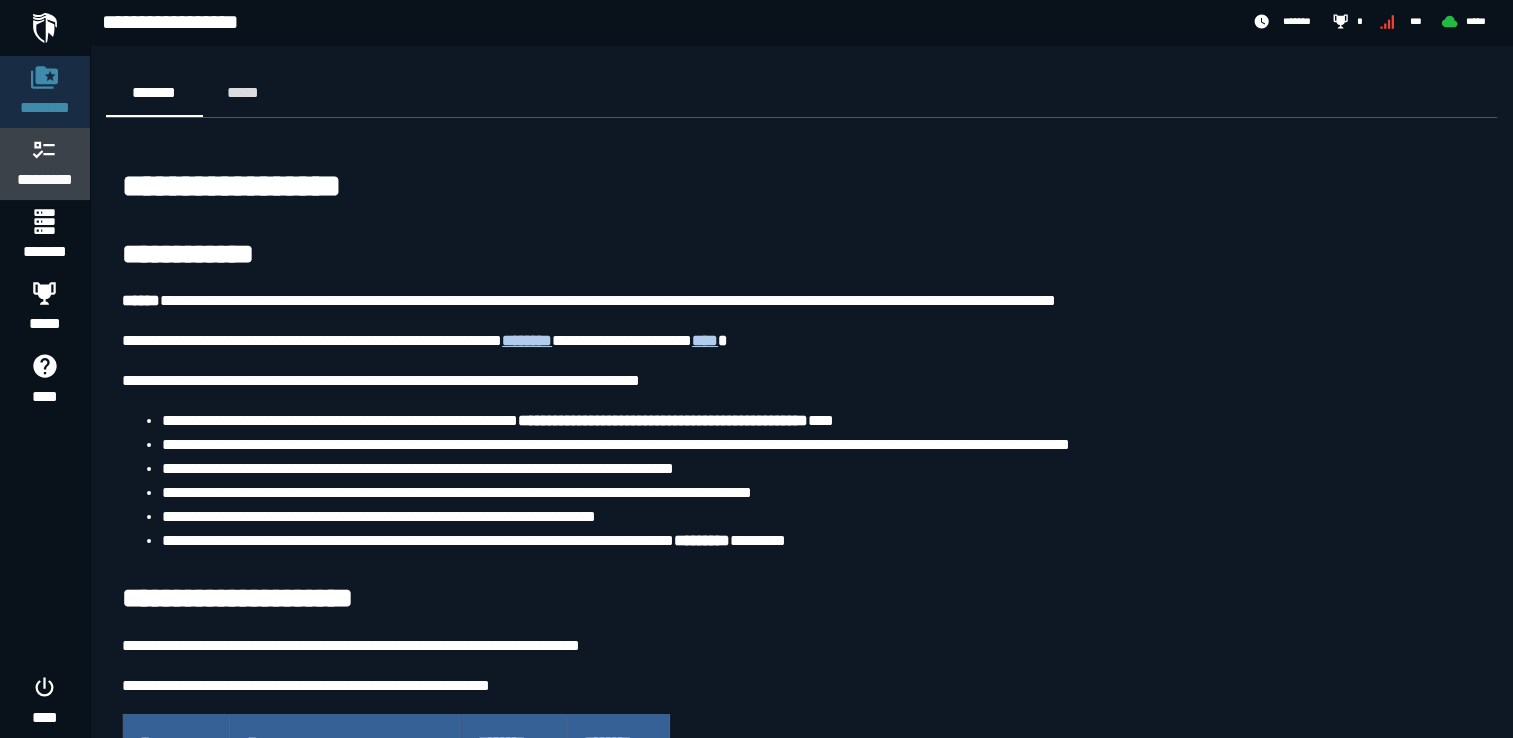 drag, startPoint x: 1315, startPoint y: 657, endPoint x: 32, endPoint y: 157, distance: 1376.9855 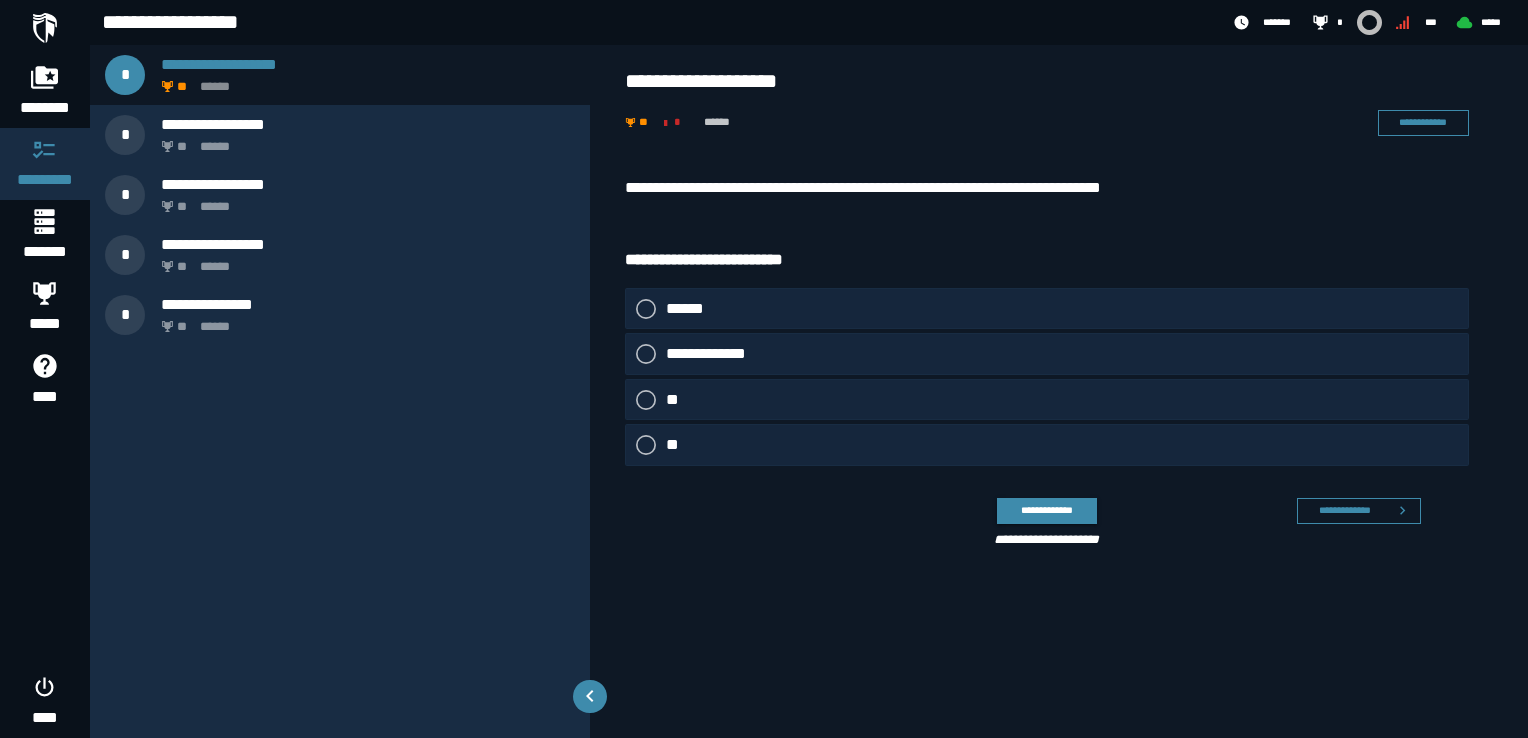 click on "**" 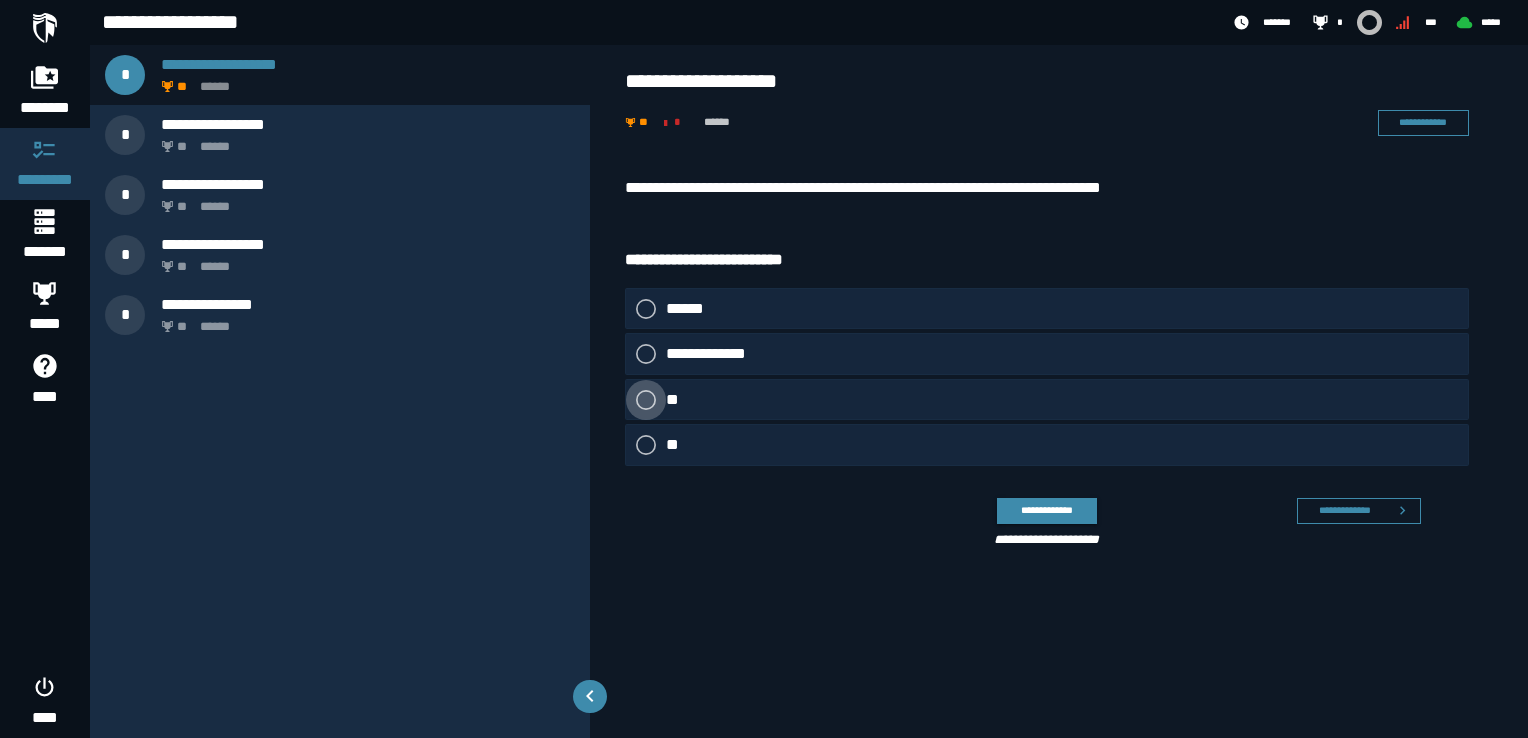 click 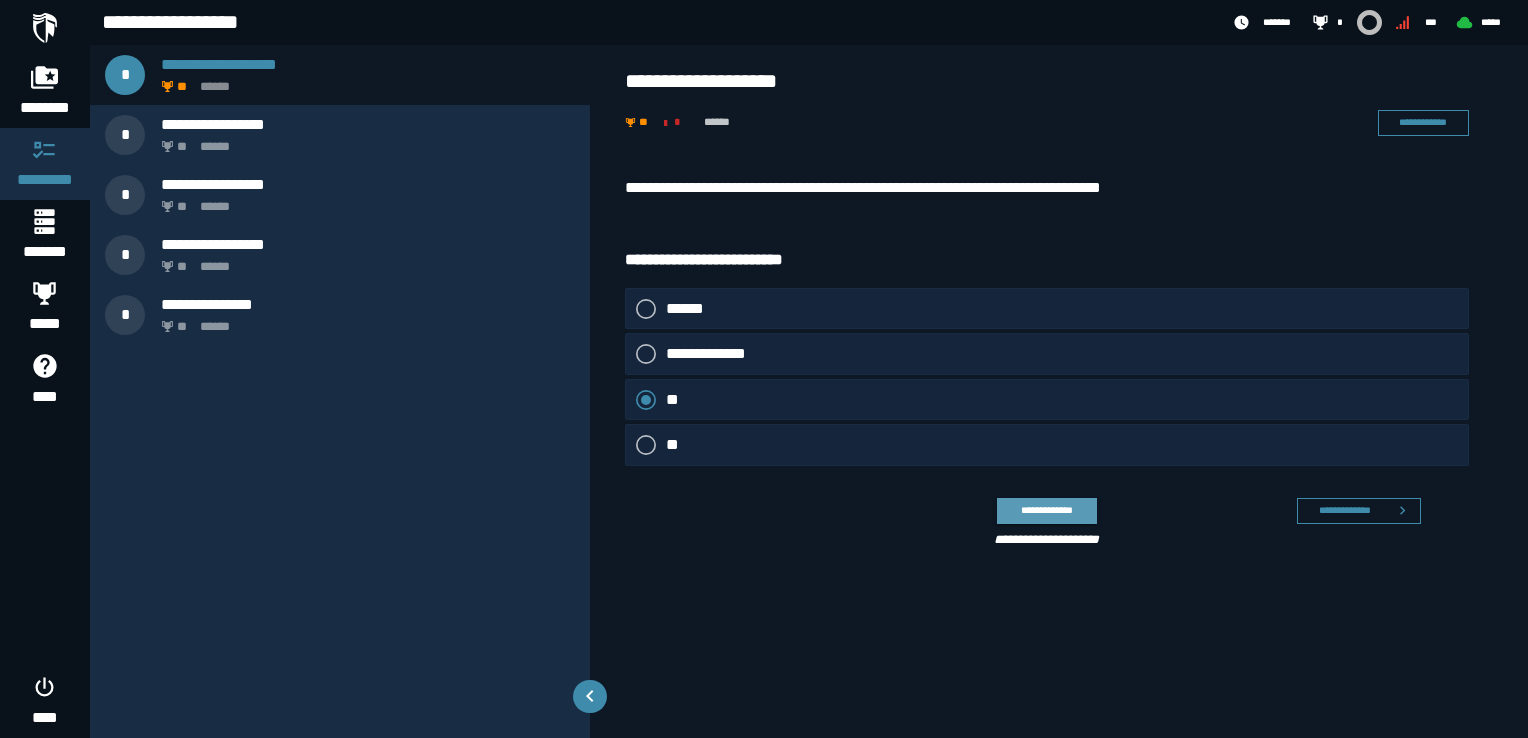 click on "**********" at bounding box center (1046, 510) 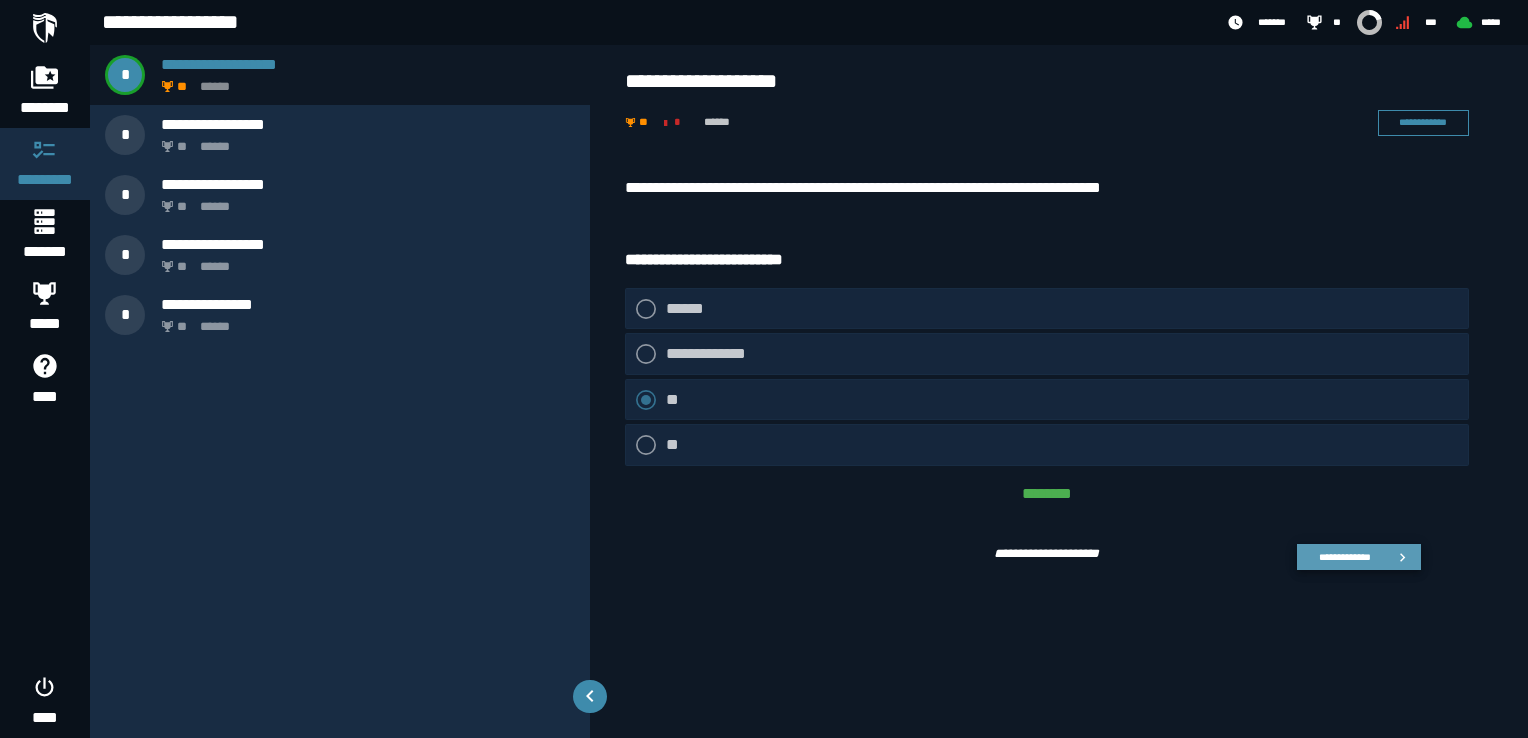 click on "**********" at bounding box center [1359, 557] 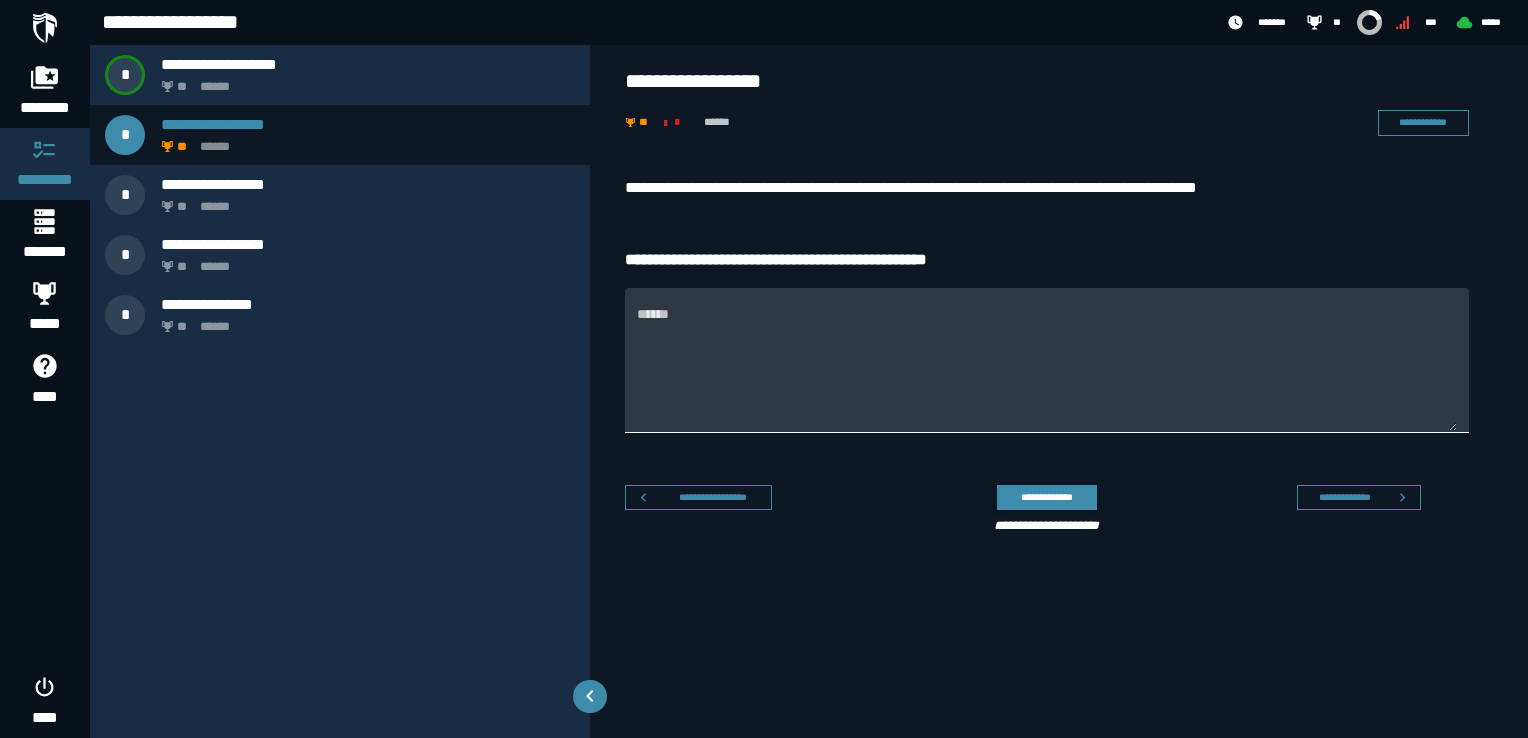 click on "******" at bounding box center [1047, 372] 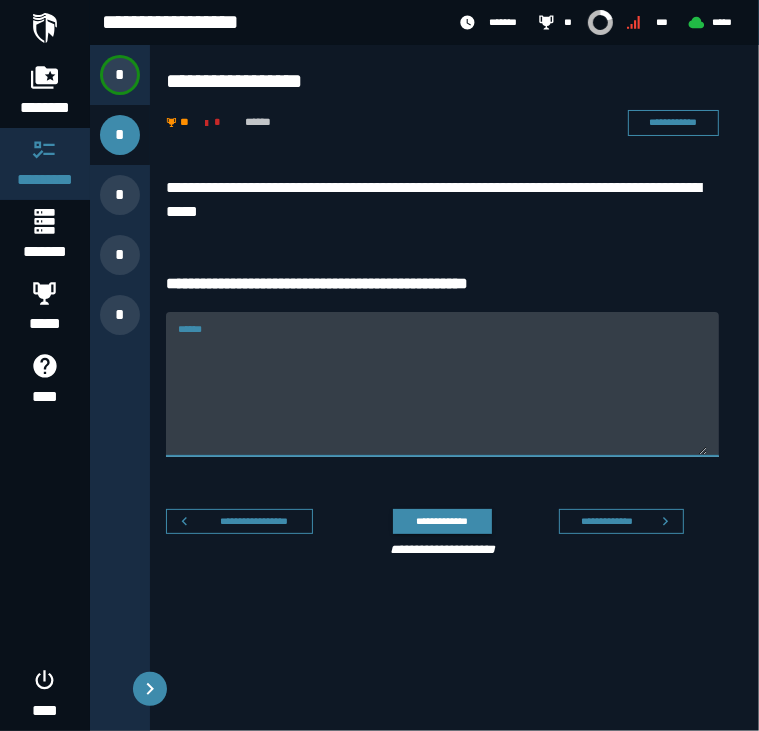 click on "******" at bounding box center (442, 396) 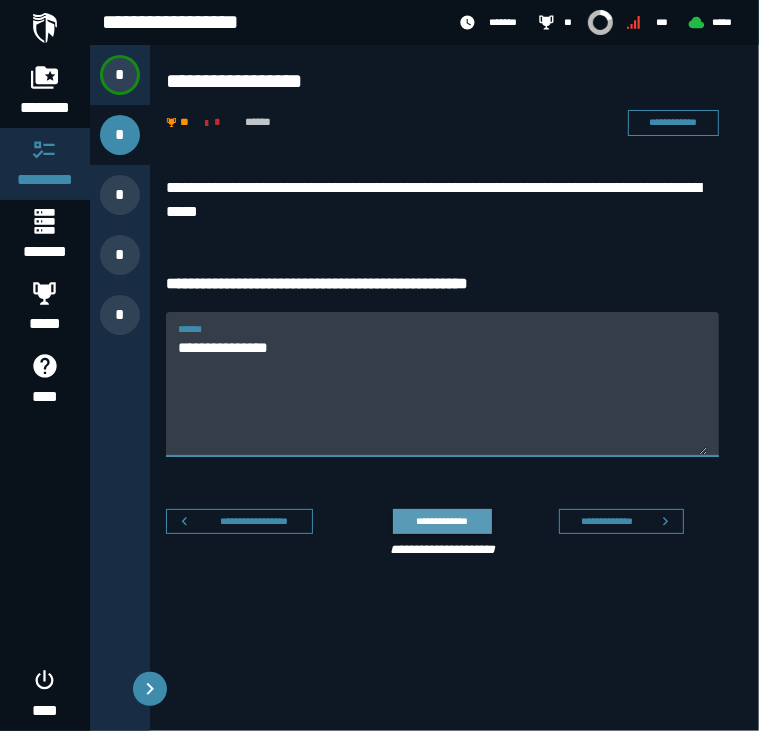 type on "**********" 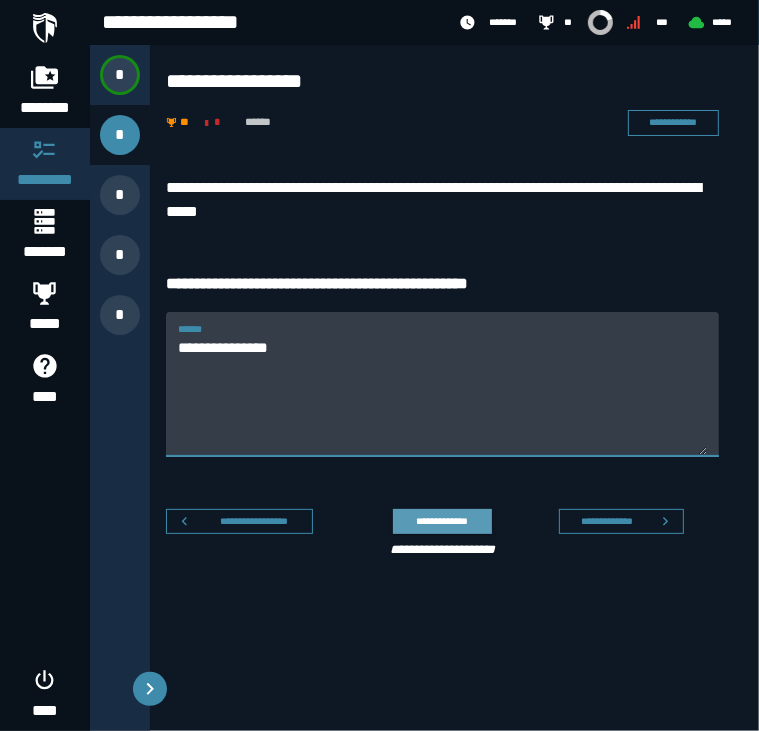 click on "**********" 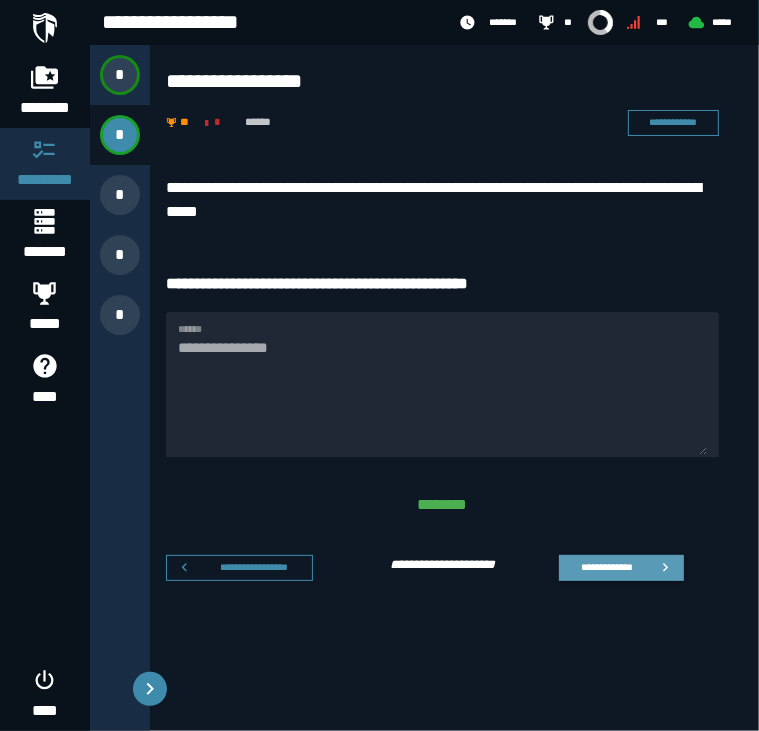 click on "**********" at bounding box center [606, 567] 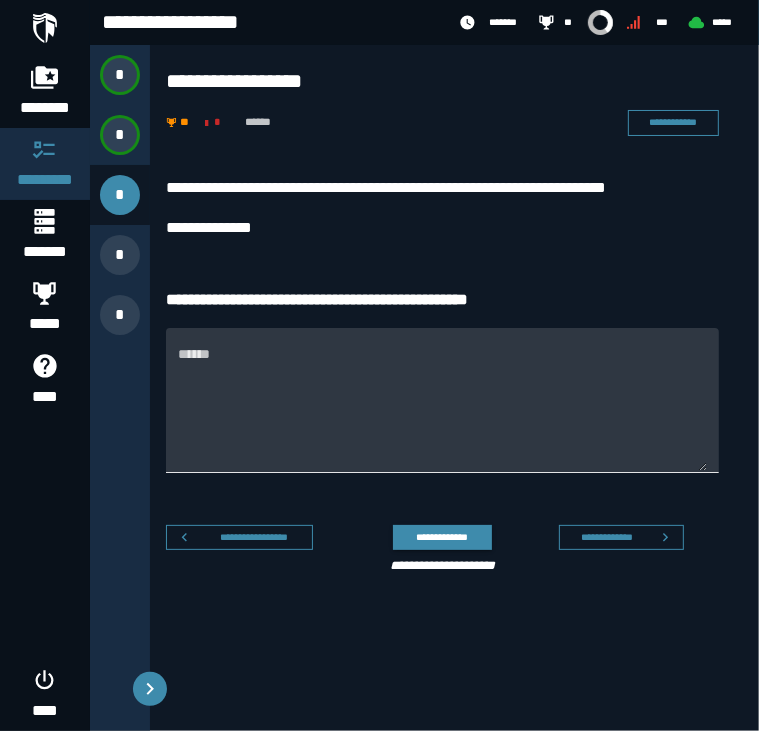 click on "******" at bounding box center (442, 412) 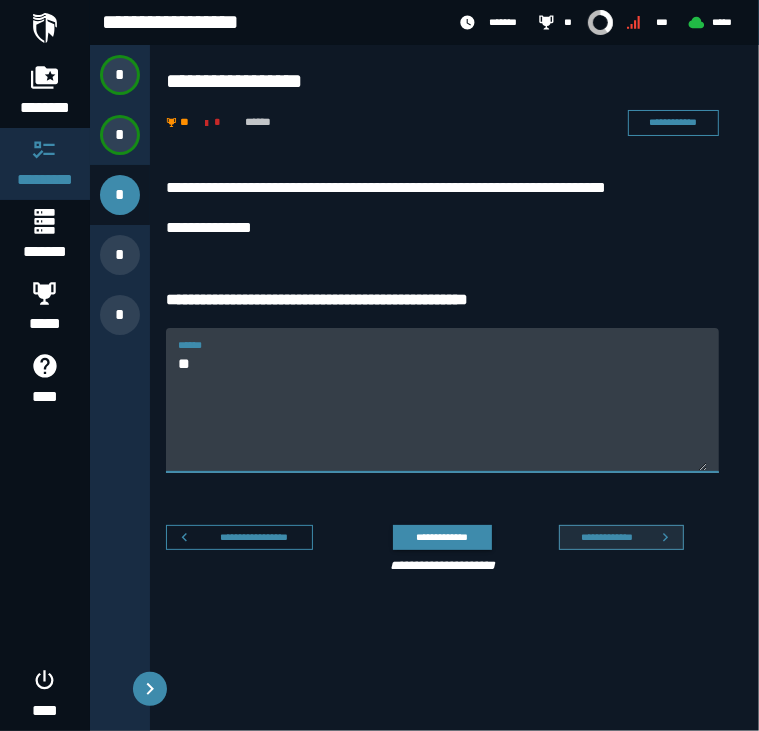 type on "**" 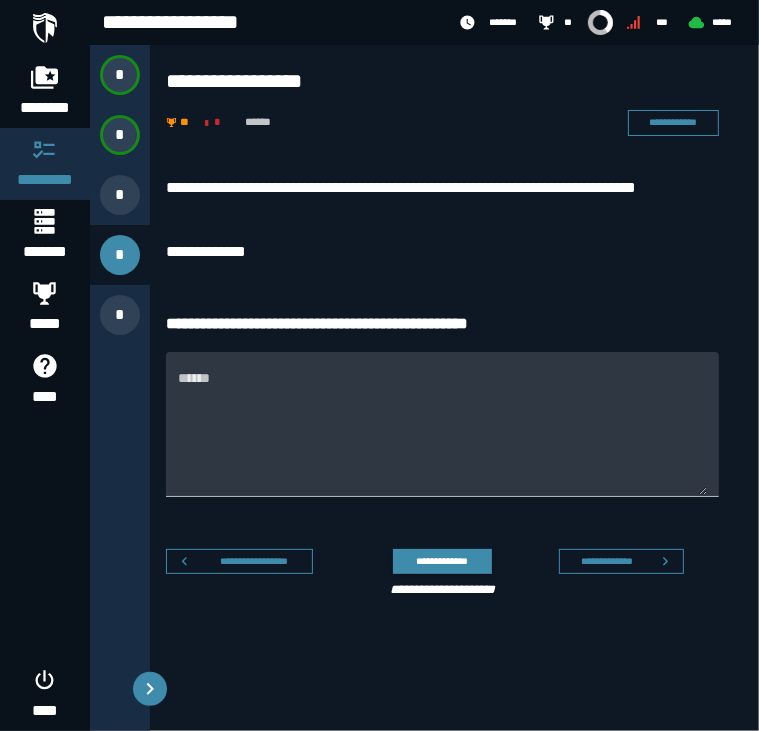click on "******" at bounding box center [442, 436] 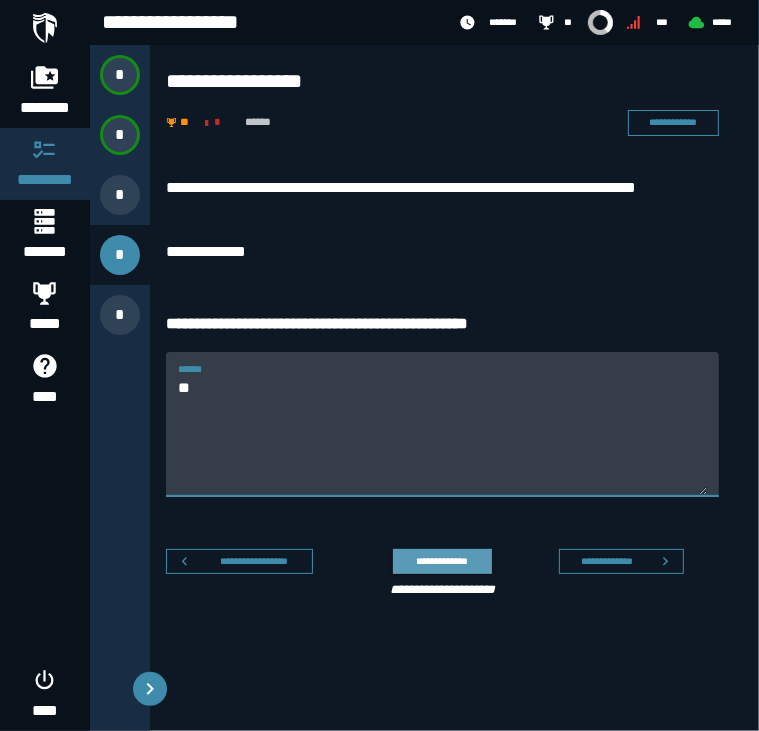 type on "**" 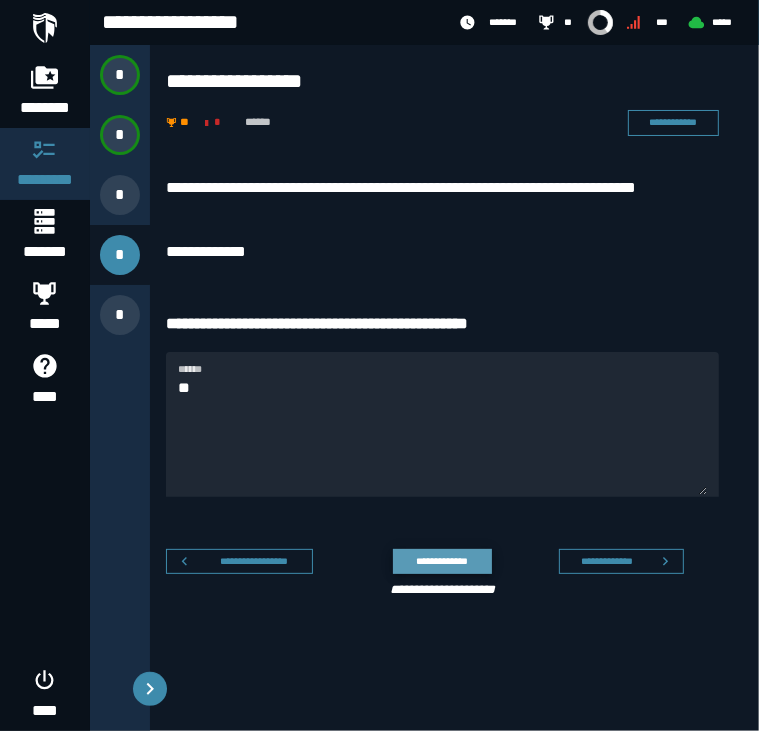click on "**********" at bounding box center (442, 561) 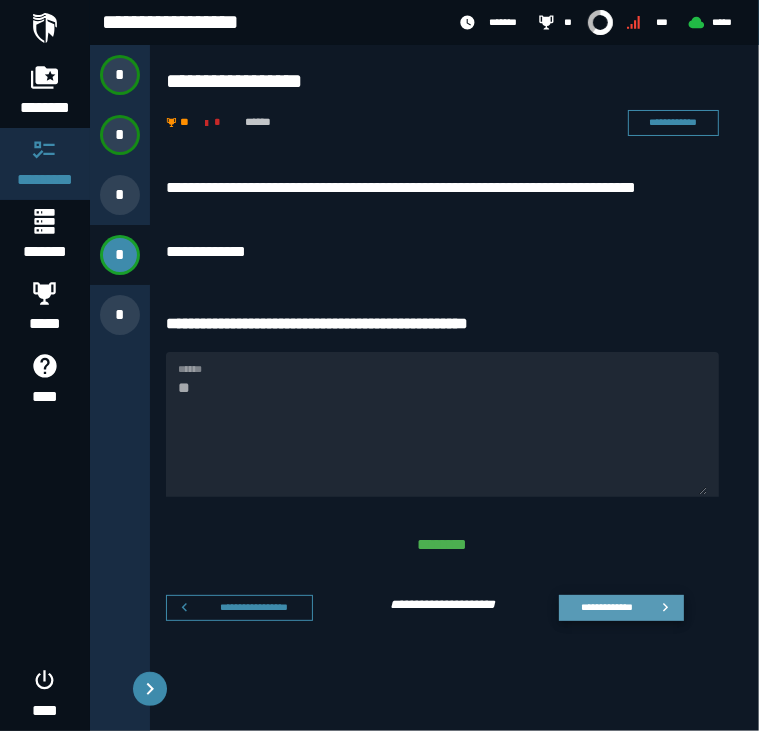 click on "**********" at bounding box center (621, 608) 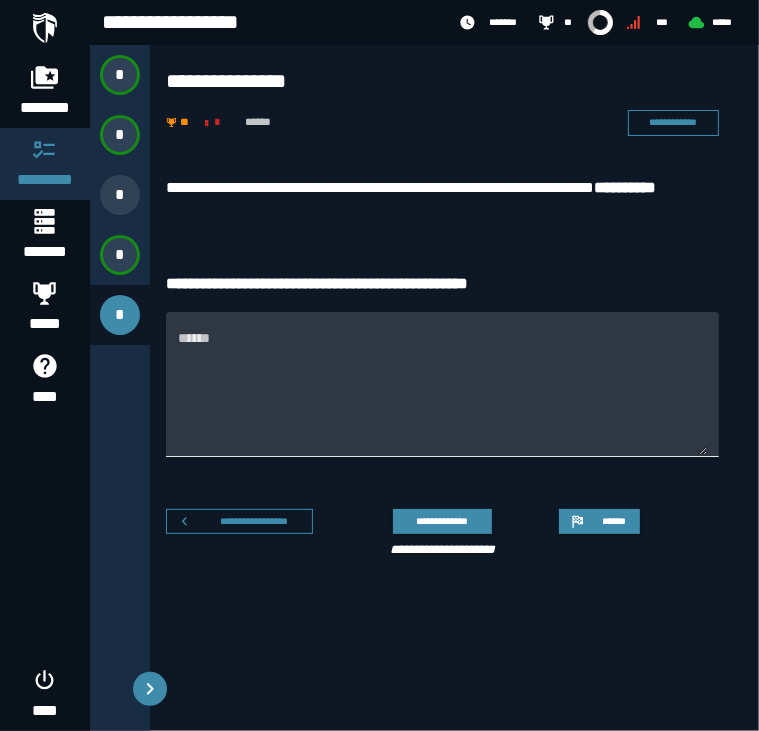 click on "******" at bounding box center (442, 396) 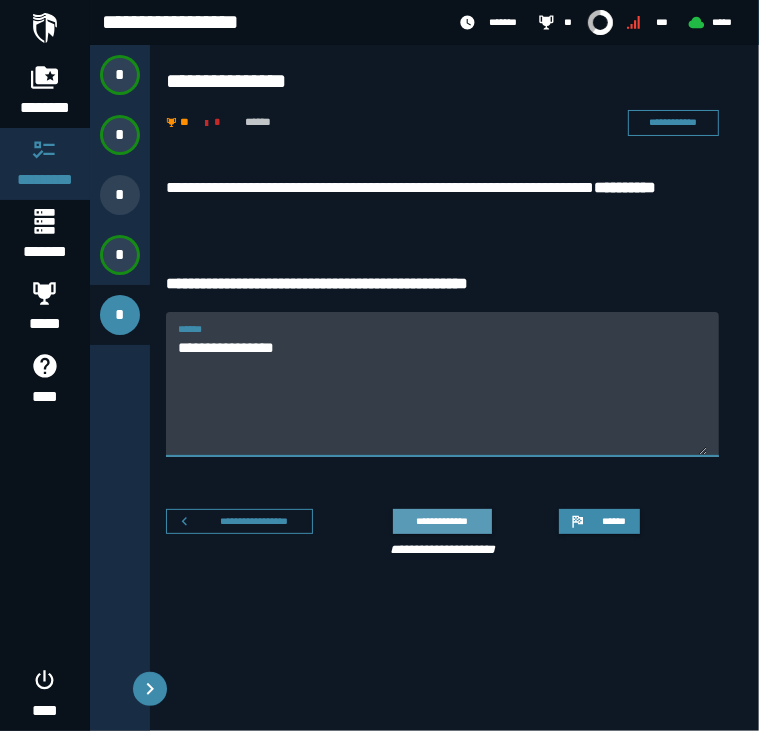 type on "**********" 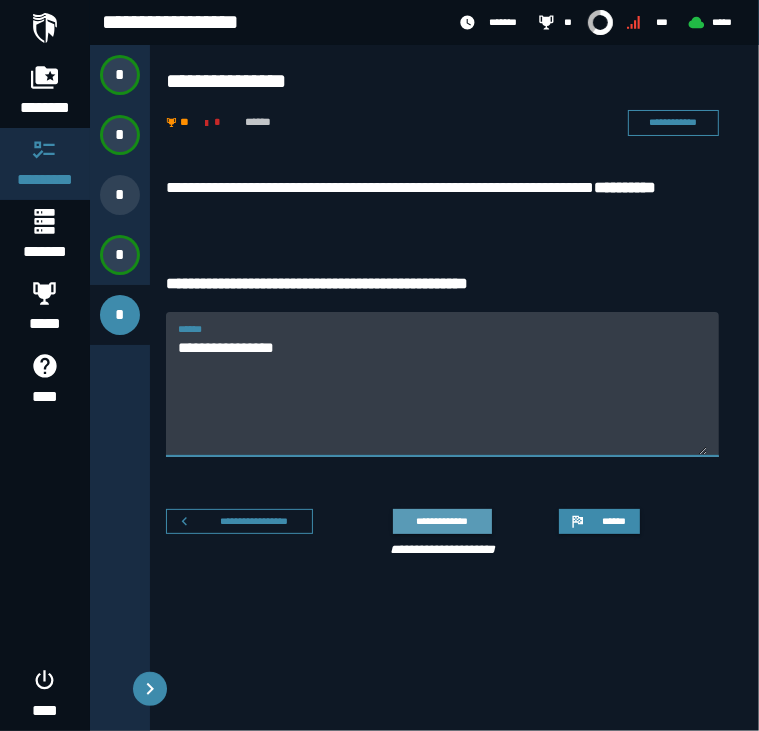 click on "**********" at bounding box center [442, 521] 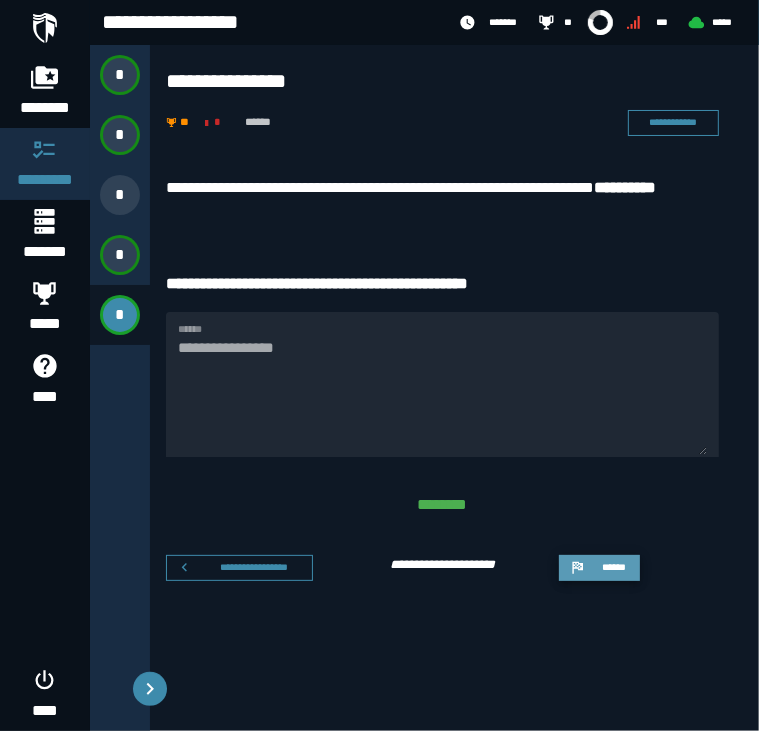 click on "******" at bounding box center (613, 567) 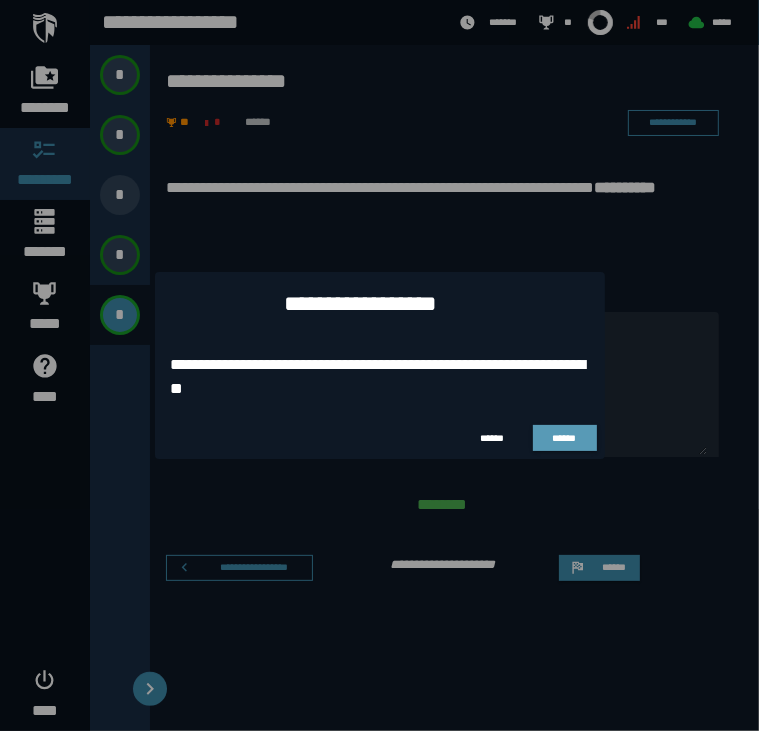 click on "******" at bounding box center (564, 438) 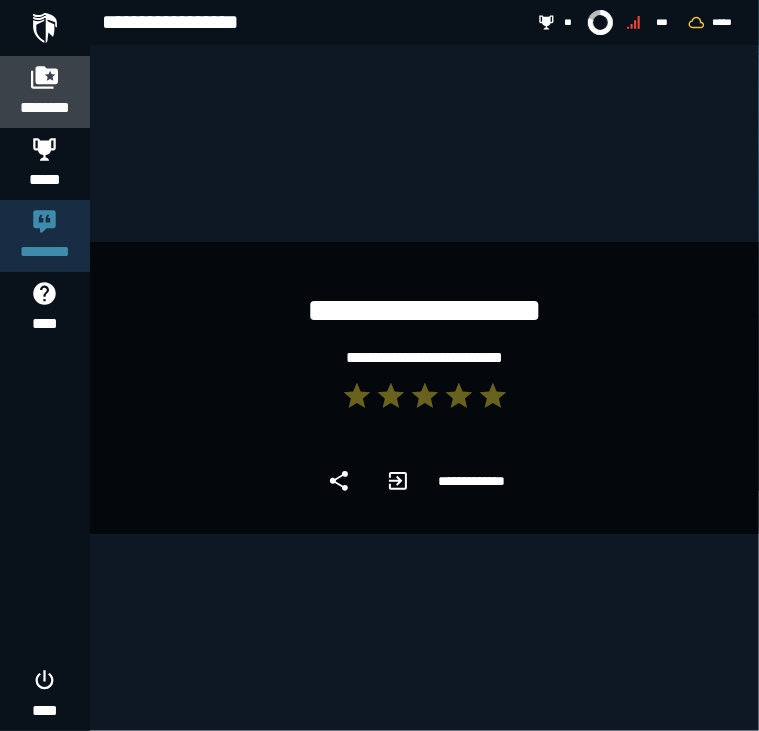 click 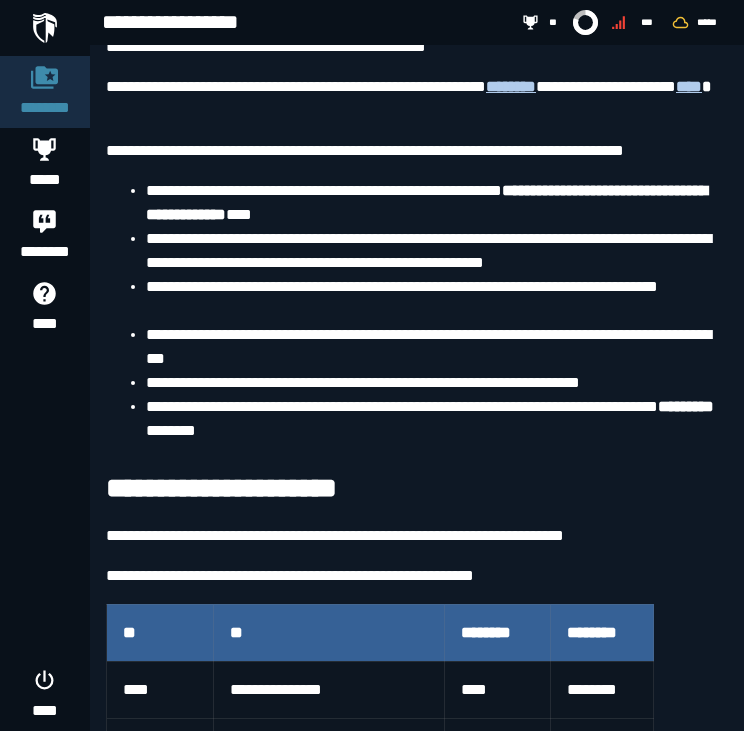 click on "********" at bounding box center [497, 632] 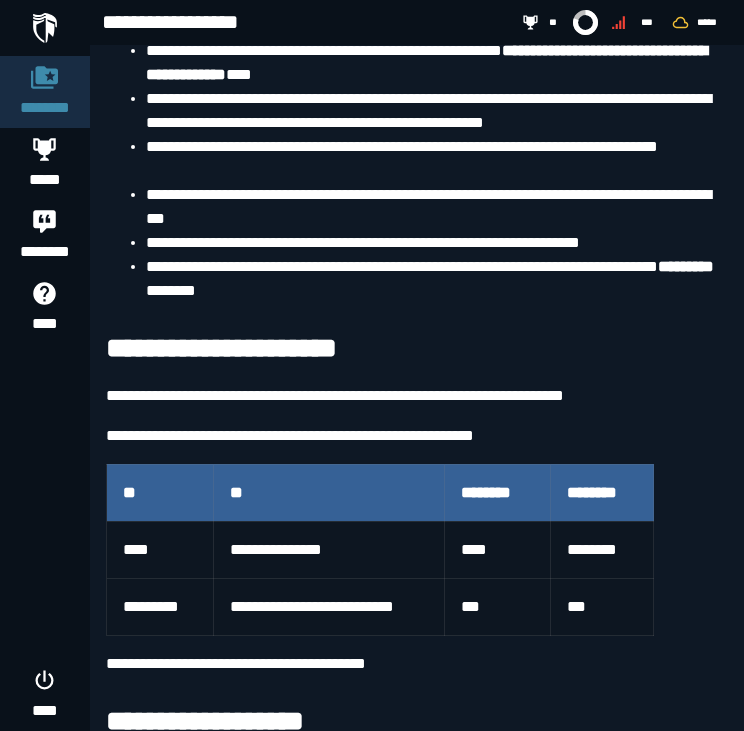 scroll, scrollTop: 423, scrollLeft: 0, axis: vertical 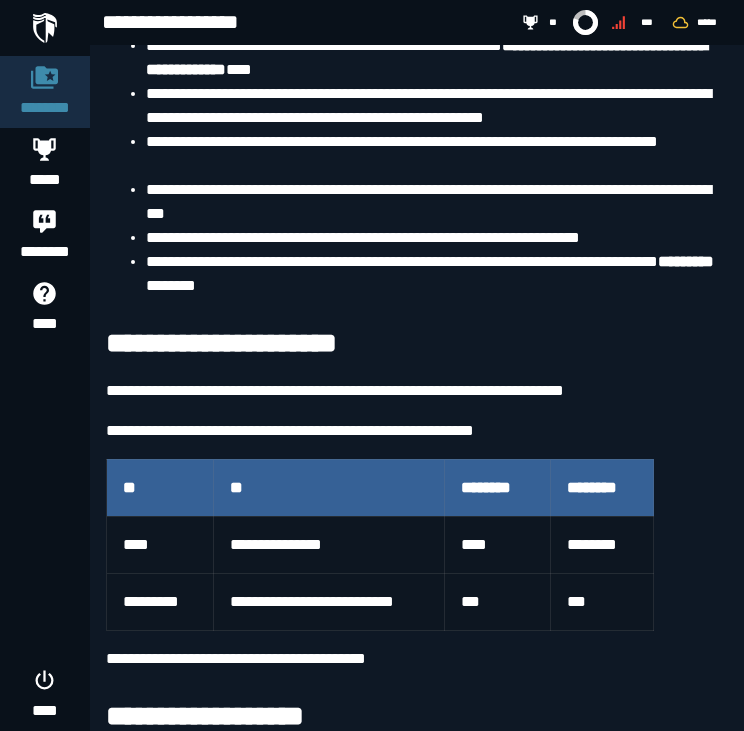 click at bounding box center (45, 28) 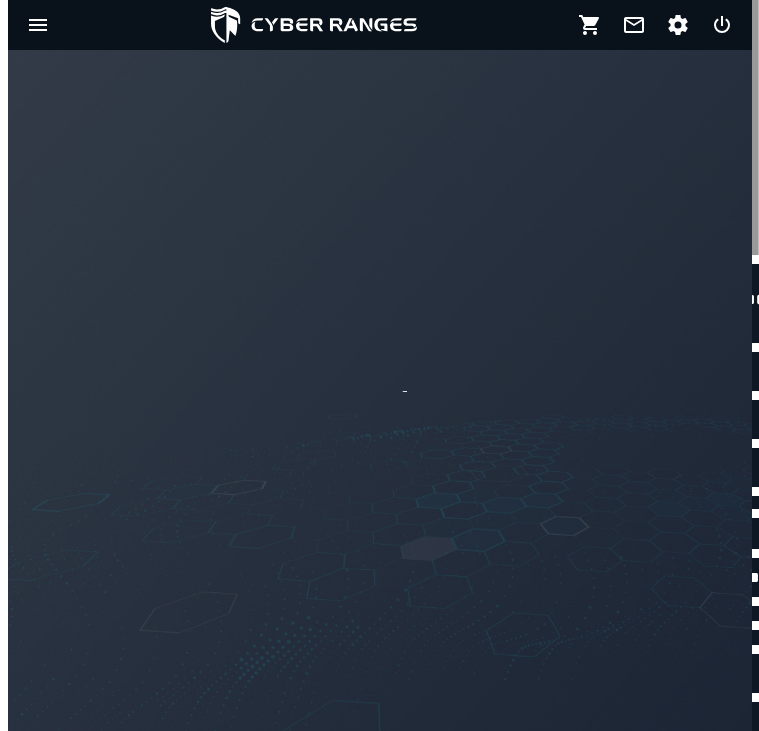 scroll, scrollTop: 0, scrollLeft: 0, axis: both 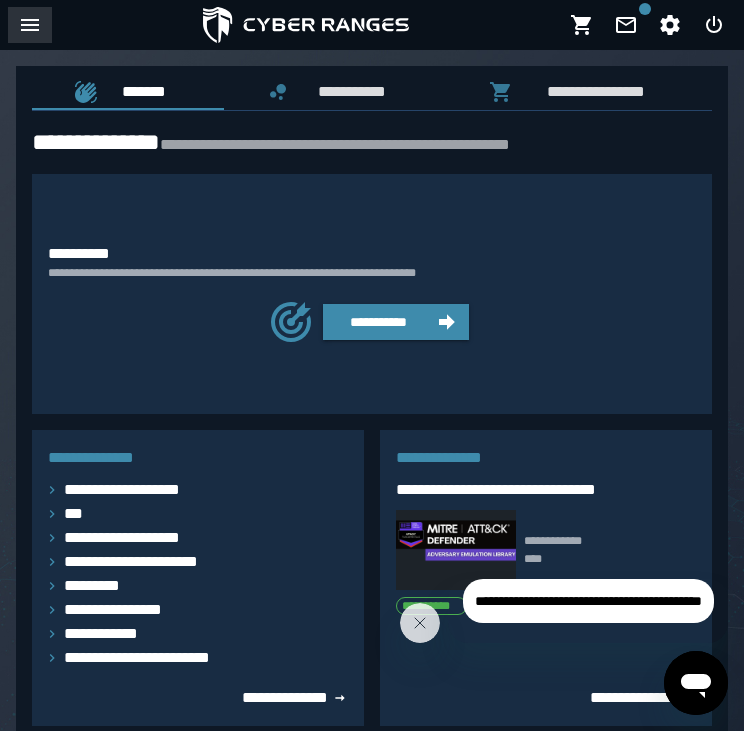 click 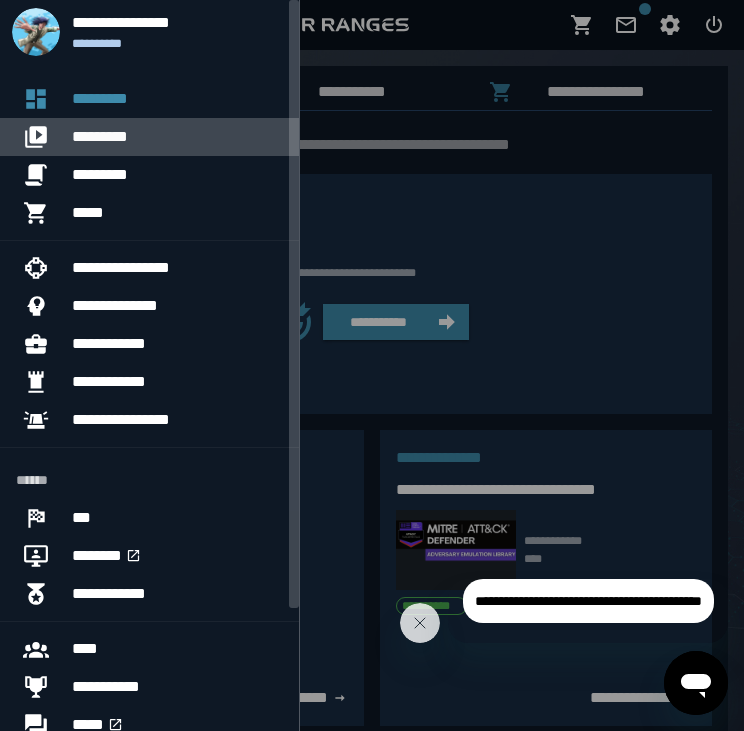 click on "*********" at bounding box center [177, 137] 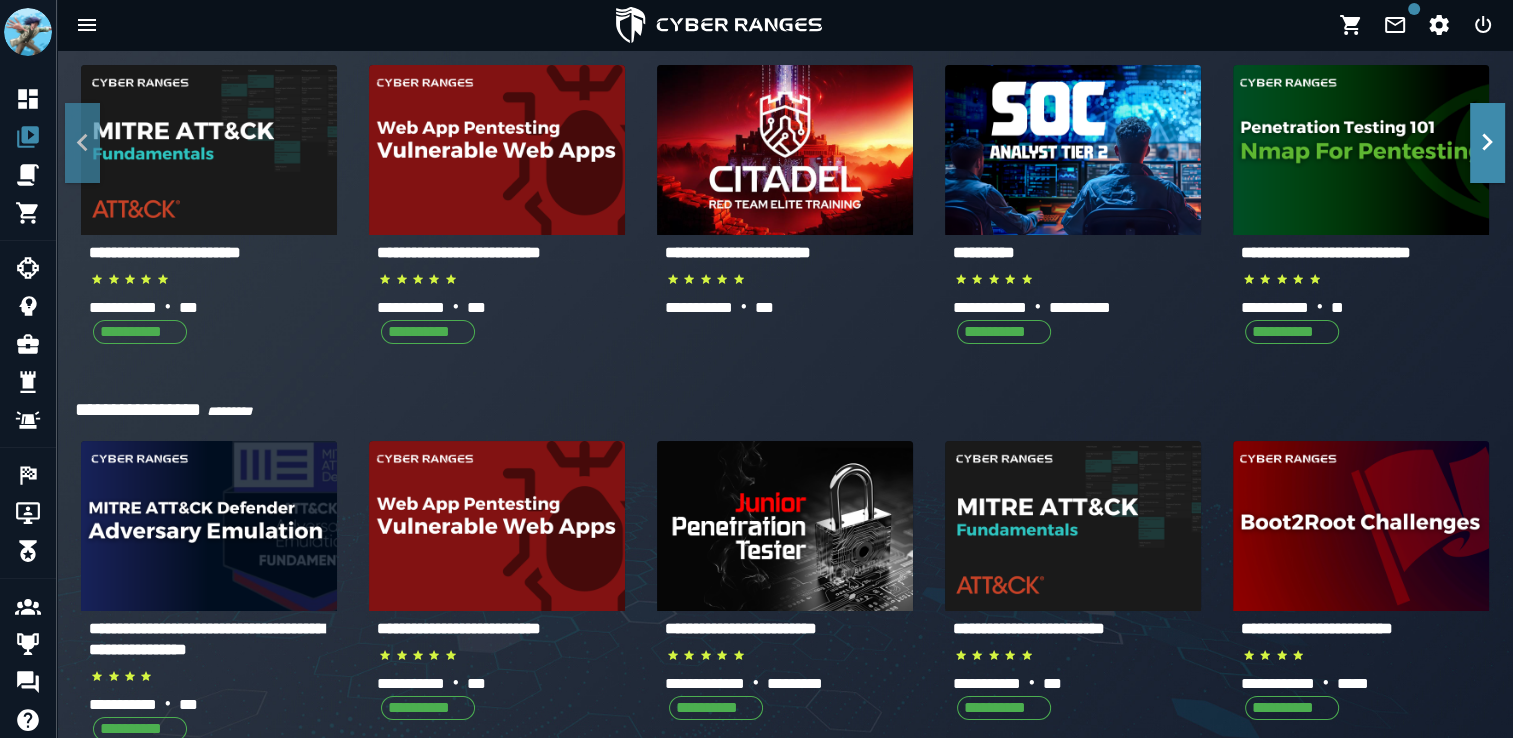 scroll, scrollTop: 112, scrollLeft: 0, axis: vertical 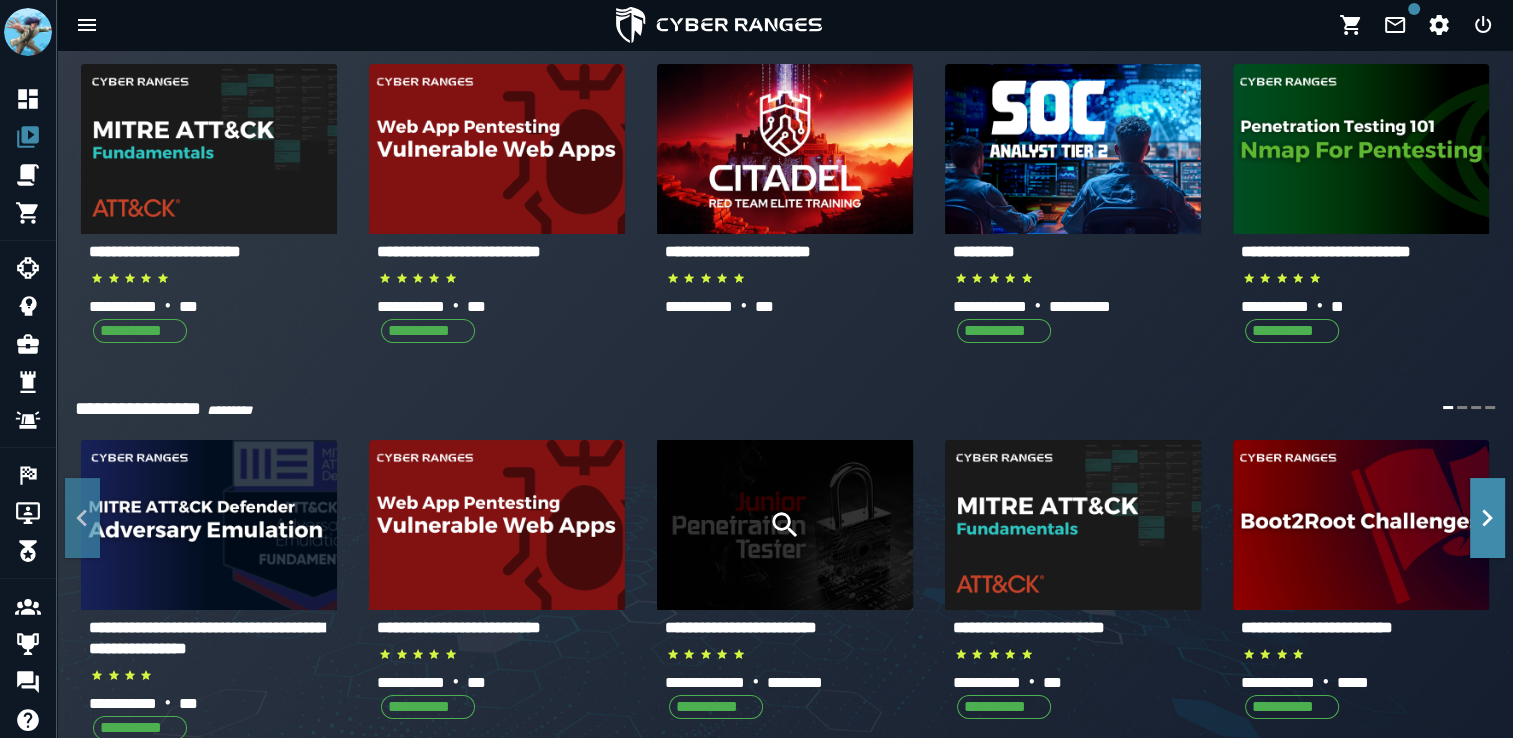 click 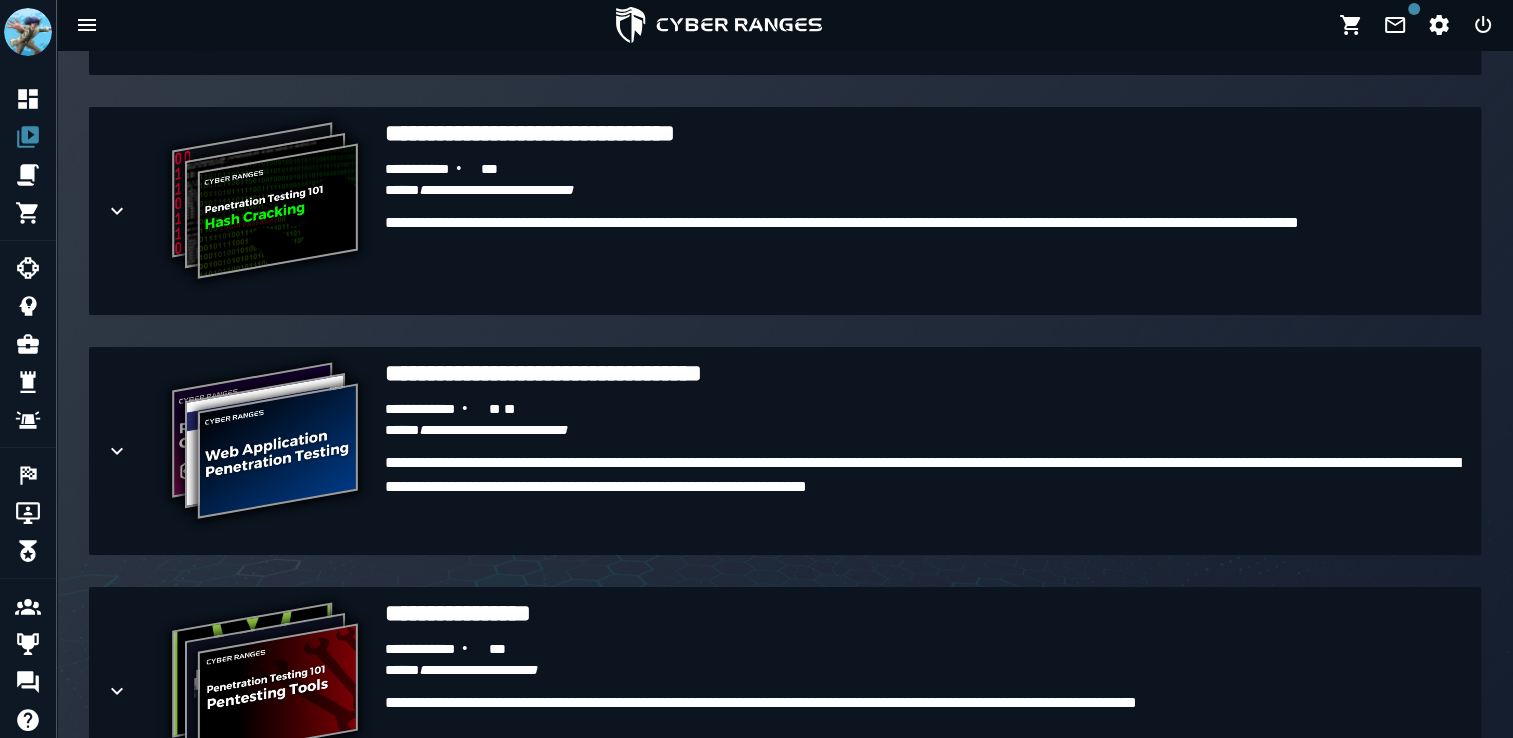 scroll, scrollTop: 2964, scrollLeft: 0, axis: vertical 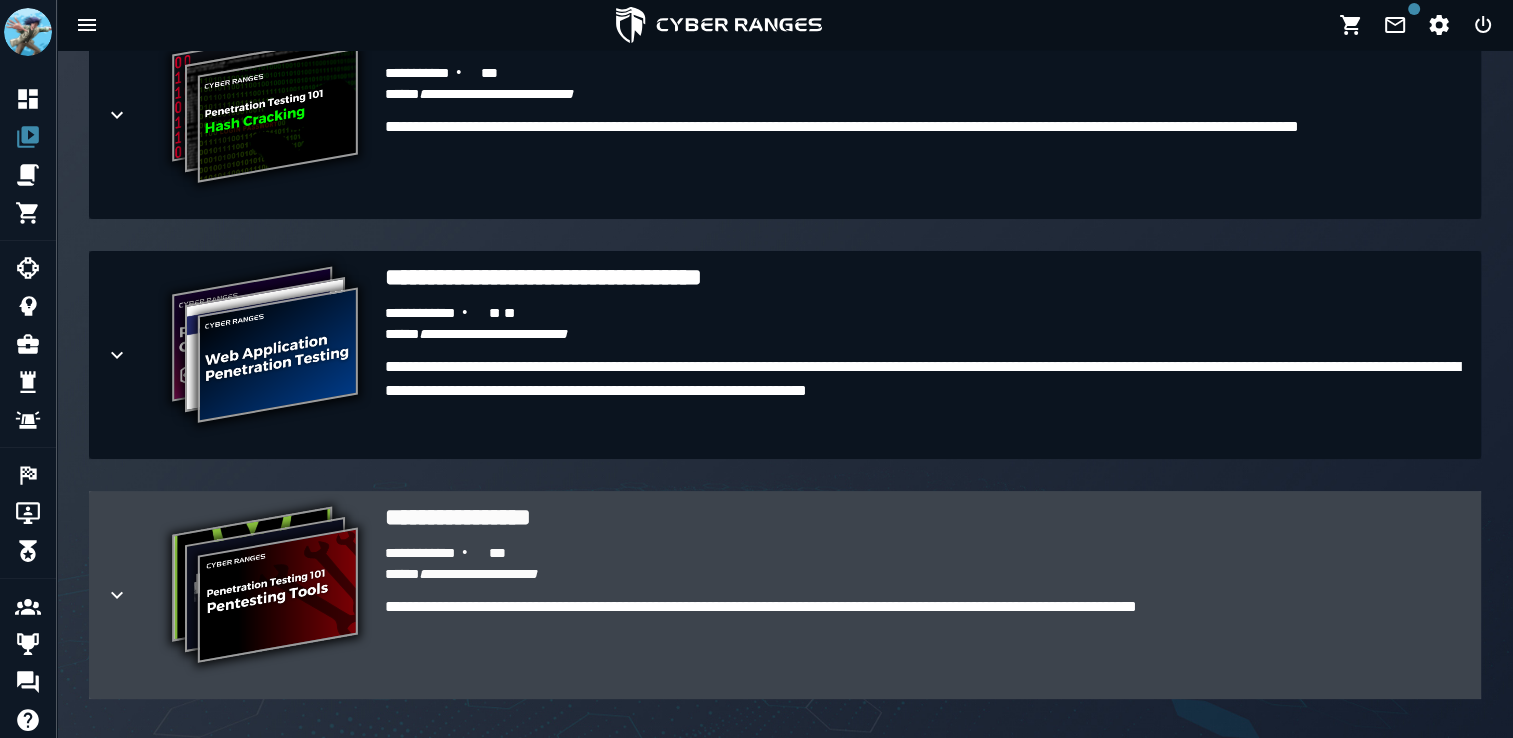 click on "**********" at bounding box center (925, 517) 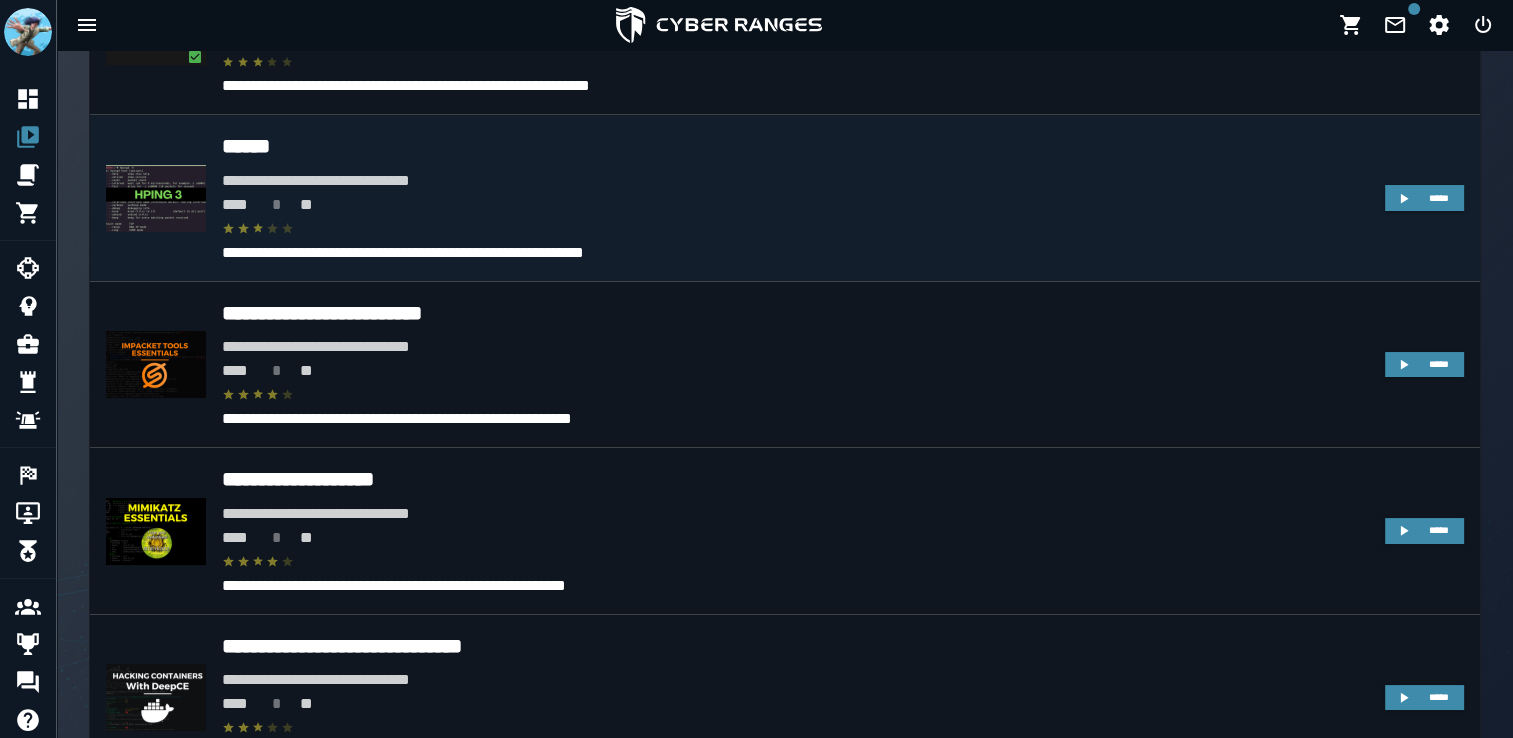 scroll, scrollTop: 4091, scrollLeft: 0, axis: vertical 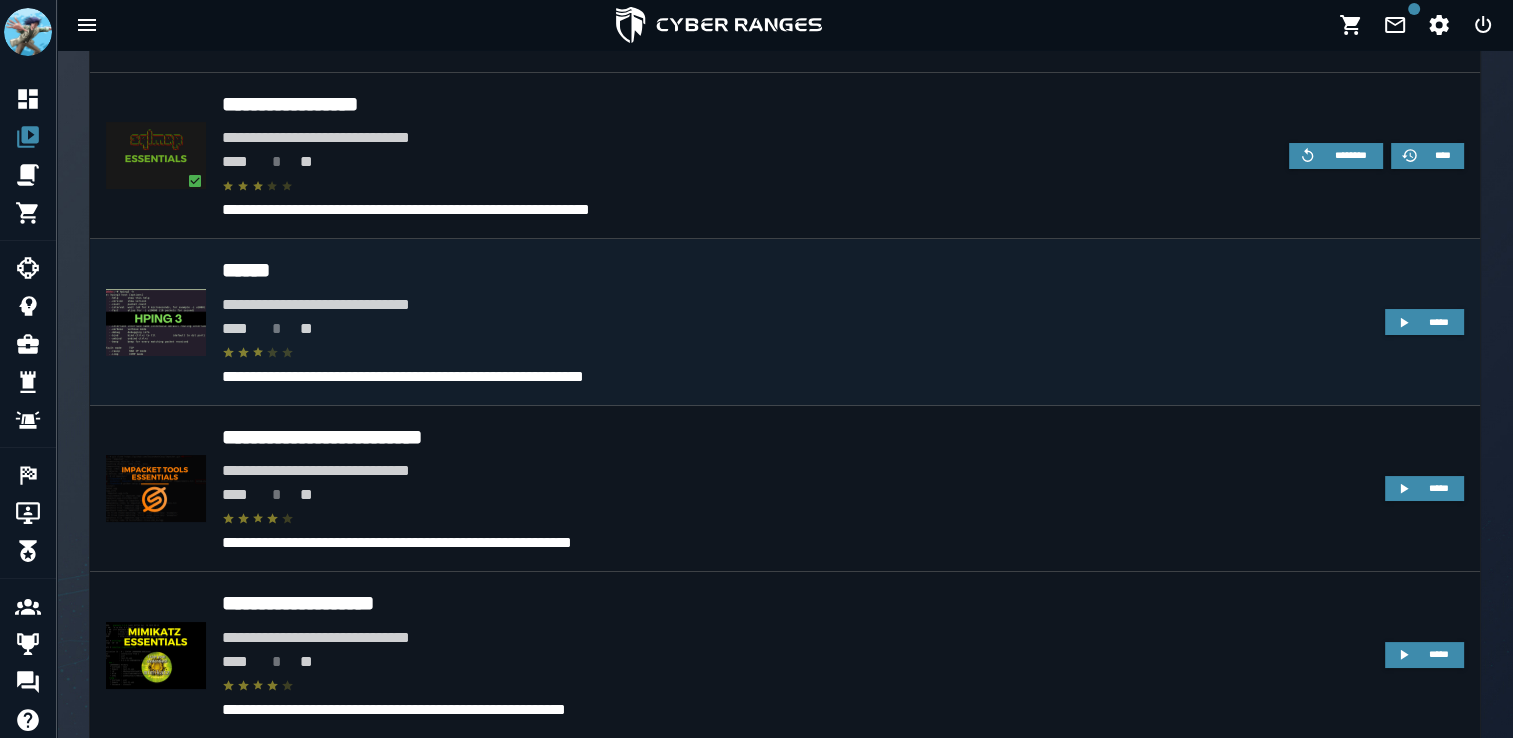 click on "**** * **" at bounding box center [795, 329] 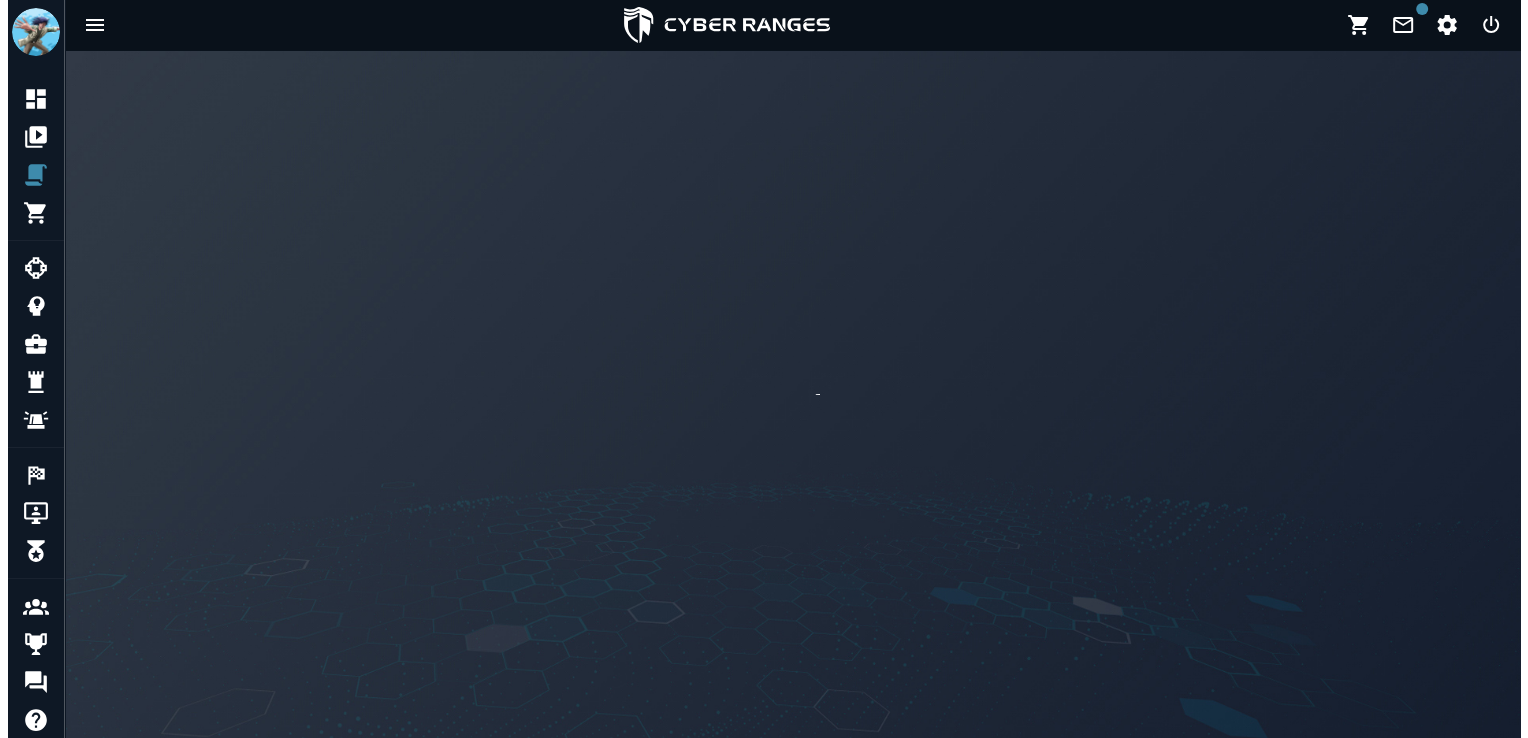 scroll, scrollTop: 0, scrollLeft: 0, axis: both 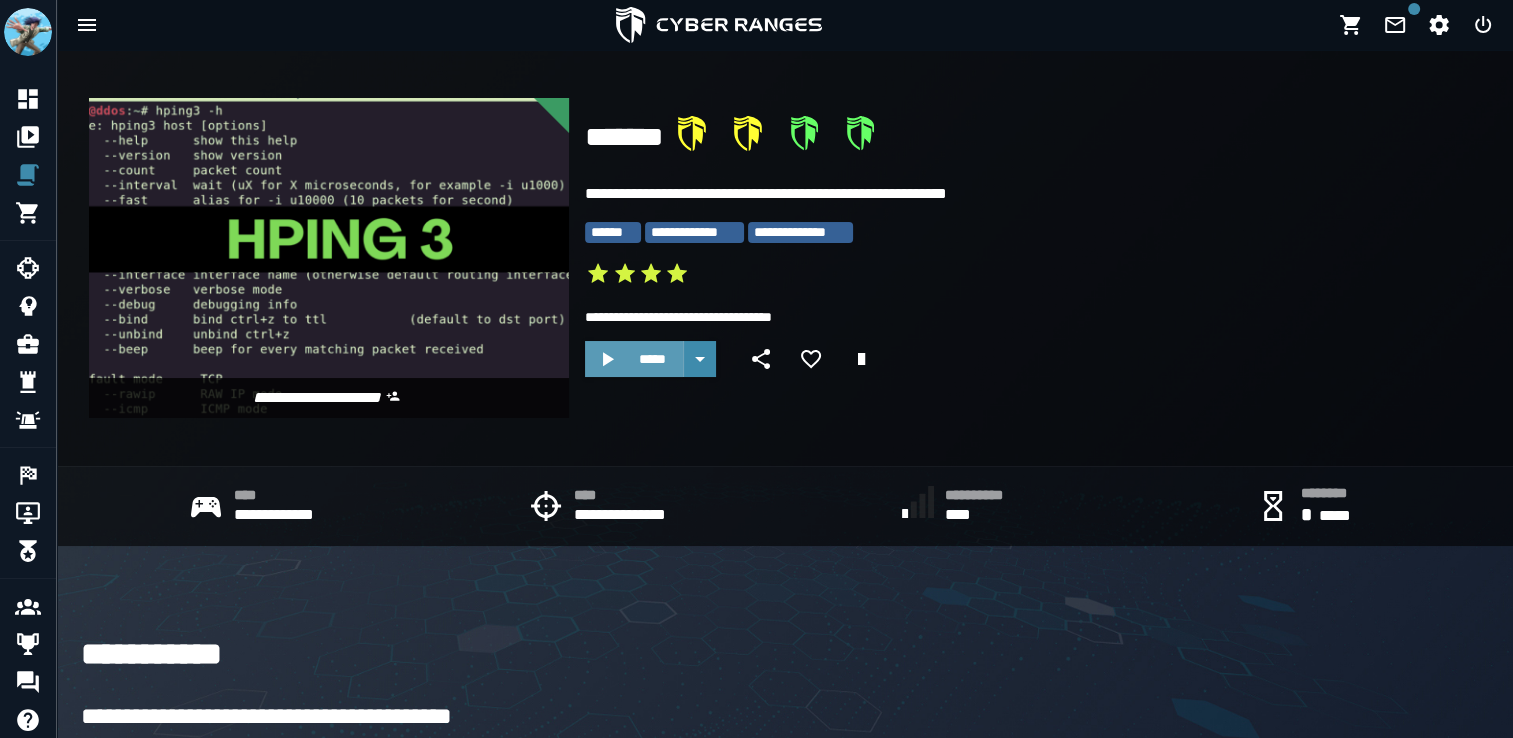 click on "*****" at bounding box center [652, 359] 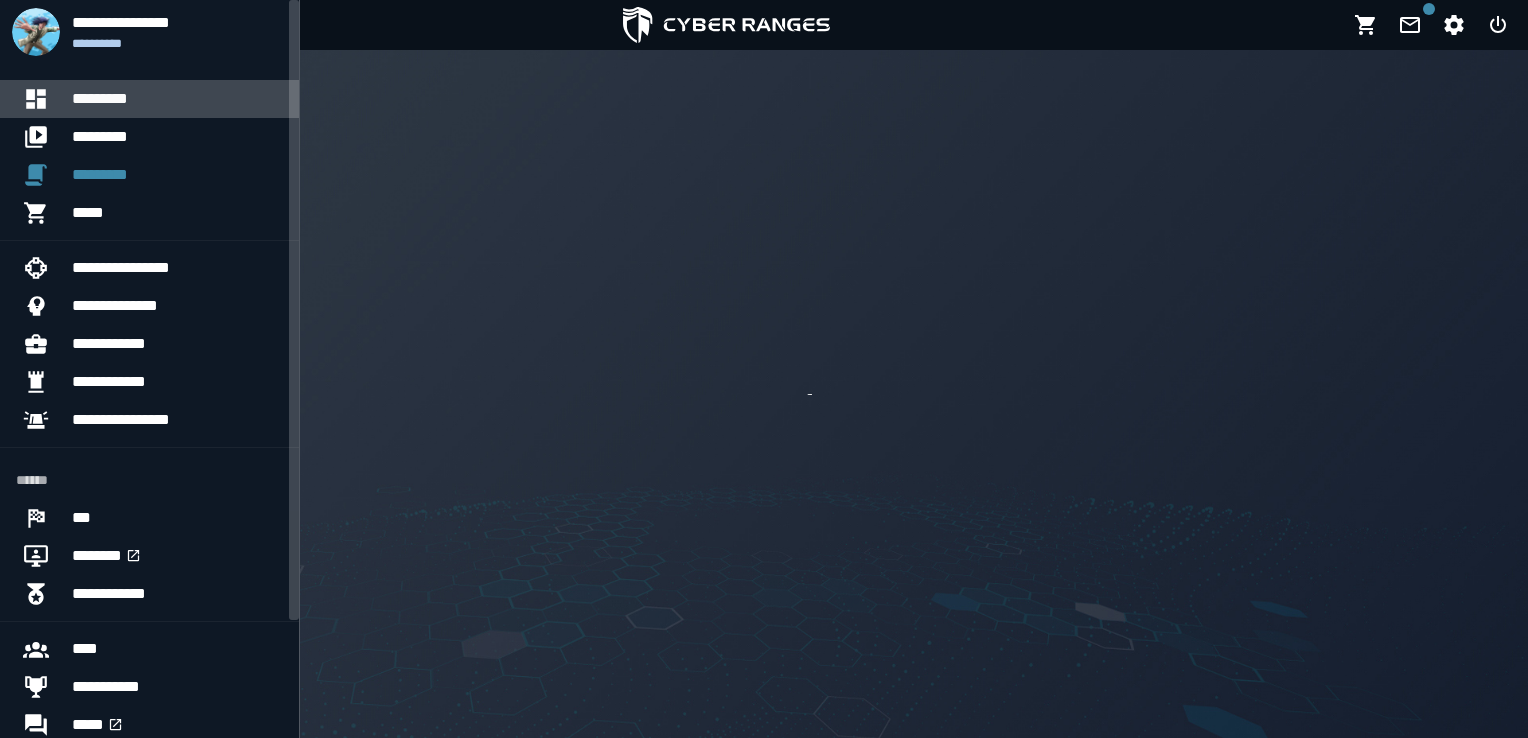 click 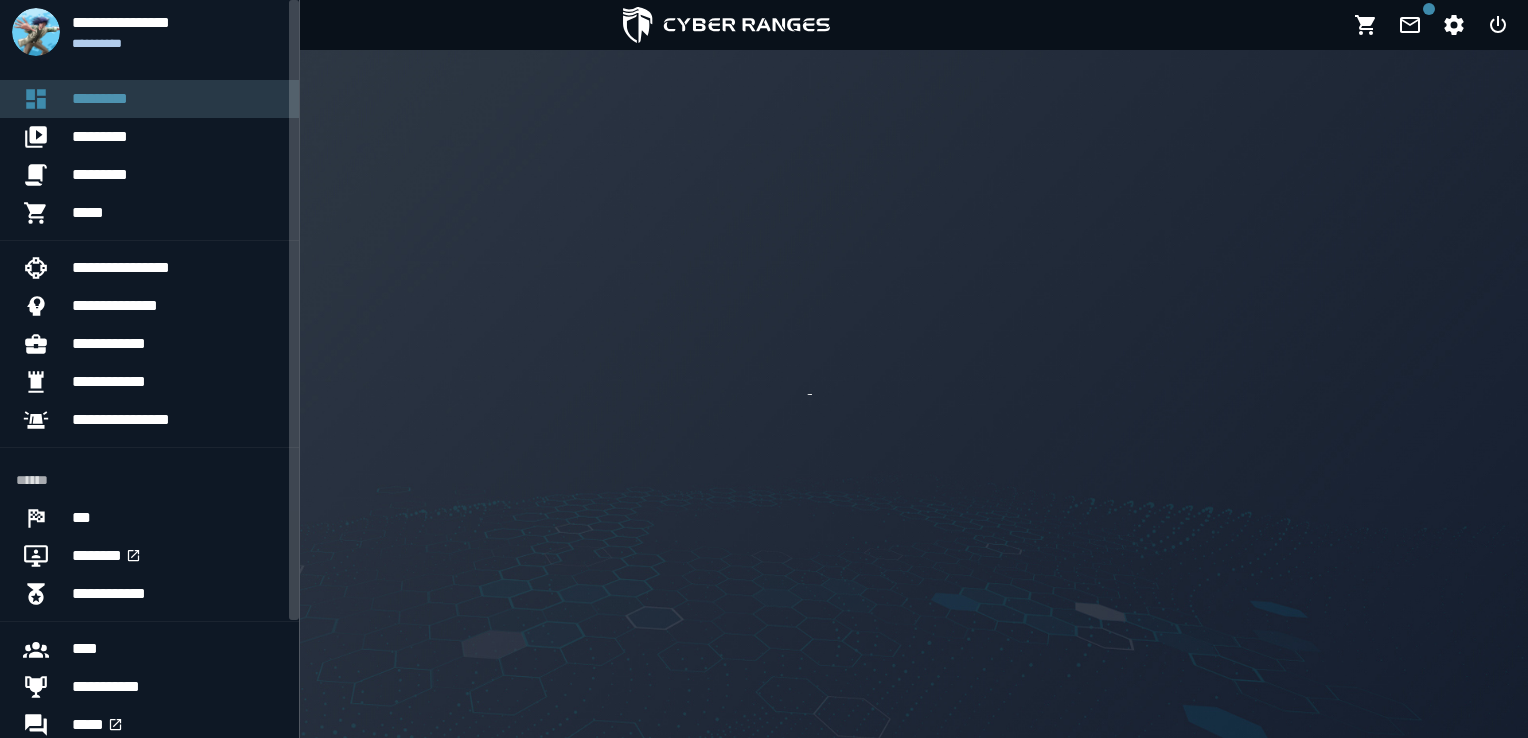 click on "*********" at bounding box center [177, 99] 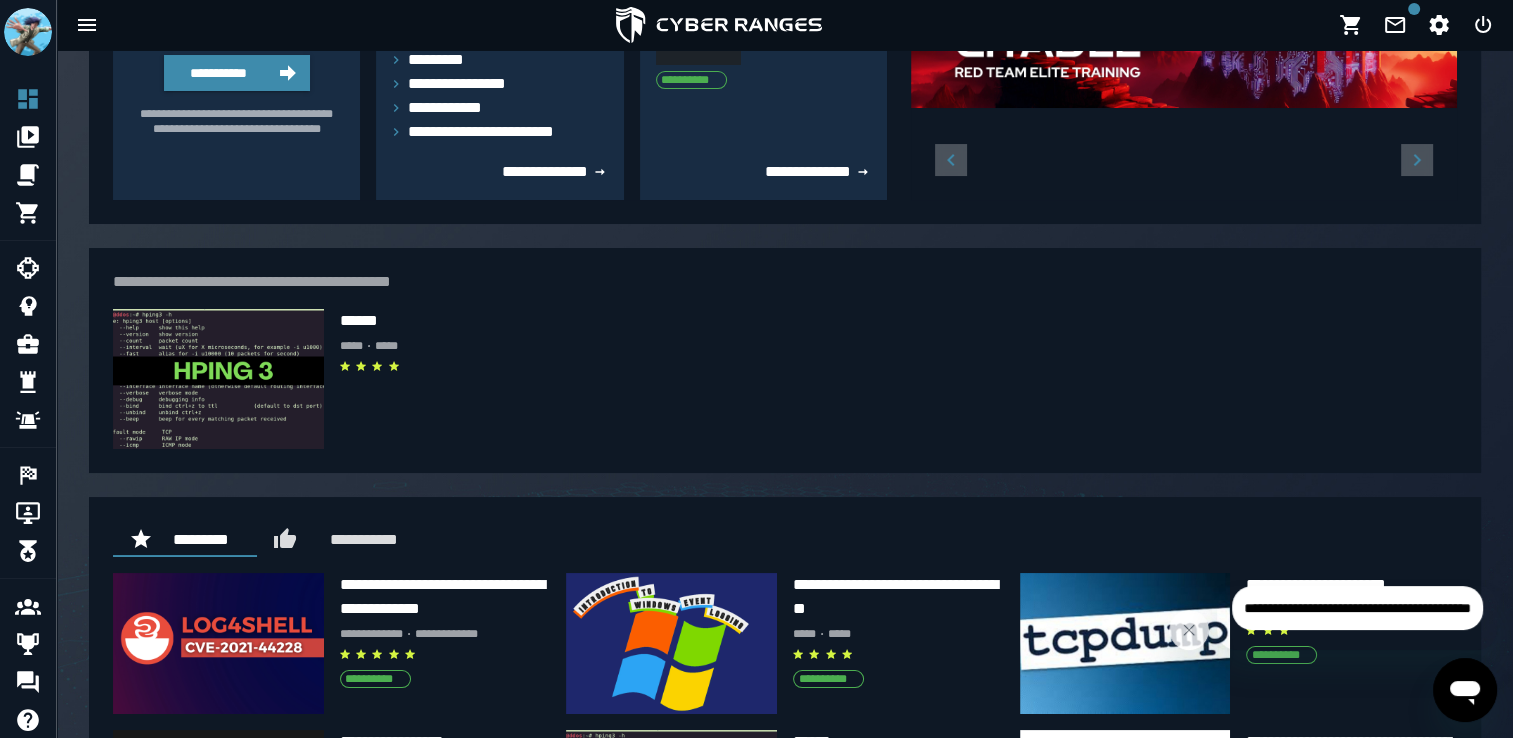 scroll, scrollTop: 288, scrollLeft: 0, axis: vertical 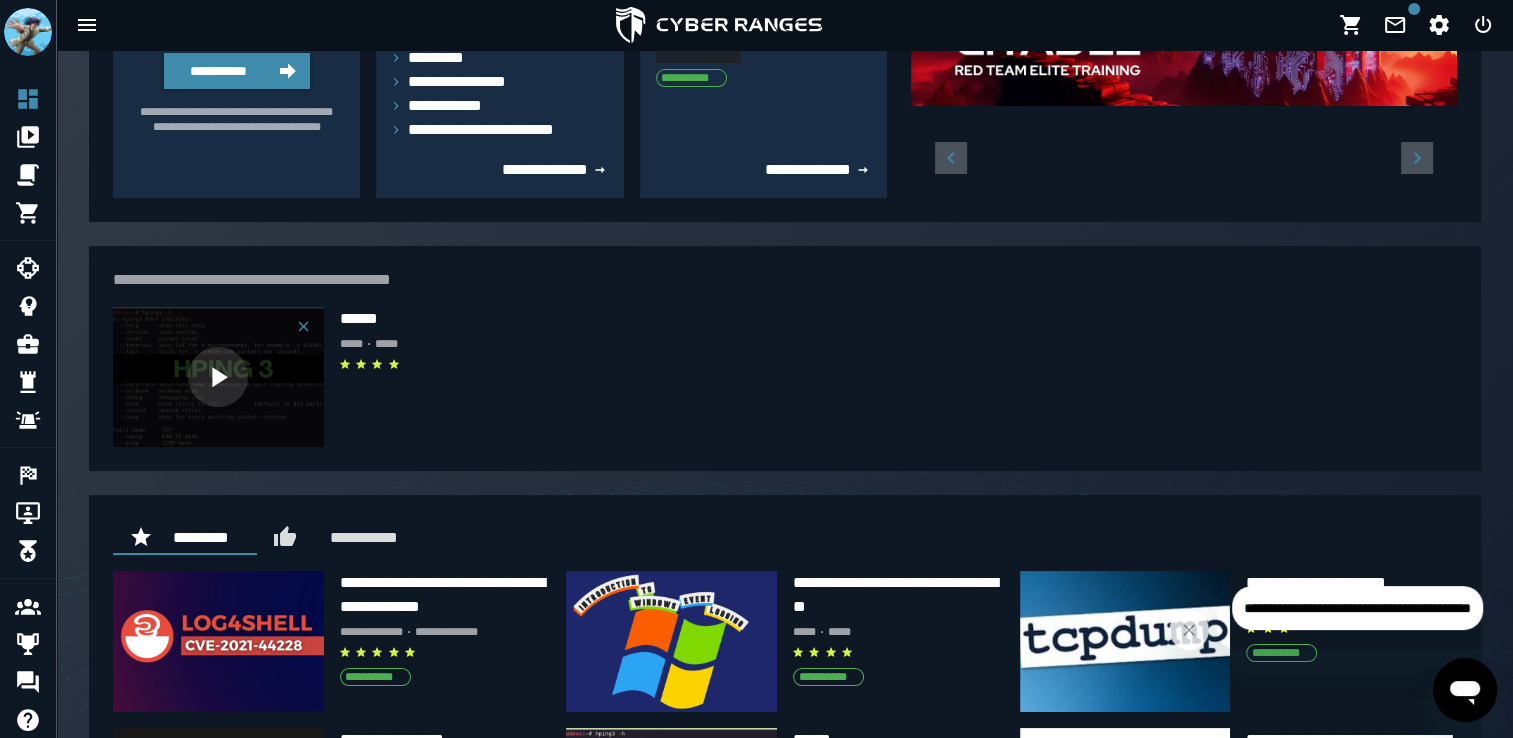 click 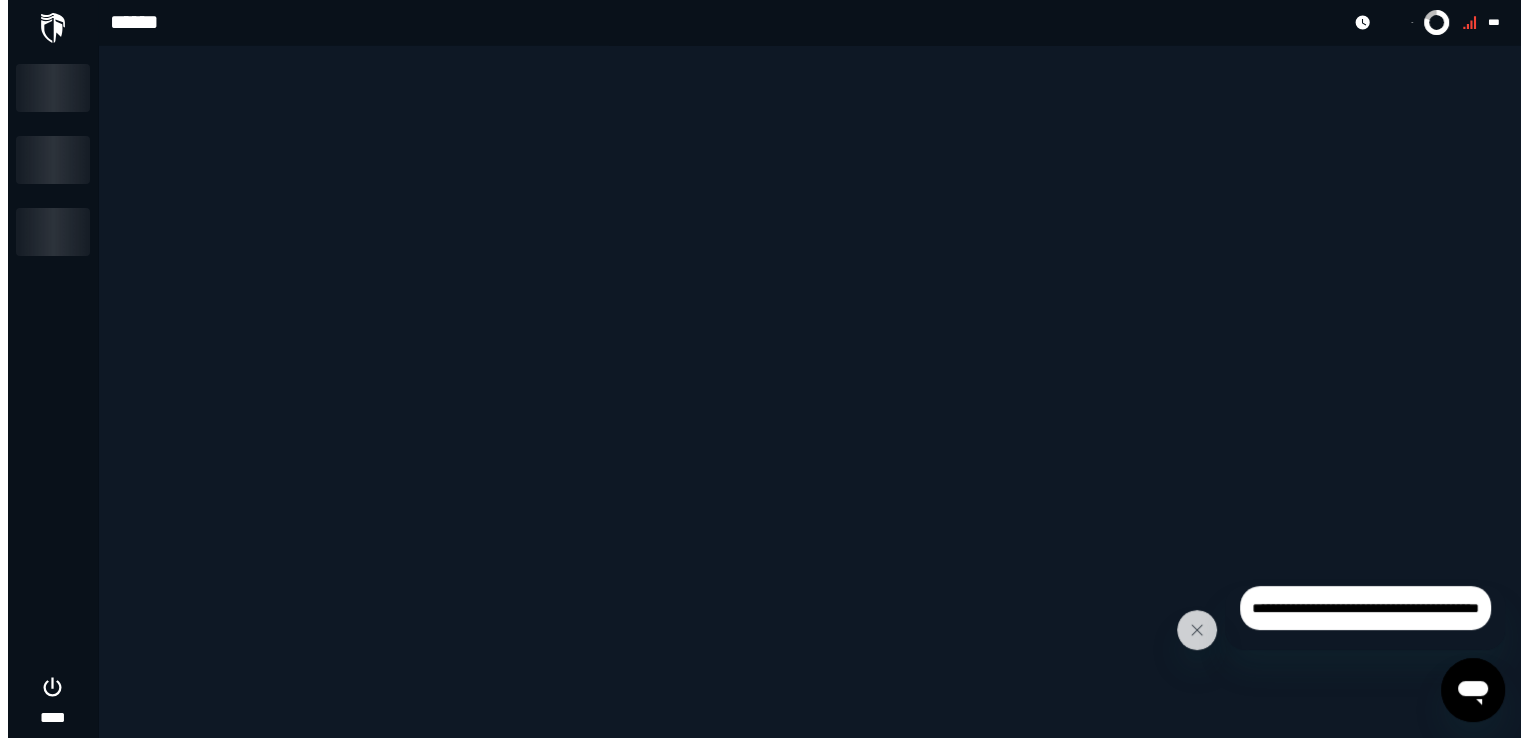 scroll, scrollTop: 0, scrollLeft: 0, axis: both 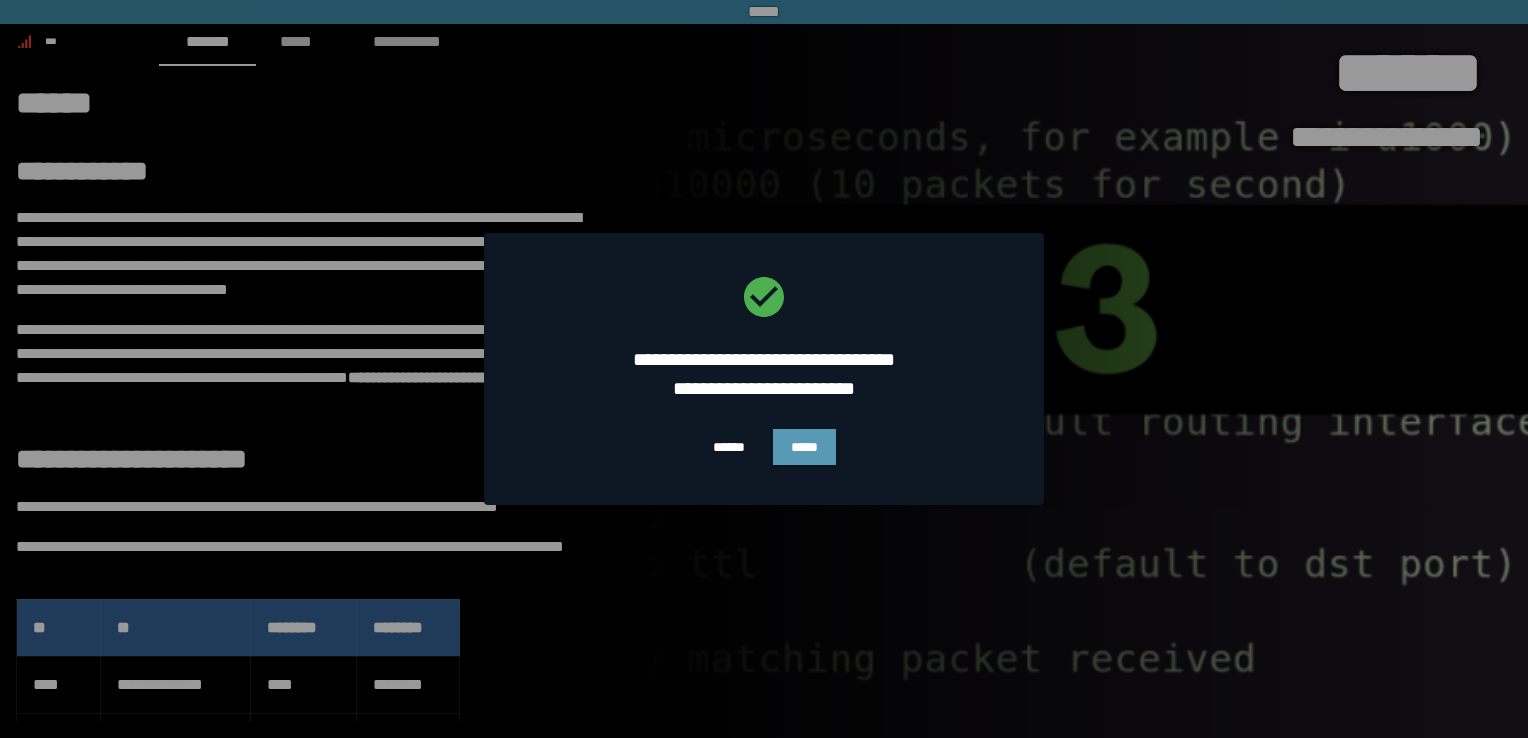 click on "*****" at bounding box center (804, 447) 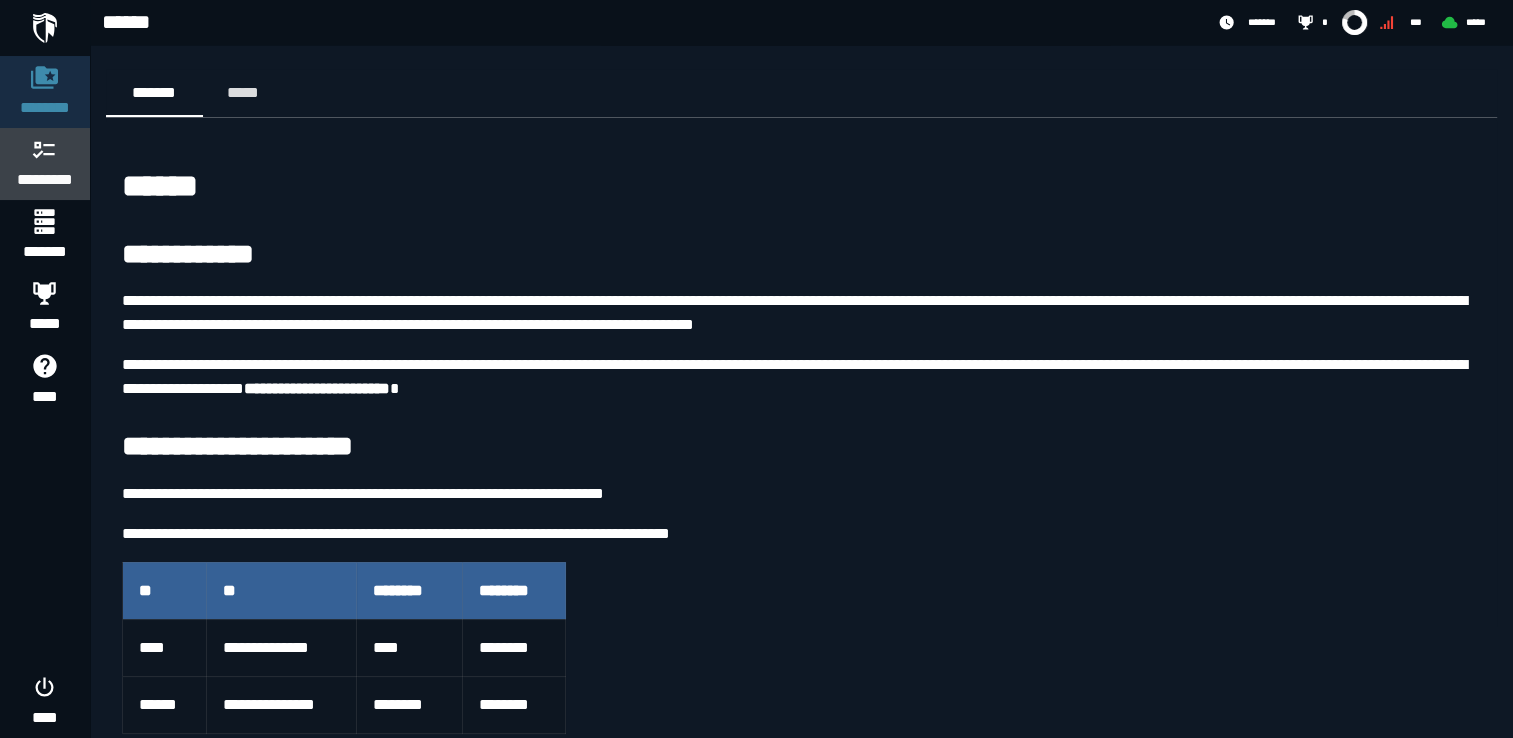 click 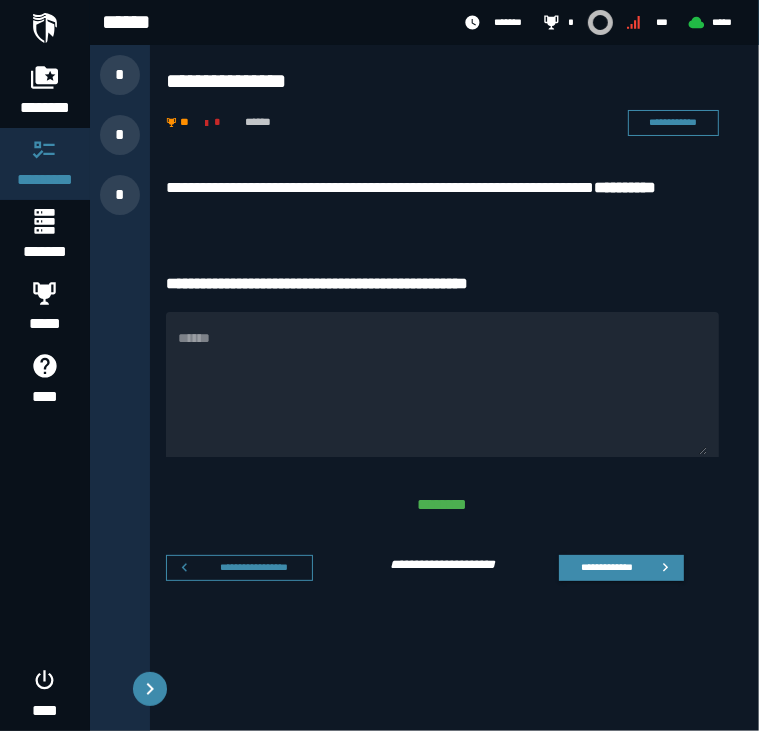 click on "******" at bounding box center (442, 384) 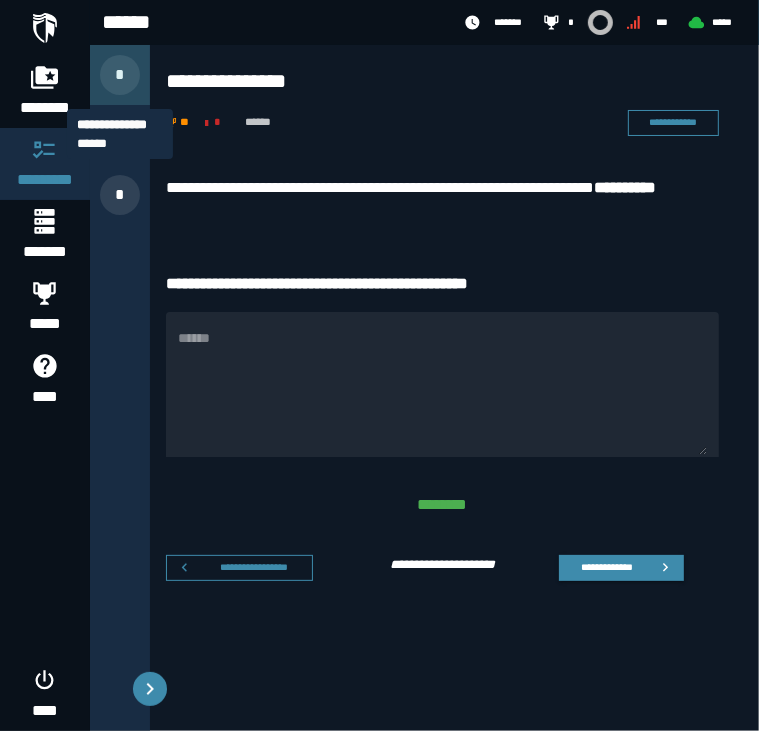 click on "*" at bounding box center [120, 75] 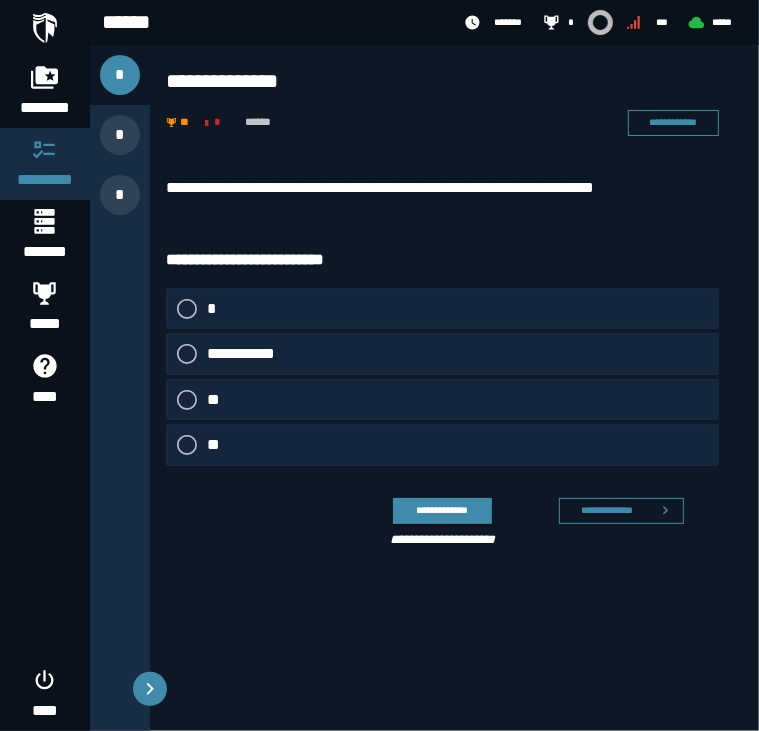 click on "**" 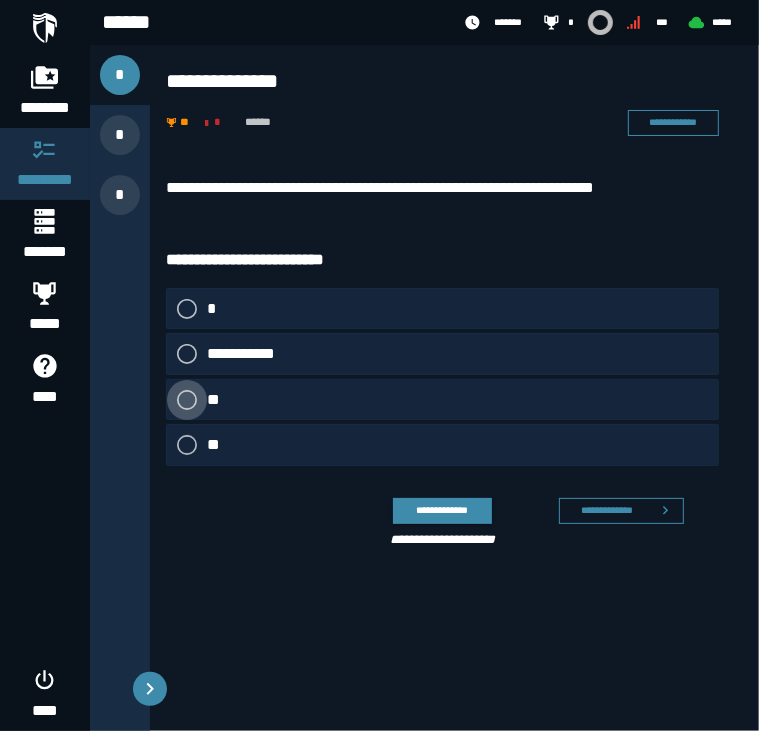 click 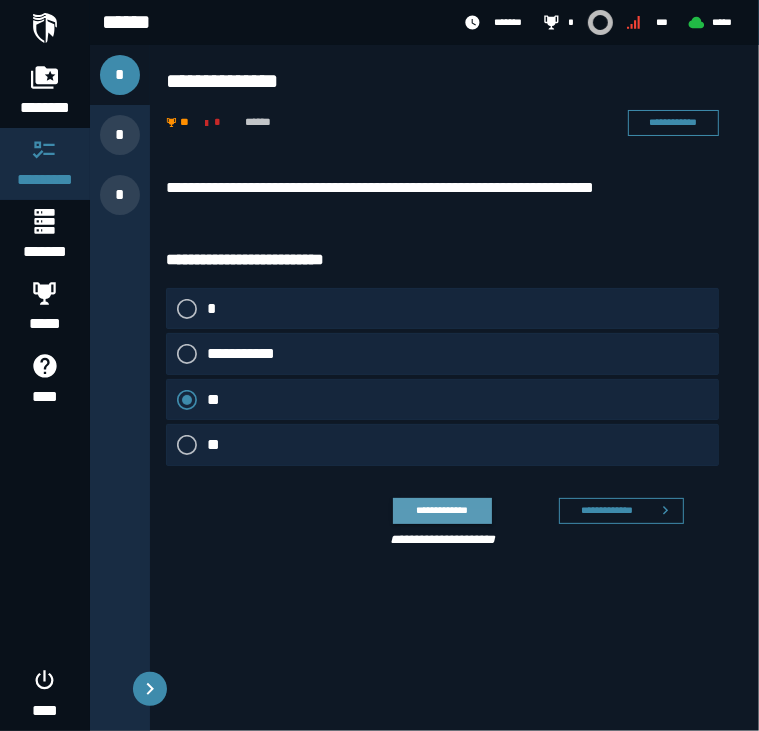 click on "**********" at bounding box center [442, 510] 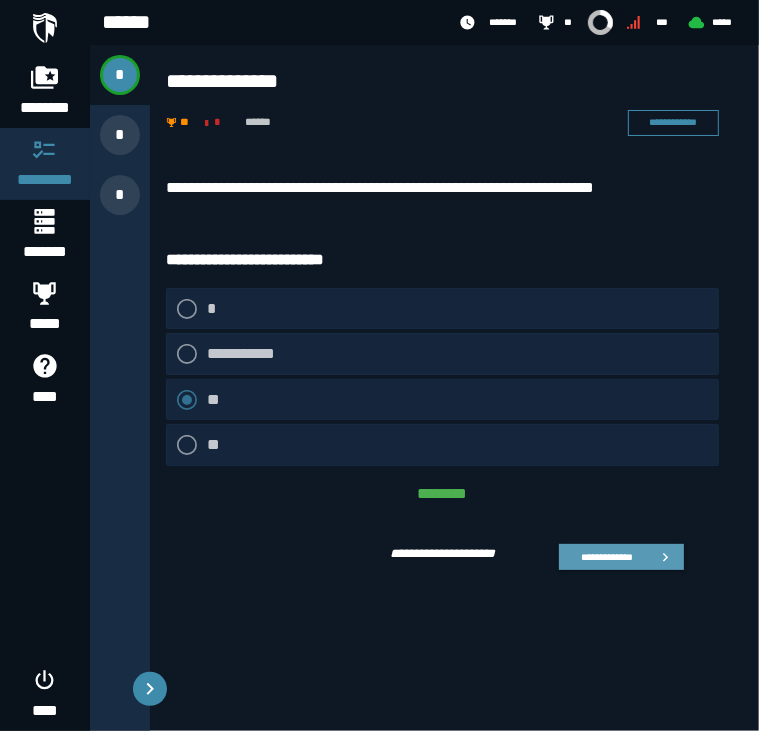 click on "**********" at bounding box center [606, 557] 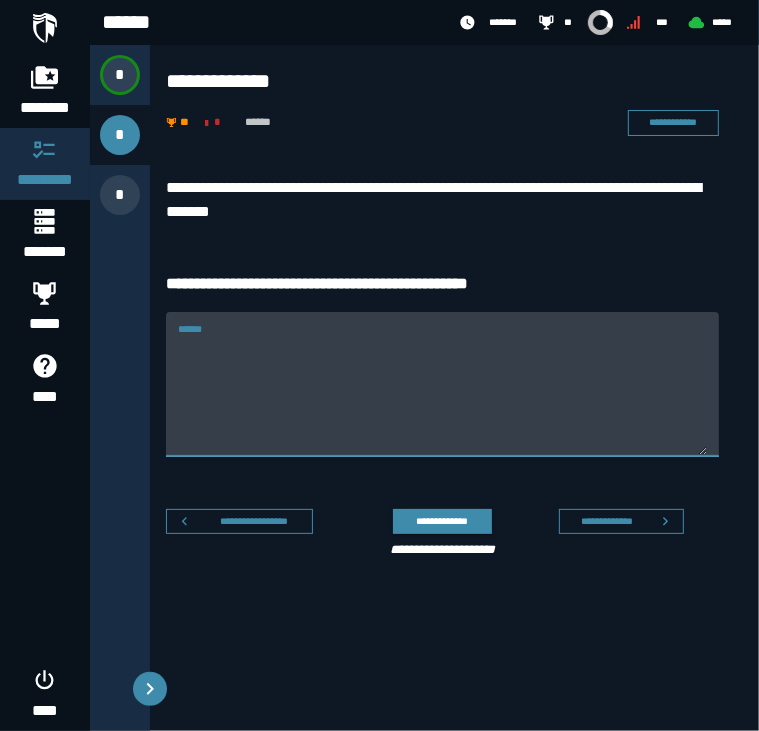 click on "******" at bounding box center [442, 396] 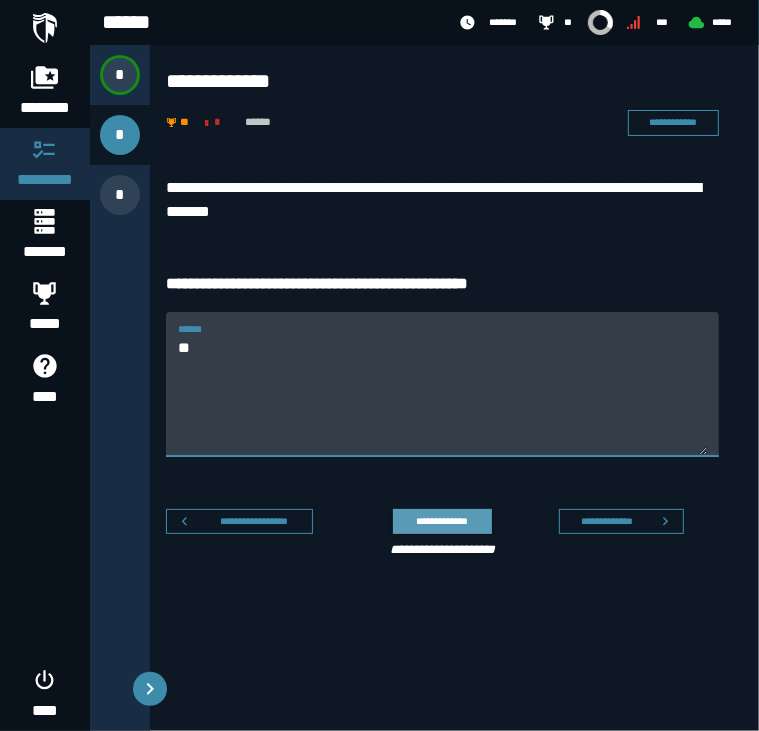 type on "**" 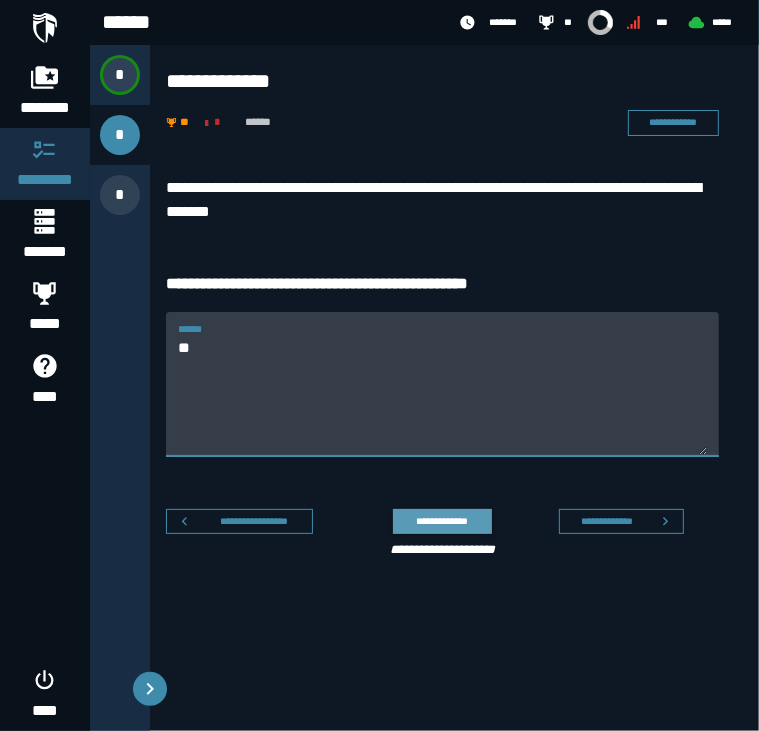 click on "**********" at bounding box center (442, 521) 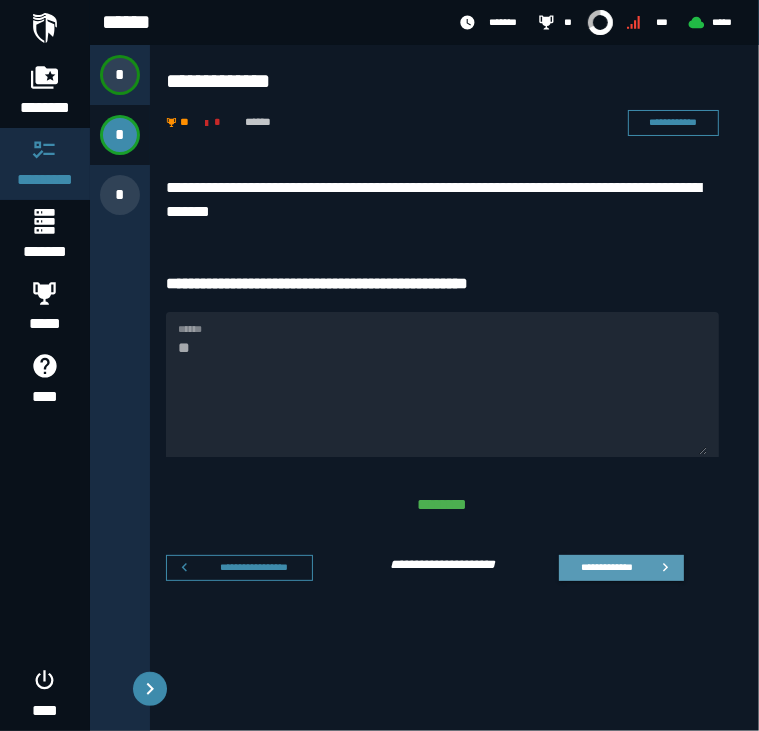 click on "**********" at bounding box center [621, 568] 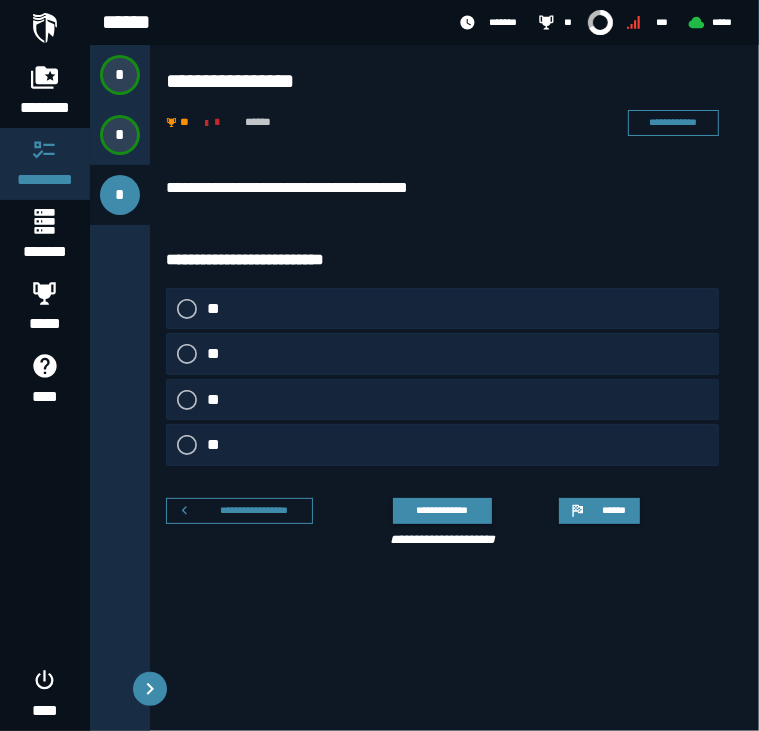 click on "**" 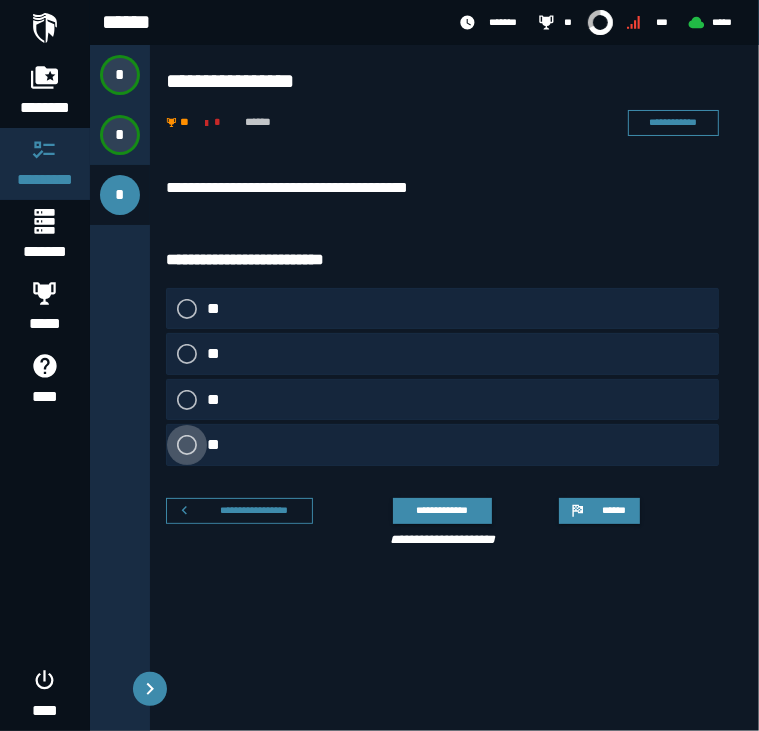 click 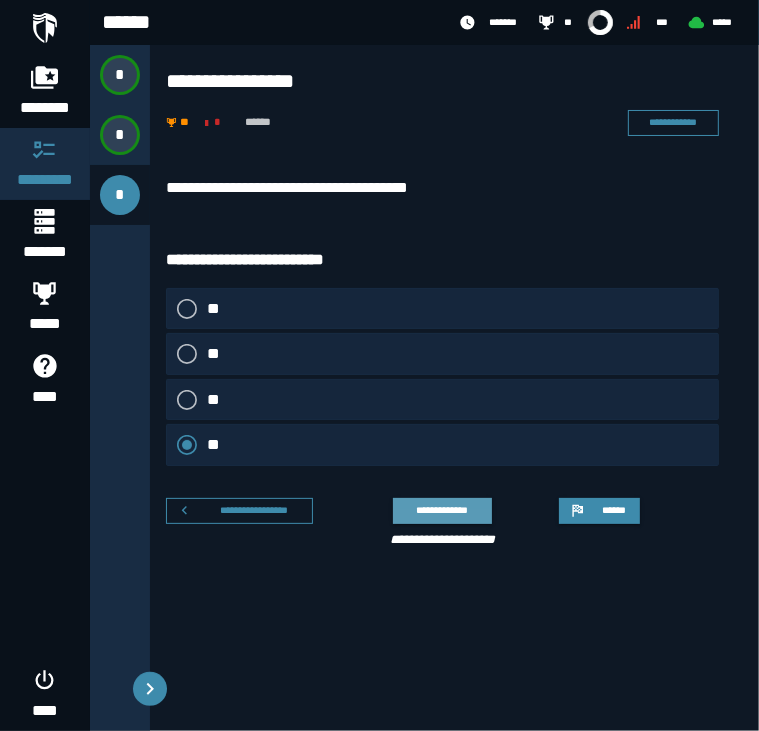 click on "**********" at bounding box center [442, 510] 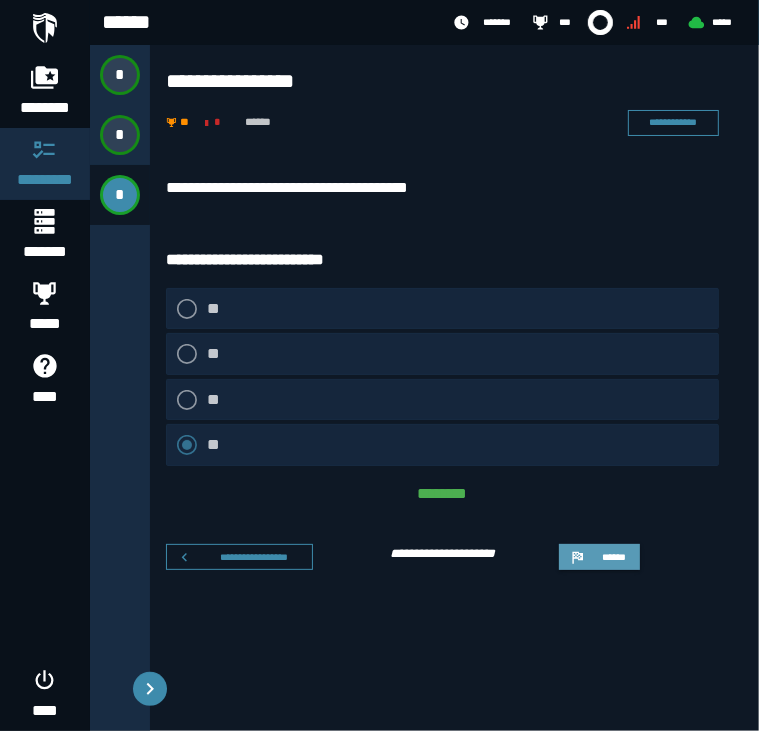 click on "******" at bounding box center [599, 557] 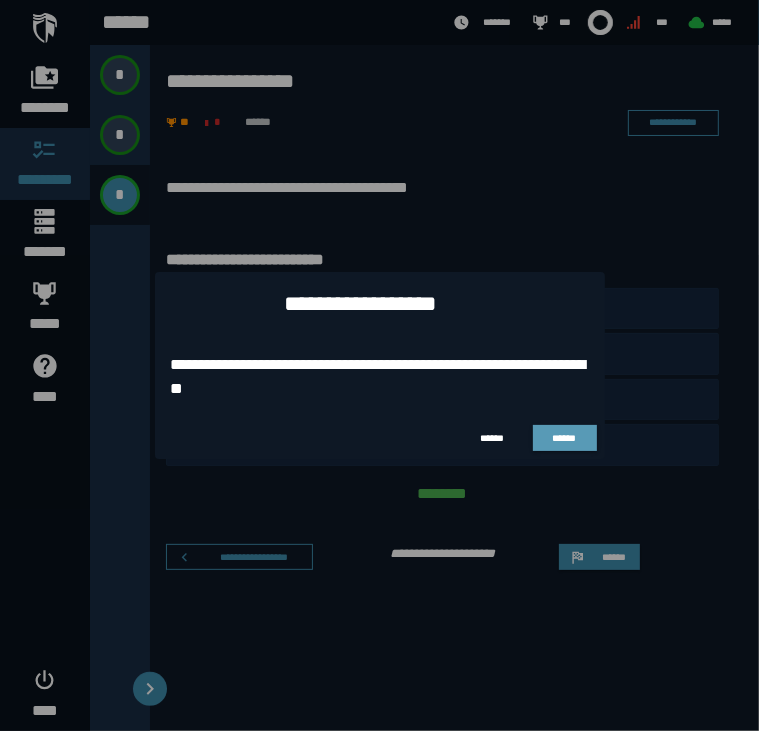 click on "******" at bounding box center [564, 438] 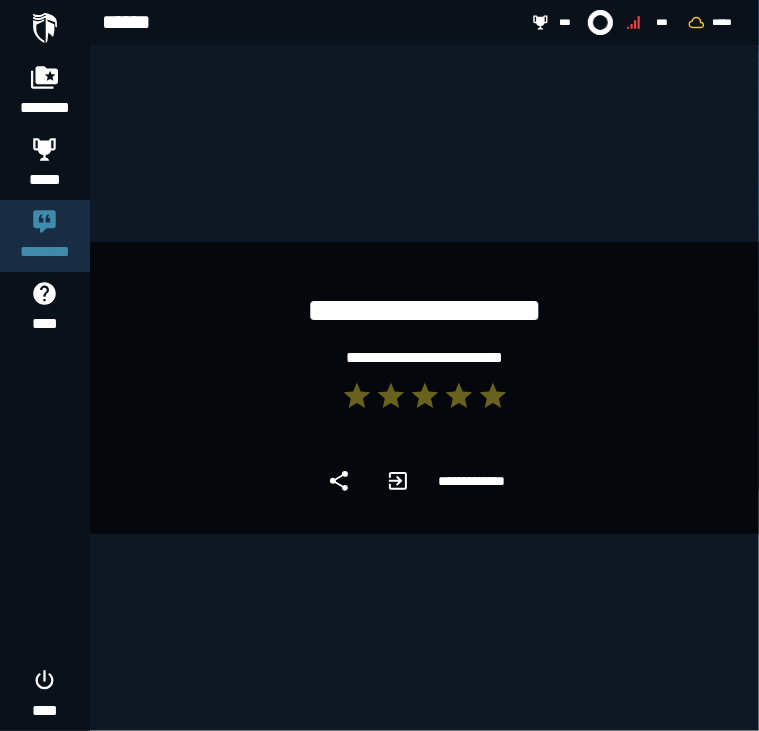 click on "******** ***** ******** **** ****" at bounding box center (45, 365) 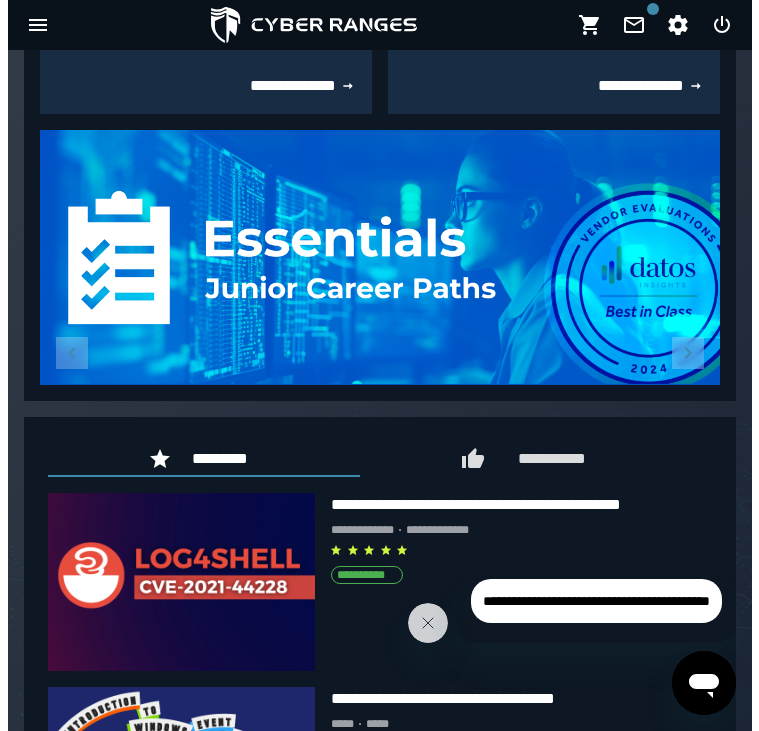 scroll, scrollTop: 0, scrollLeft: 0, axis: both 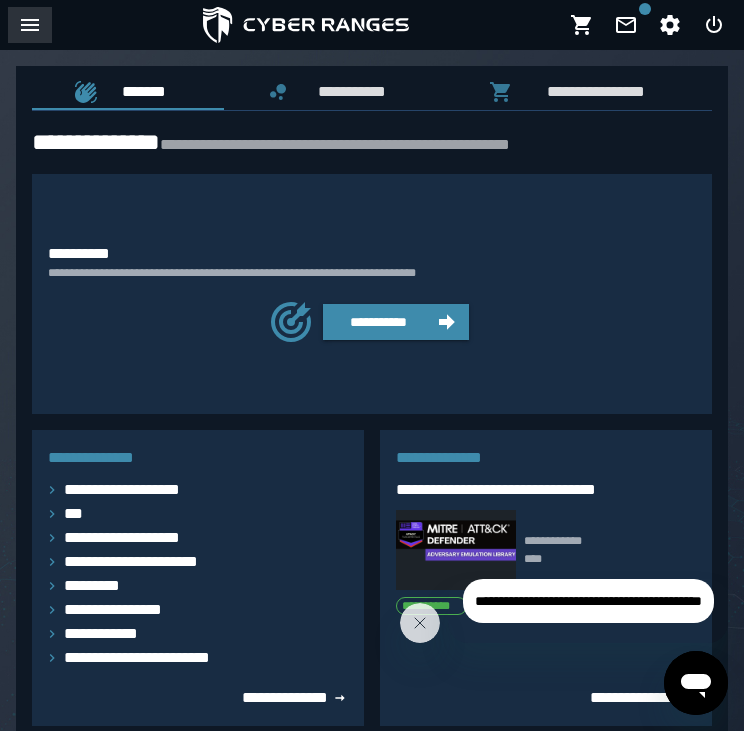 click 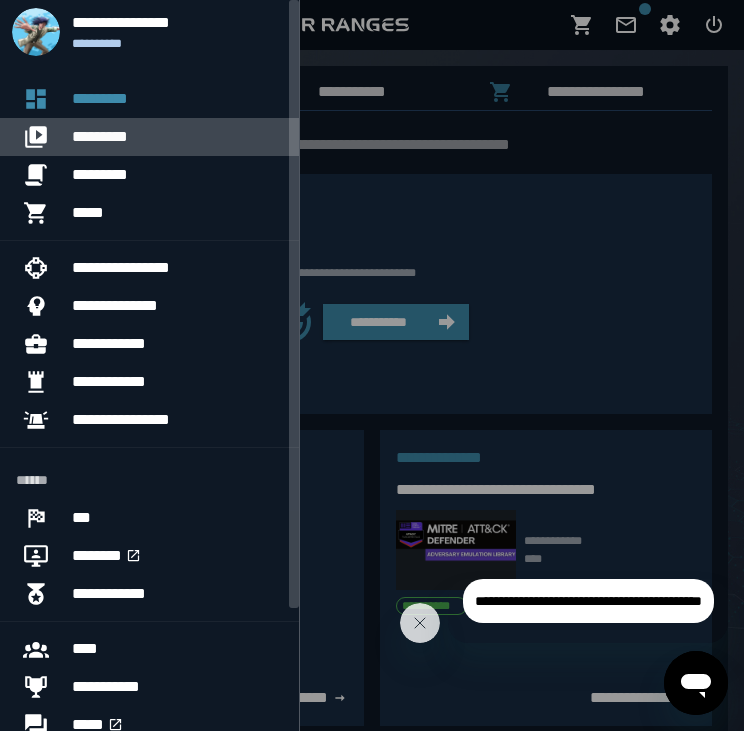 click on "*********" at bounding box center [177, 137] 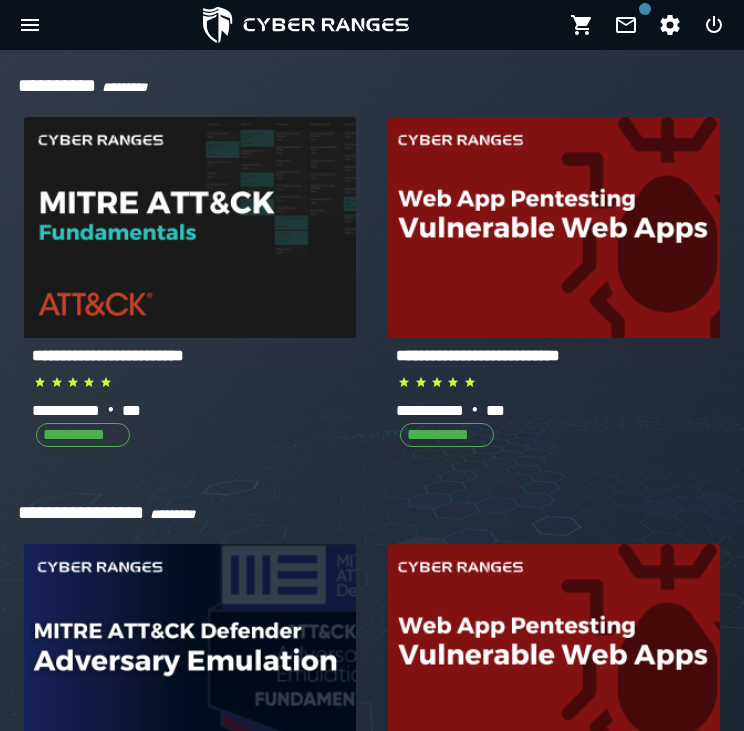 scroll, scrollTop: 0, scrollLeft: 0, axis: both 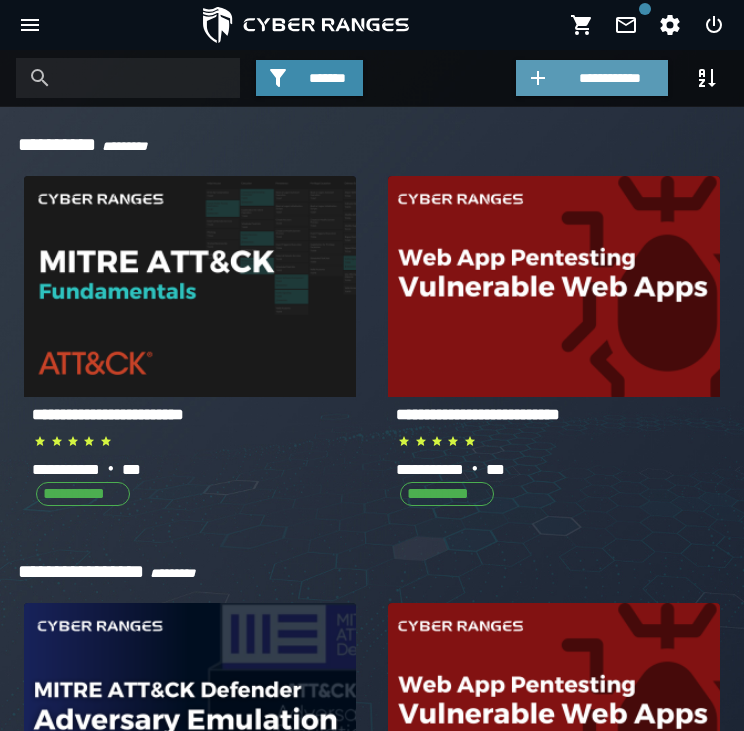 click on "**********" at bounding box center [610, 78] 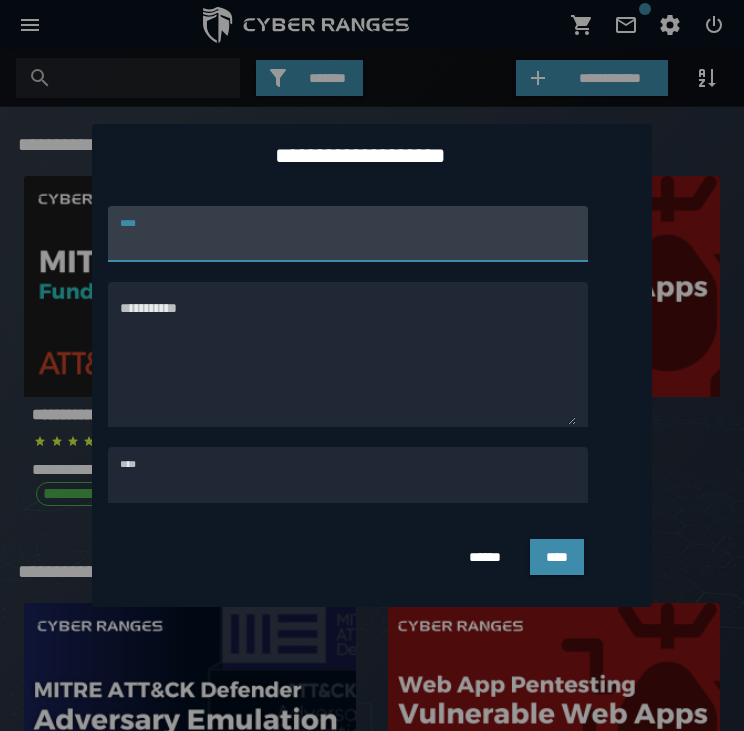 click on "****" at bounding box center [348, 234] 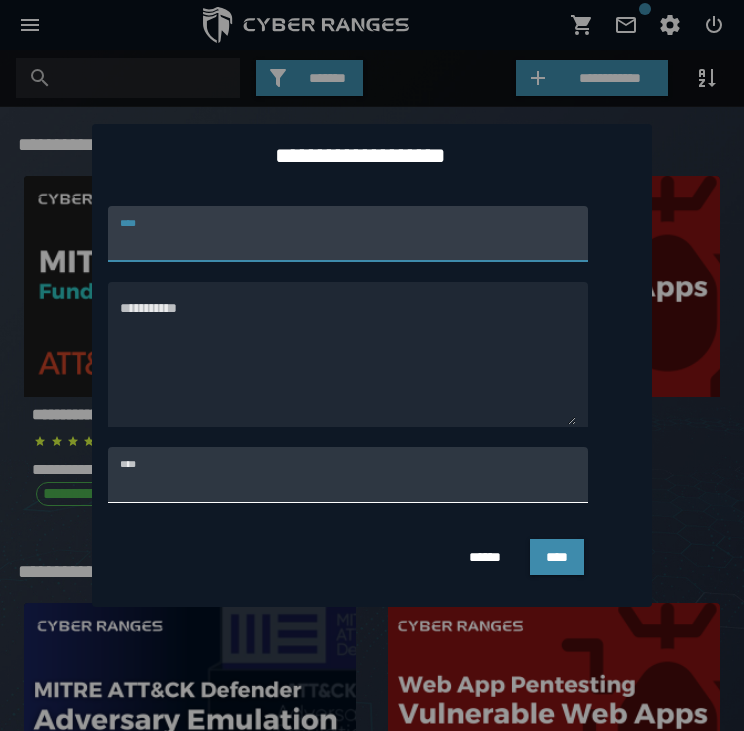 click on "****" at bounding box center [348, 483] 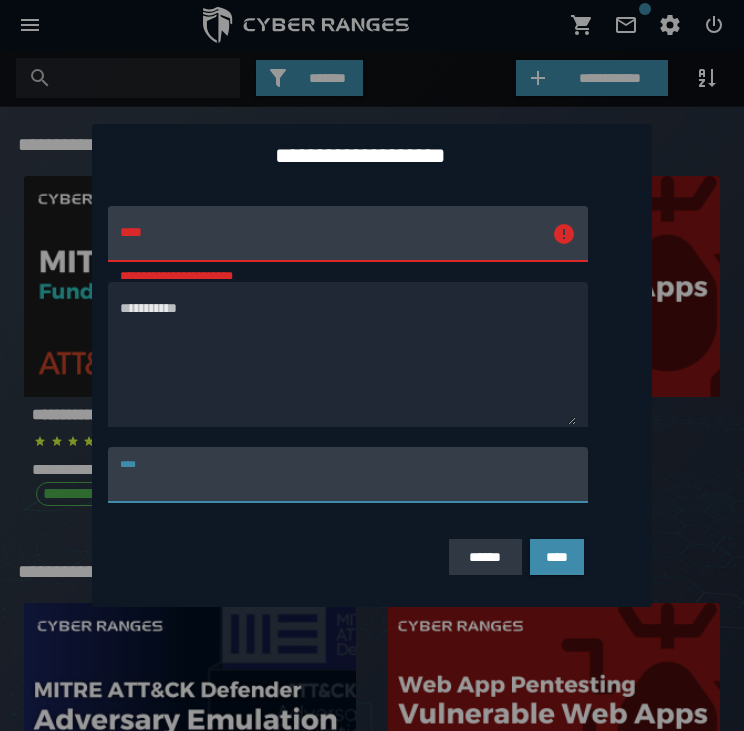 click on "******" at bounding box center [485, 557] 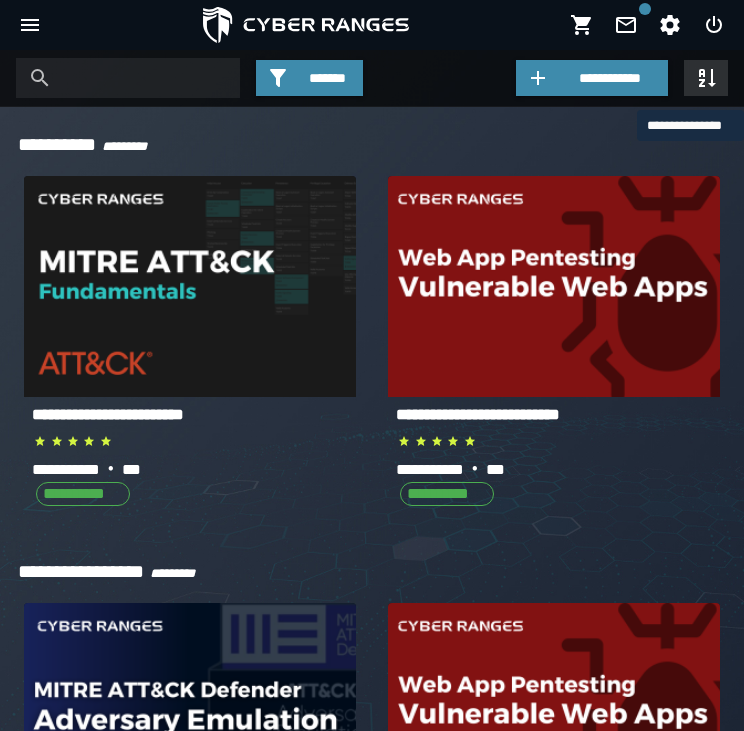 click 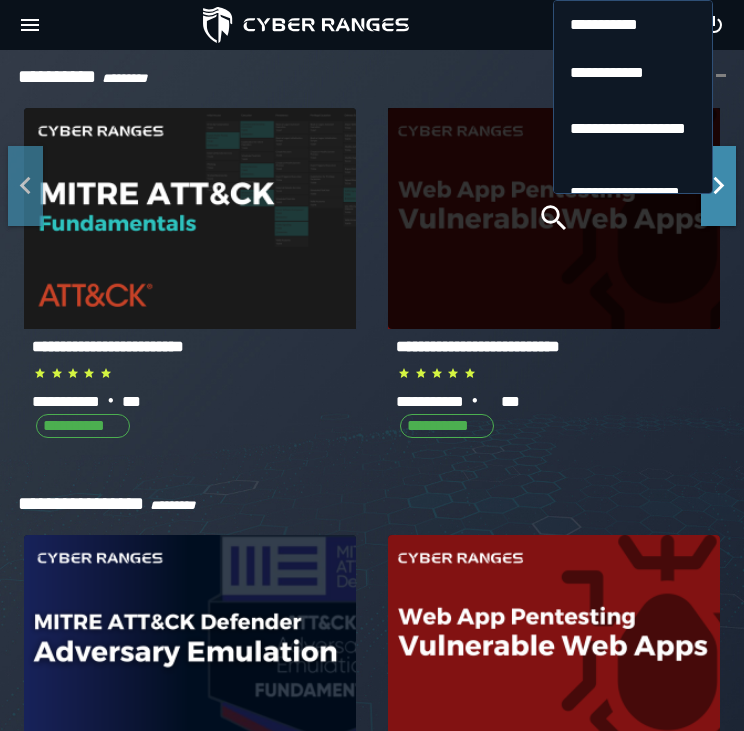 scroll, scrollTop: 0, scrollLeft: 0, axis: both 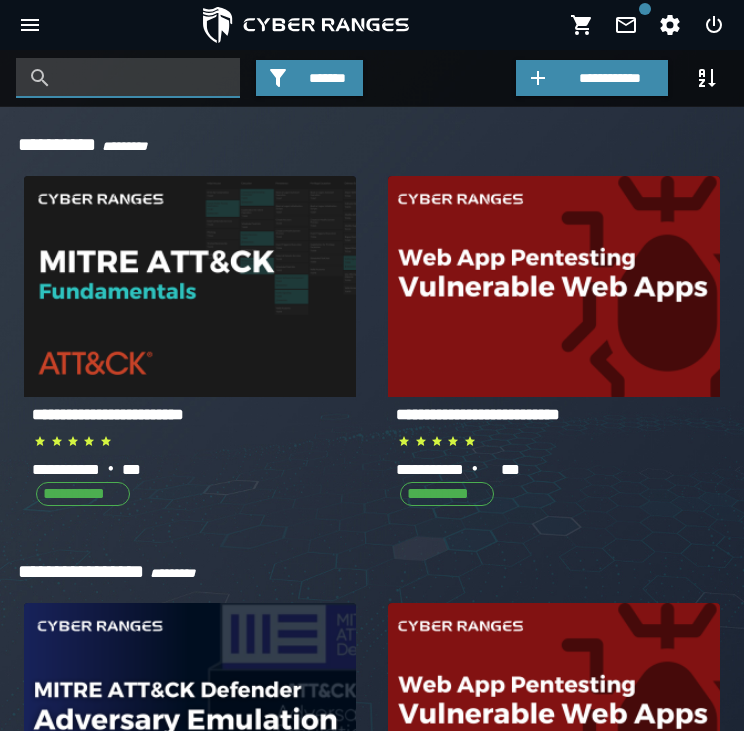 click at bounding box center (143, 78) 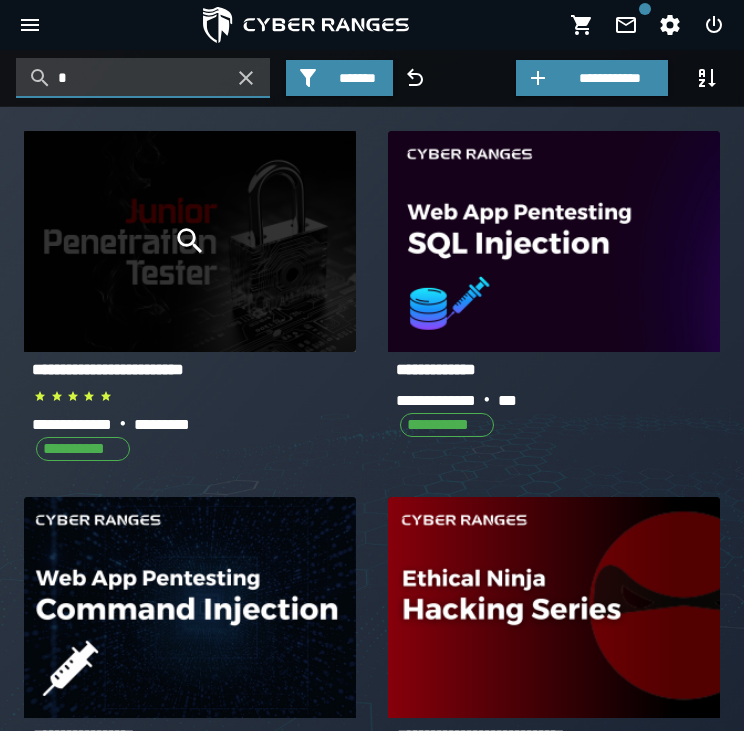 type on "*" 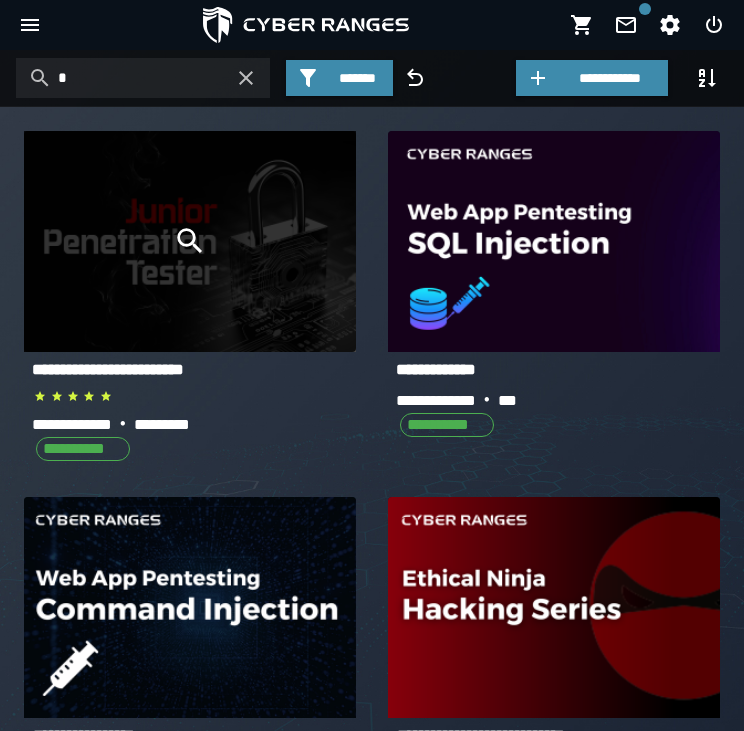 click 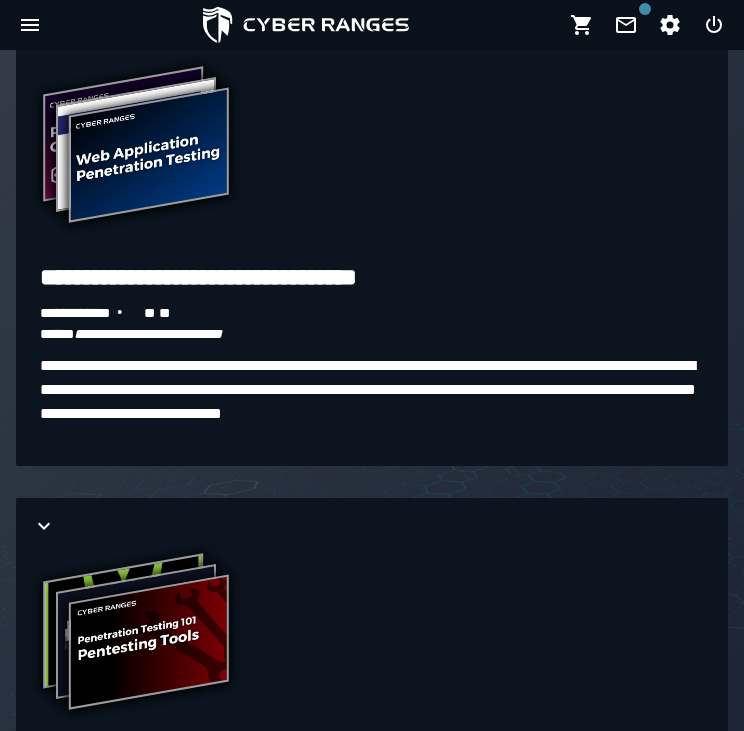 scroll, scrollTop: 6233, scrollLeft: 0, axis: vertical 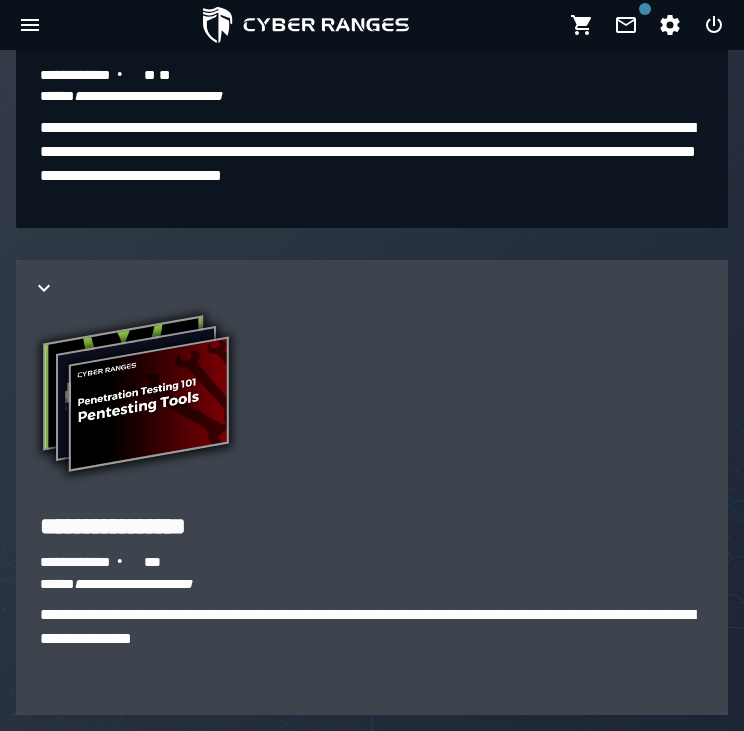 click 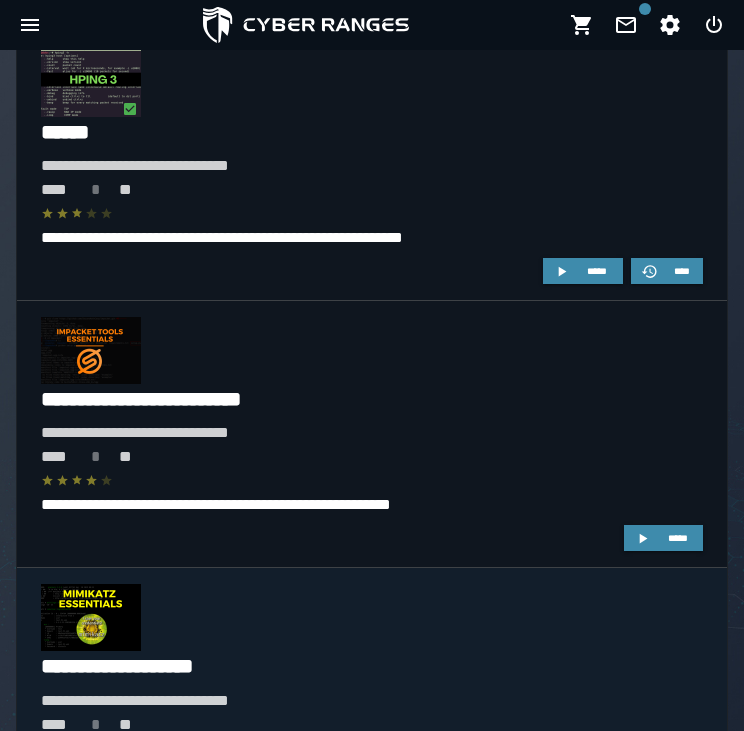 scroll, scrollTop: 8010, scrollLeft: 0, axis: vertical 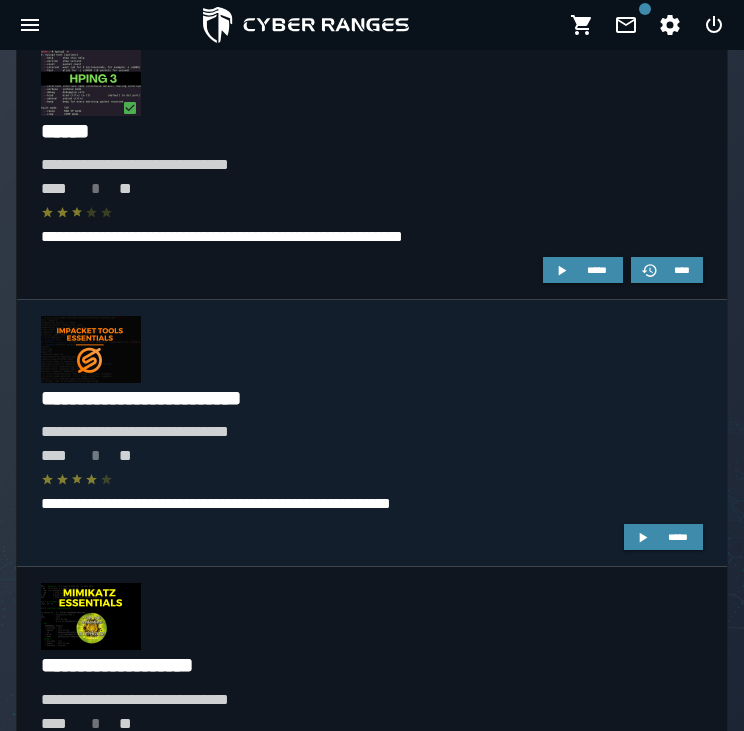 click at bounding box center [91, 349] 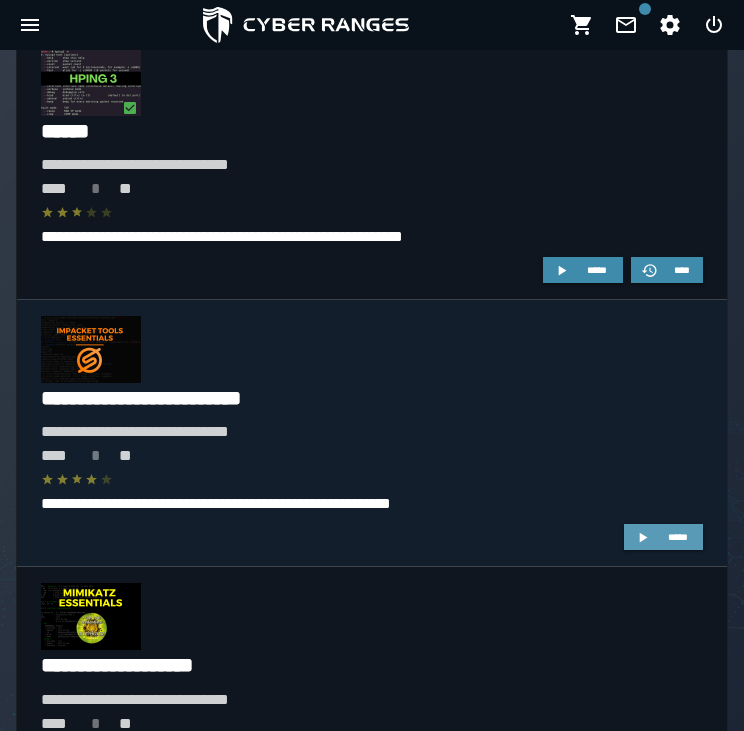 click 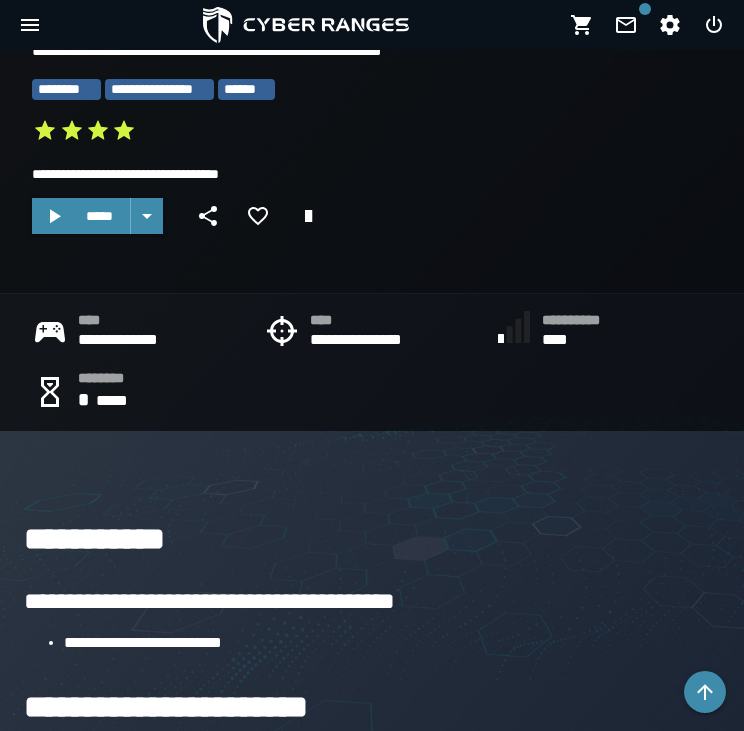 scroll, scrollTop: 611, scrollLeft: 0, axis: vertical 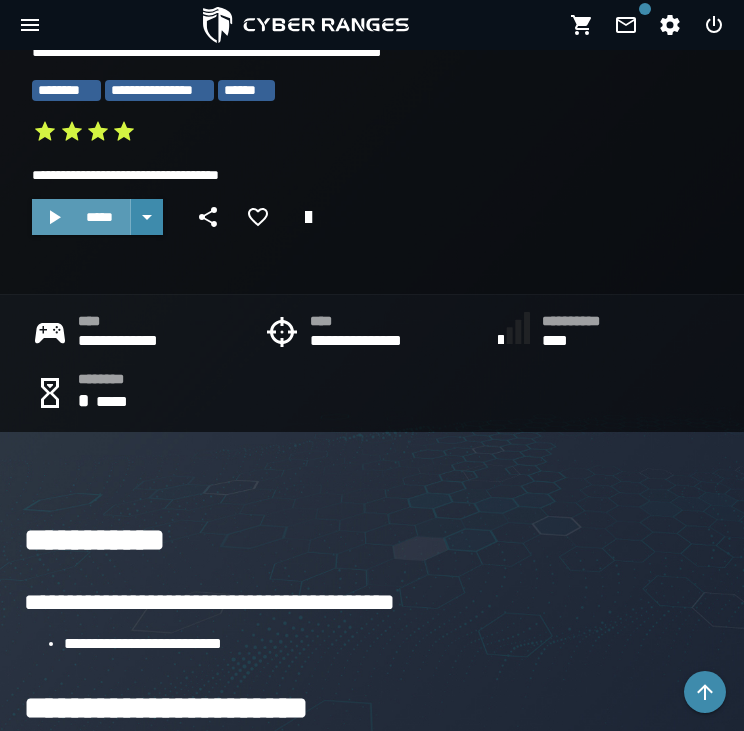 click on "*****" at bounding box center [81, 217] 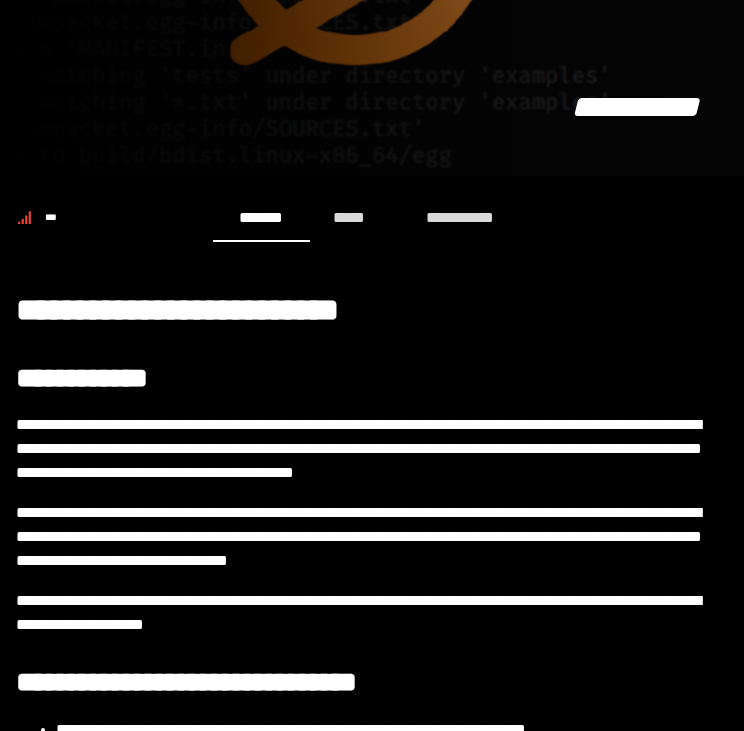 scroll, scrollTop: 731, scrollLeft: 0, axis: vertical 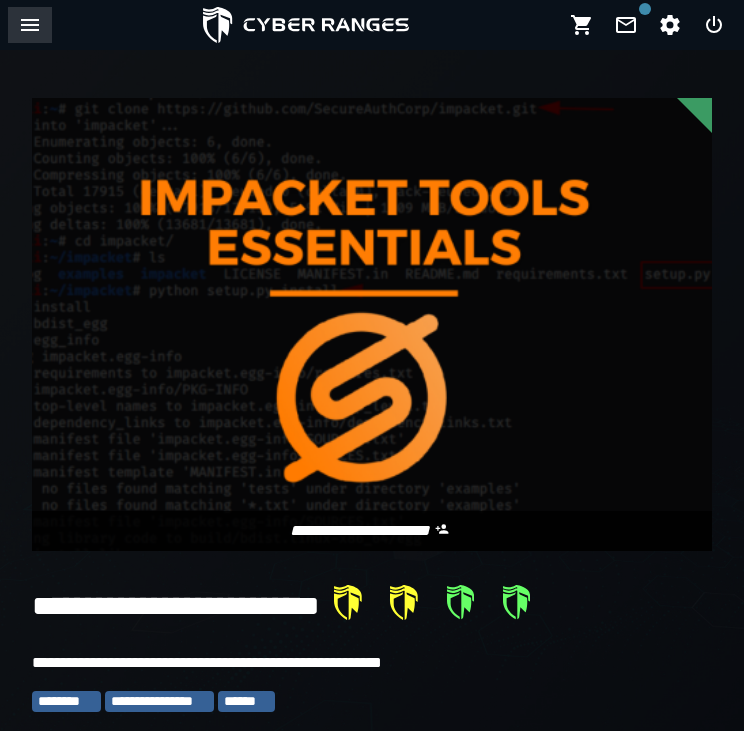 click 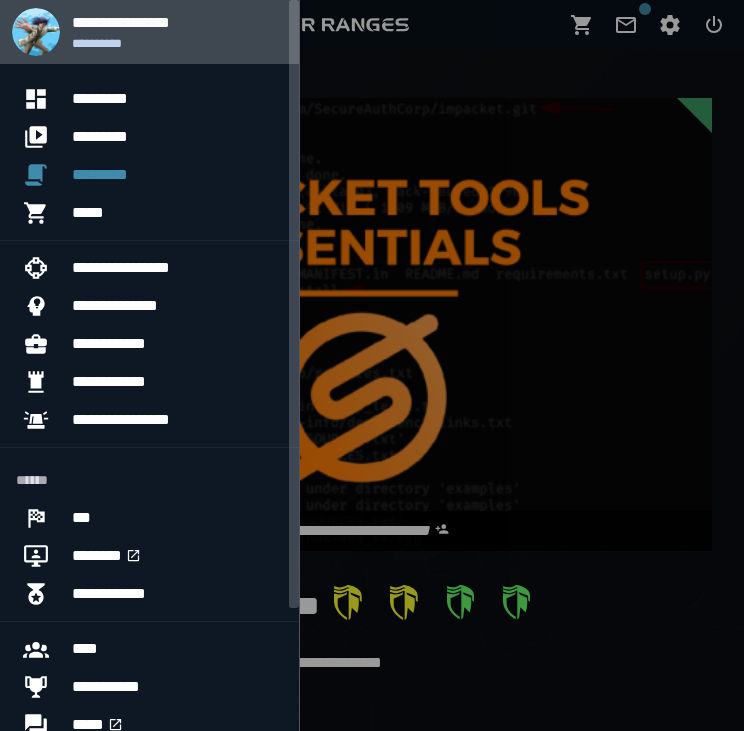 click at bounding box center [36, 32] 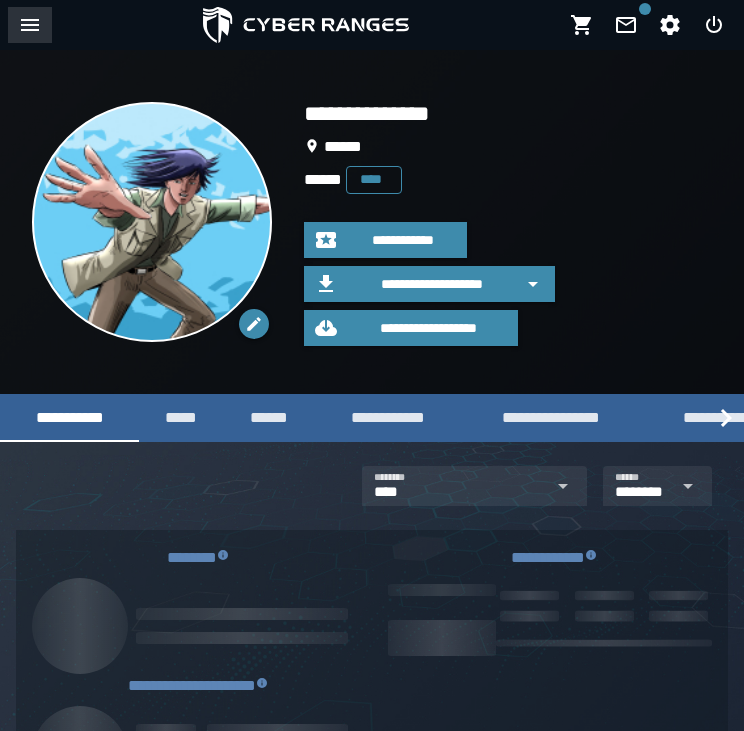 click 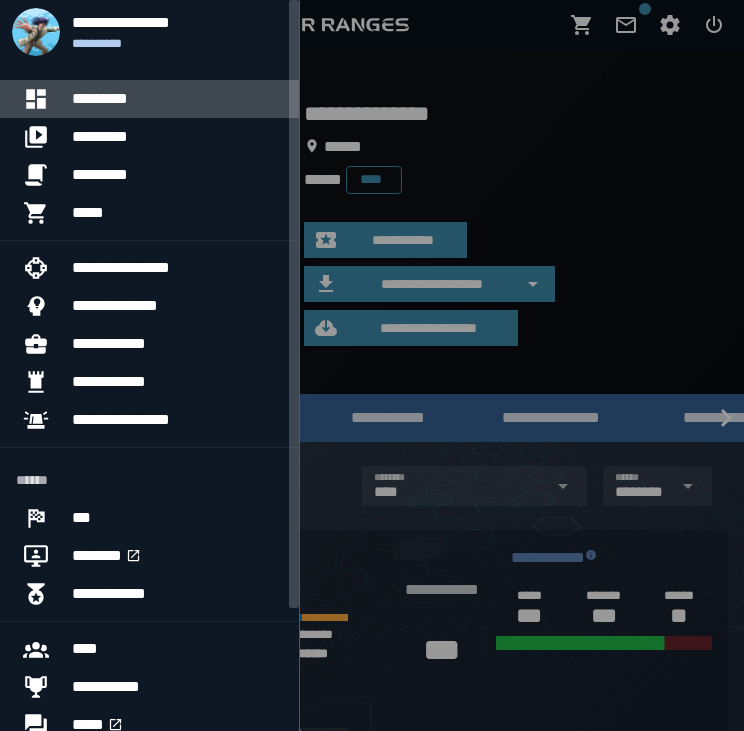 click on "*********" at bounding box center (177, 99) 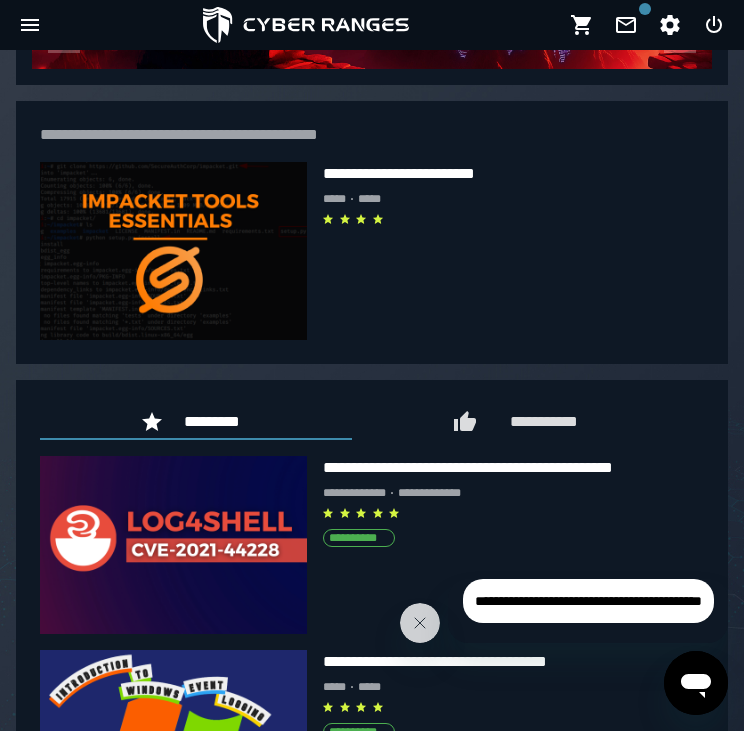 scroll, scrollTop: 927, scrollLeft: 0, axis: vertical 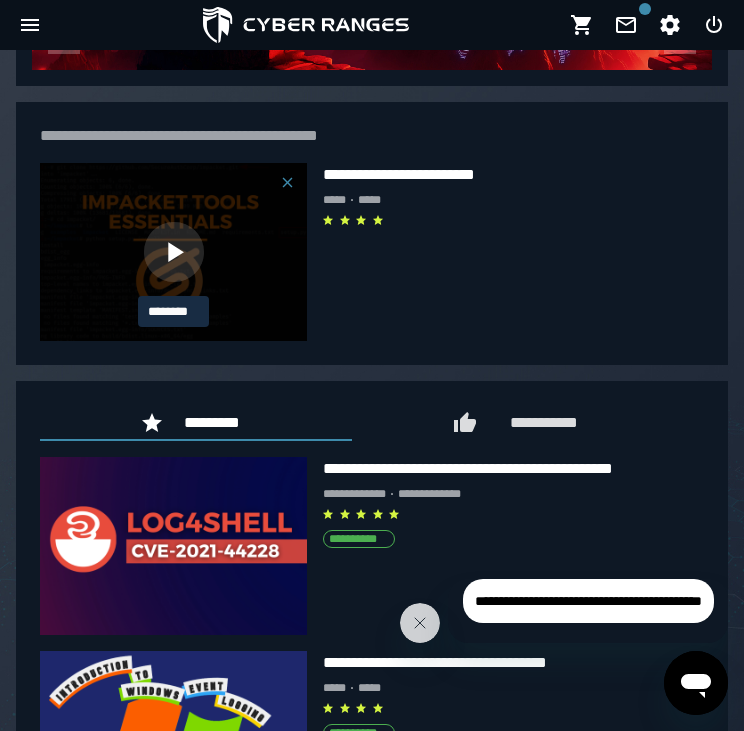 click 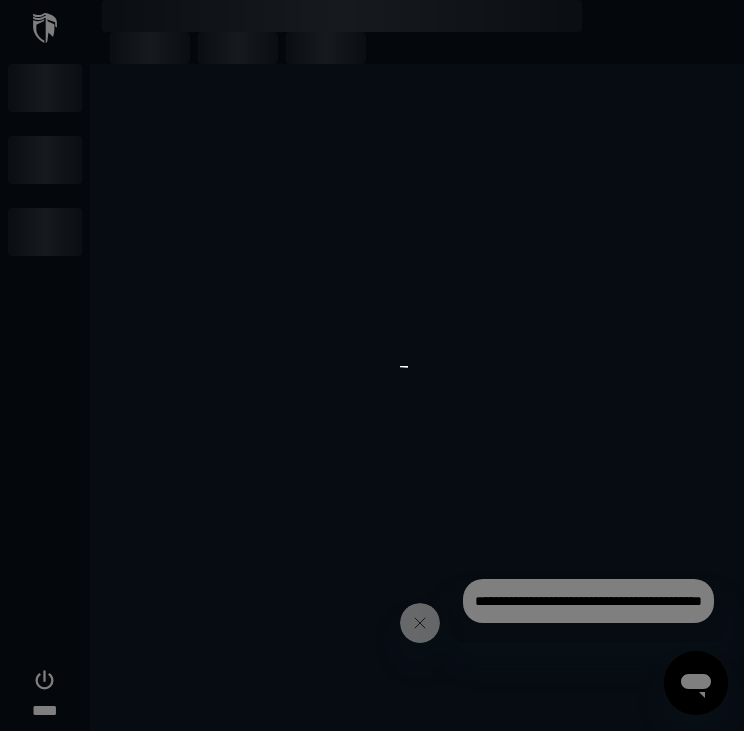 scroll, scrollTop: 0, scrollLeft: 0, axis: both 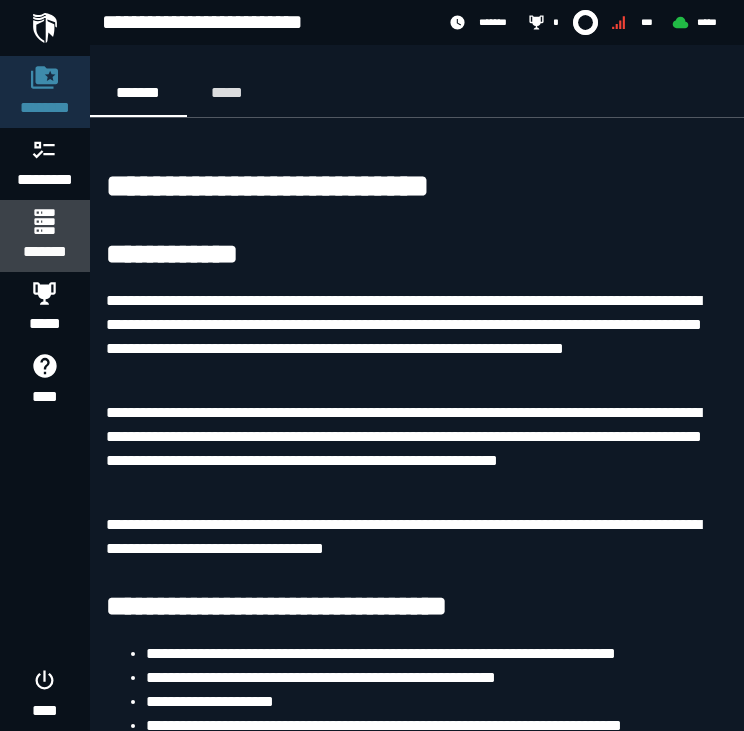 click on "*******" 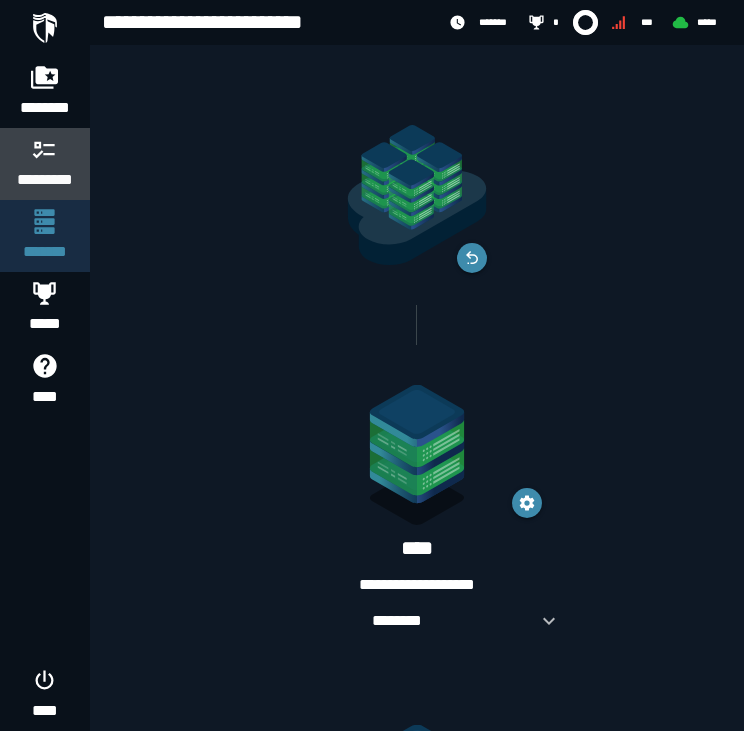 click 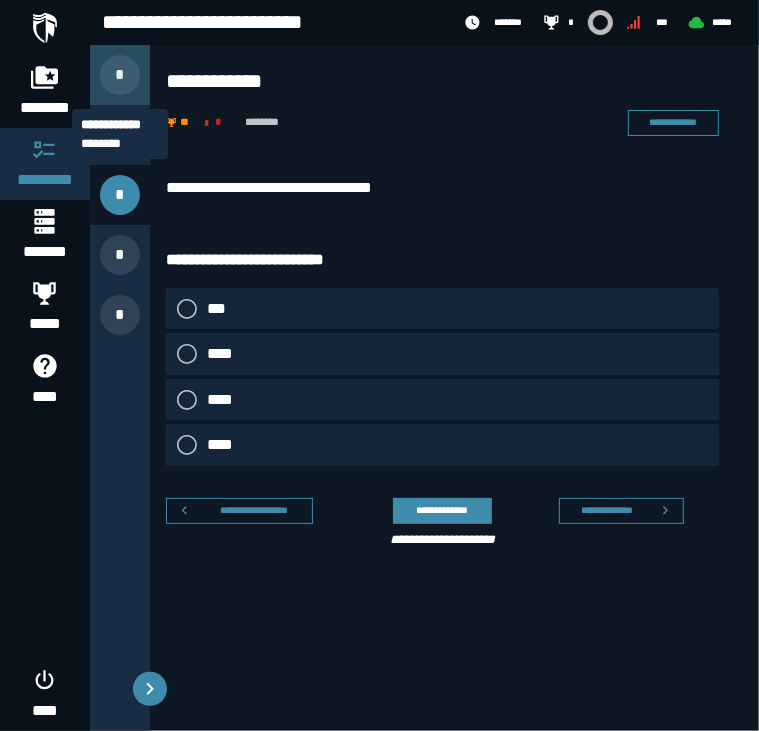 click on "*" at bounding box center (120, 75) 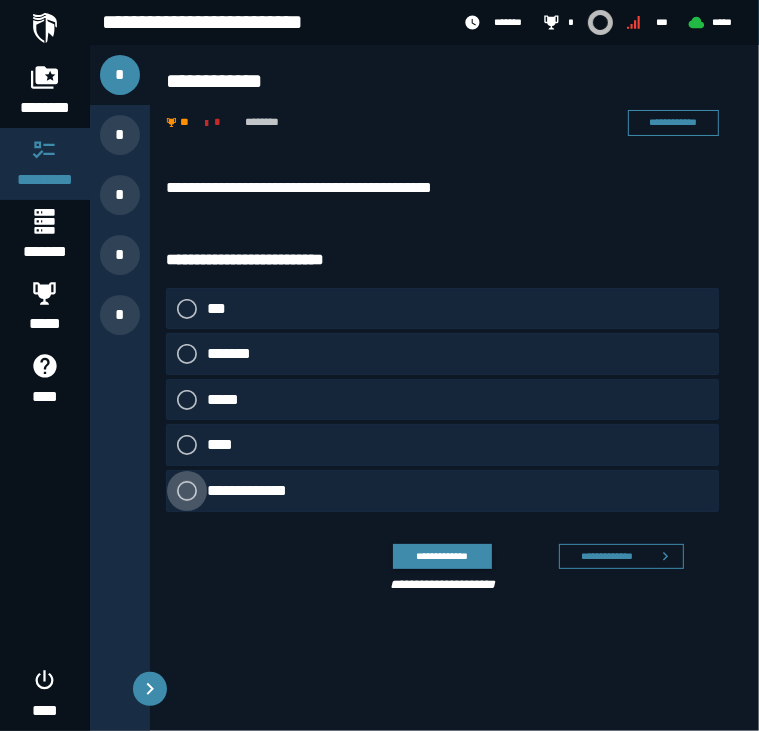 click on "**********" at bounding box center [252, 491] 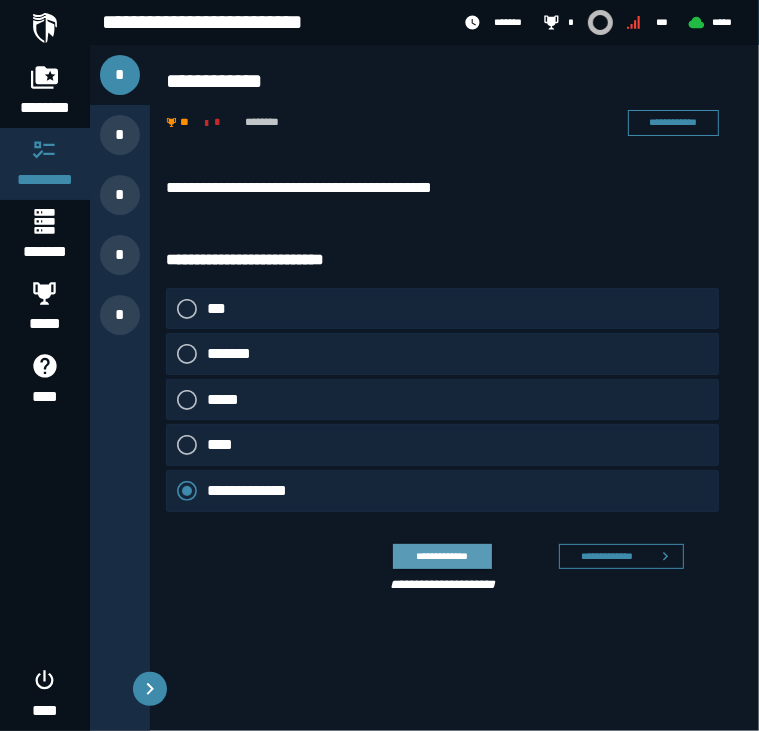 click on "**********" at bounding box center [442, 556] 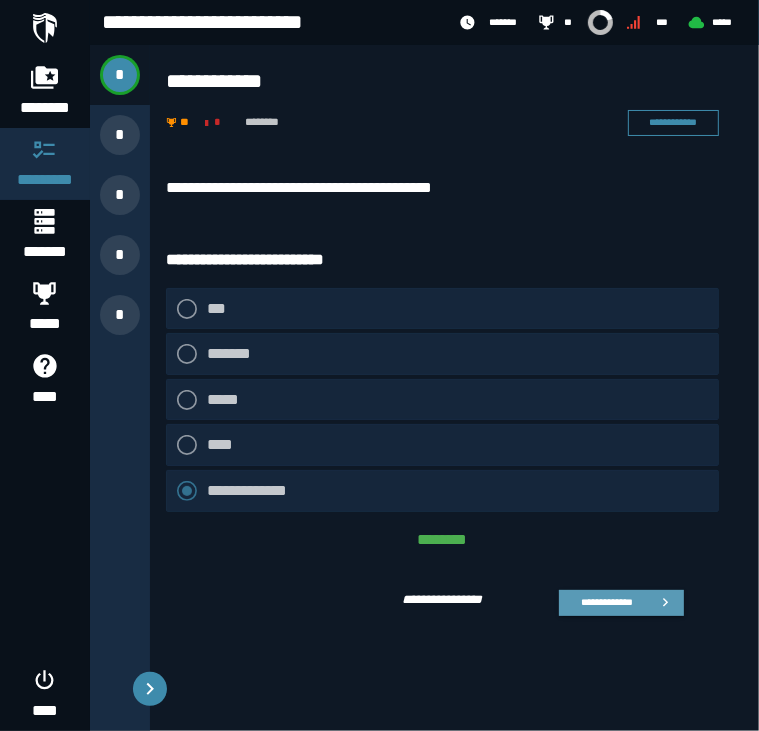 click on "**********" at bounding box center [606, 602] 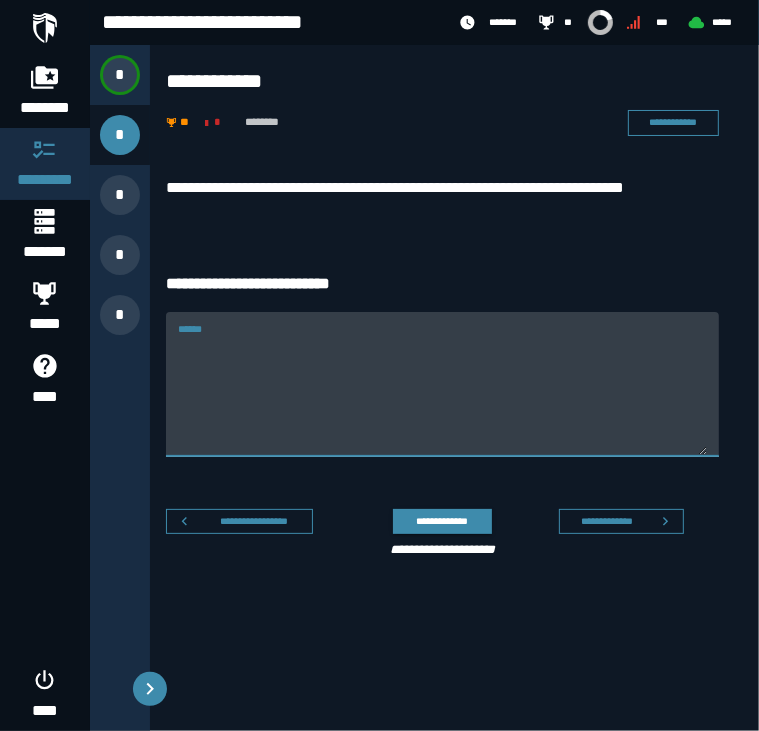 click on "******" at bounding box center (442, 396) 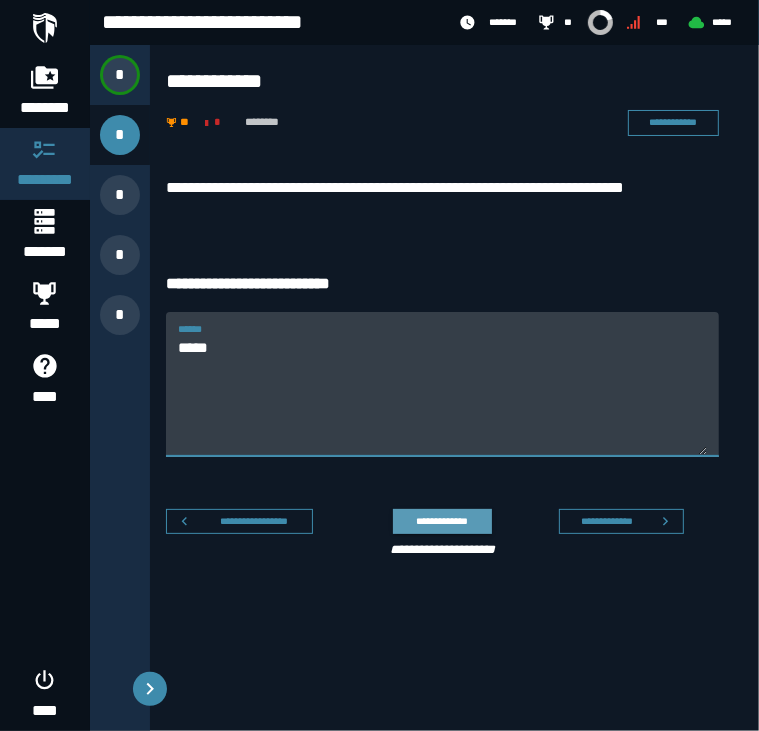 type on "*****" 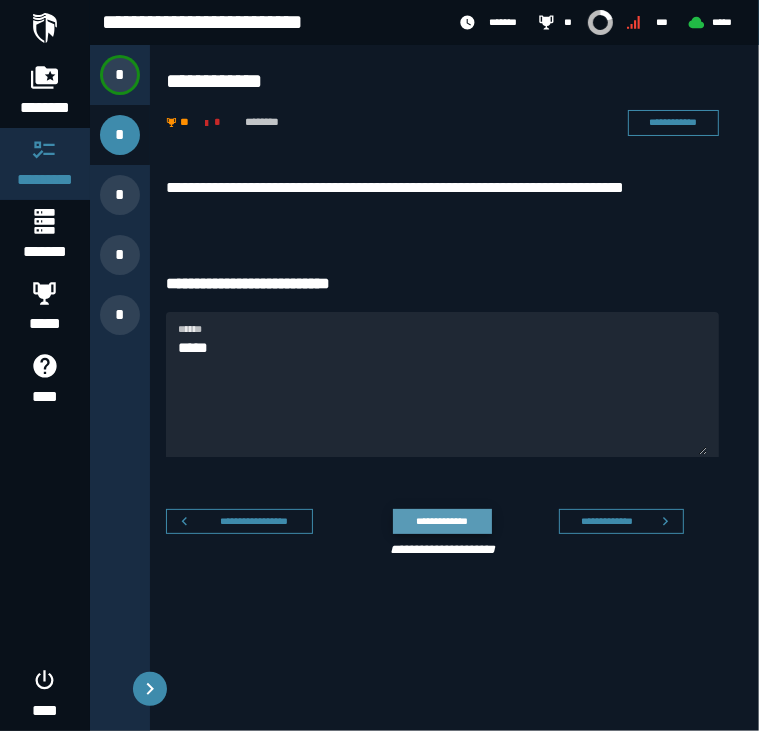 click on "**********" at bounding box center (442, 521) 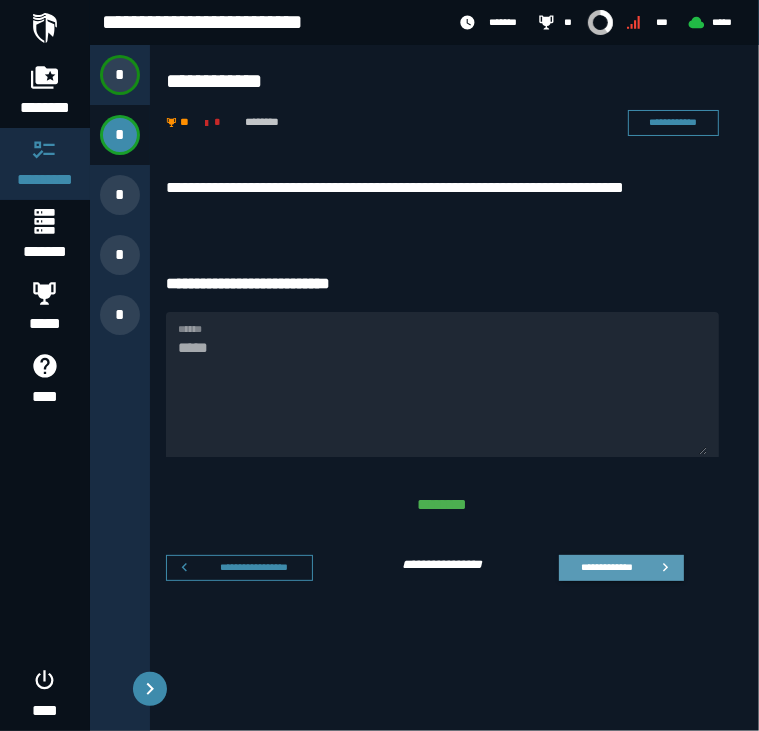 click on "**********" at bounding box center (606, 567) 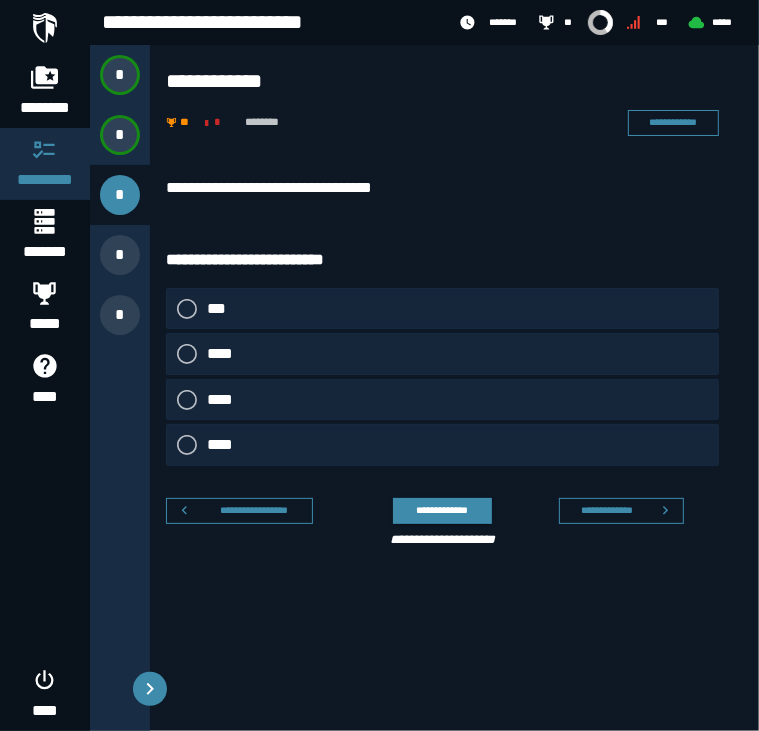 click on "****" 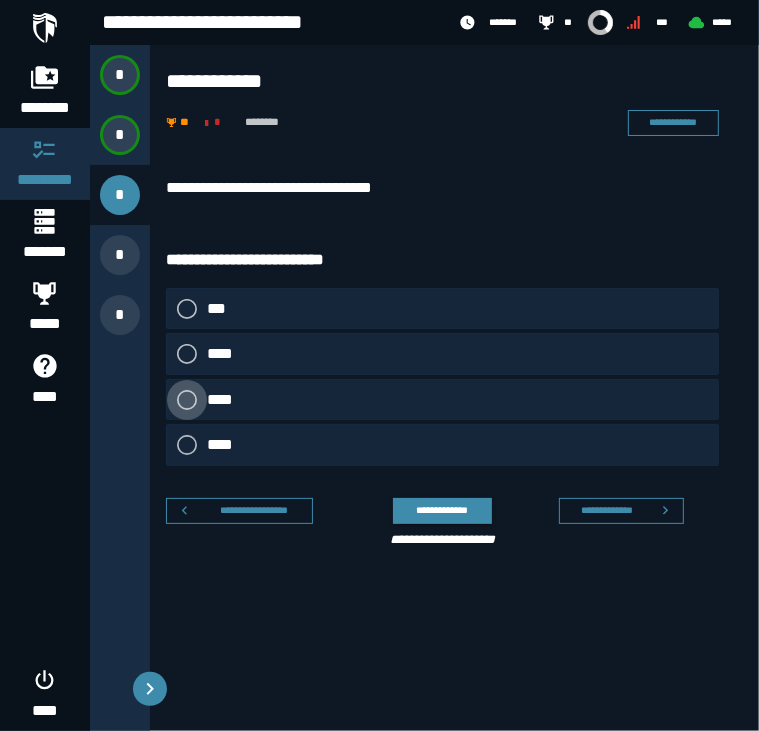 click 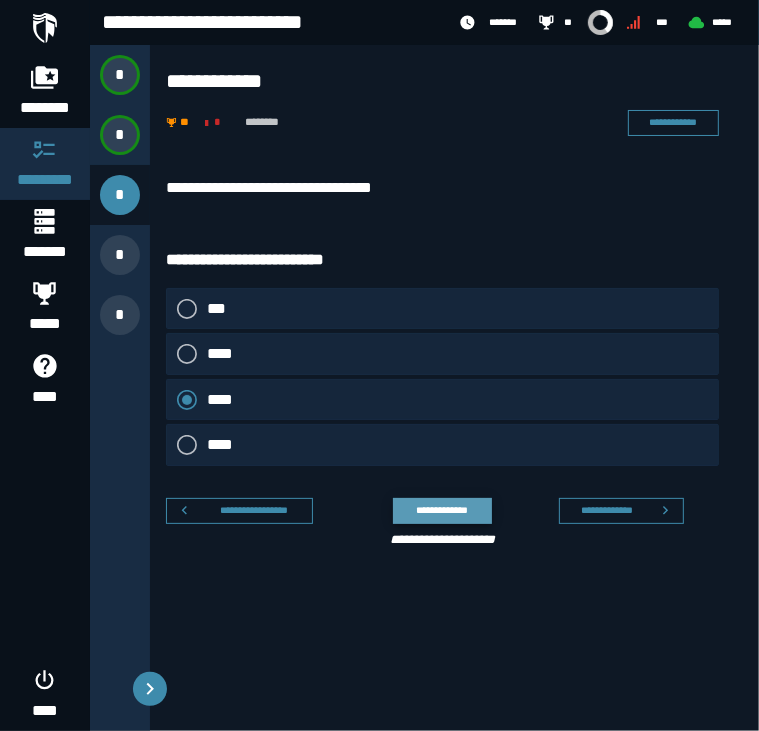 click on "**********" at bounding box center [442, 510] 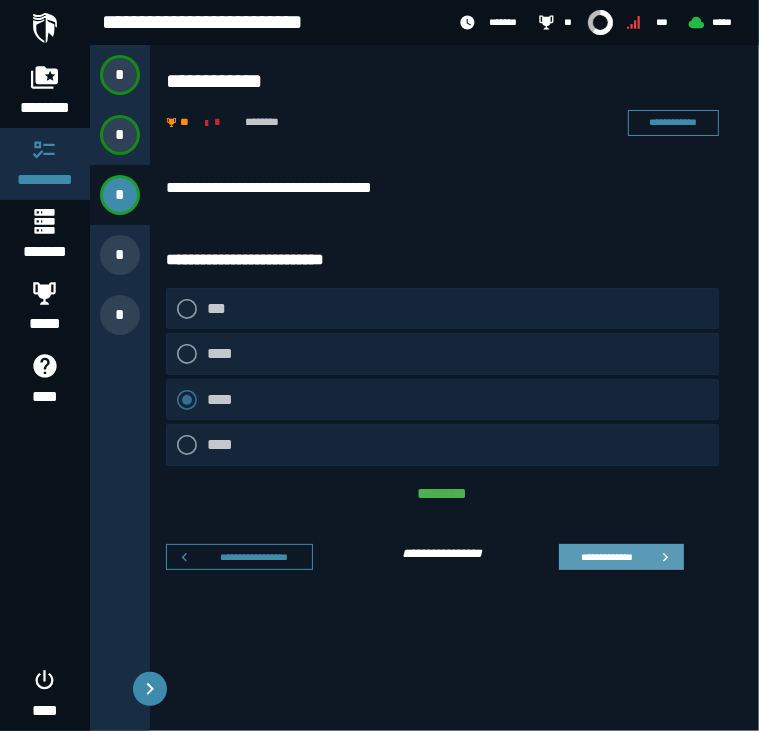 click on "**********" at bounding box center (606, 557) 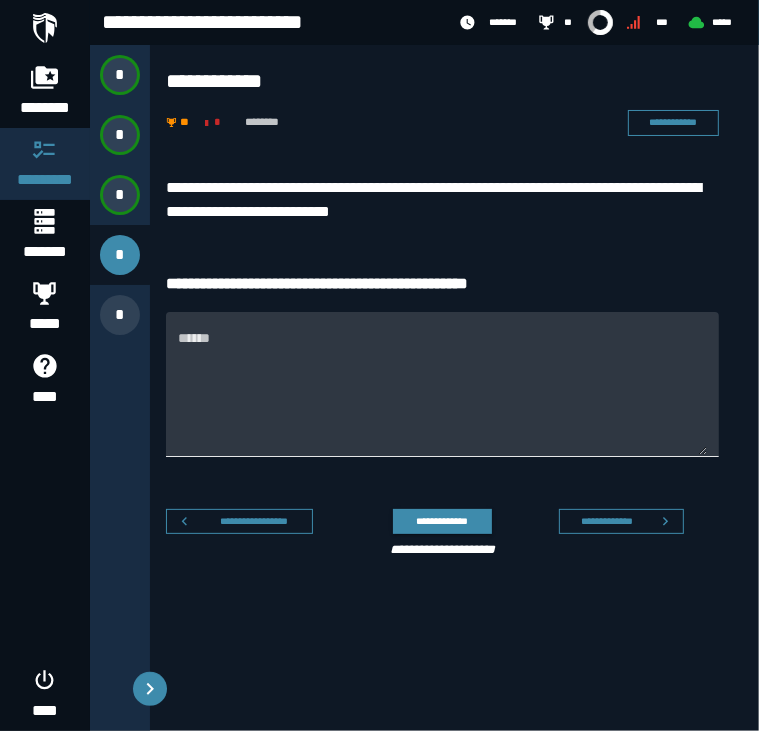 click on "******" at bounding box center [442, 396] 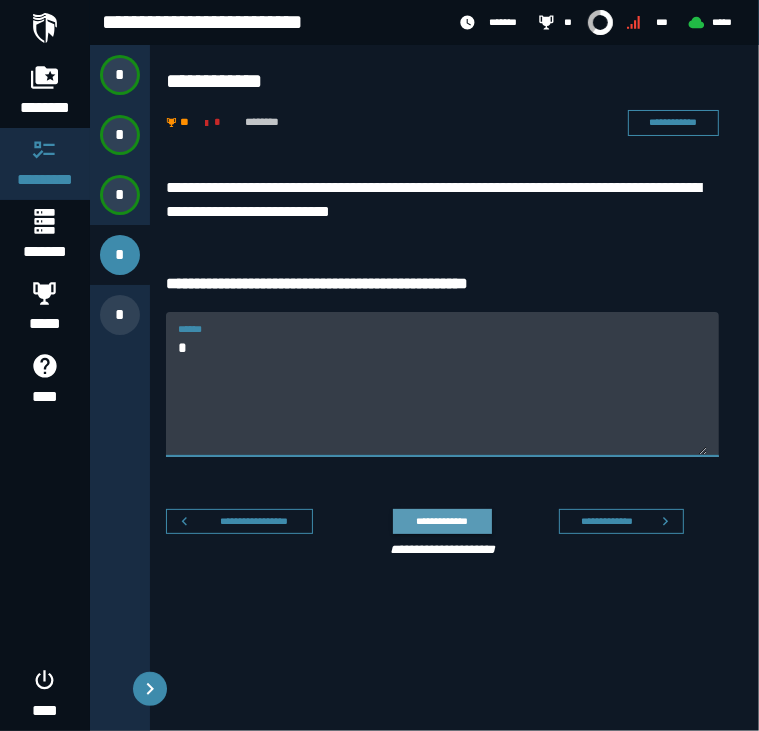type on "*" 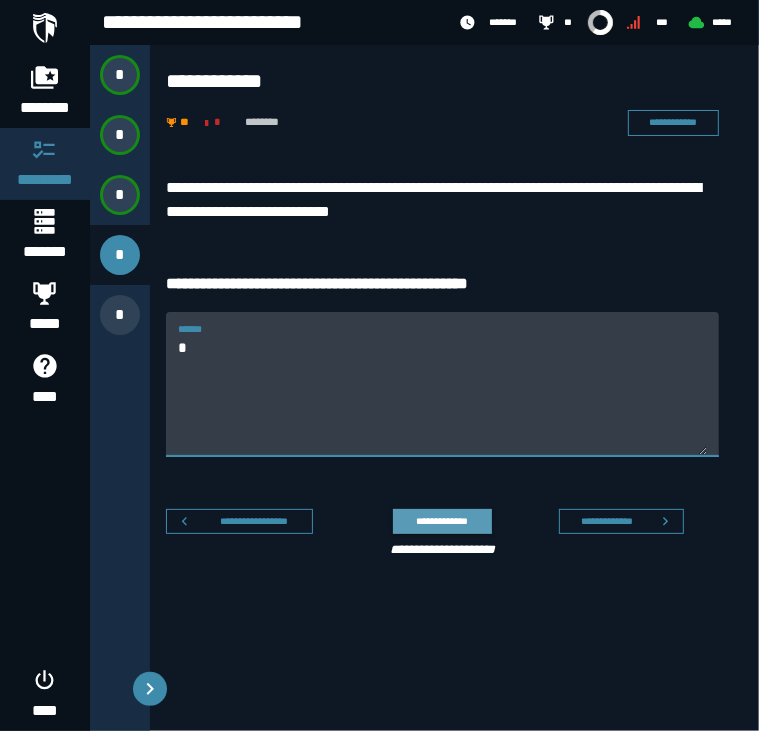 click on "**********" at bounding box center [442, 521] 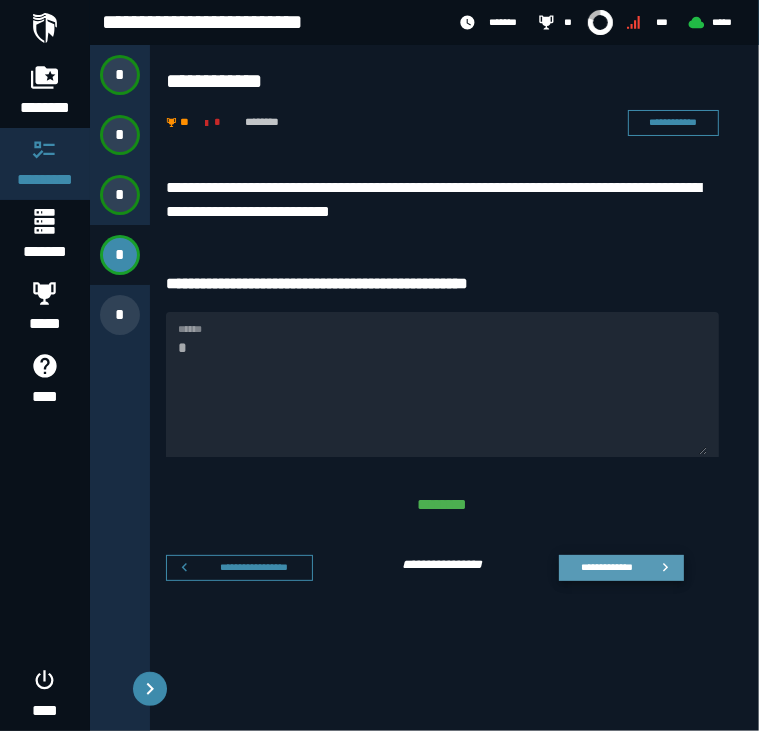 click on "**********" at bounding box center [621, 568] 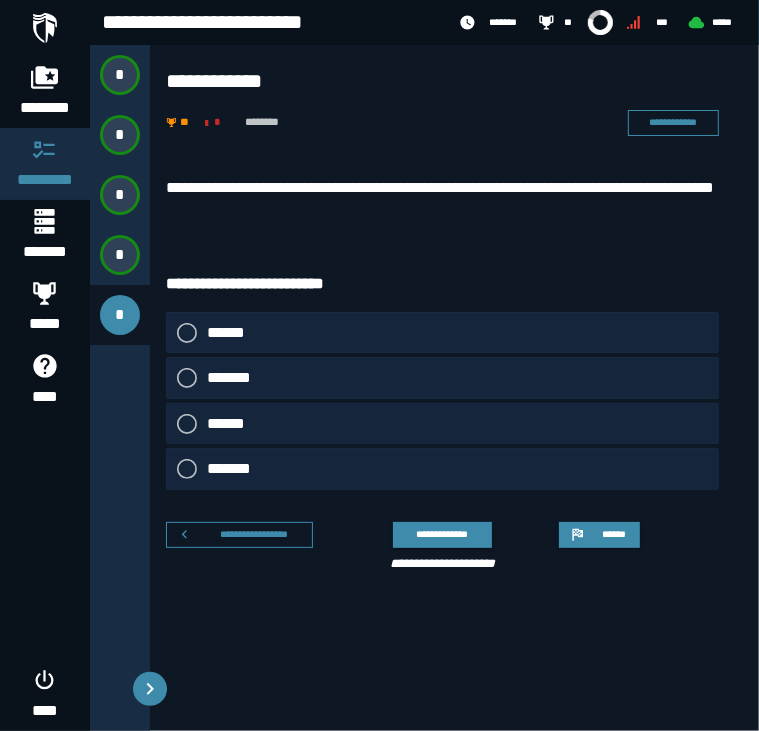 click on "******" 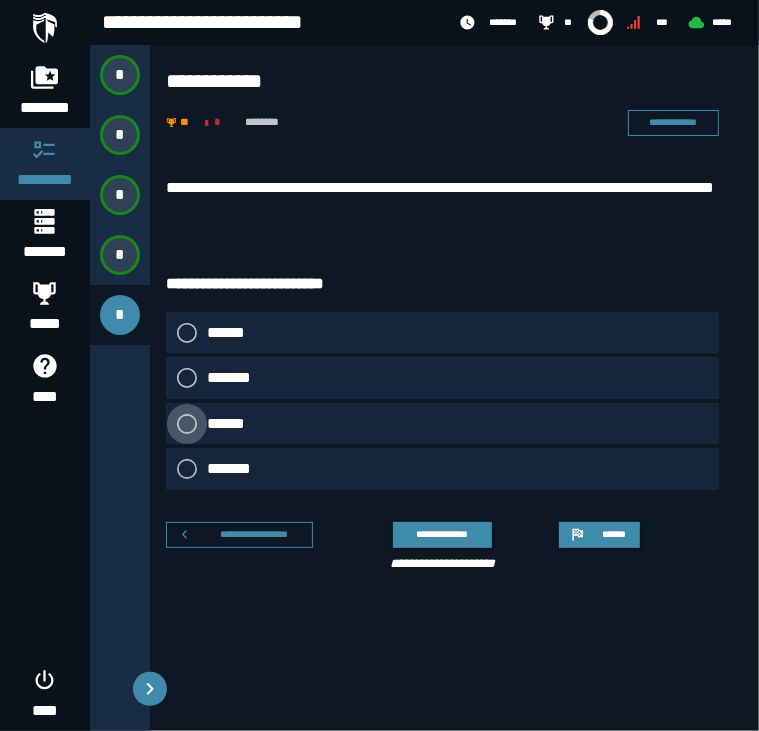 click on "******" at bounding box center [231, 424] 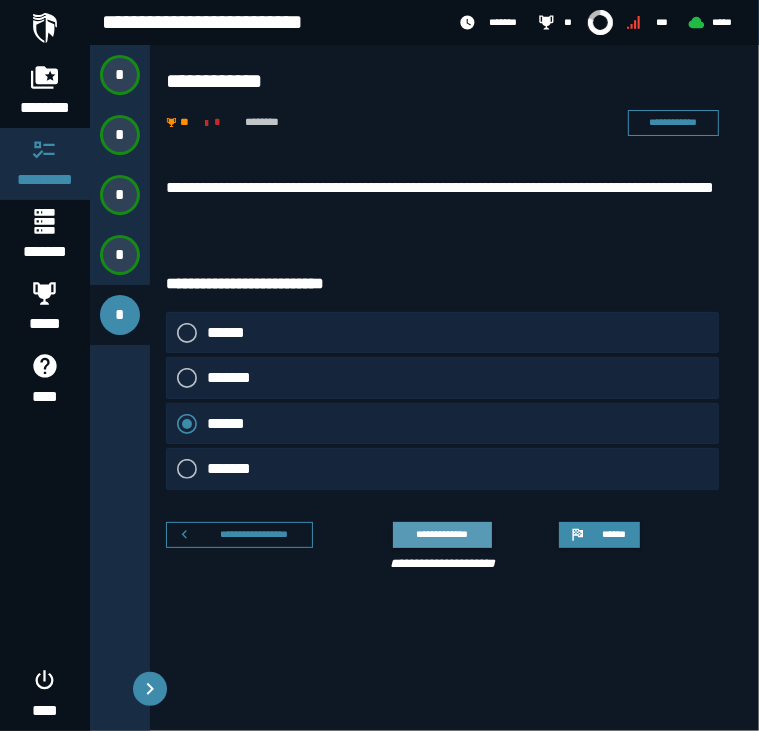 click on "**********" at bounding box center [442, 534] 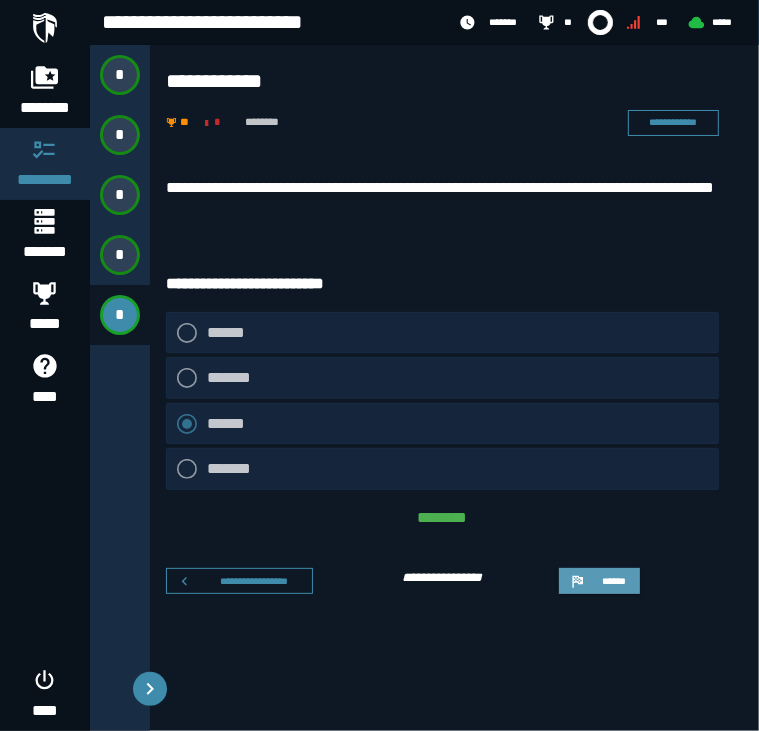 click 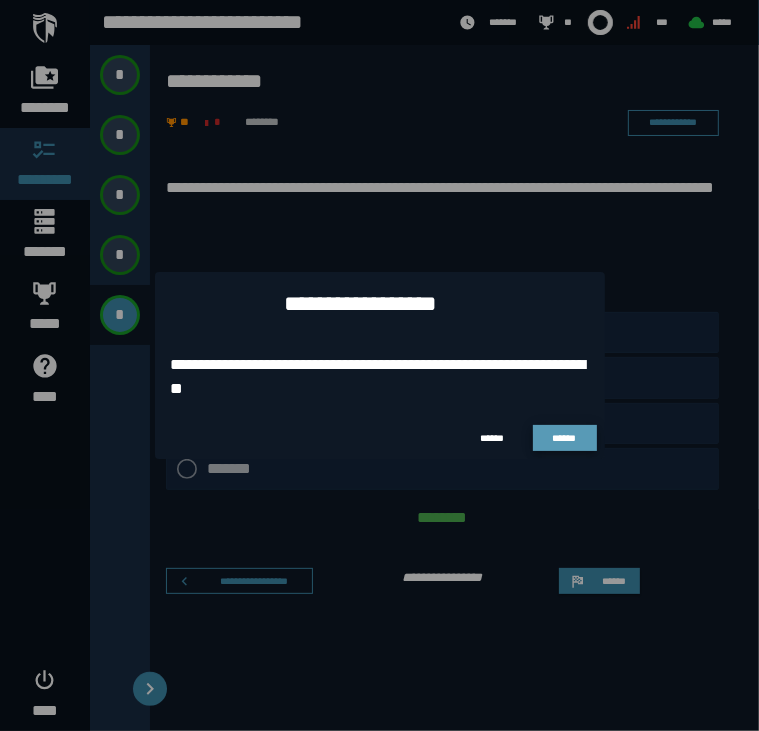 click on "******" at bounding box center (564, 438) 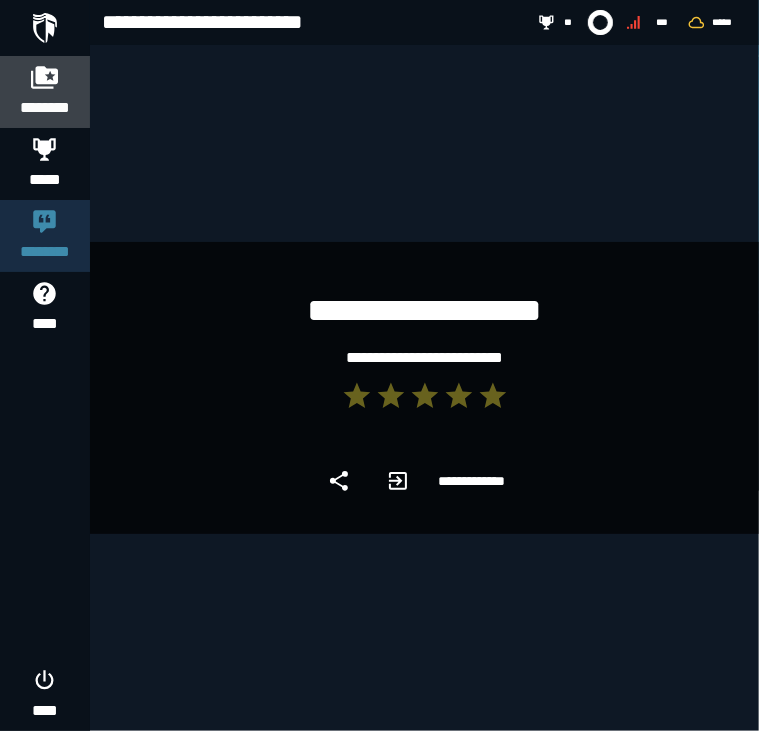 click on "********" at bounding box center [45, 92] 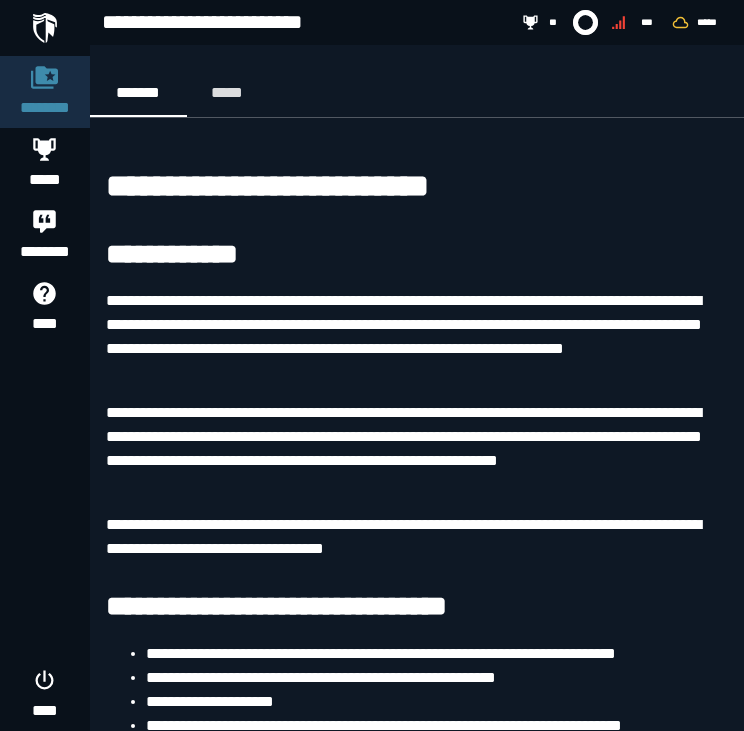 click at bounding box center (45, 28) 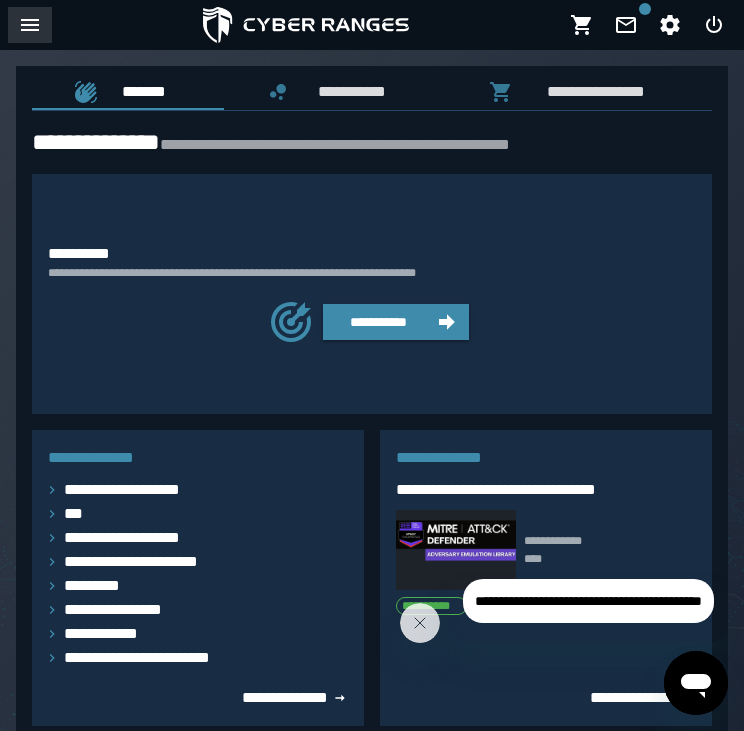 click 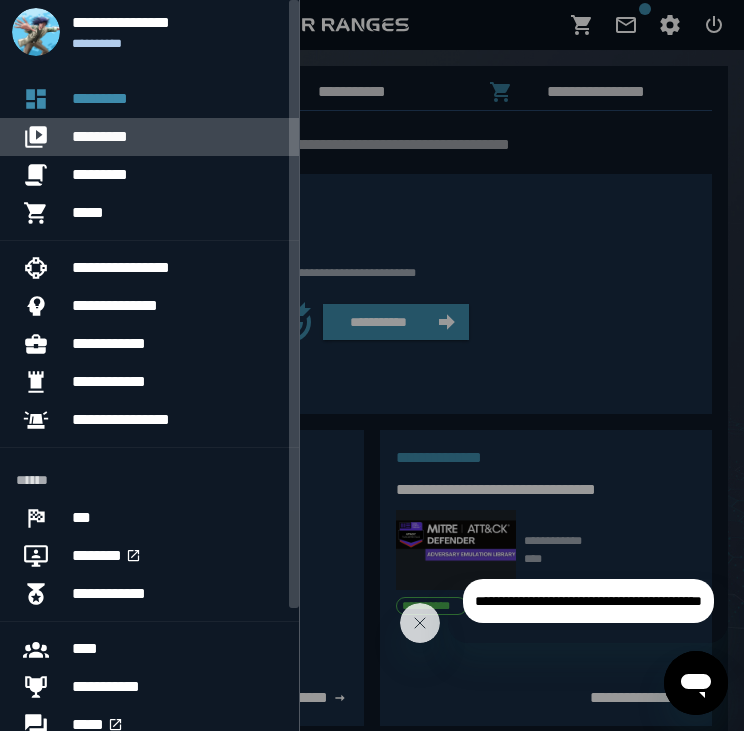 click at bounding box center [44, 137] 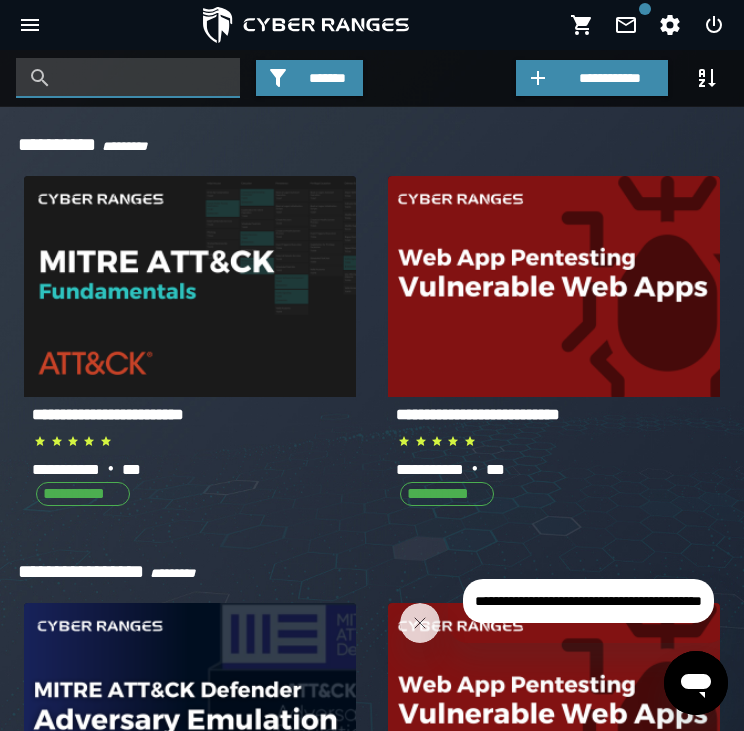 click at bounding box center (143, 78) 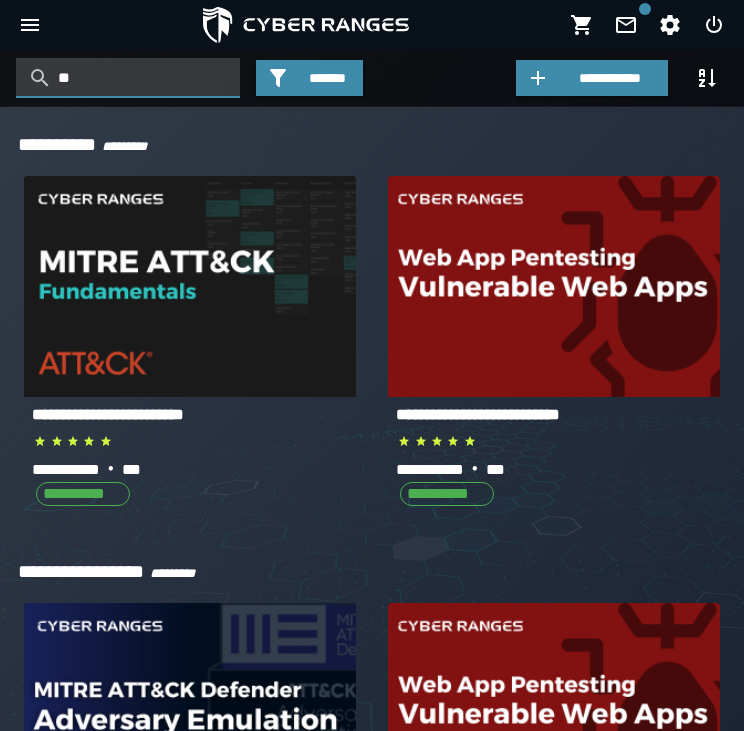 type on "*" 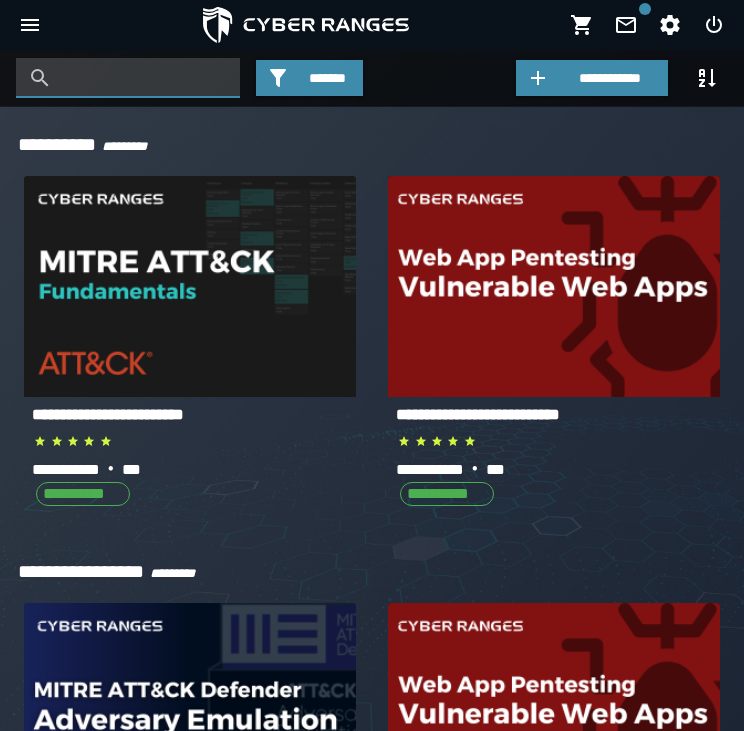 type on "*" 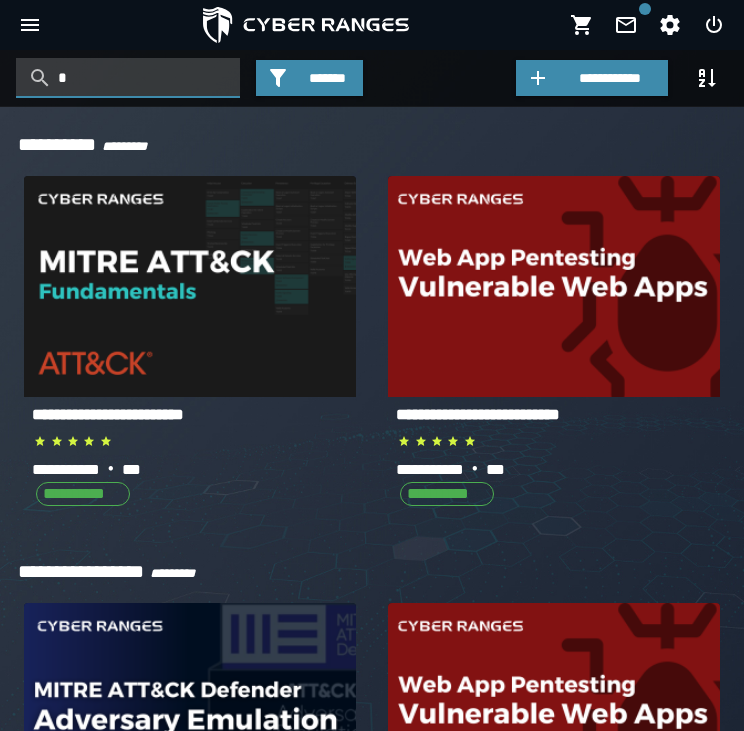 type on "*" 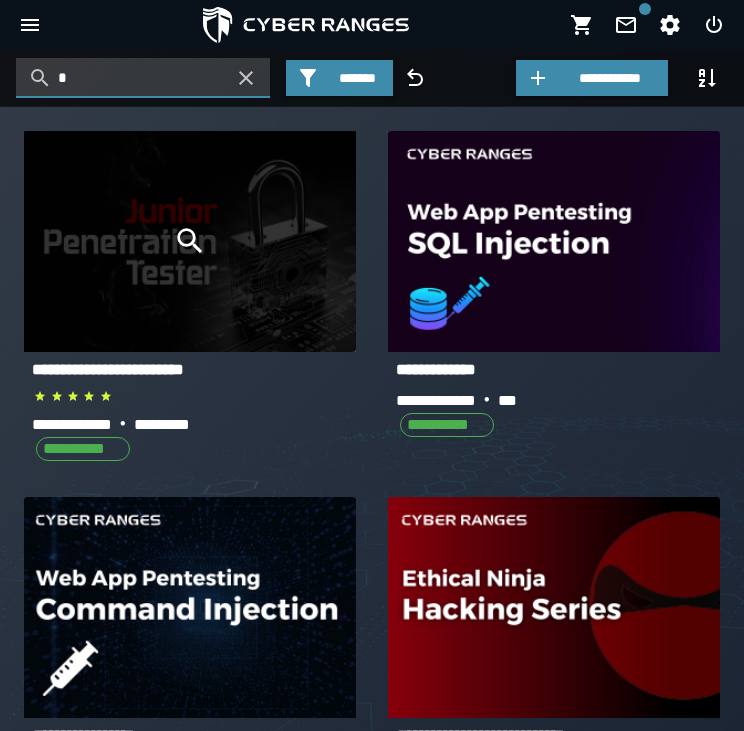 click 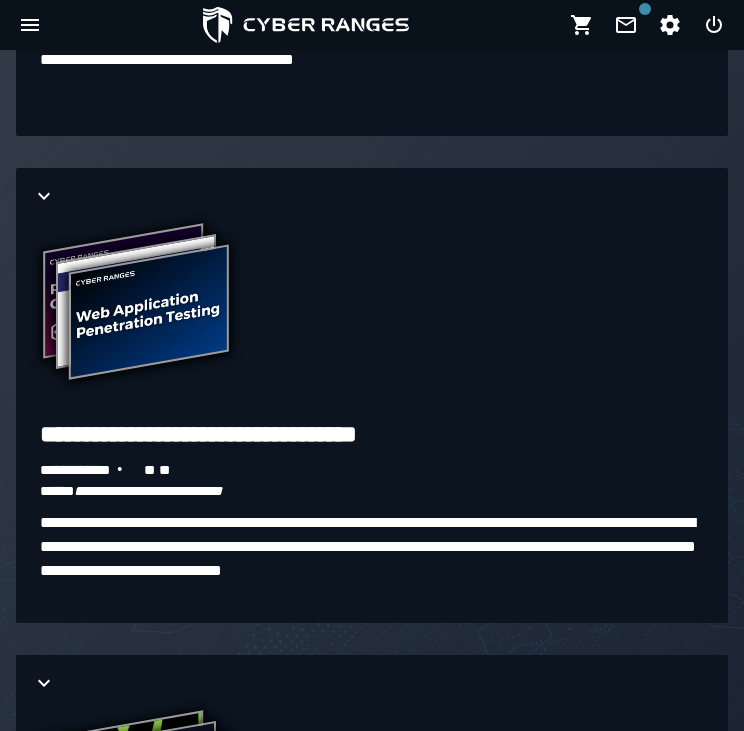 scroll, scrollTop: 6171, scrollLeft: 0, axis: vertical 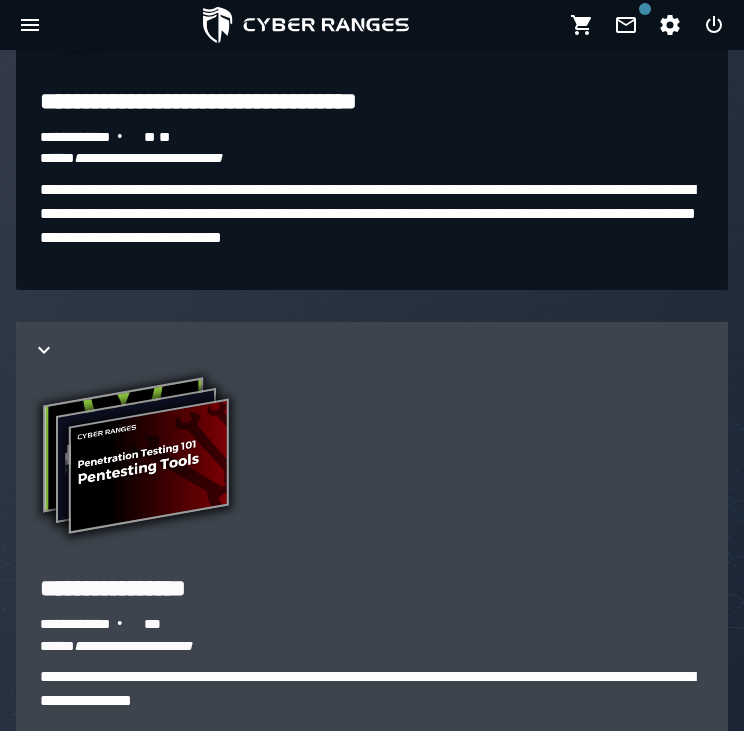 click on "**********" at bounding box center [136, 458] 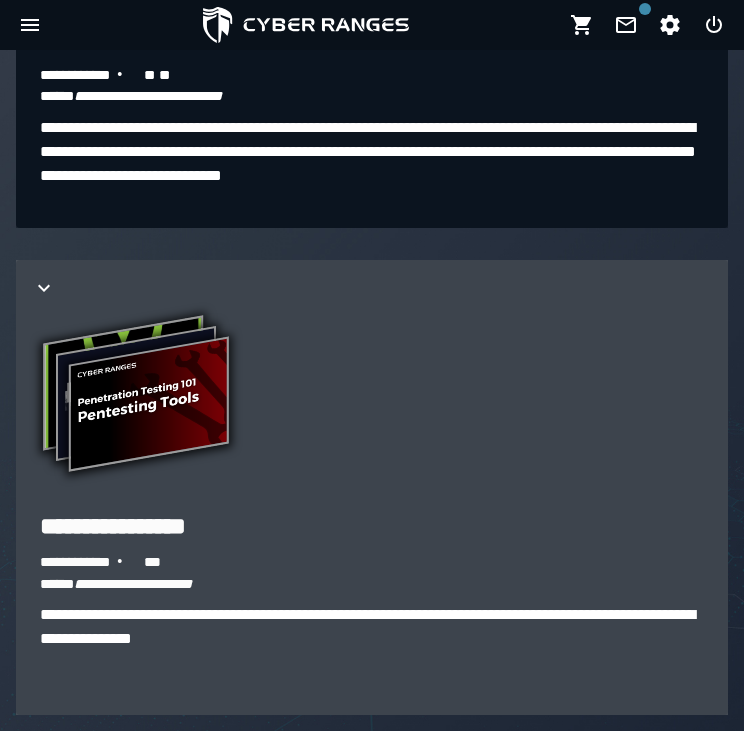 click 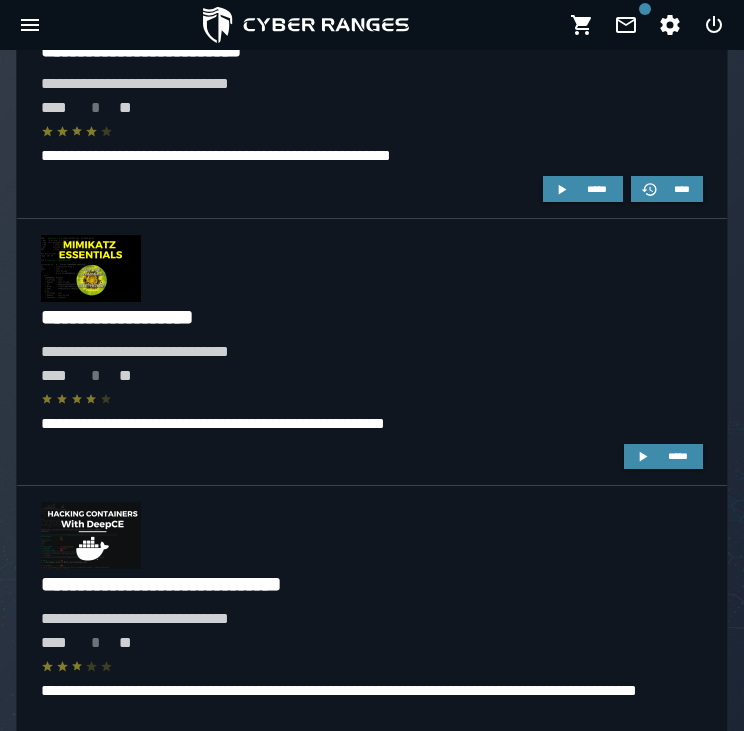 scroll, scrollTop: 8313, scrollLeft: 0, axis: vertical 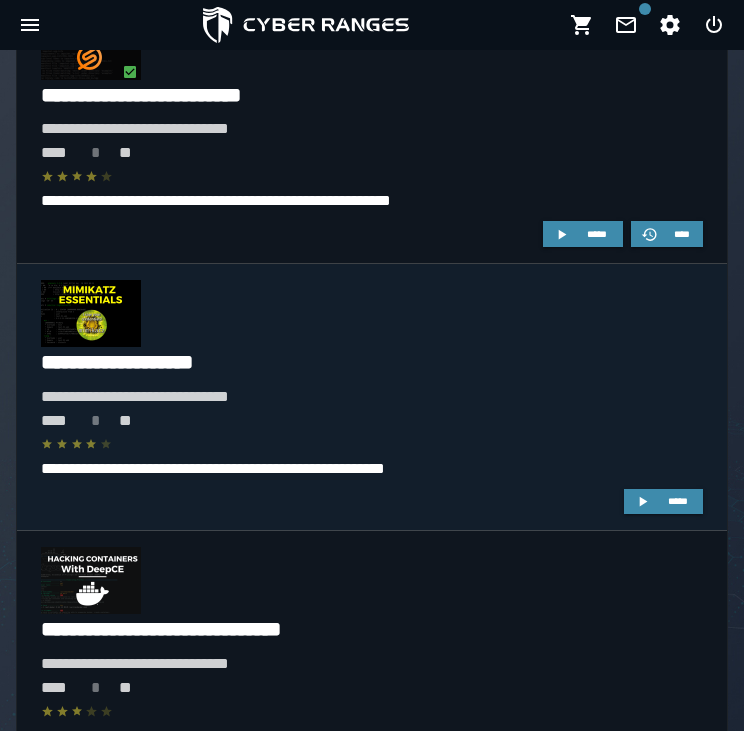 click on "**********" at bounding box center [243, 362] 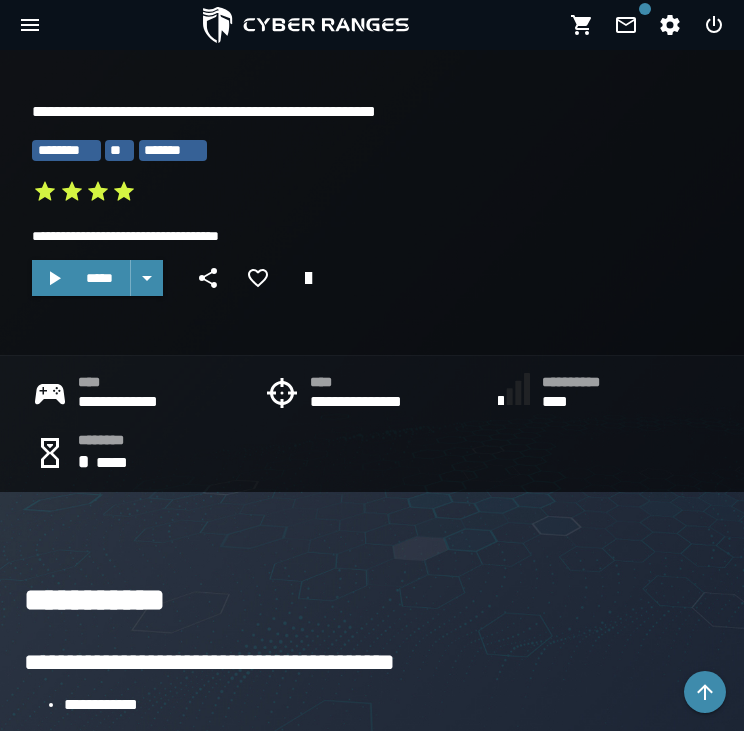 scroll, scrollTop: 624, scrollLeft: 0, axis: vertical 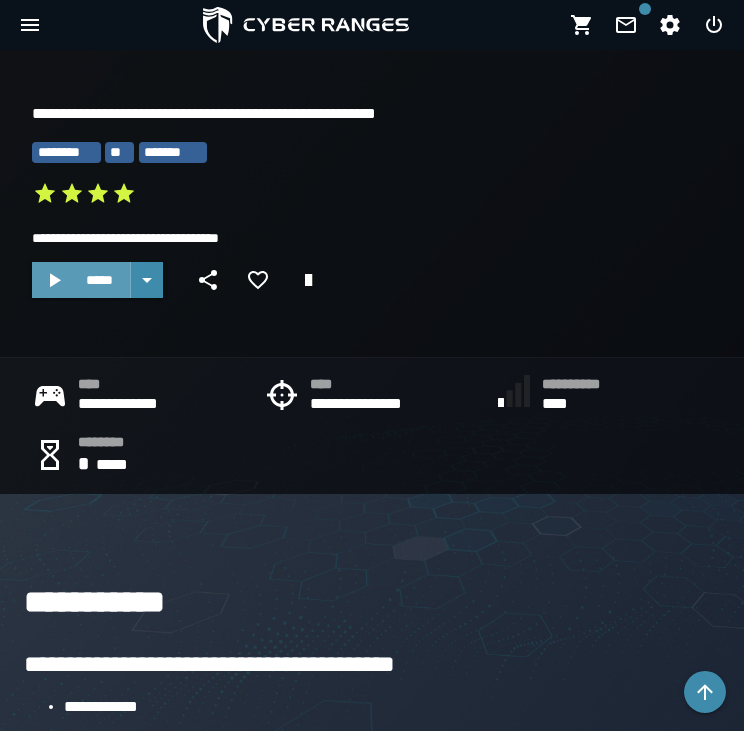 click on "*****" at bounding box center (99, 280) 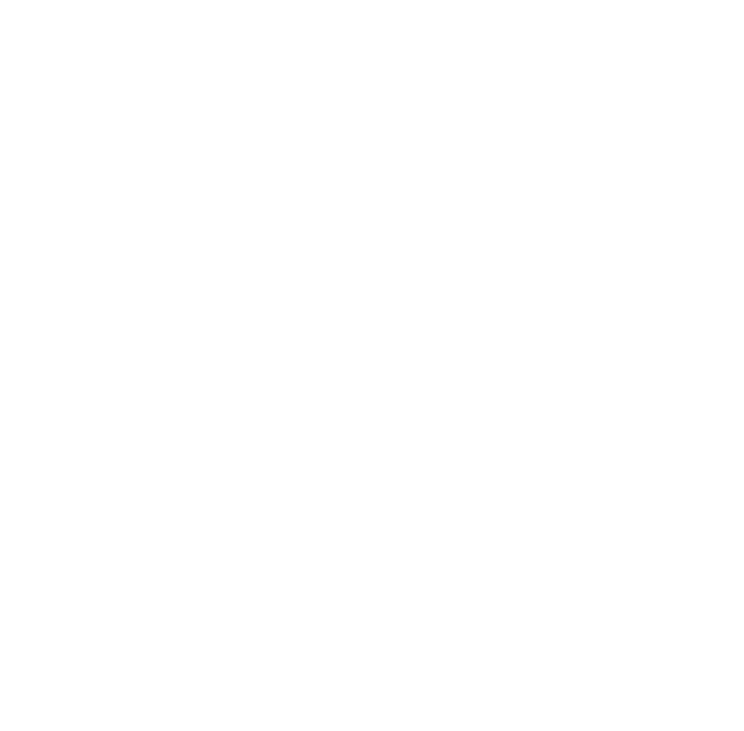 scroll, scrollTop: 0, scrollLeft: 0, axis: both 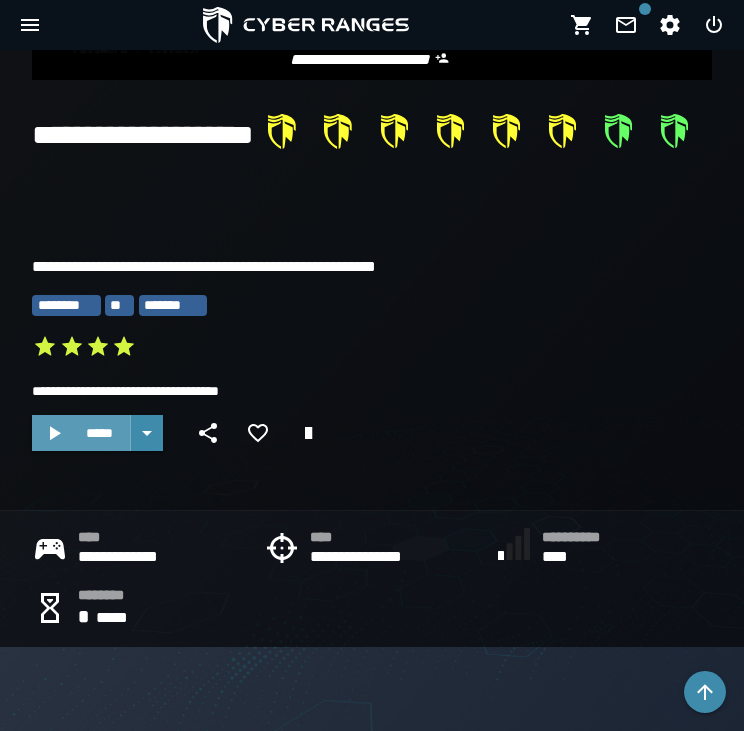 click on "*****" at bounding box center [99, 433] 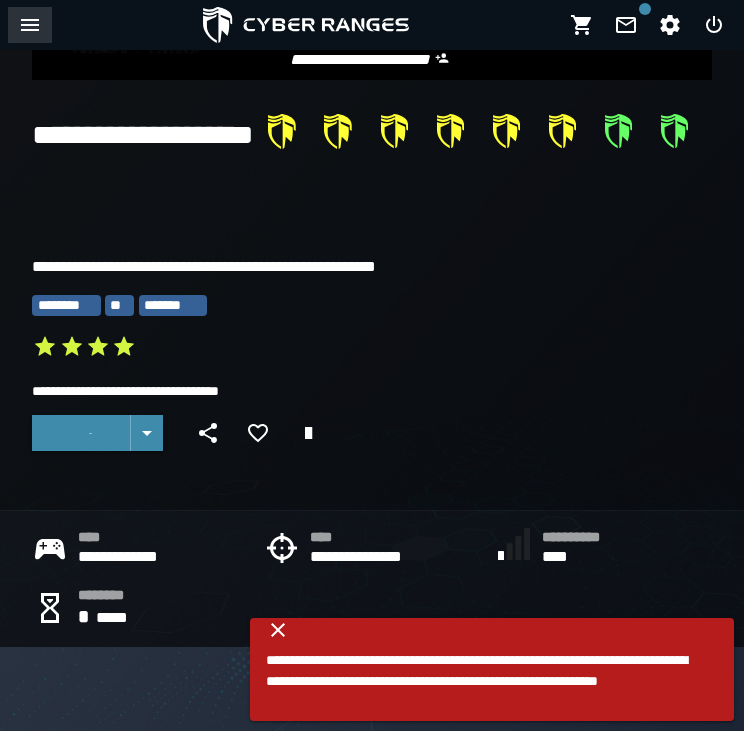 click 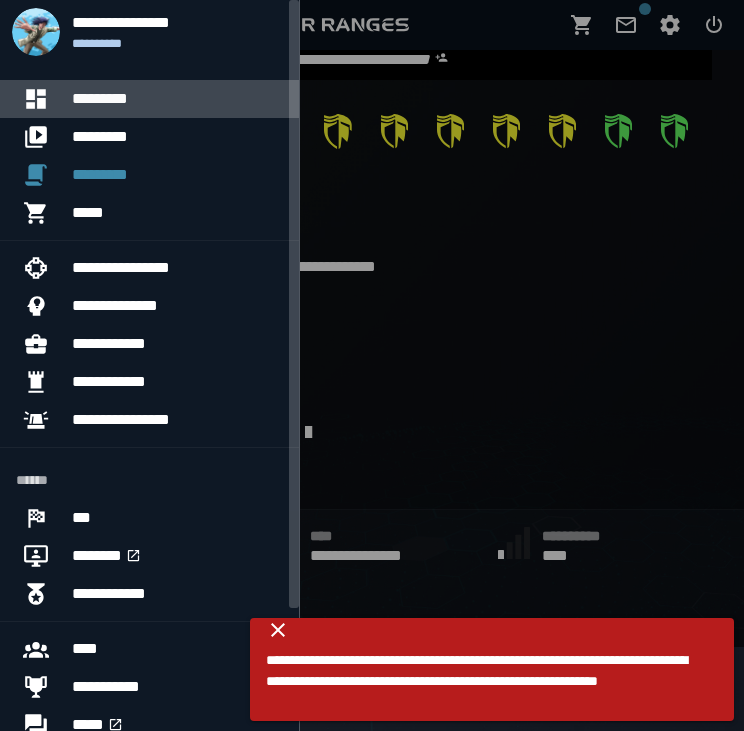 click at bounding box center [44, 99] 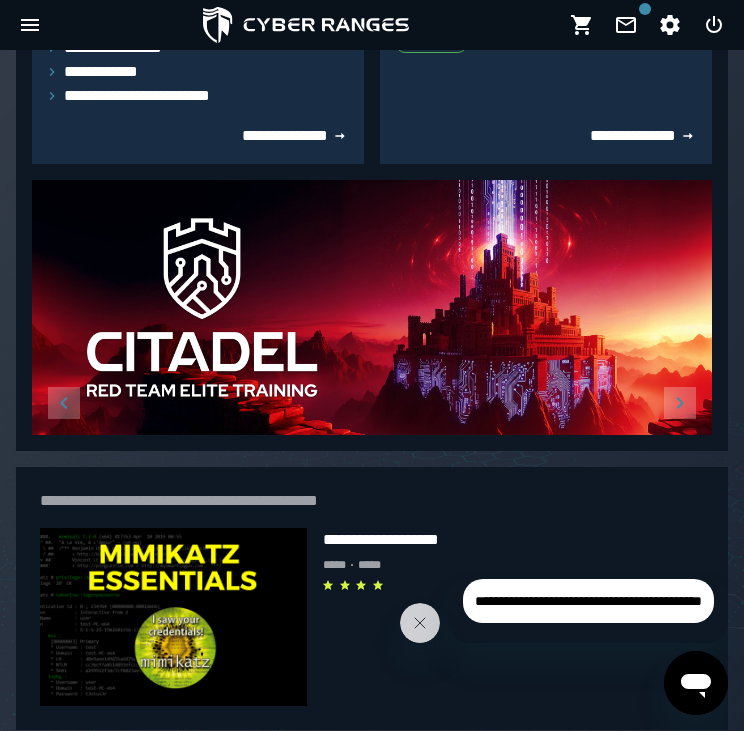 scroll, scrollTop: 560, scrollLeft: 0, axis: vertical 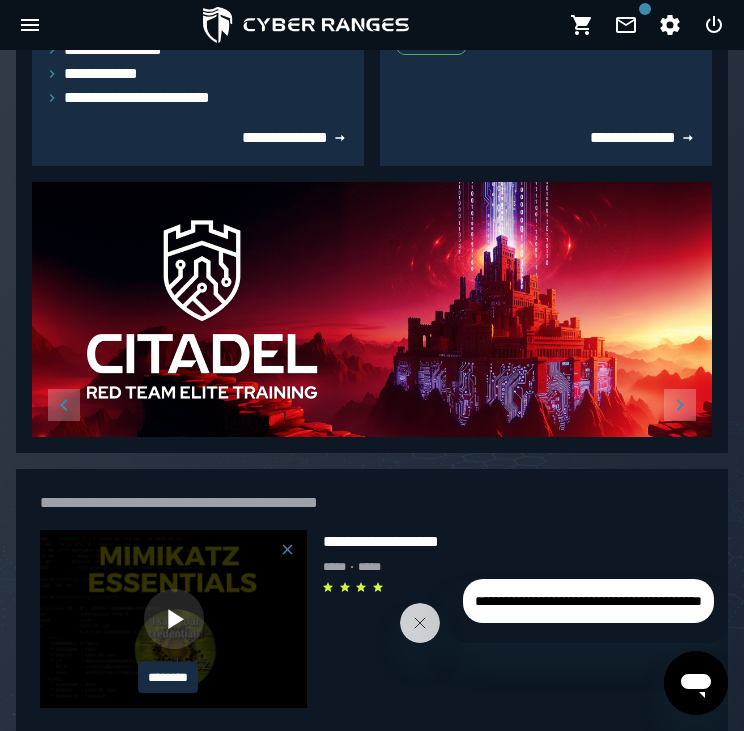 click 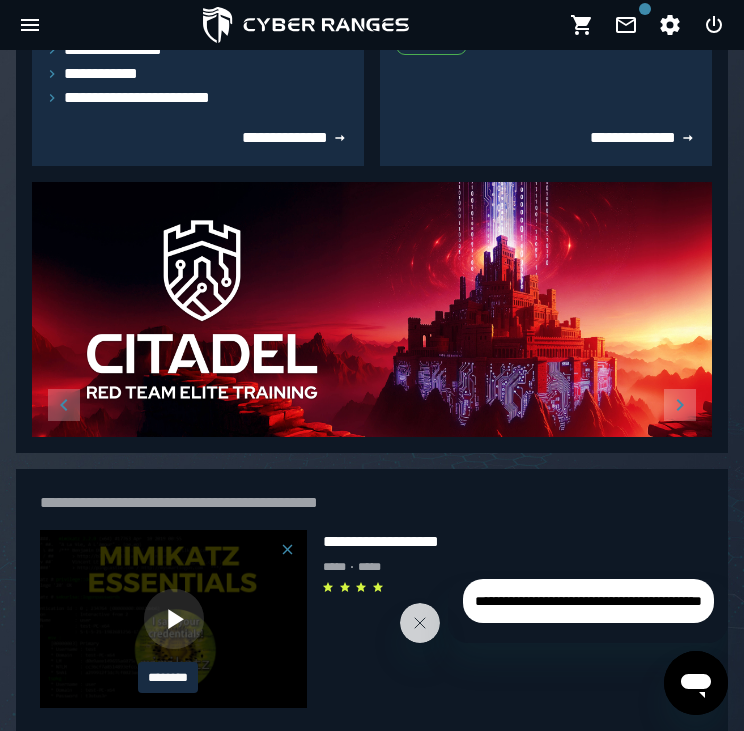 scroll, scrollTop: 0, scrollLeft: 0, axis: both 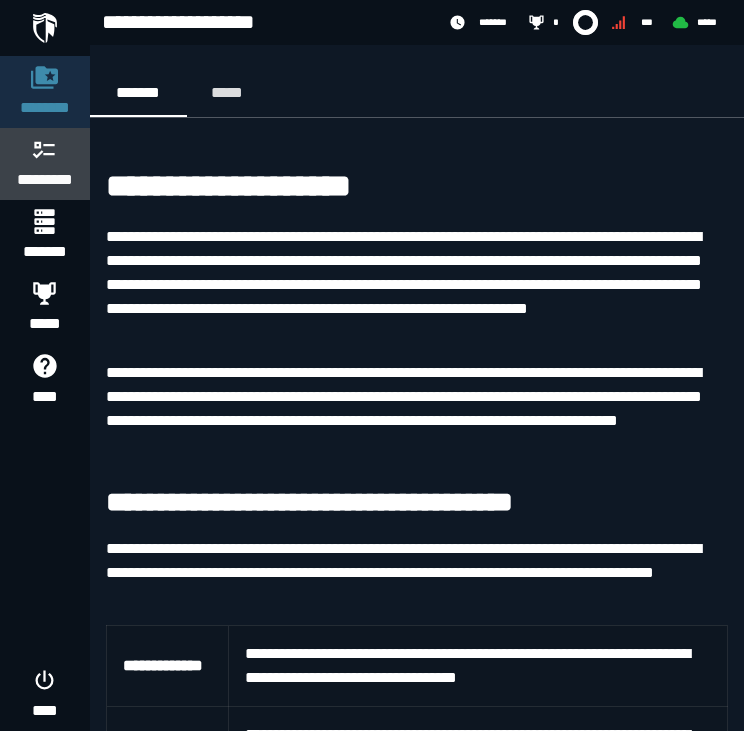click on "*********" at bounding box center [45, 180] 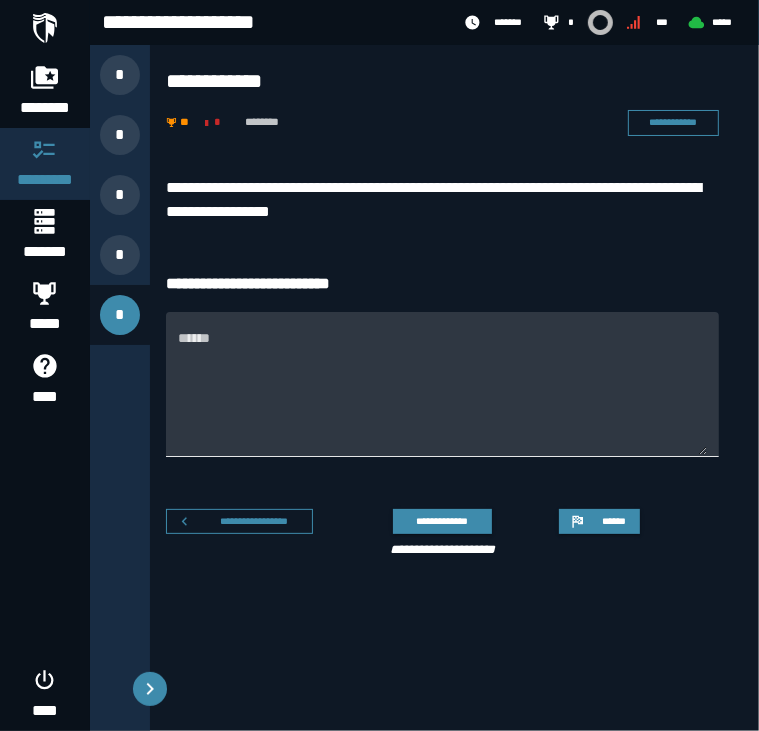 click on "******" at bounding box center [442, 384] 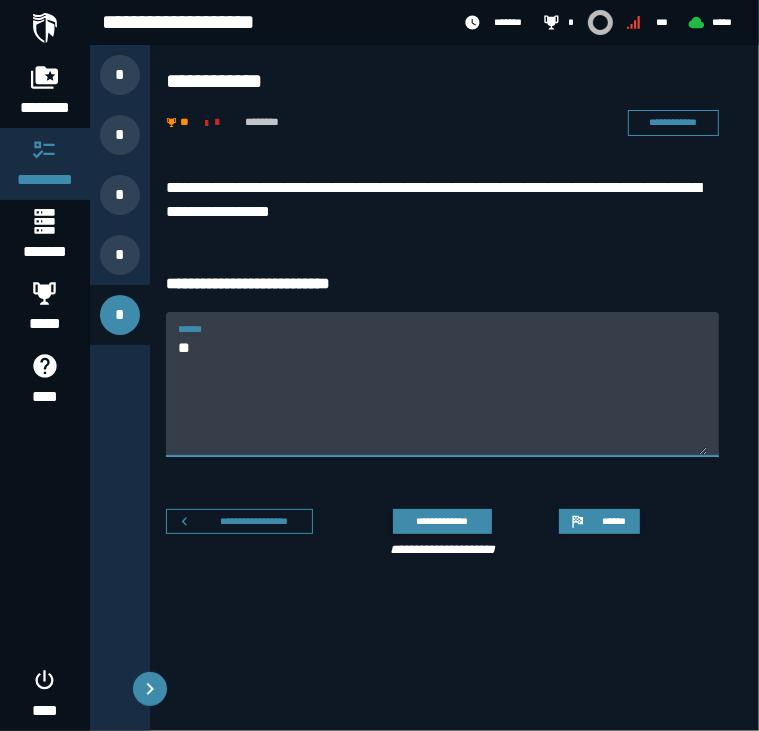 type on "*" 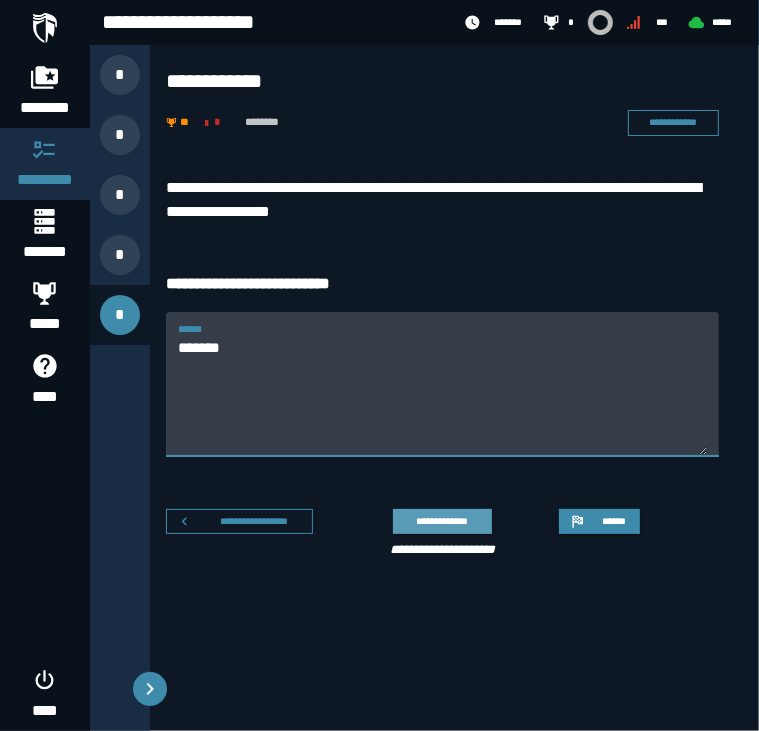 type on "*******" 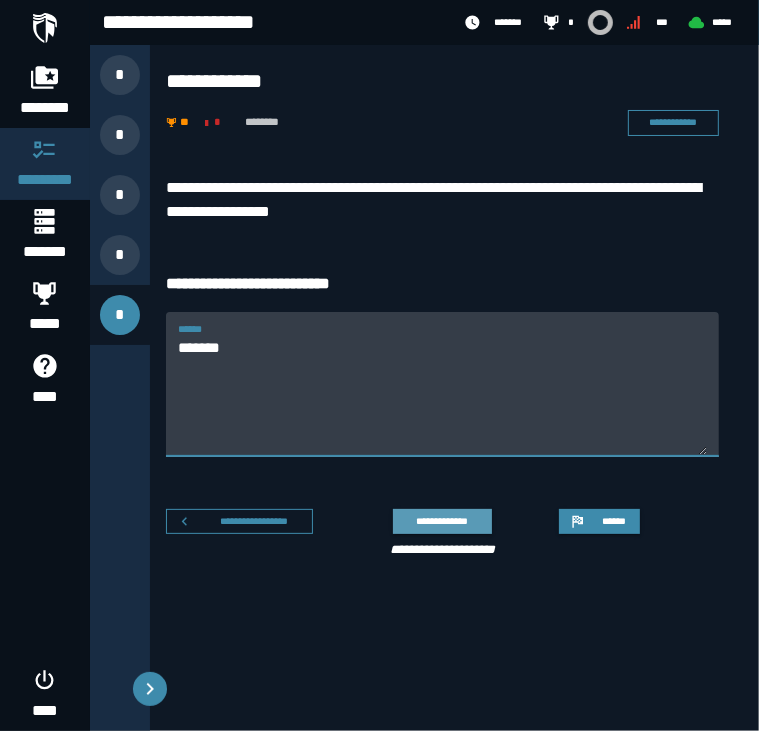 click on "**********" at bounding box center [442, 521] 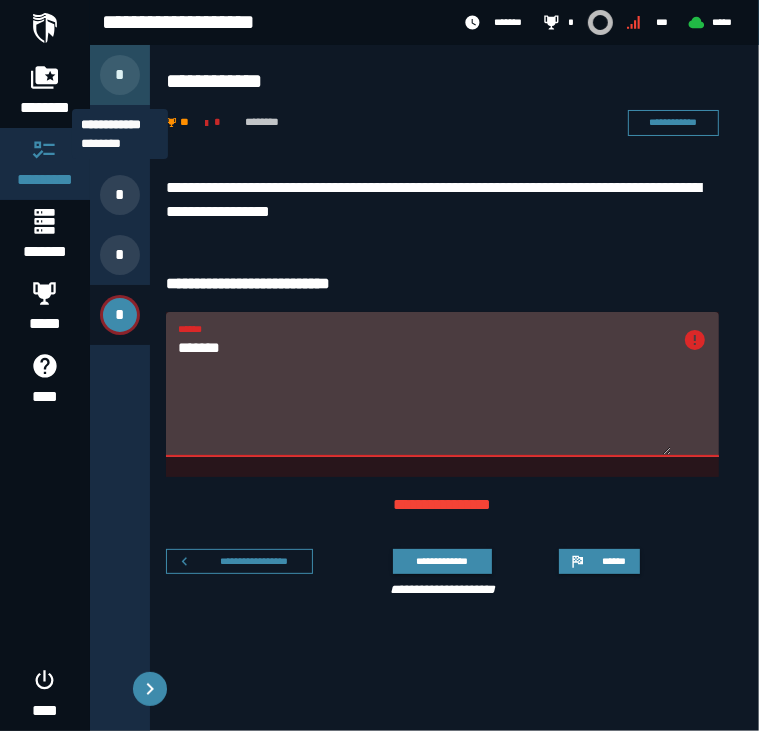 click on "*" at bounding box center (120, 75) 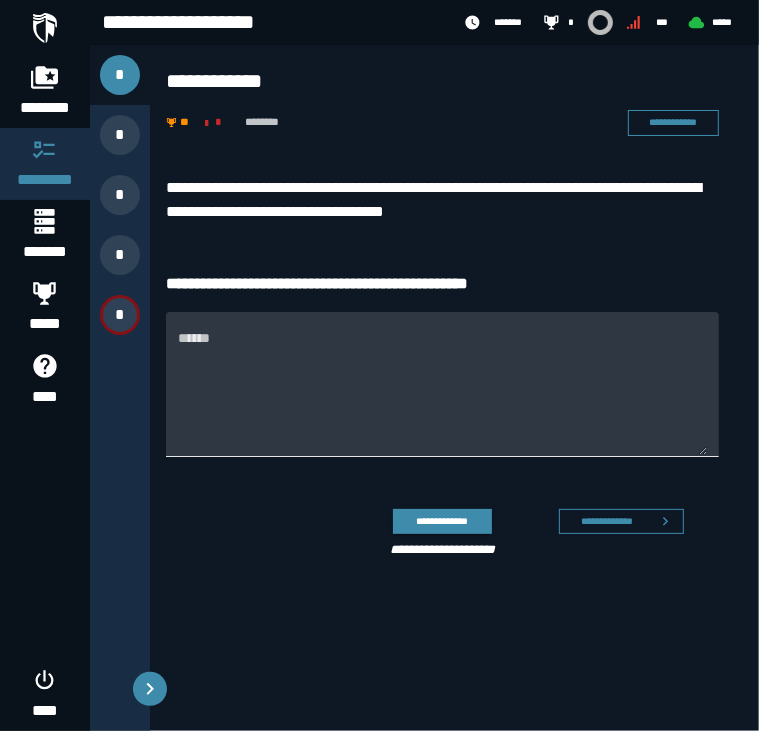 click on "******" at bounding box center [442, 396] 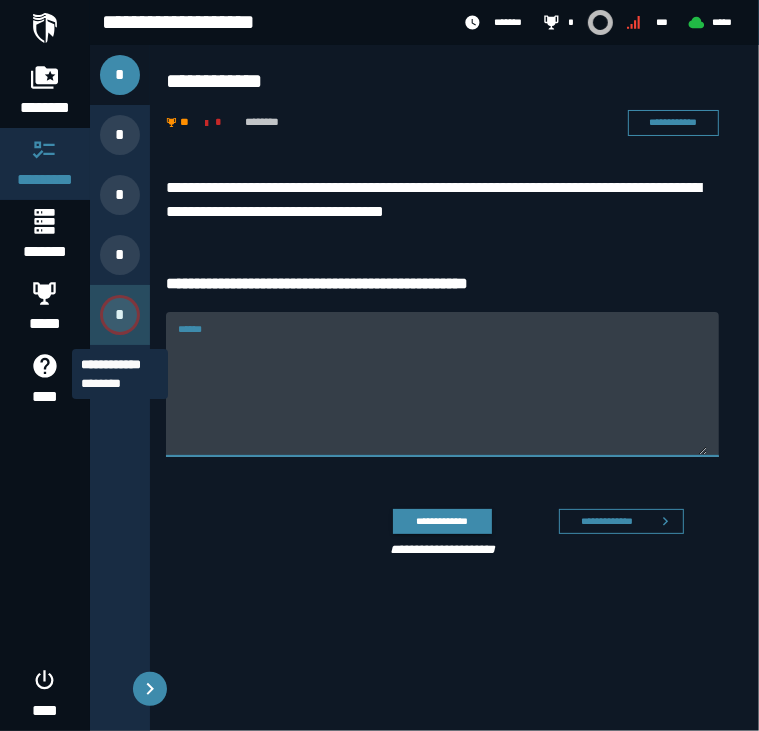 click on "*" at bounding box center [120, 315] 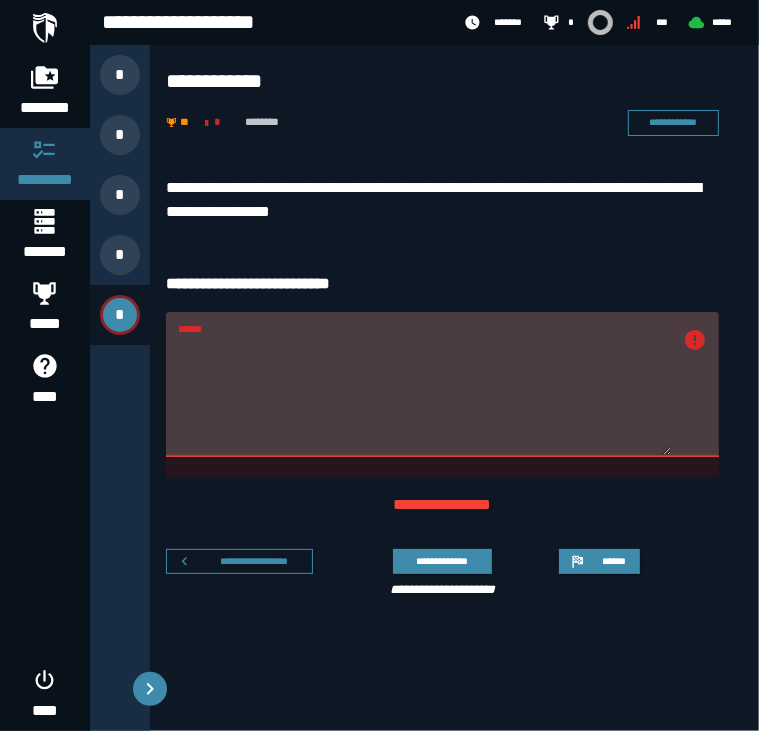 click on "******" at bounding box center (424, 396) 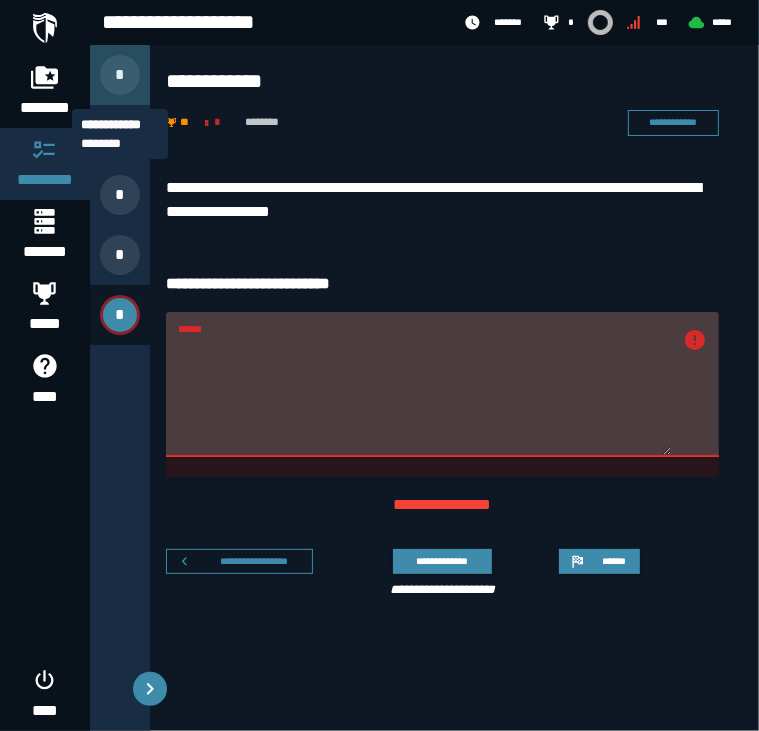 click on "*" at bounding box center (120, 75) 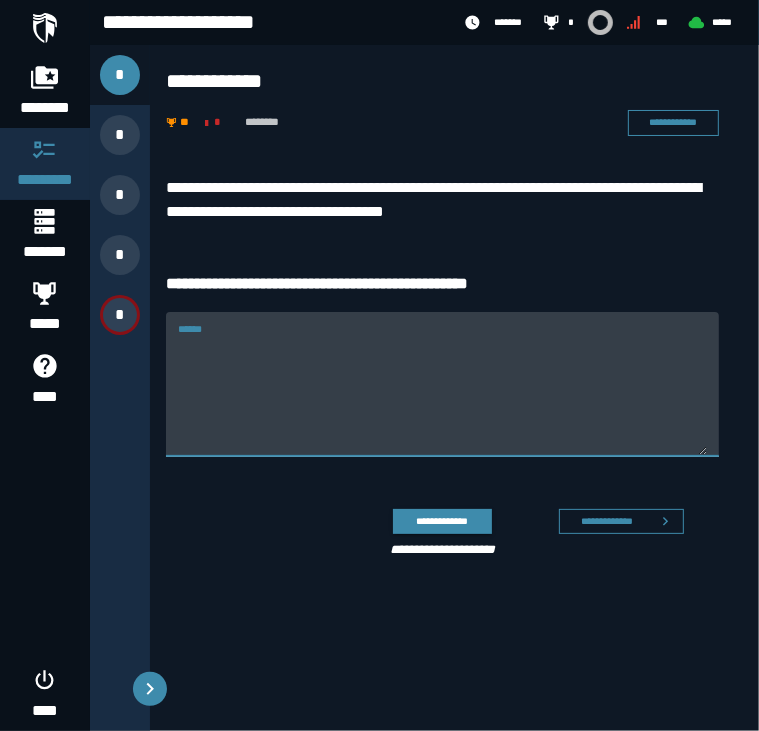 click on "******" at bounding box center [442, 384] 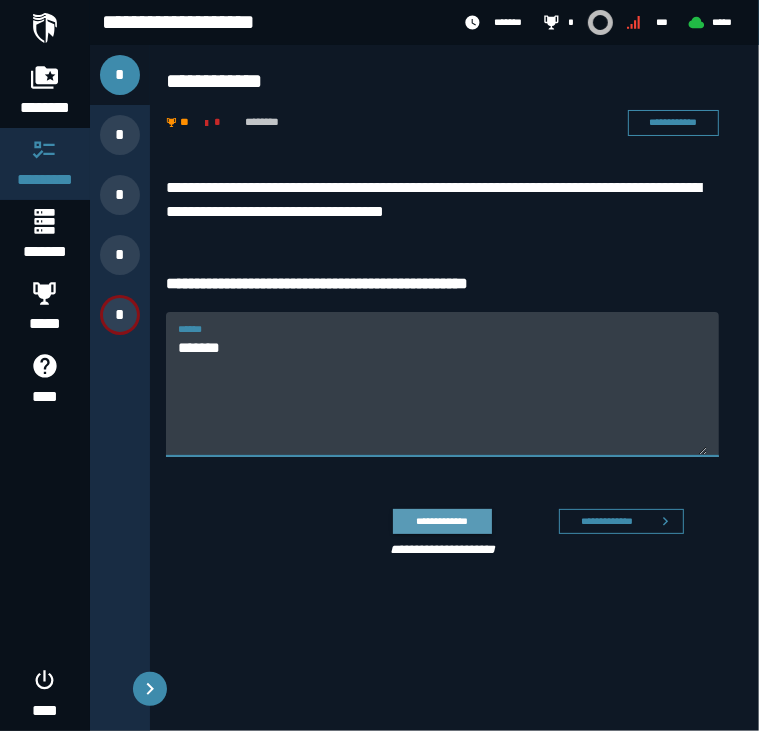 type on "*******" 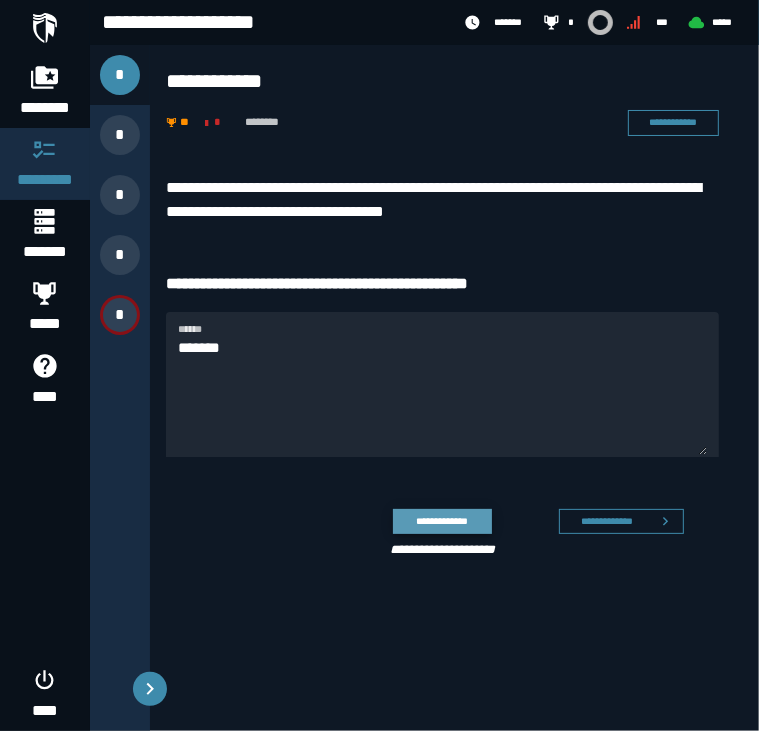 click on "**********" at bounding box center (442, 521) 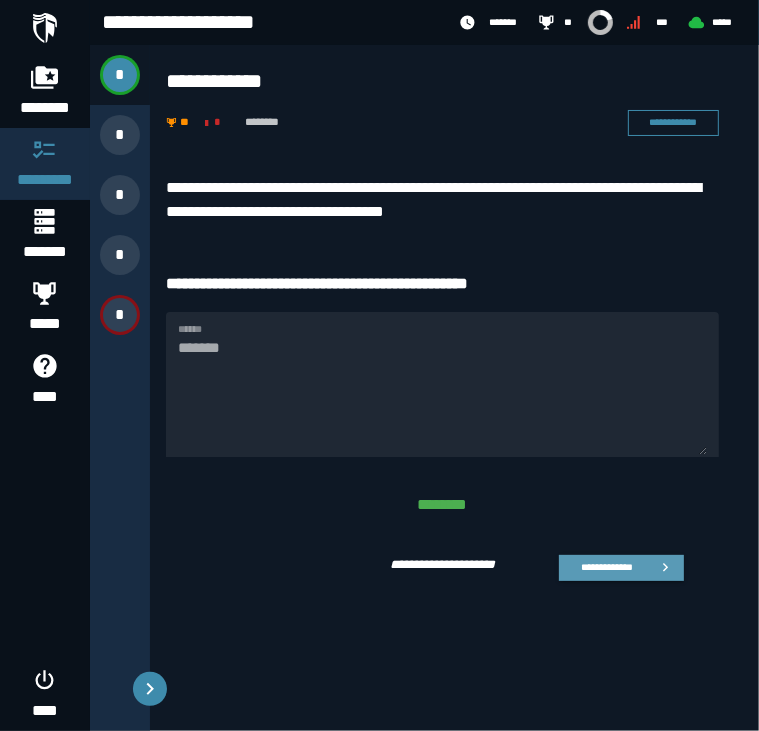 click on "**********" at bounding box center (606, 567) 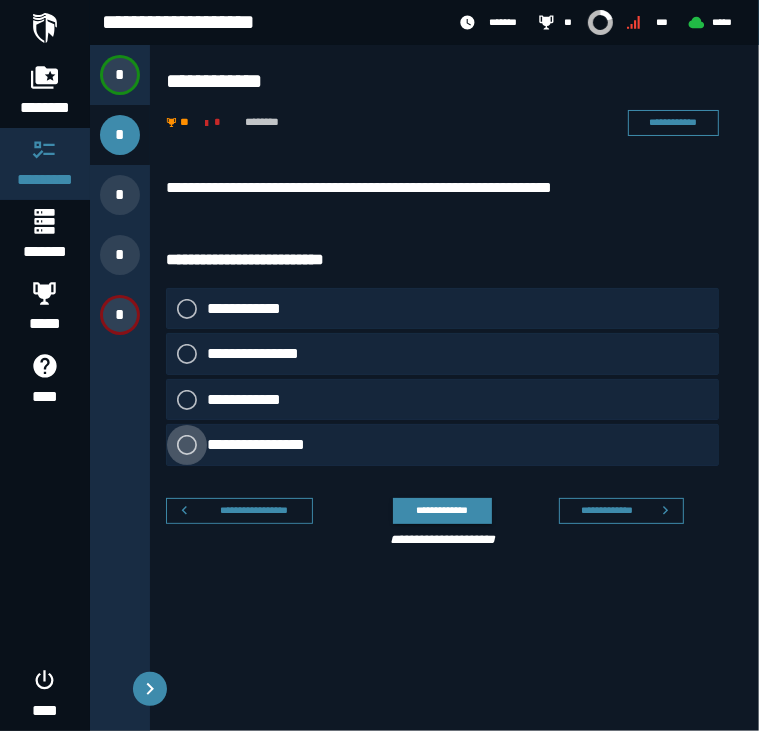 click on "**********" at bounding box center [265, 445] 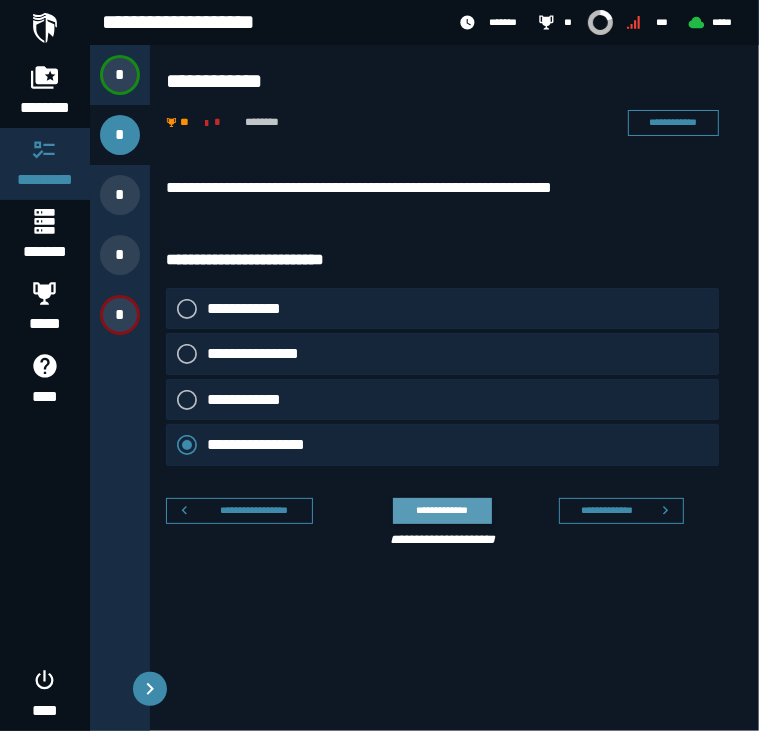 click on "**********" at bounding box center (442, 510) 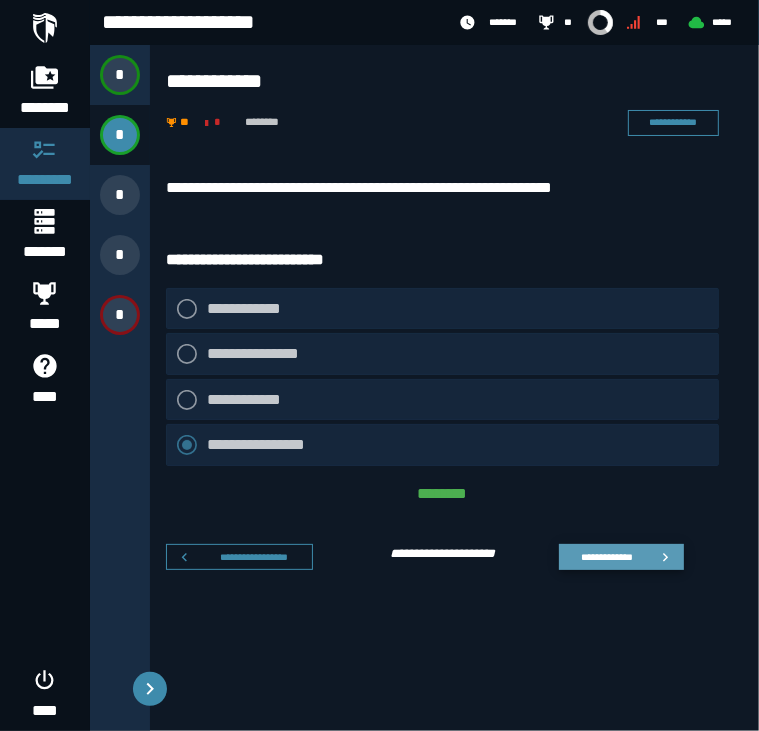 click on "**********" at bounding box center (606, 557) 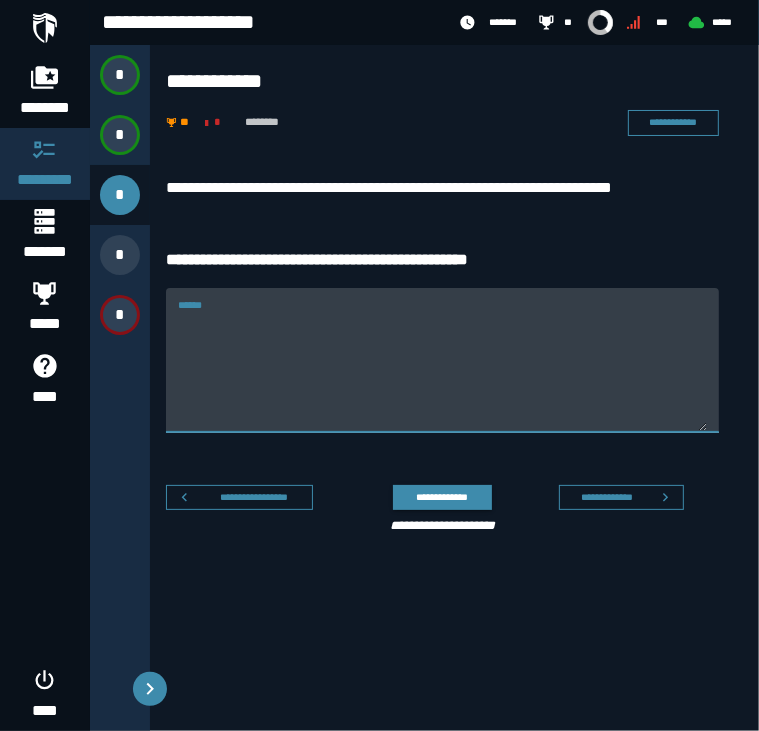 click on "******" at bounding box center (442, 372) 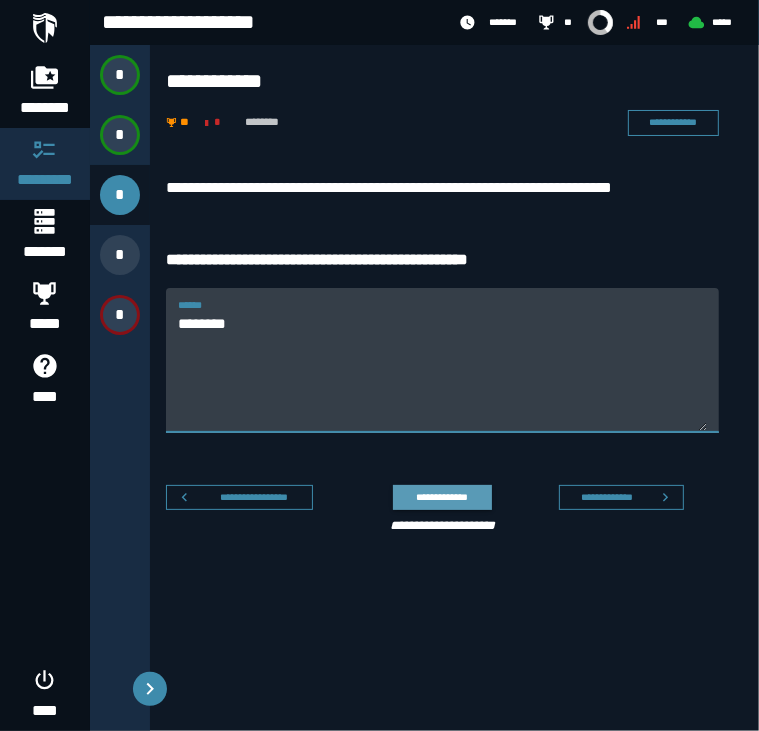 type on "********" 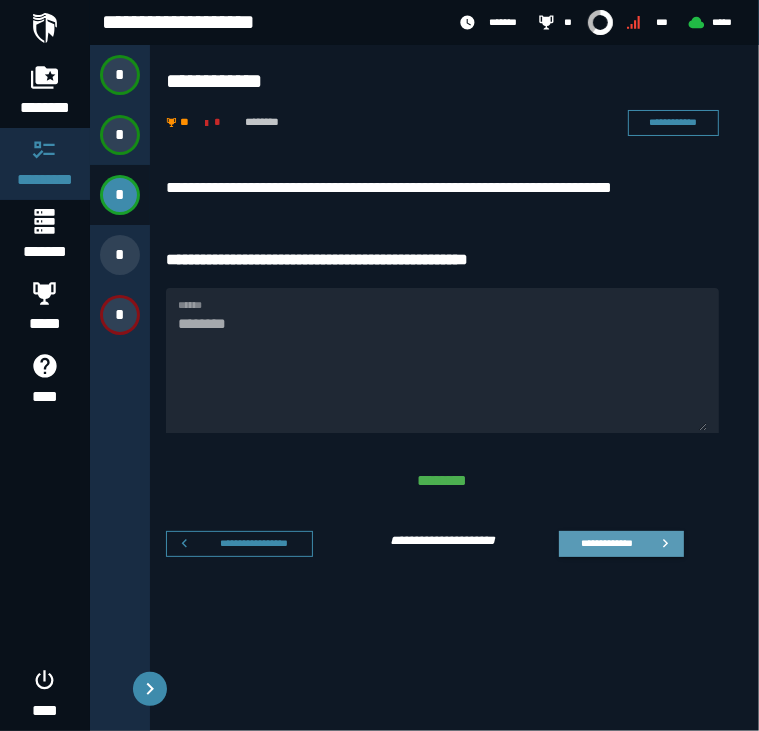 click on "**********" at bounding box center (606, 543) 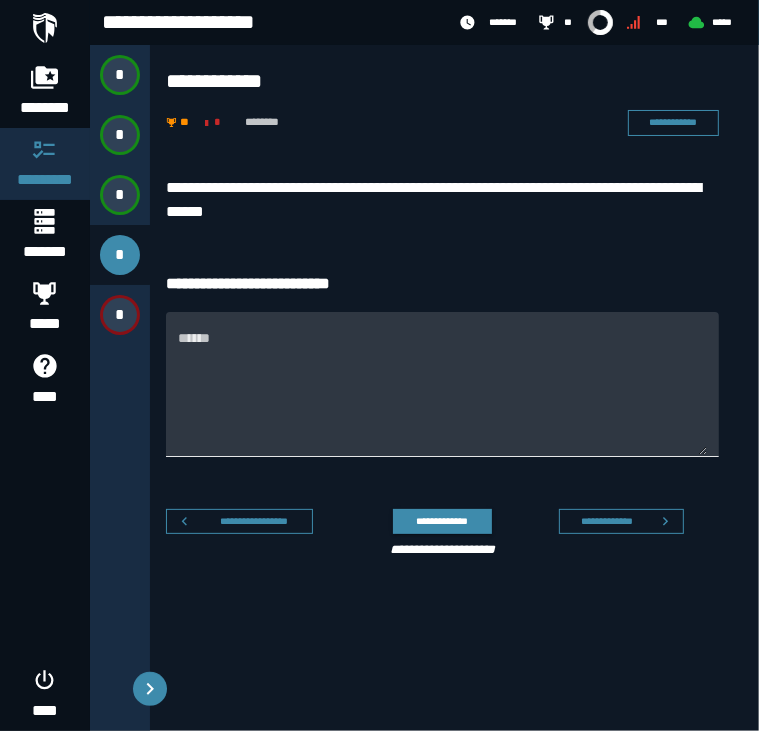 click on "******" at bounding box center [442, 384] 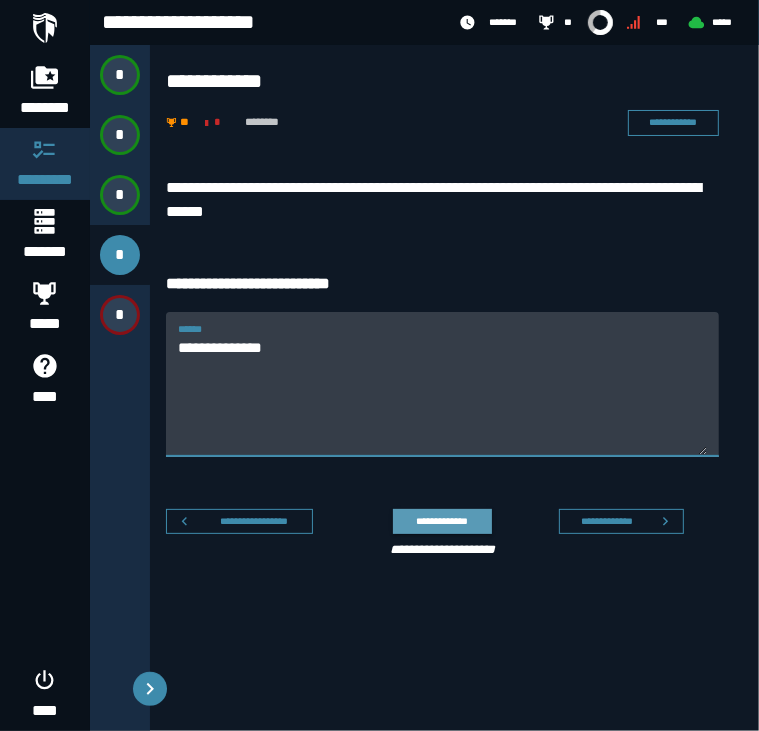 type on "**********" 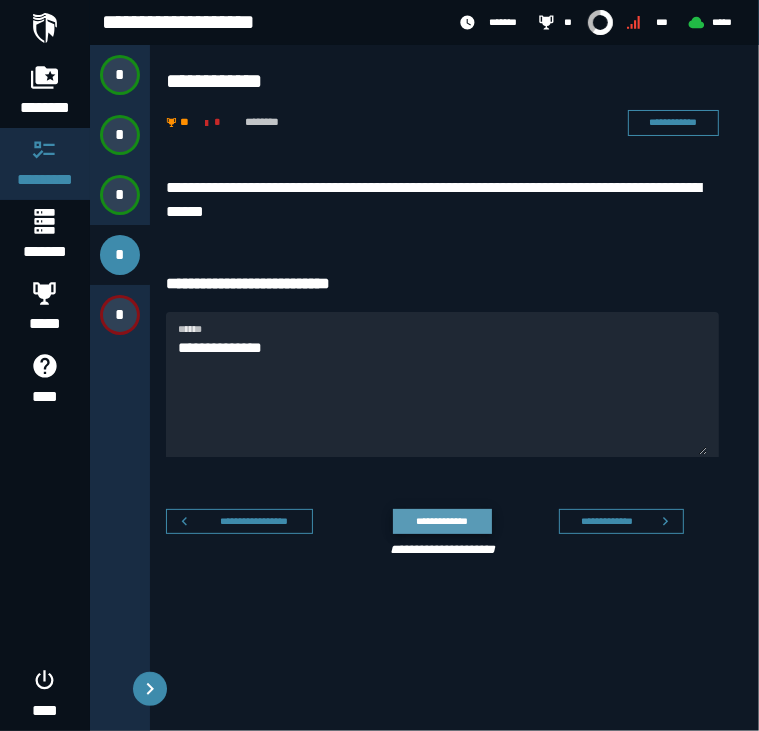 click on "**********" at bounding box center (442, 521) 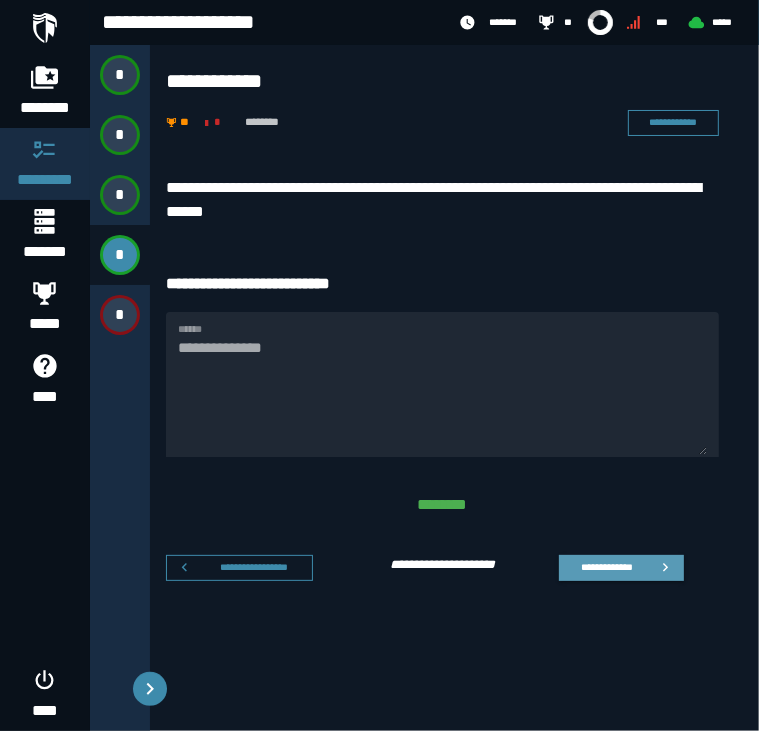 click on "**********" at bounding box center (606, 567) 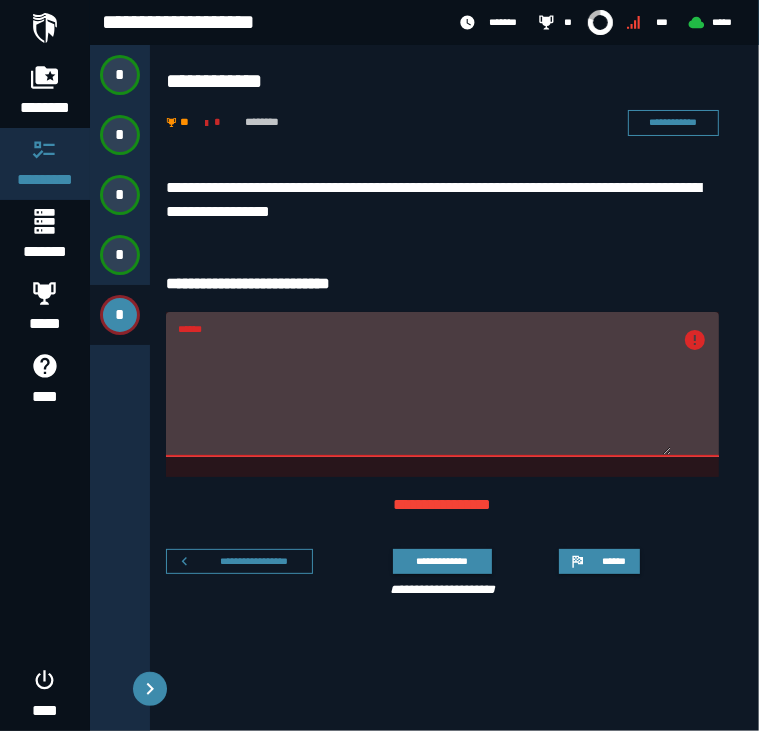 click on "******" at bounding box center [424, 396] 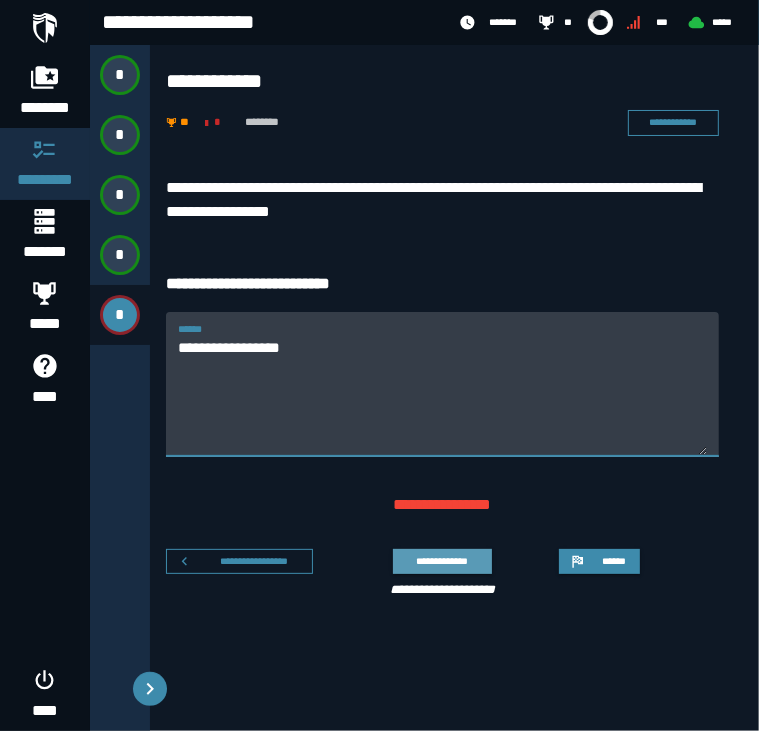 type on "**********" 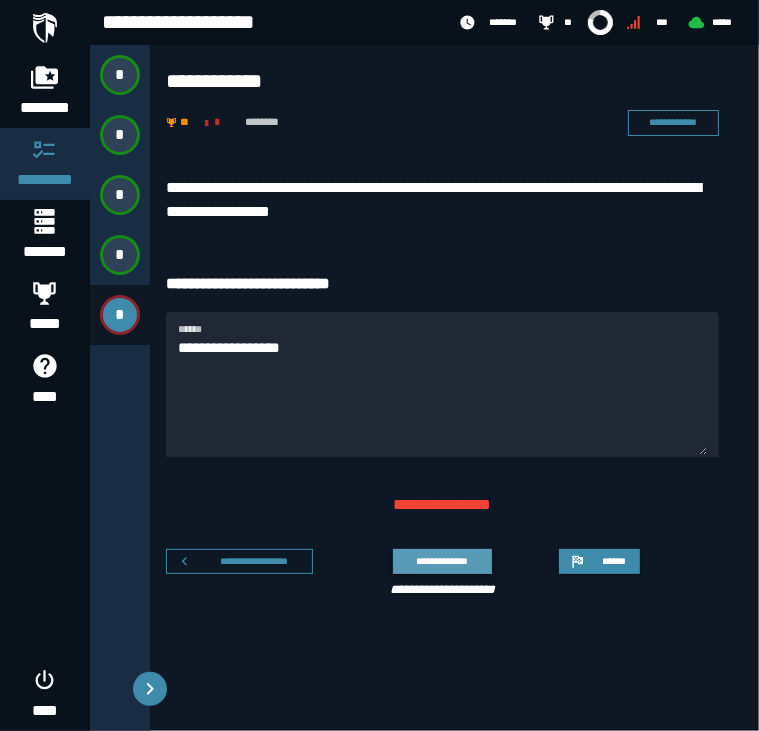 click on "**********" 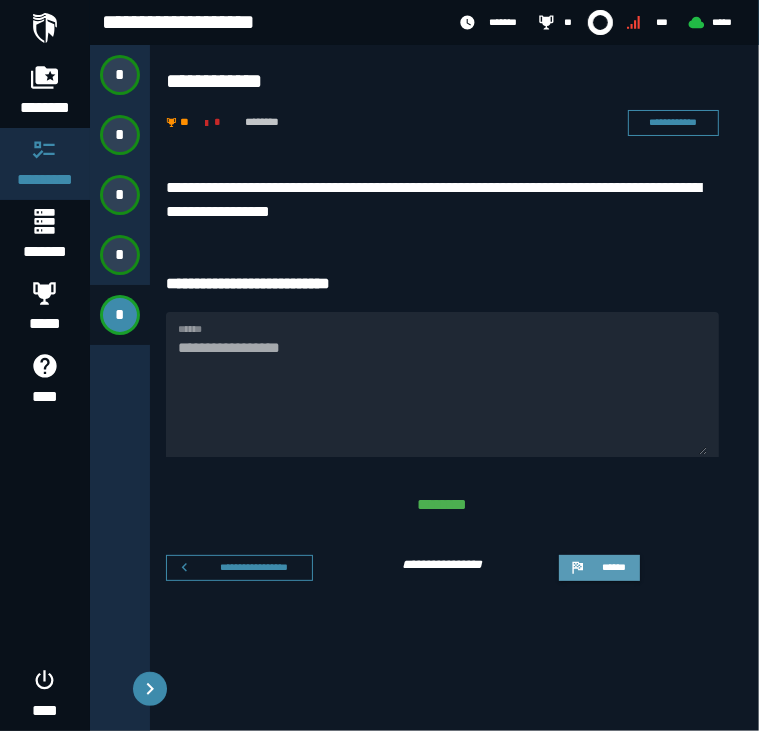 click on "******" at bounding box center (599, 568) 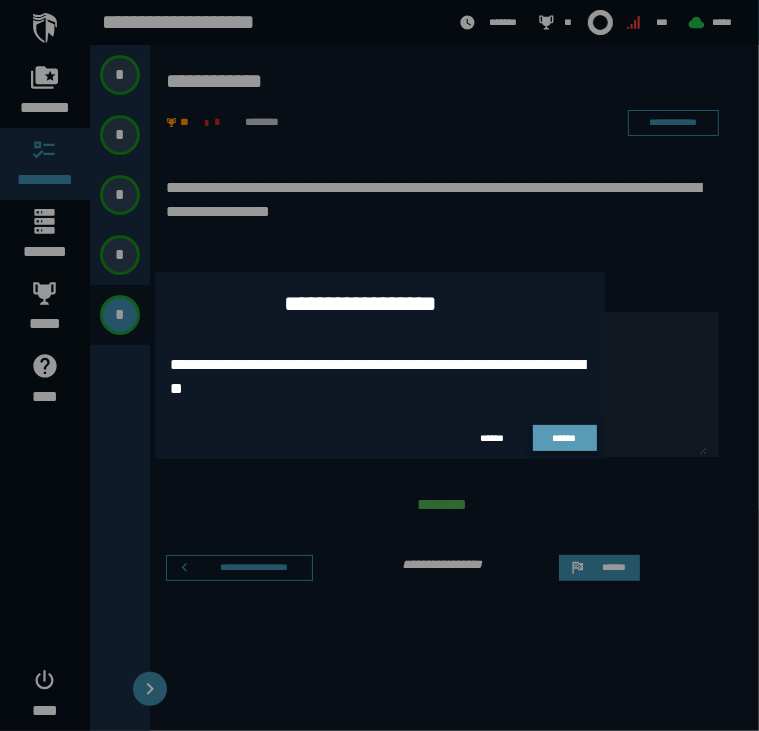 click on "******" at bounding box center [565, 438] 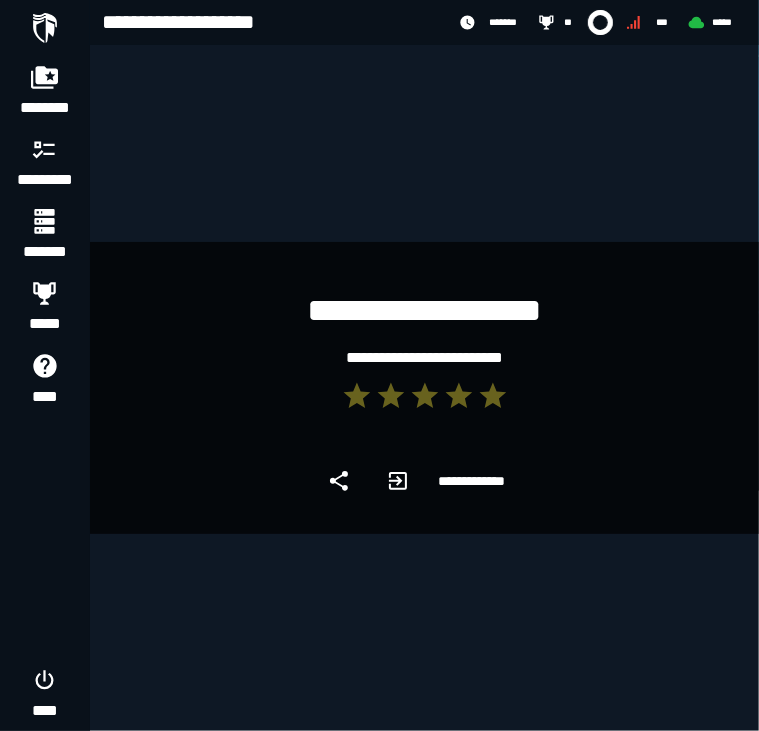 click at bounding box center (45, 28) 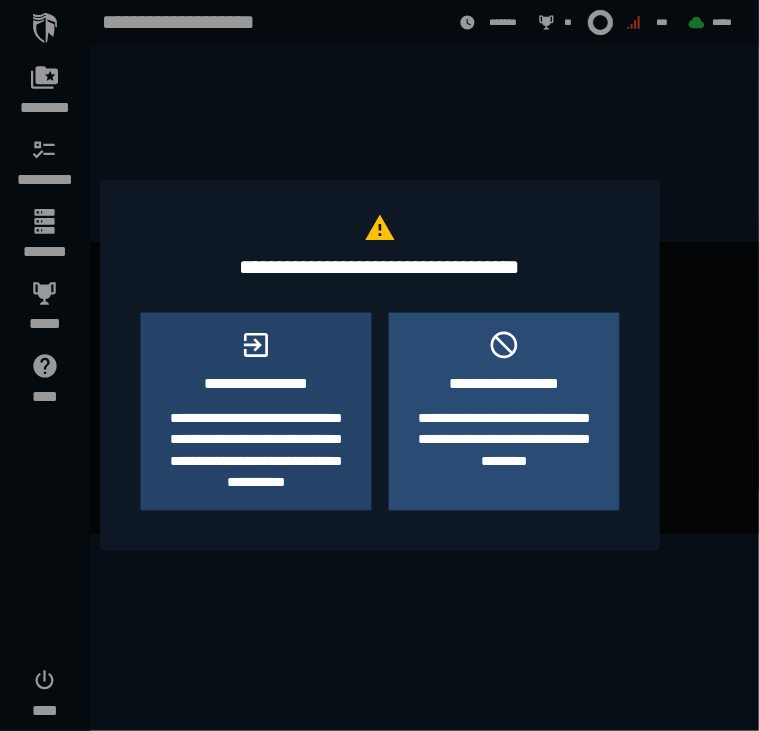 click on "**********" 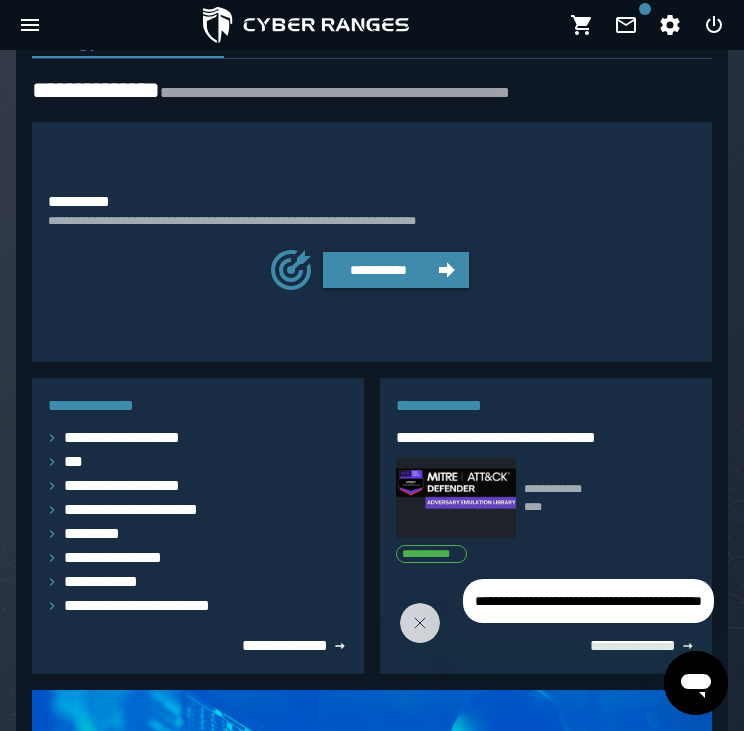 scroll, scrollTop: 0, scrollLeft: 0, axis: both 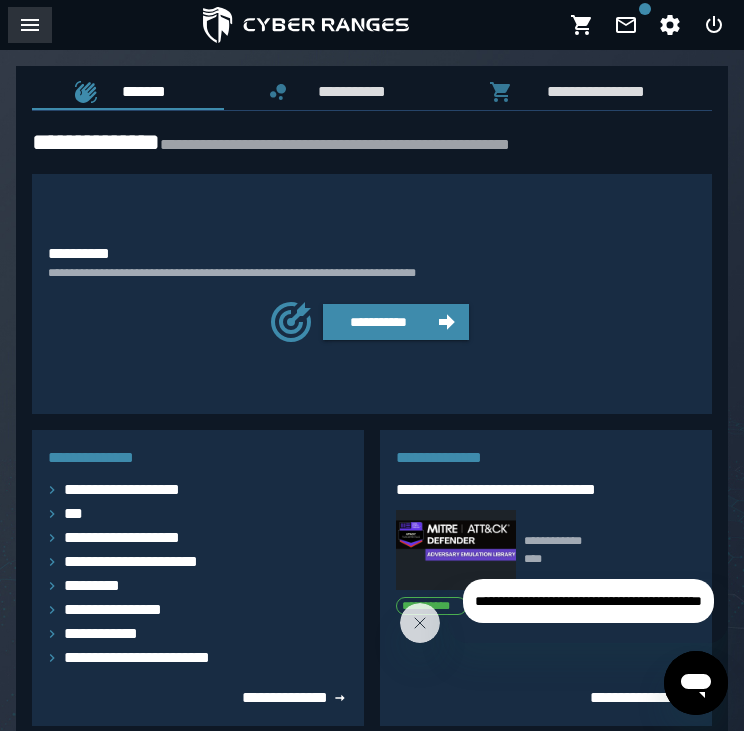 click 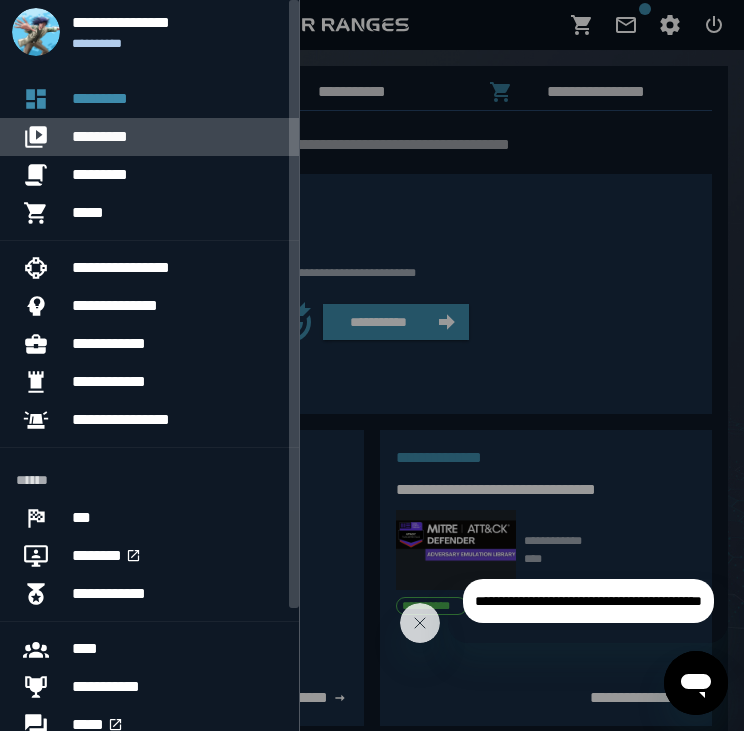 click on "*********" at bounding box center (177, 137) 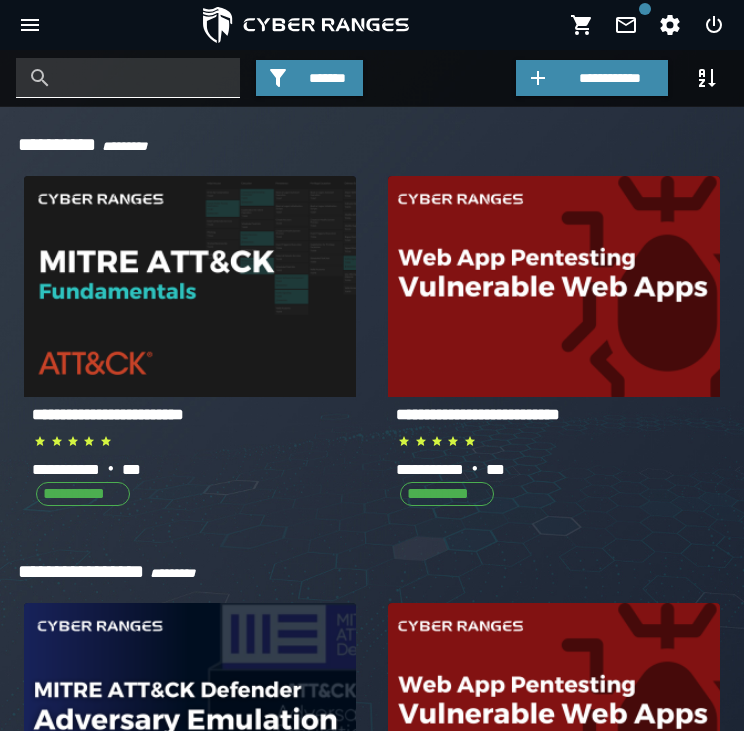 click at bounding box center [143, 78] 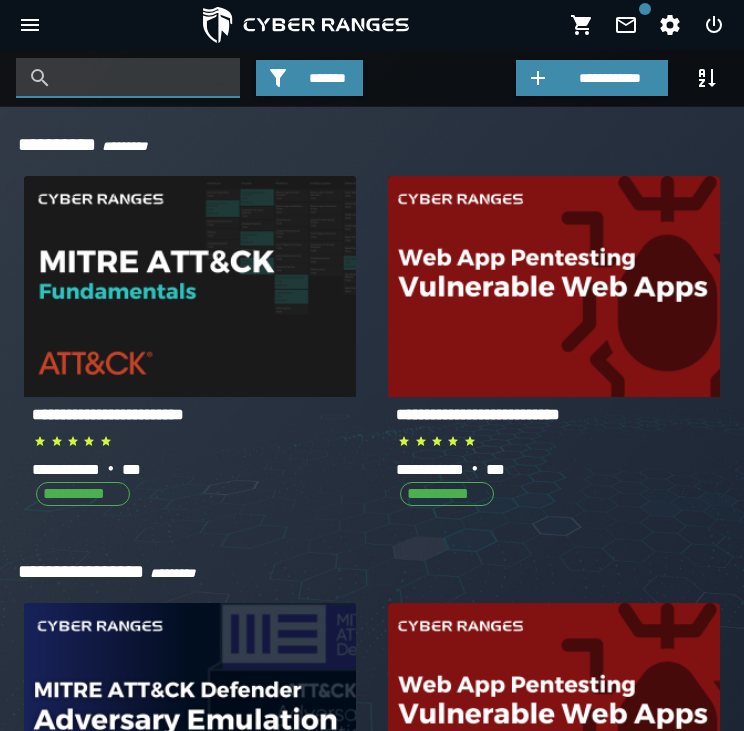 type on "*" 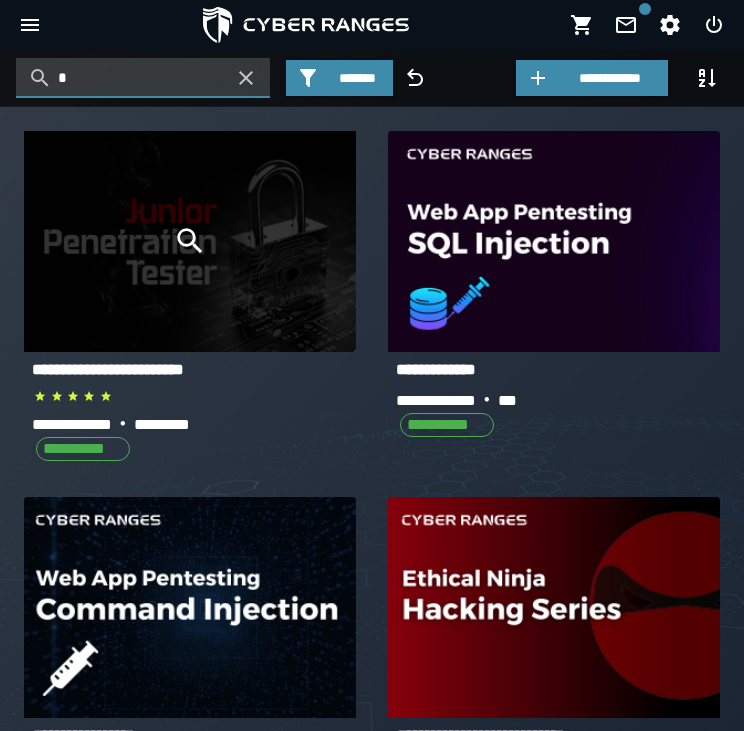 type on "*" 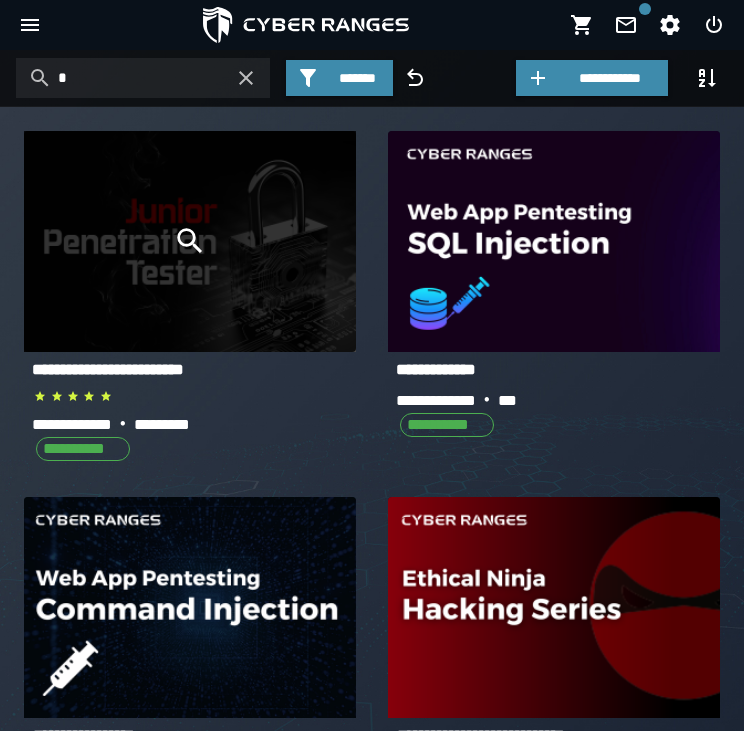 click 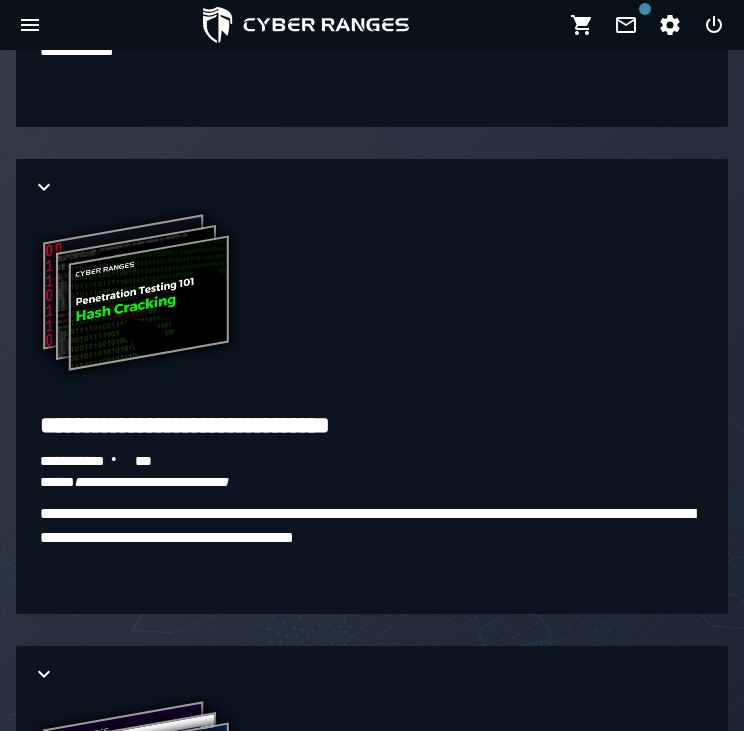 scroll, scrollTop: 6233, scrollLeft: 0, axis: vertical 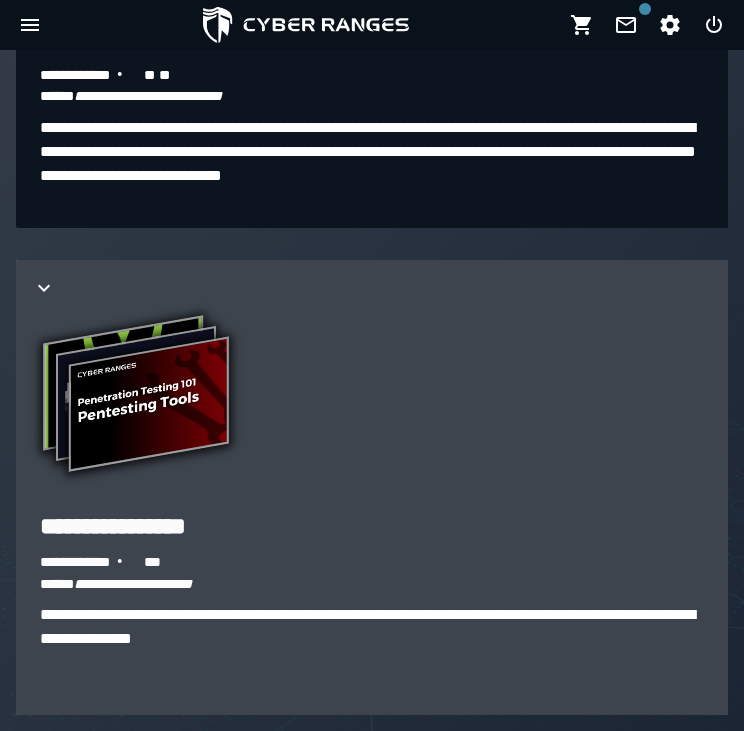 click 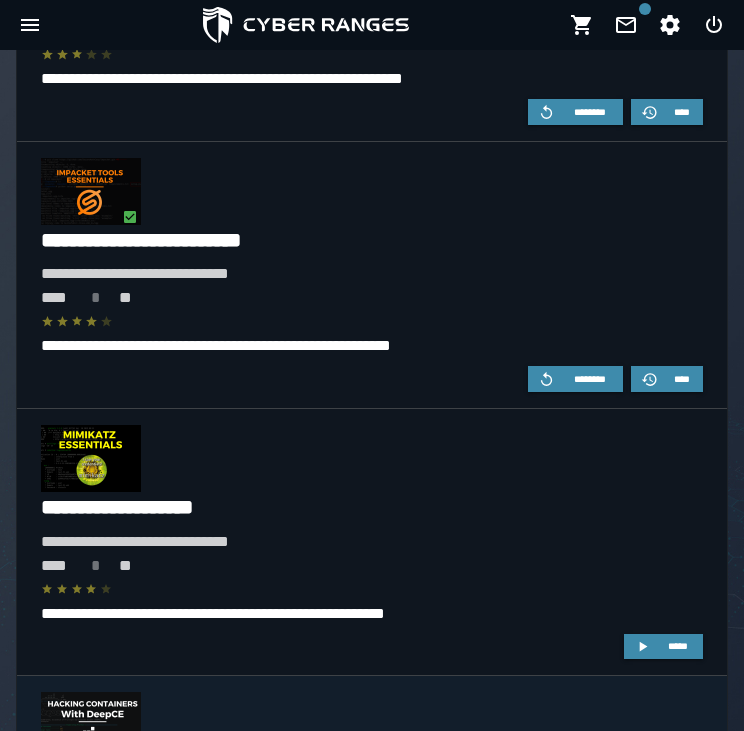 scroll, scrollTop: 8166, scrollLeft: 0, axis: vertical 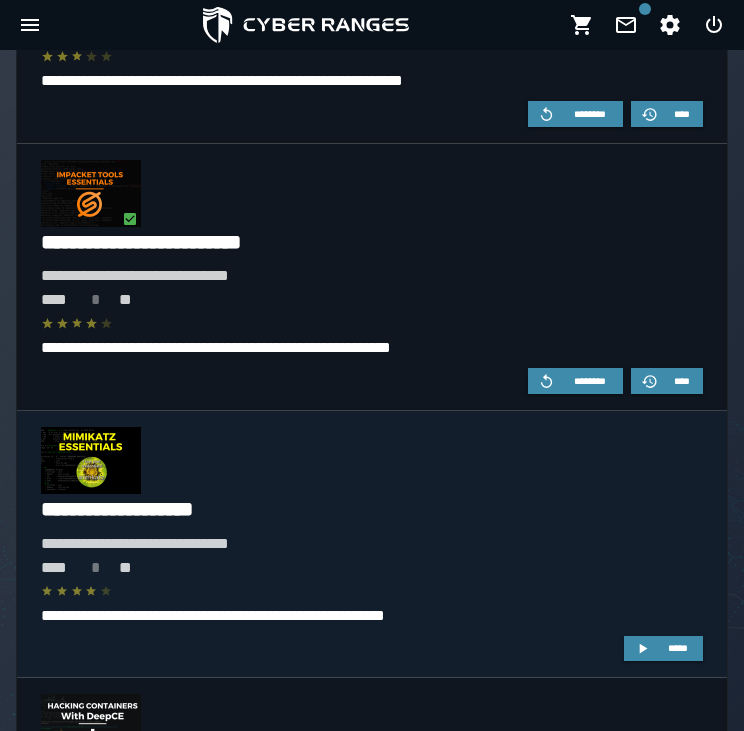 click on "**********" at bounding box center (243, 509) 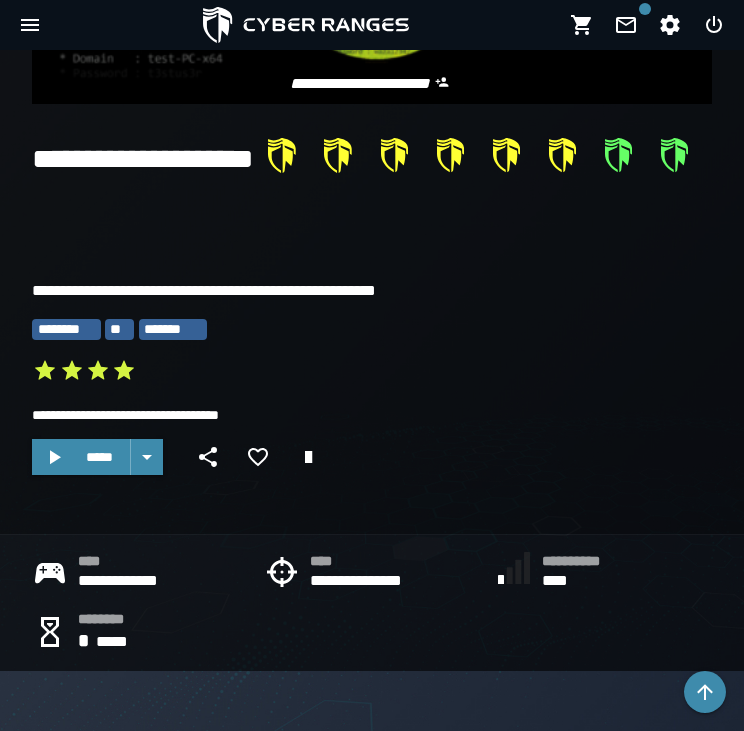 scroll, scrollTop: 448, scrollLeft: 0, axis: vertical 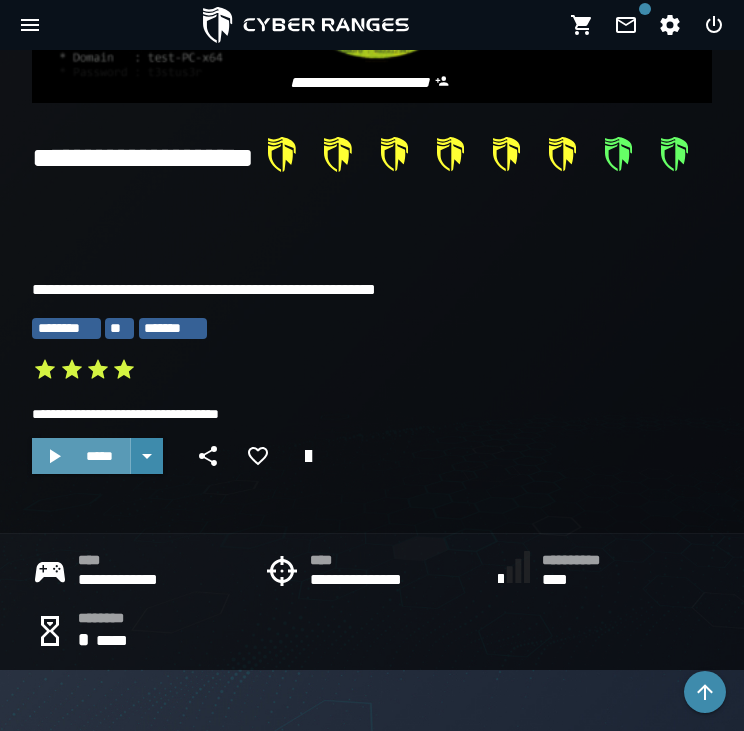 click on "*****" at bounding box center (99, 456) 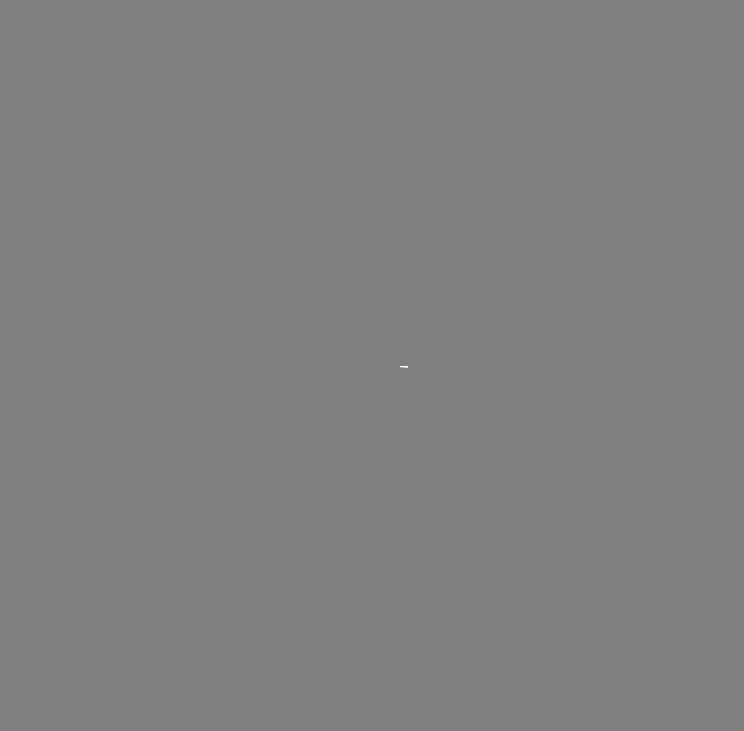 scroll, scrollTop: 0, scrollLeft: 0, axis: both 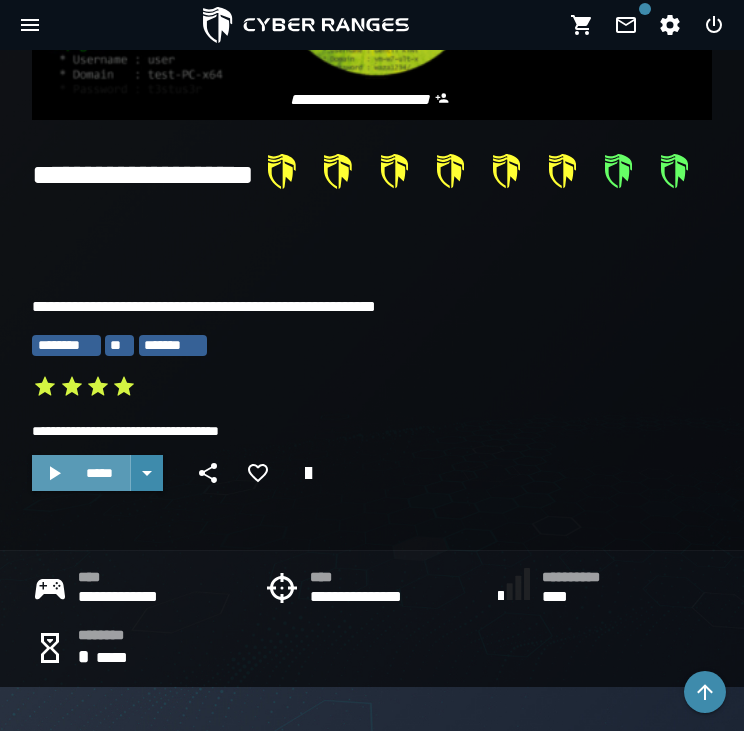 click on "*****" at bounding box center (99, 473) 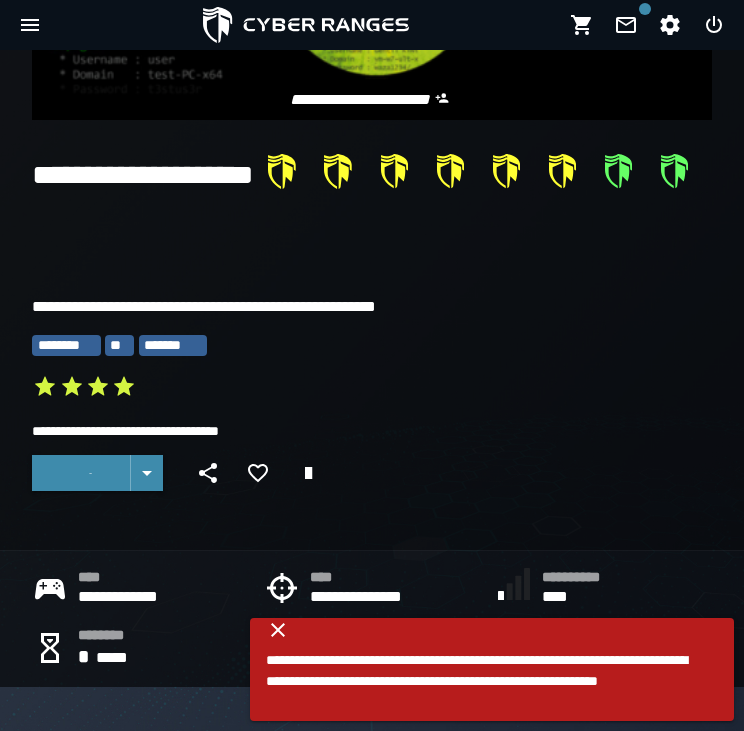 click 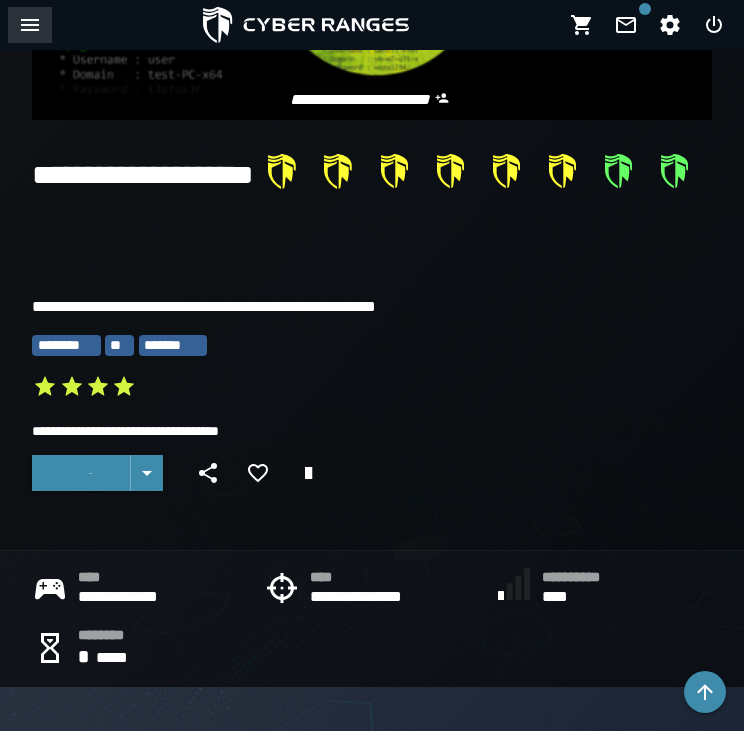 click 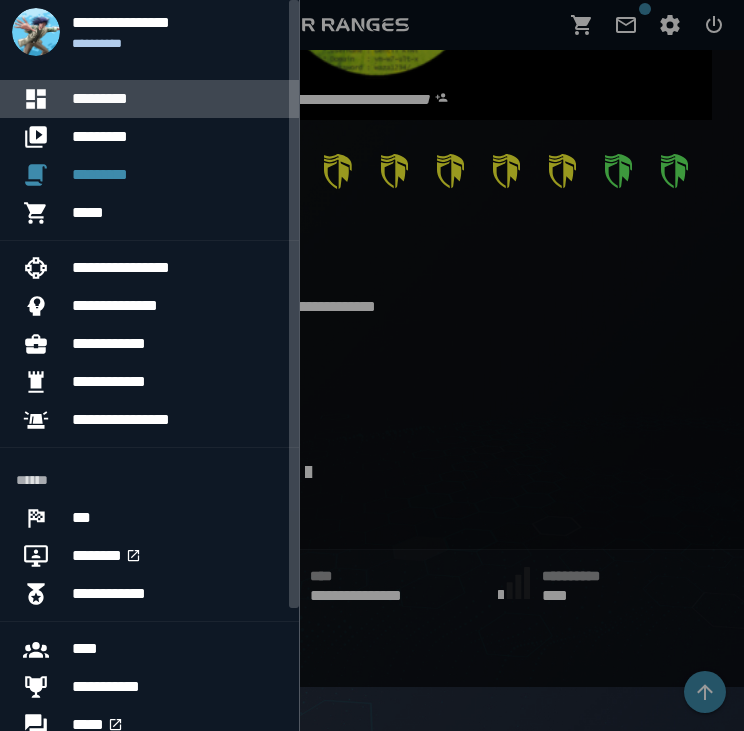 click at bounding box center [44, 99] 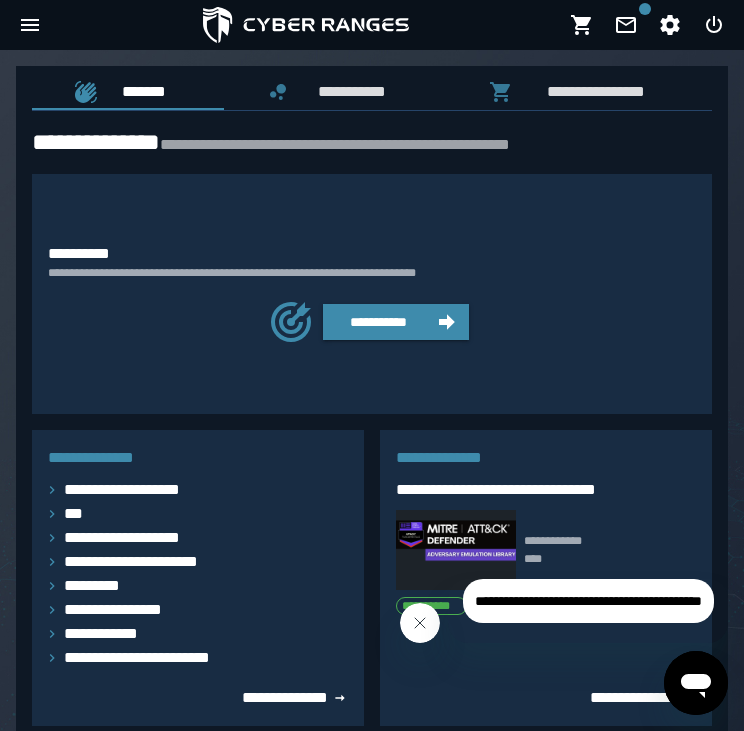 click 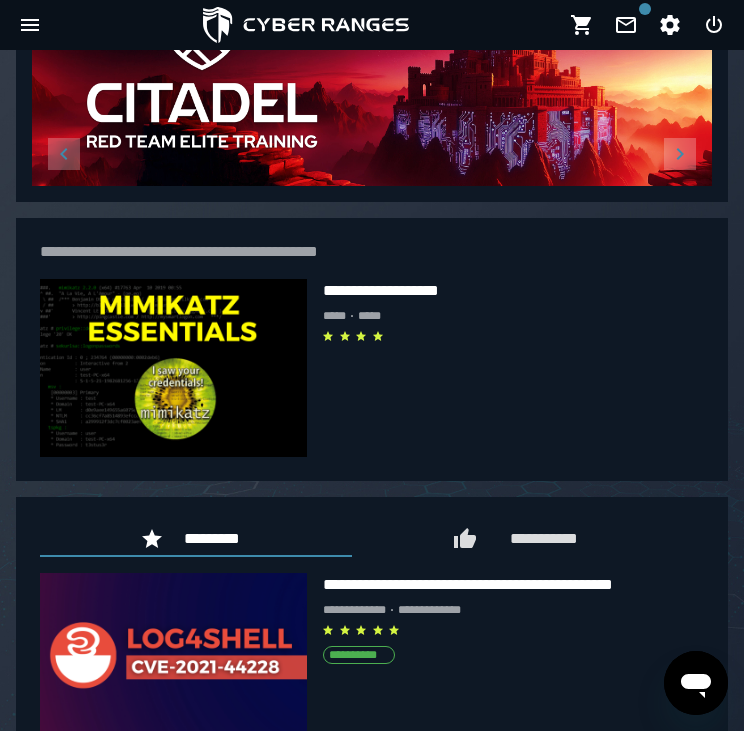 scroll, scrollTop: 824, scrollLeft: 0, axis: vertical 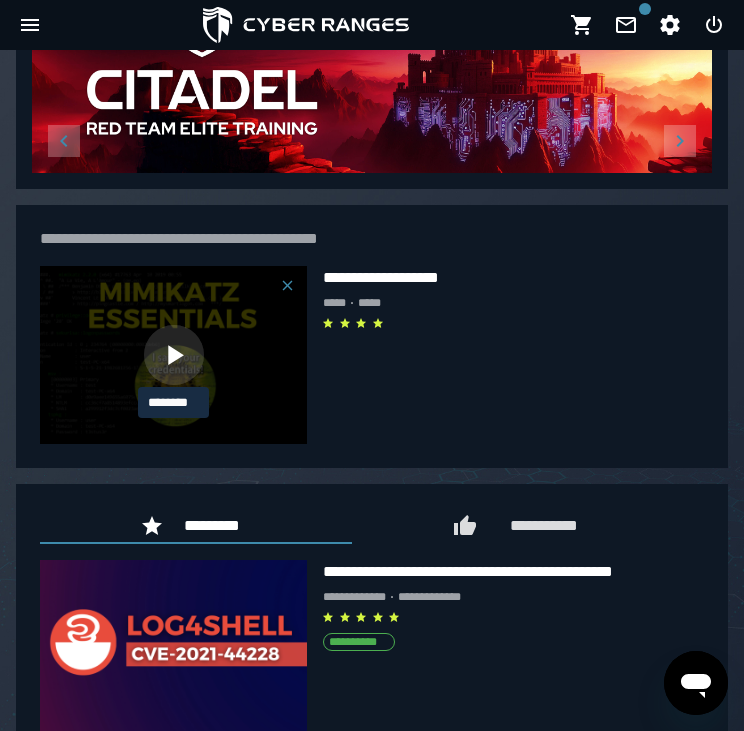 click at bounding box center [174, 355] 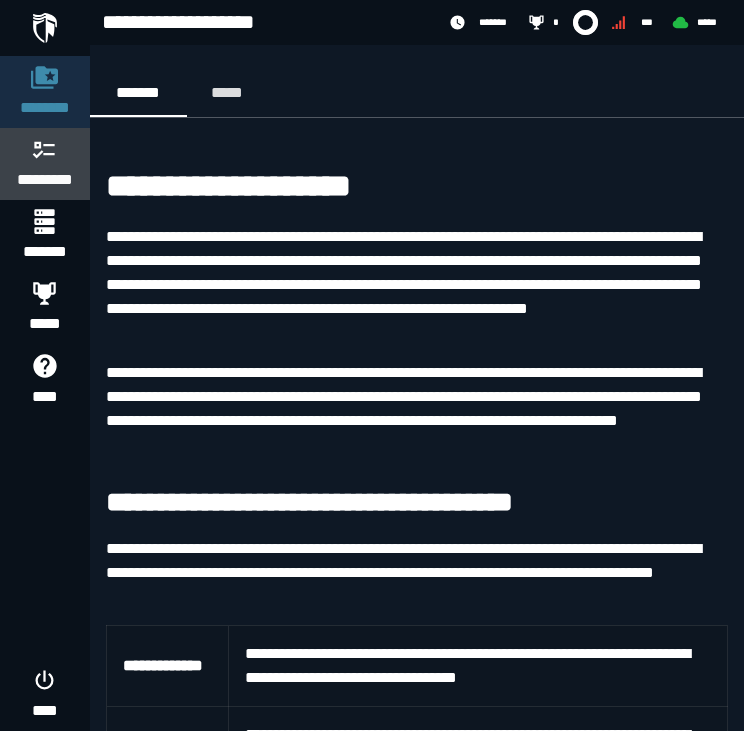 click on "*********" at bounding box center (45, 180) 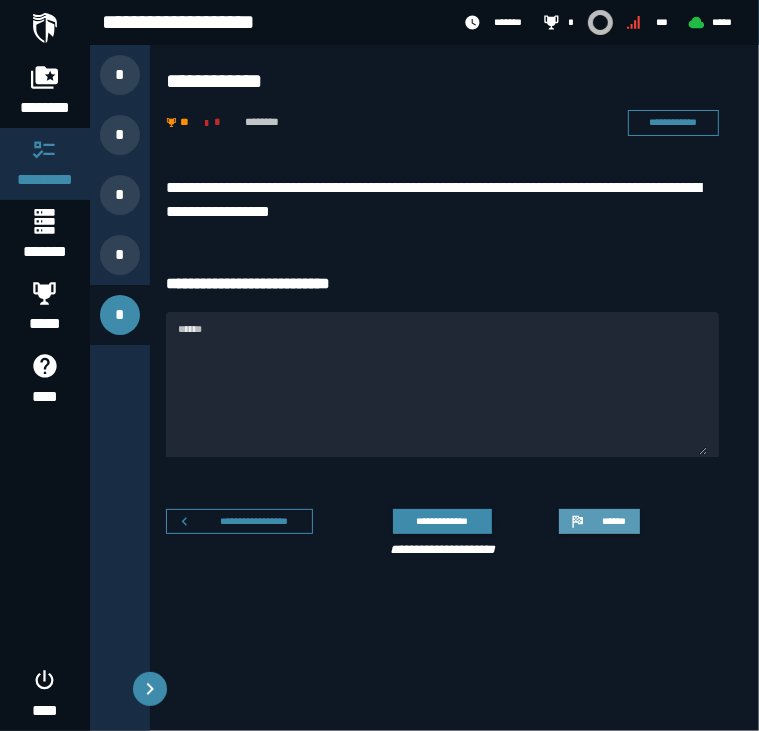 click on "******" at bounding box center (599, 522) 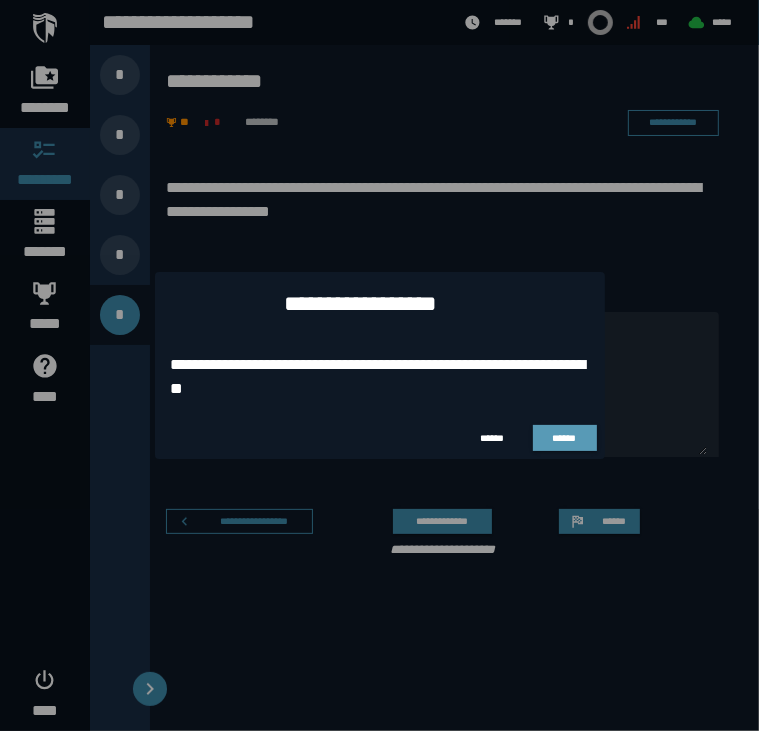 click on "******" at bounding box center [564, 438] 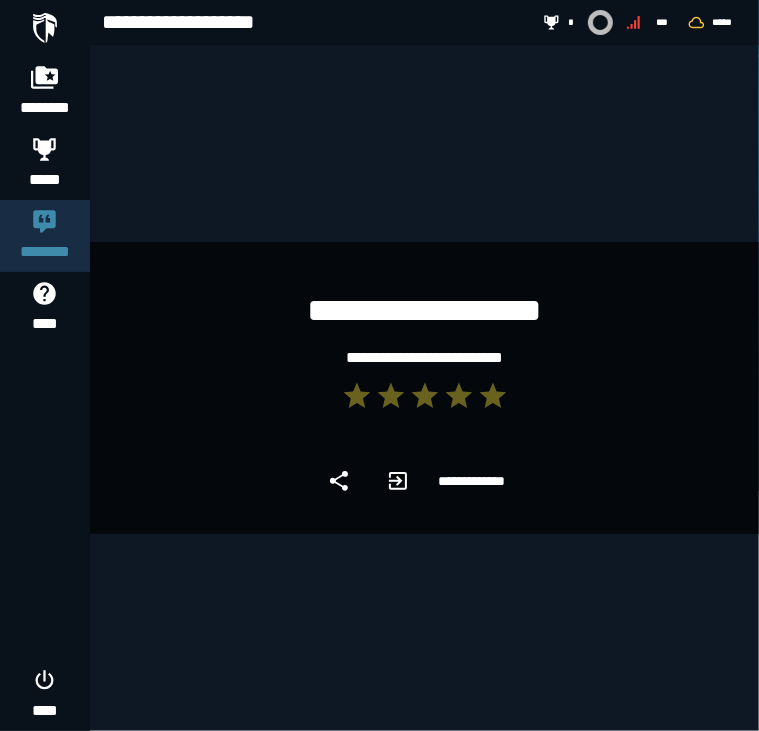 click at bounding box center [45, 28] 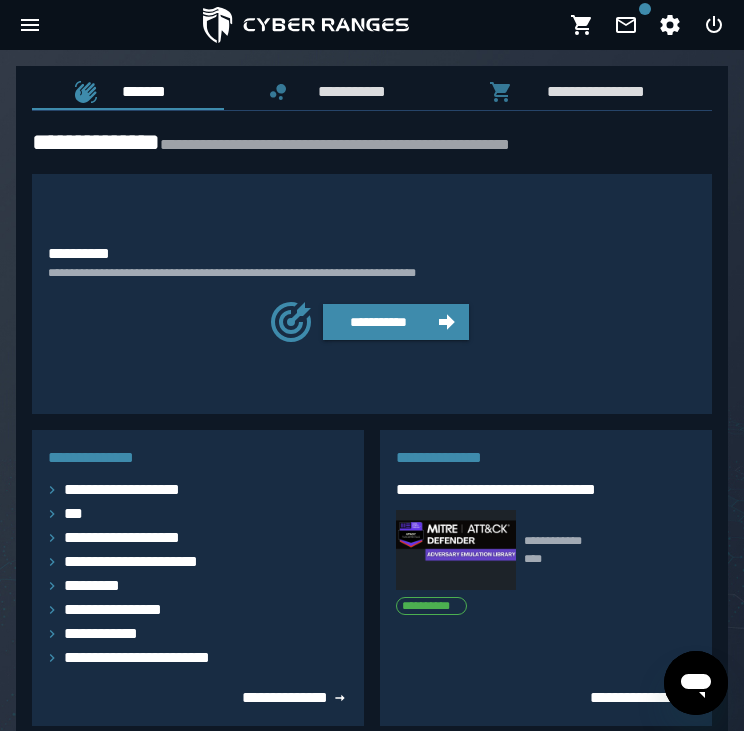 click 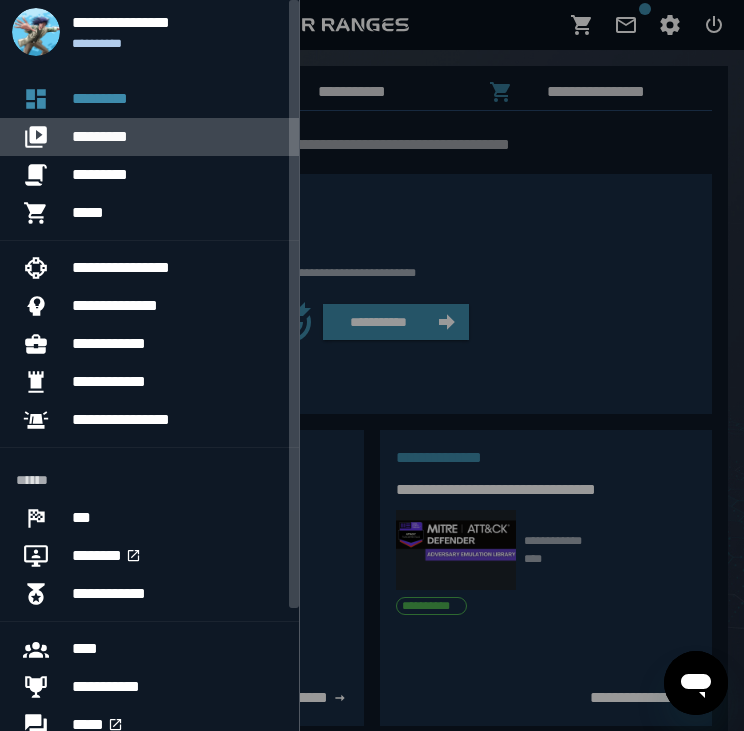 click on "*********" at bounding box center (177, 137) 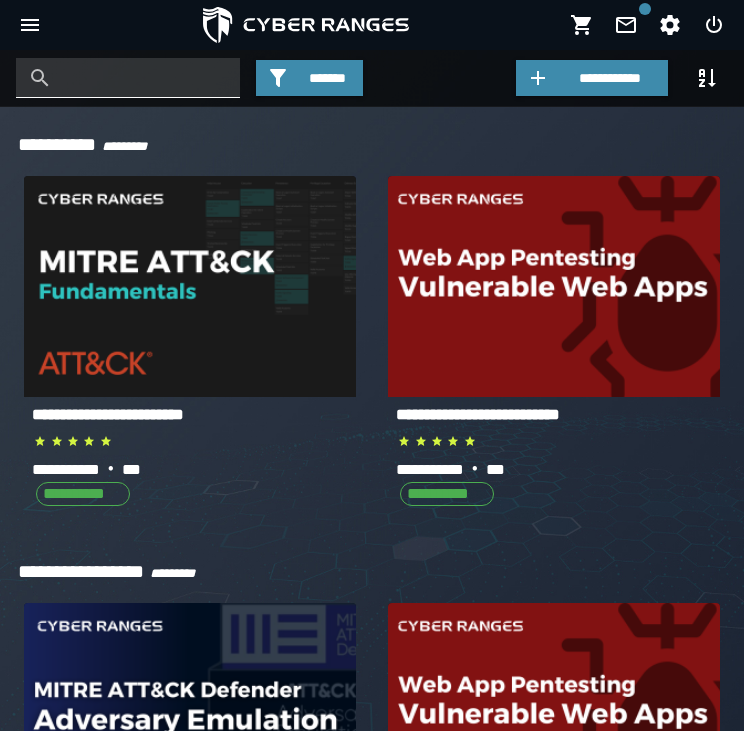 click at bounding box center [143, 78] 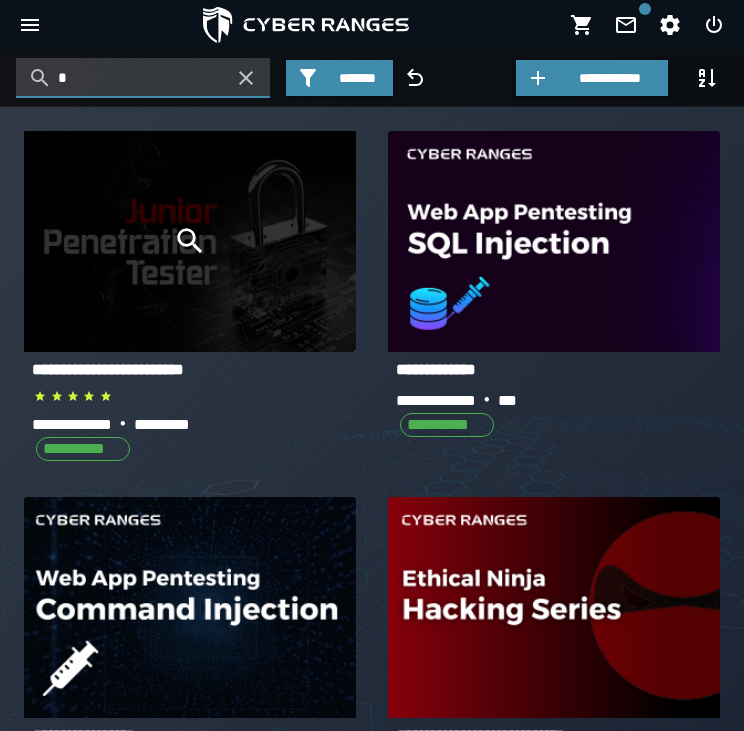 type on "*" 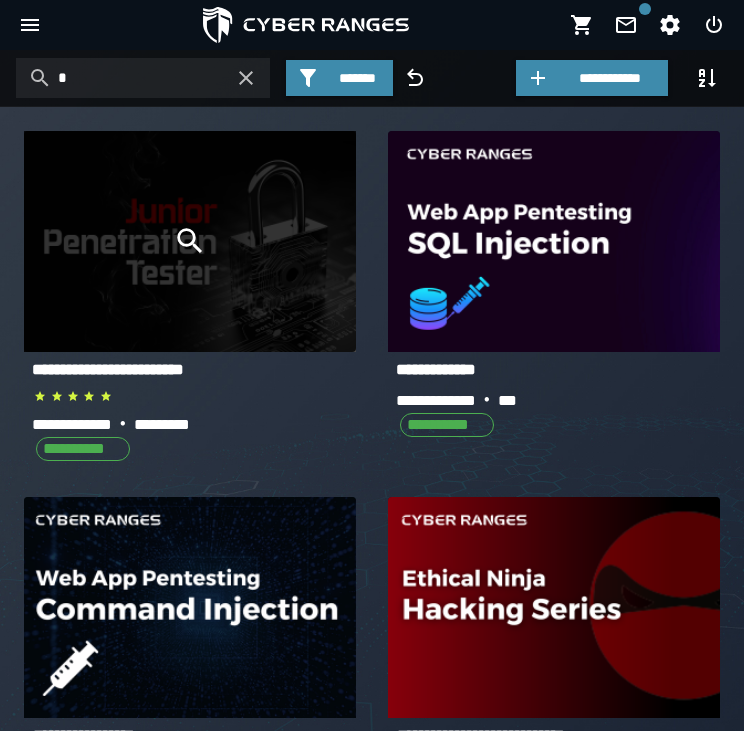 click 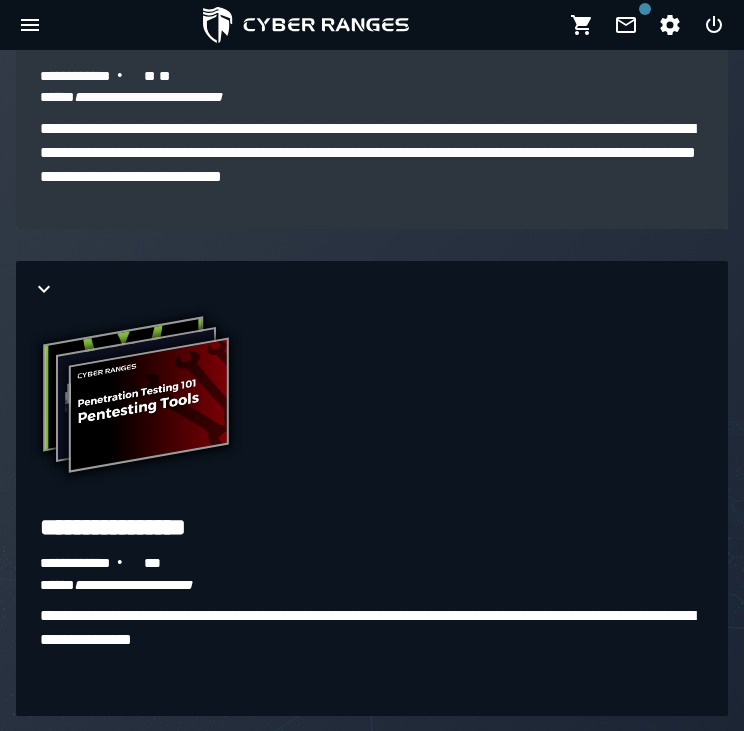 scroll, scrollTop: 6233, scrollLeft: 0, axis: vertical 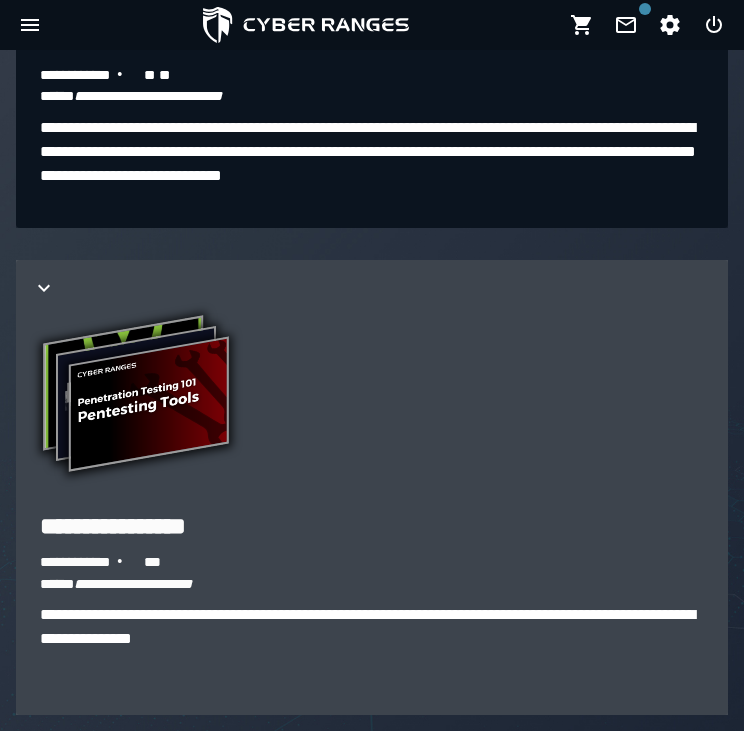 click at bounding box center [372, 288] 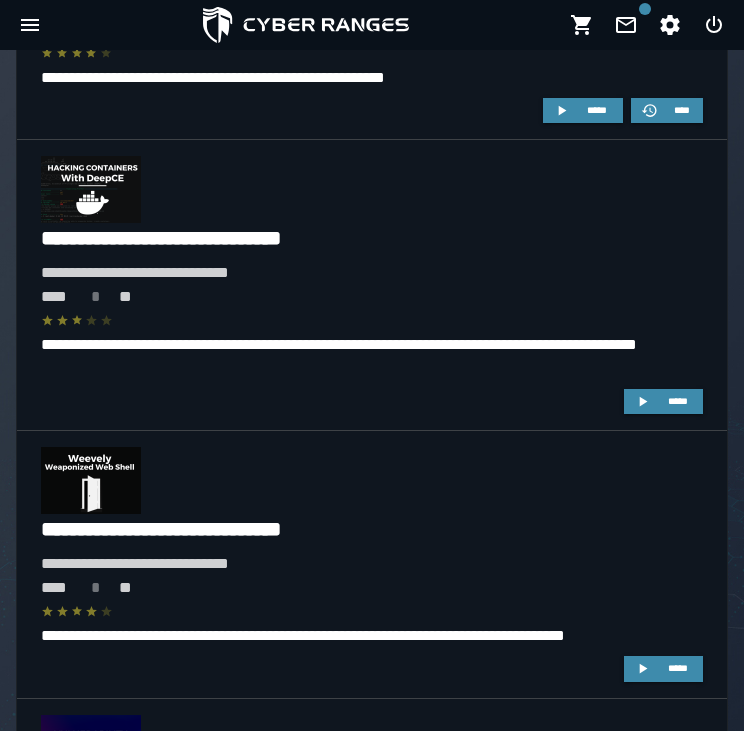 scroll, scrollTop: 8701, scrollLeft: 0, axis: vertical 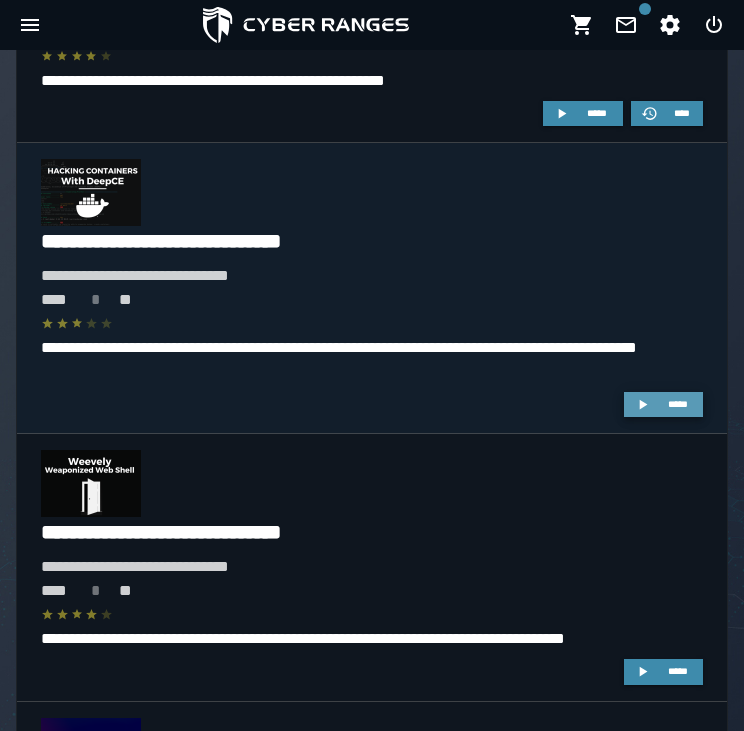 click 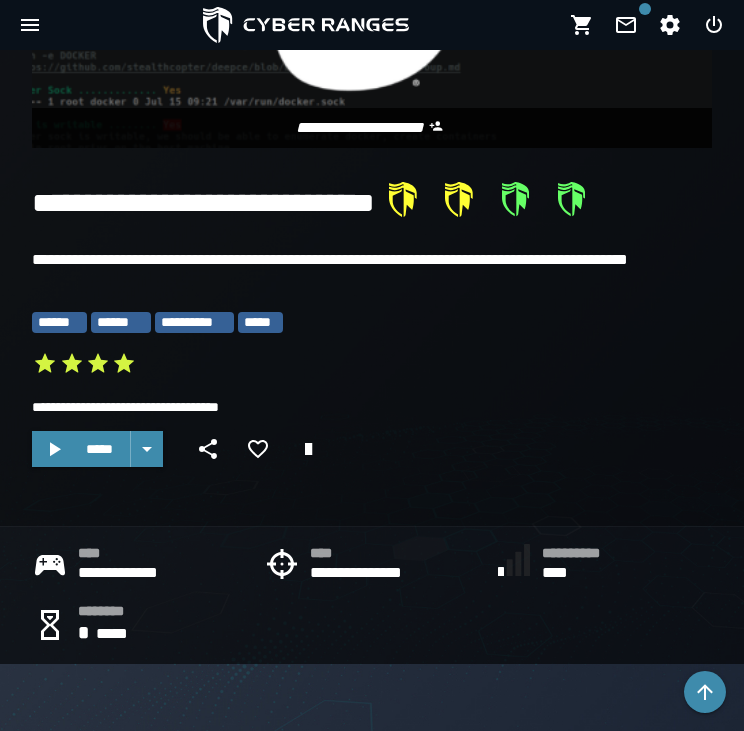 scroll, scrollTop: 400, scrollLeft: 0, axis: vertical 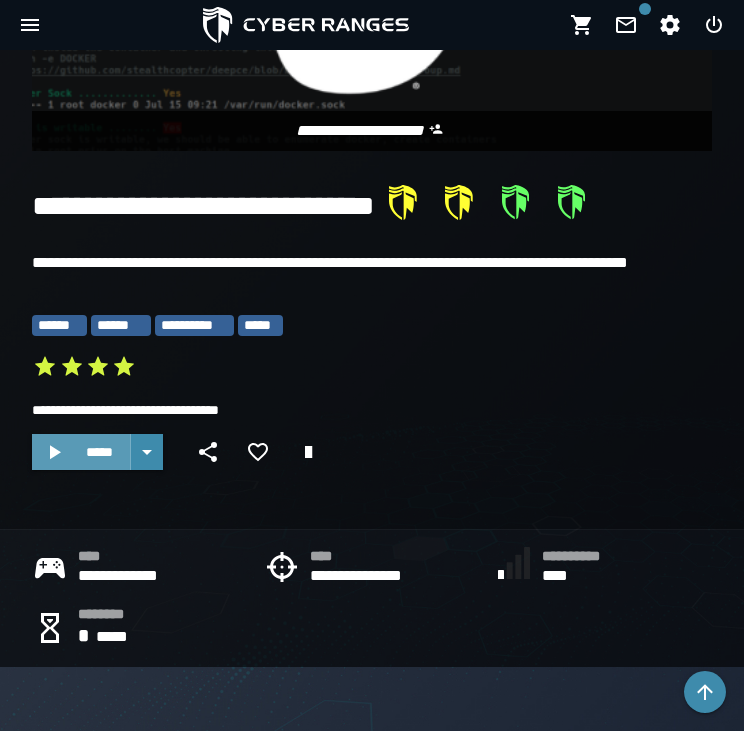 click on "*****" at bounding box center [99, 452] 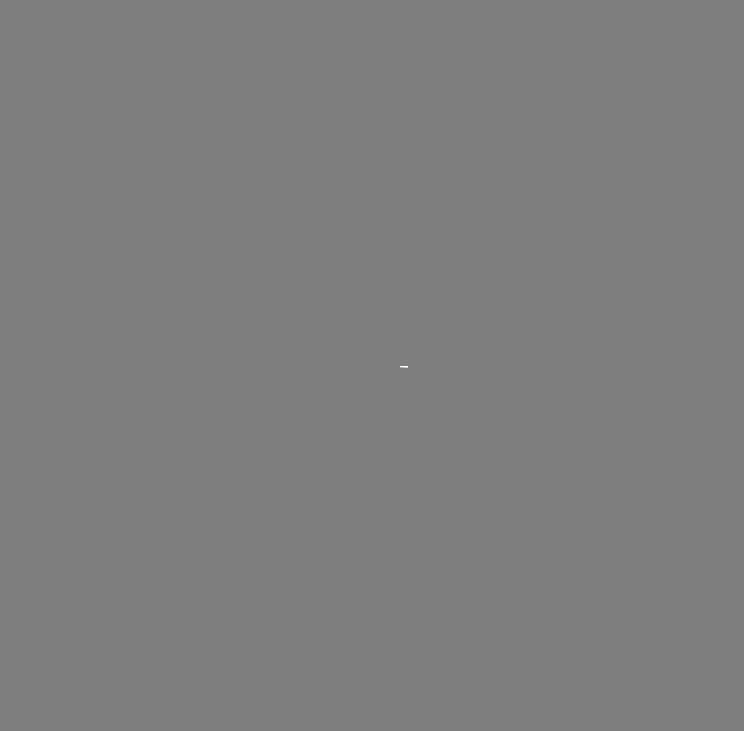 scroll, scrollTop: 0, scrollLeft: 0, axis: both 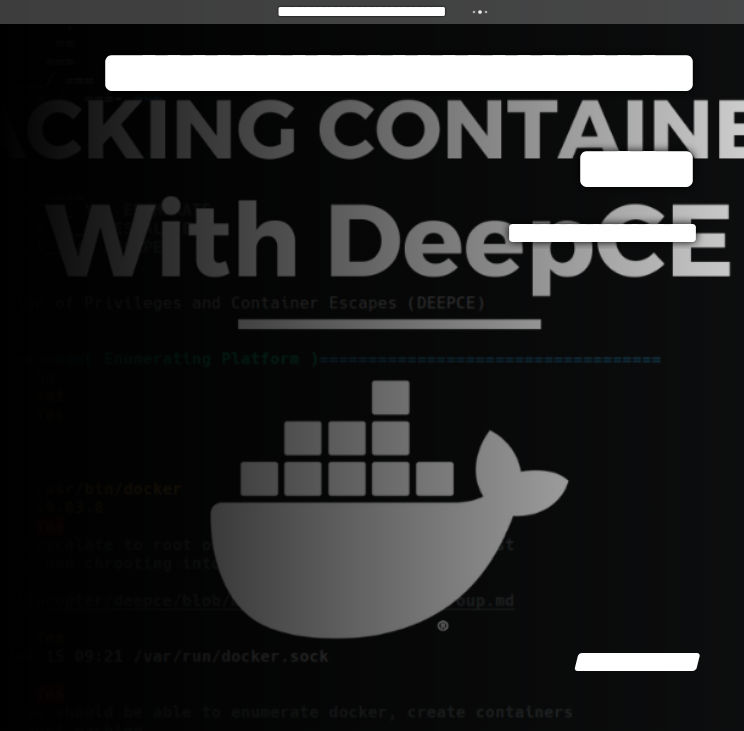 click on "**********" at bounding box center [349, 121] 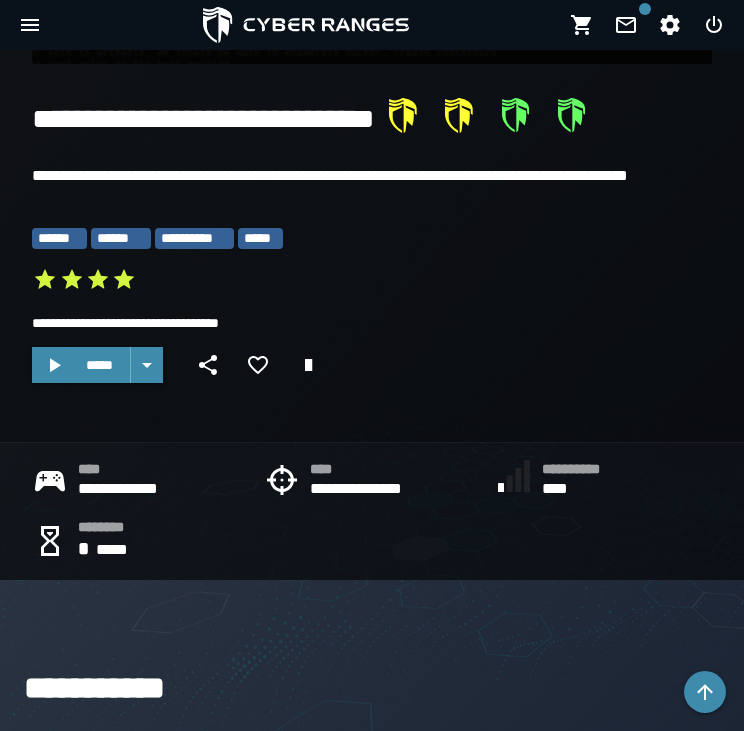 scroll, scrollTop: 486, scrollLeft: 0, axis: vertical 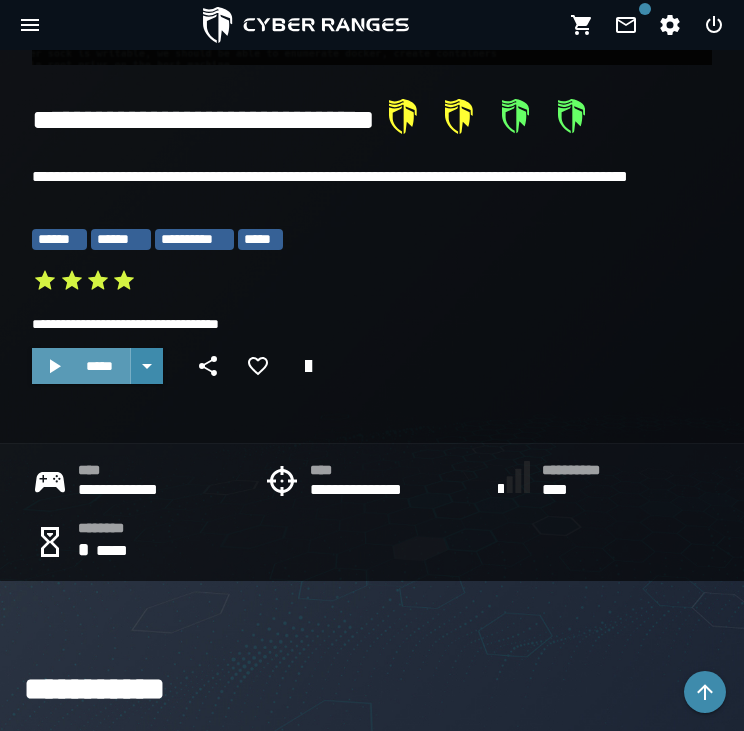 click on "*****" at bounding box center (99, 366) 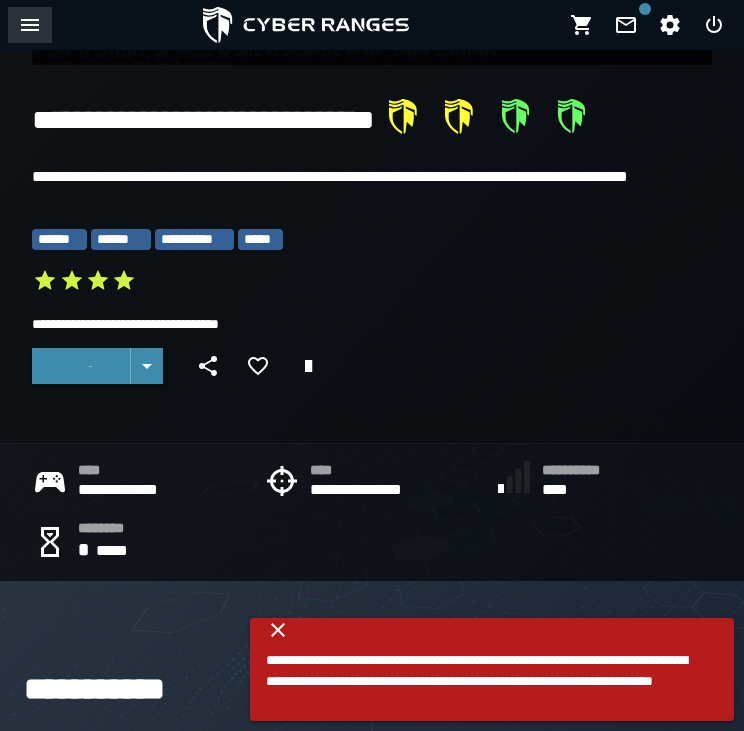 click 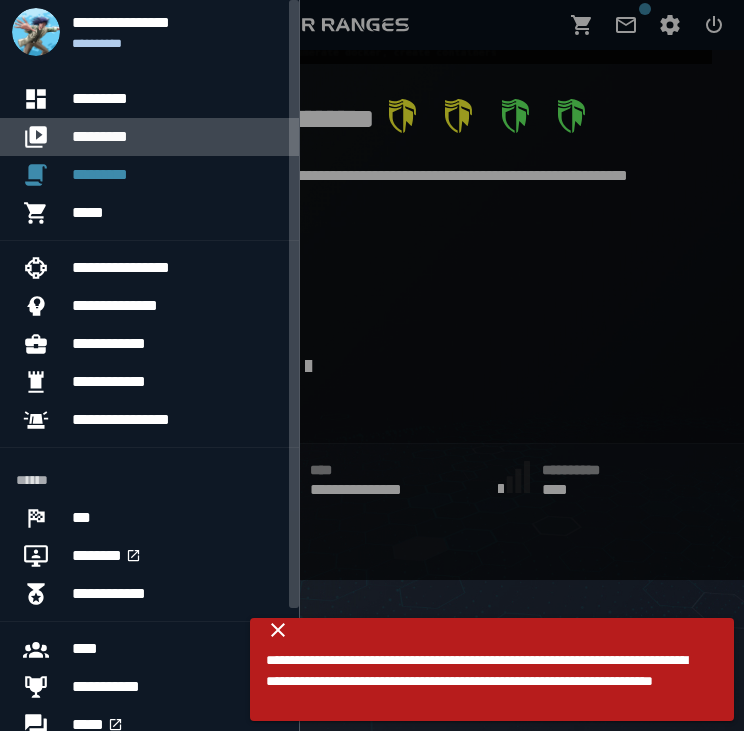 click at bounding box center (44, 137) 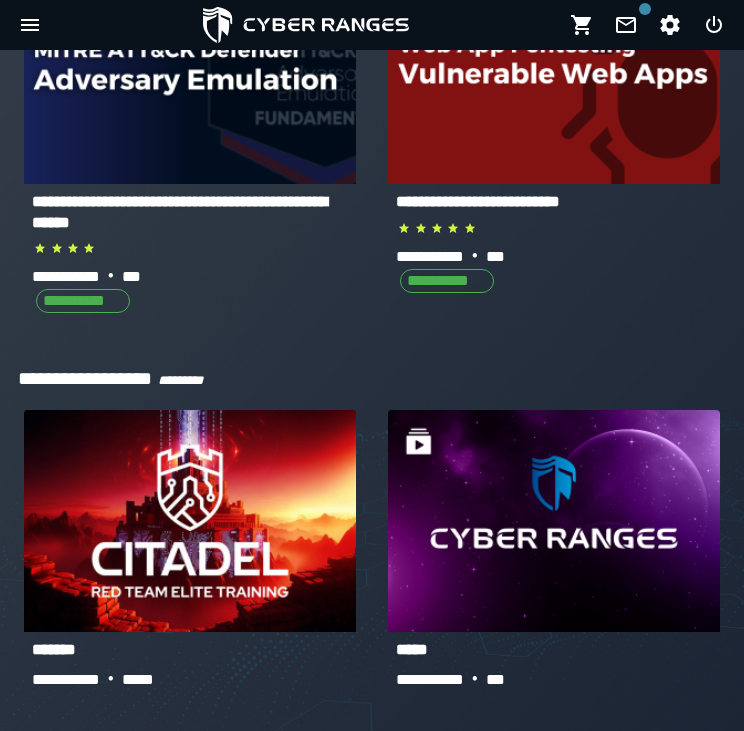 scroll, scrollTop: 0, scrollLeft: 0, axis: both 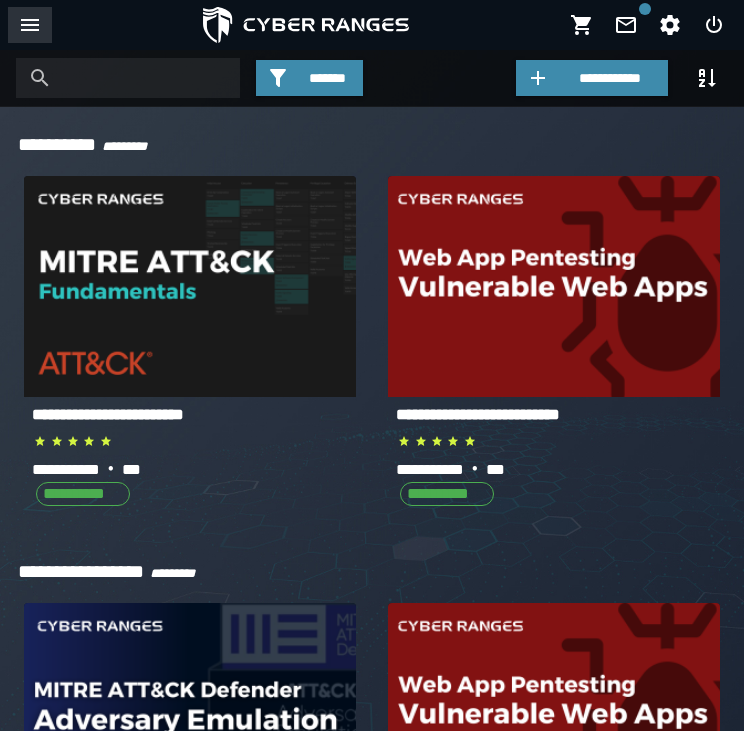 click at bounding box center [30, 25] 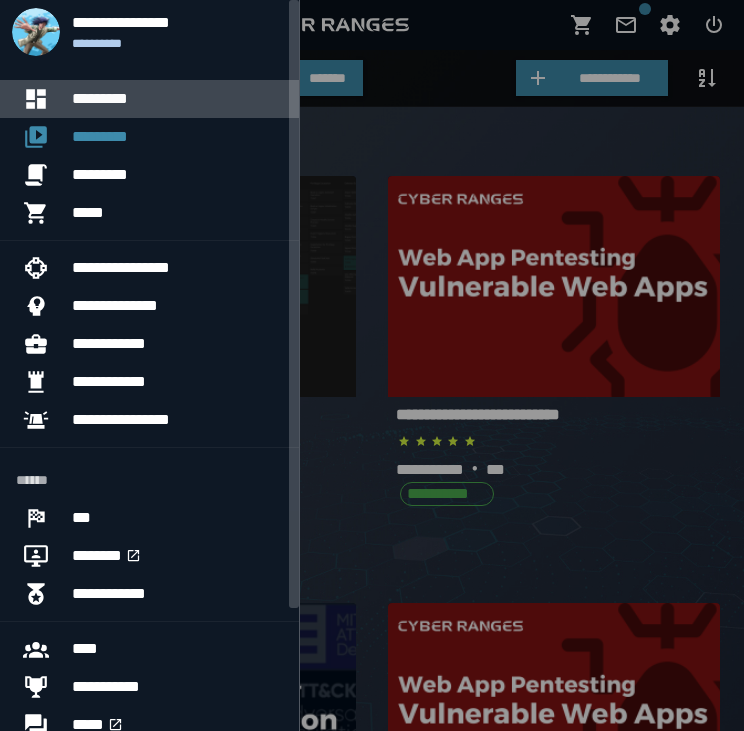 click on "*********" at bounding box center (177, 99) 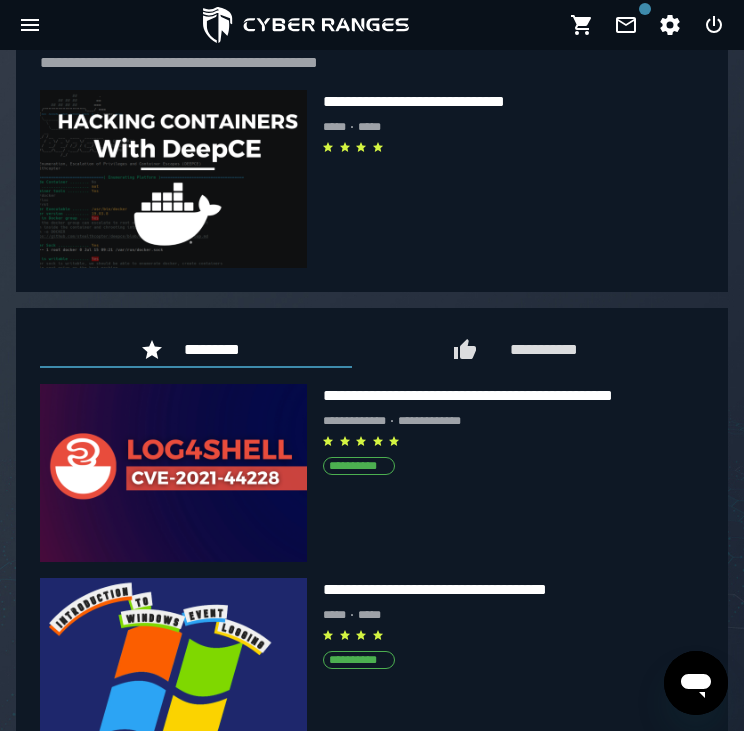 scroll, scrollTop: 800, scrollLeft: 0, axis: vertical 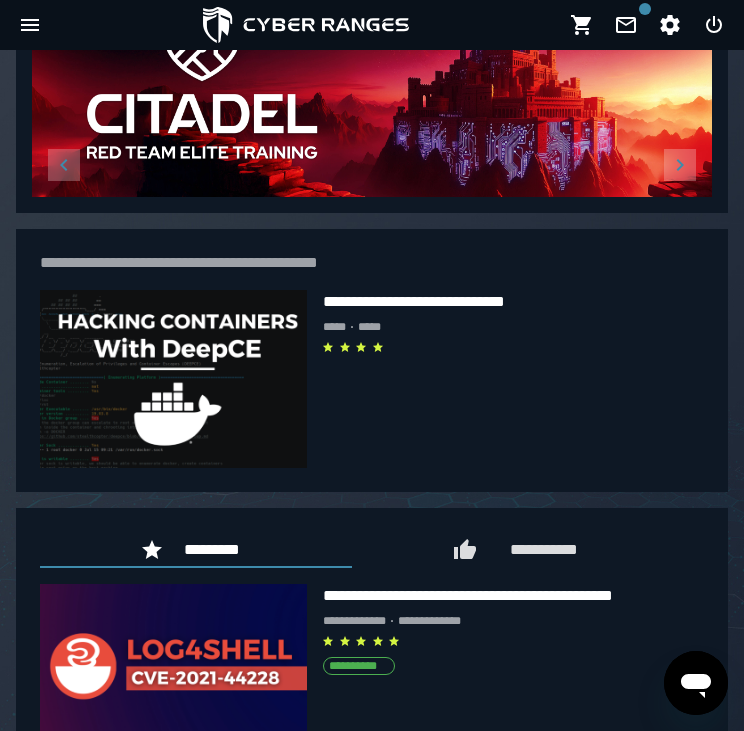 click at bounding box center [173, 290] 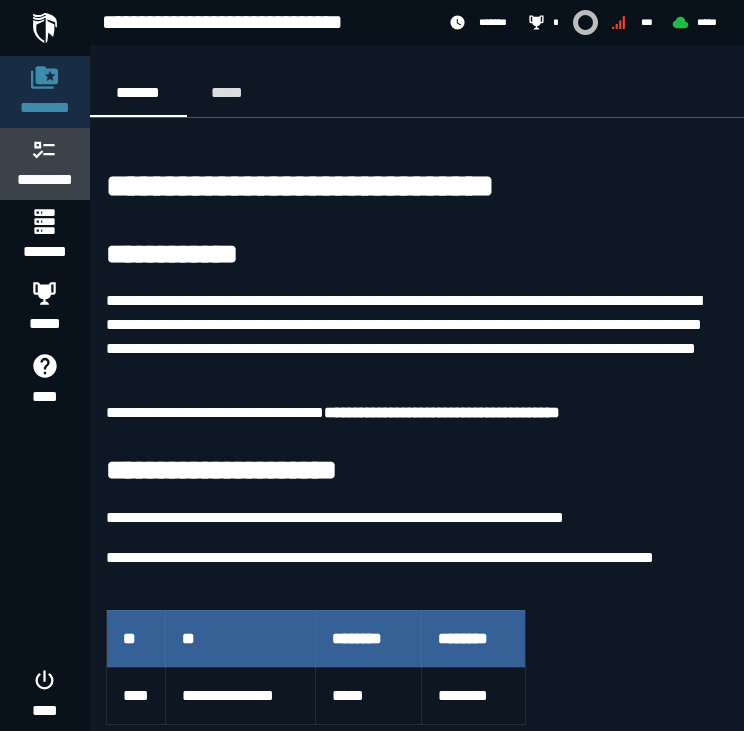 click on "*********" at bounding box center [45, 180] 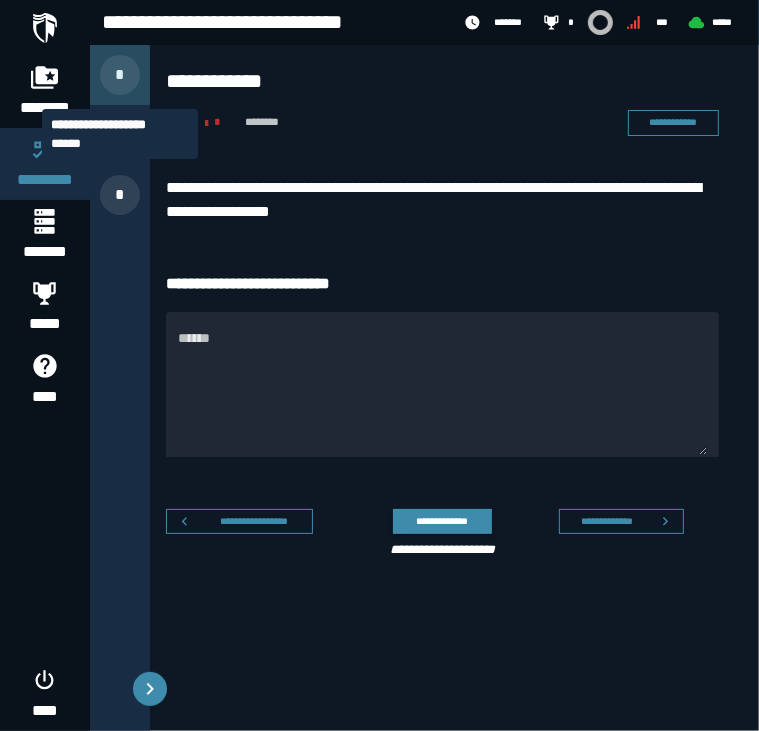click on "*" at bounding box center [120, 75] 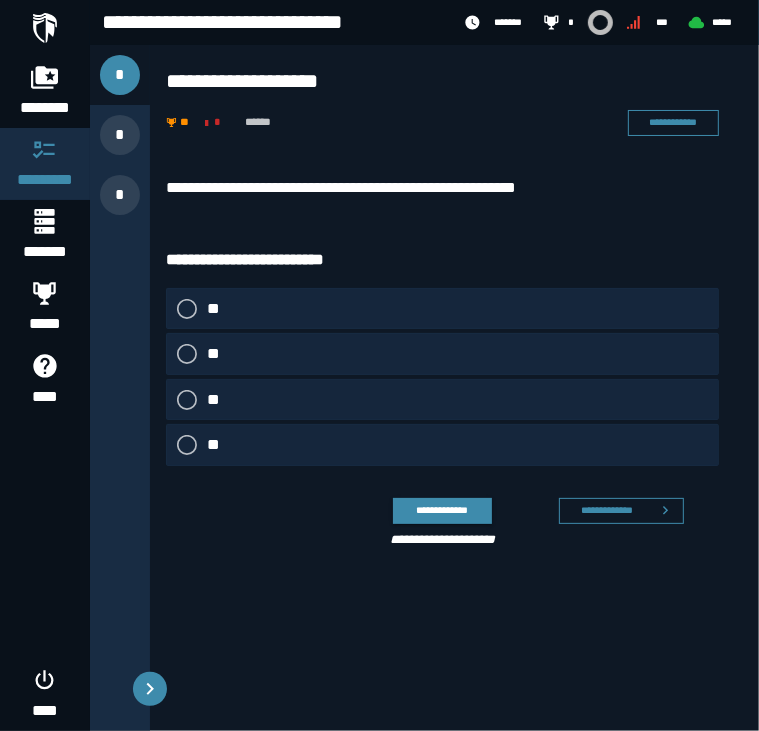 click on "**" 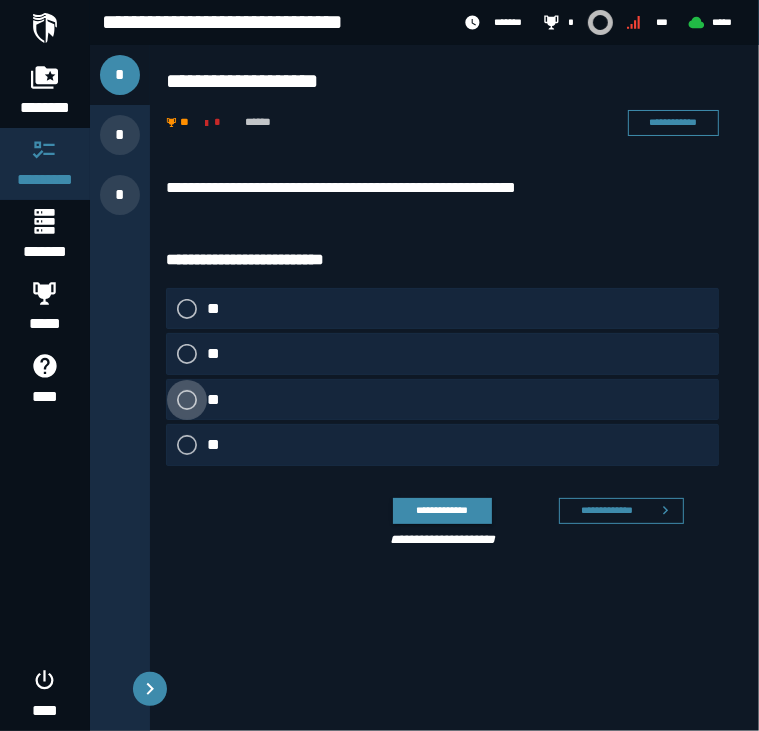 click 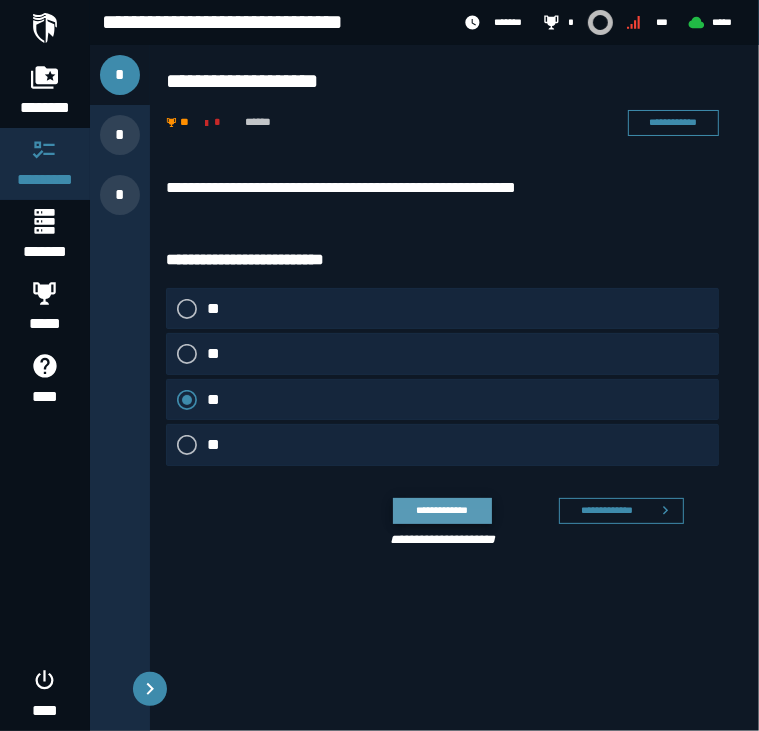click on "**********" at bounding box center (442, 510) 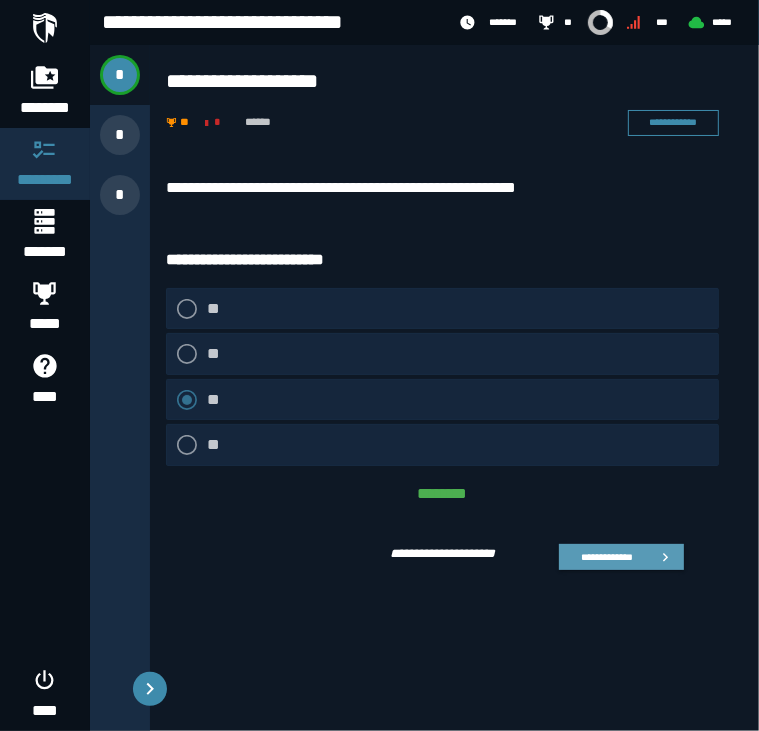 click on "**********" at bounding box center (606, 557) 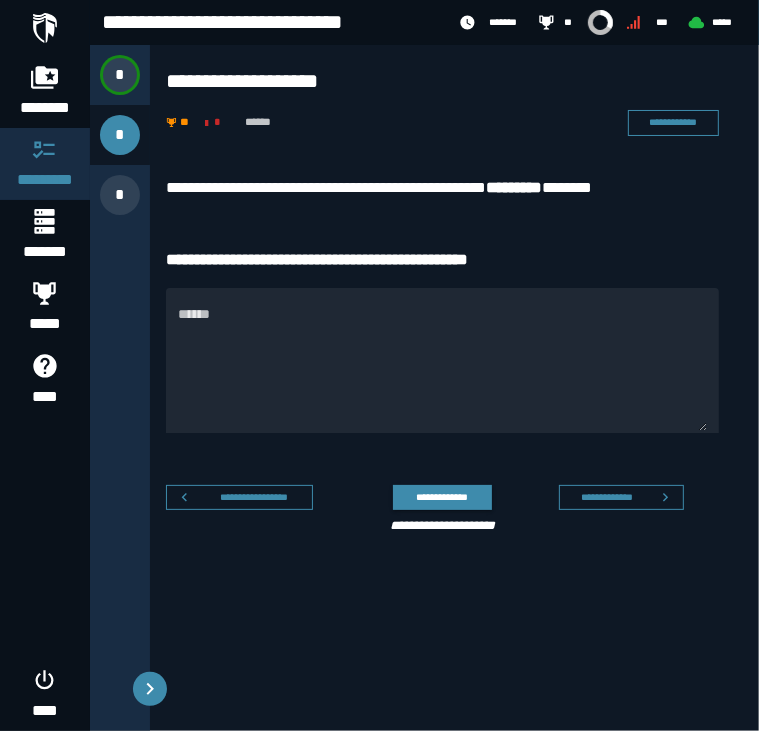 click on "**********" at bounding box center (442, 260) 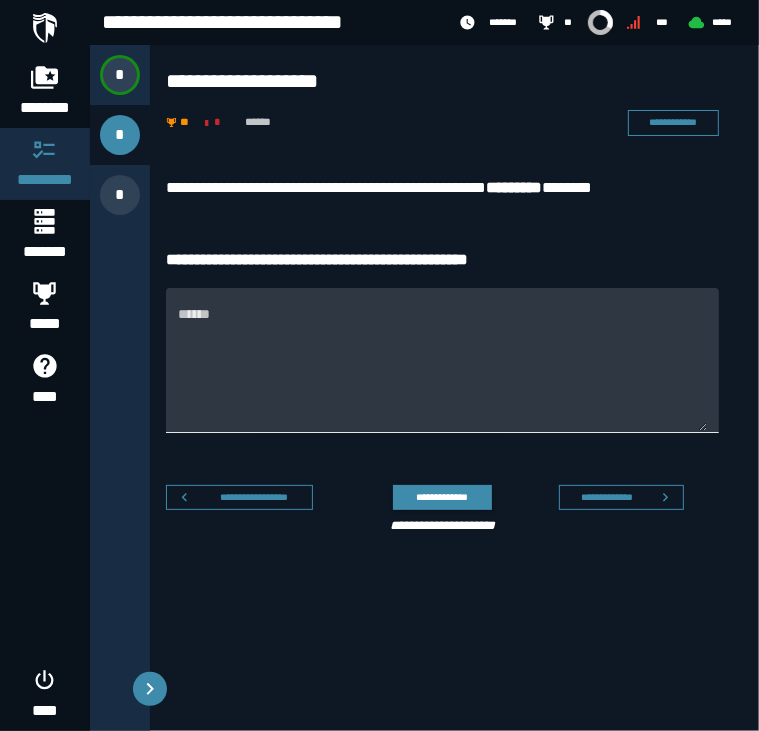 click on "******" at bounding box center [442, 360] 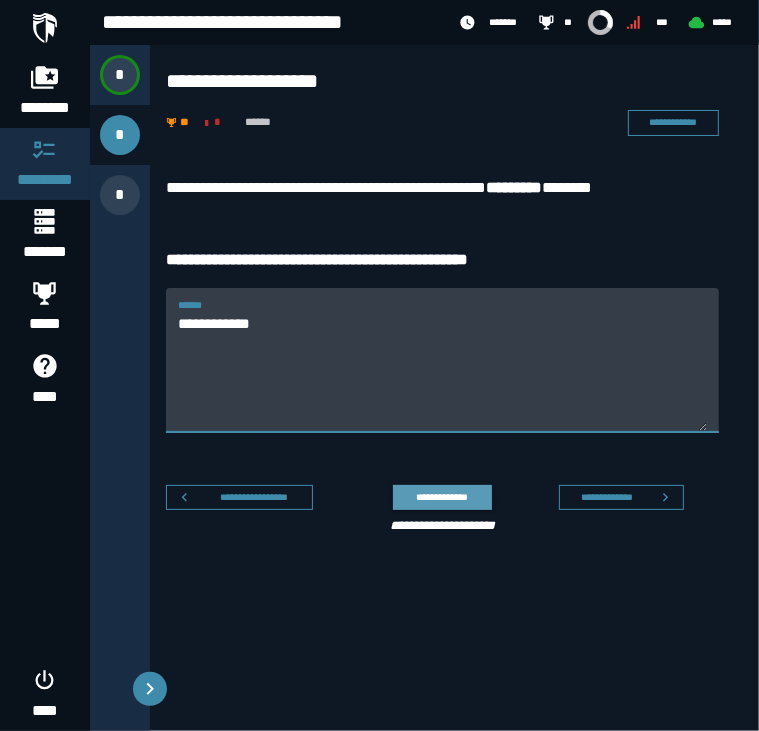 type on "**********" 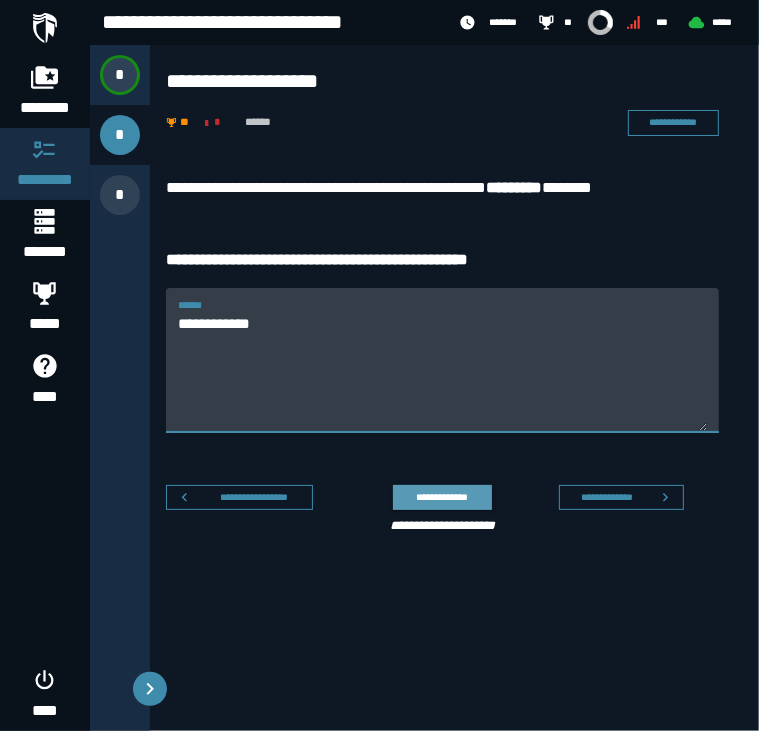 click on "**********" at bounding box center (442, 497) 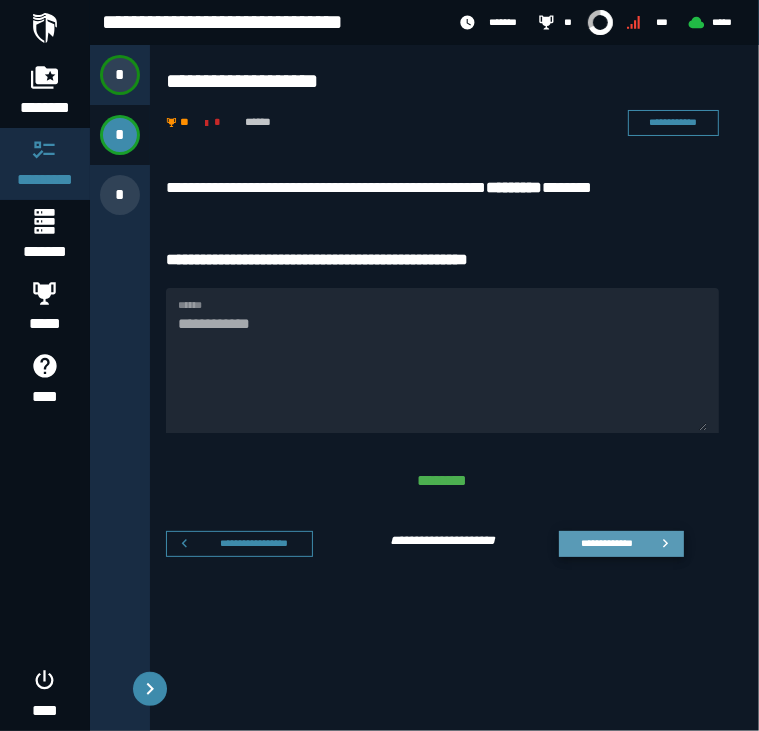 click on "**********" at bounding box center [606, 543] 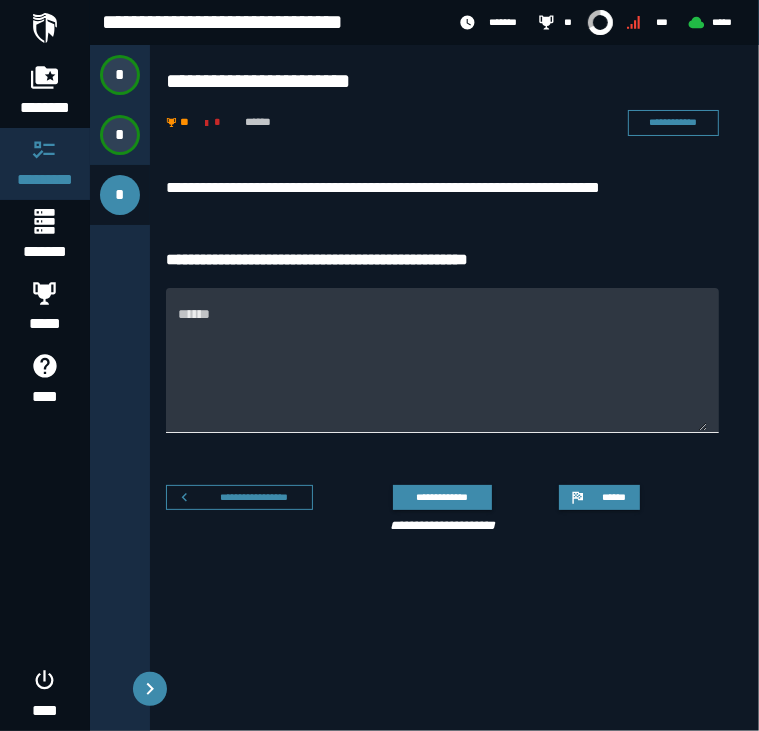click on "******" at bounding box center (442, 372) 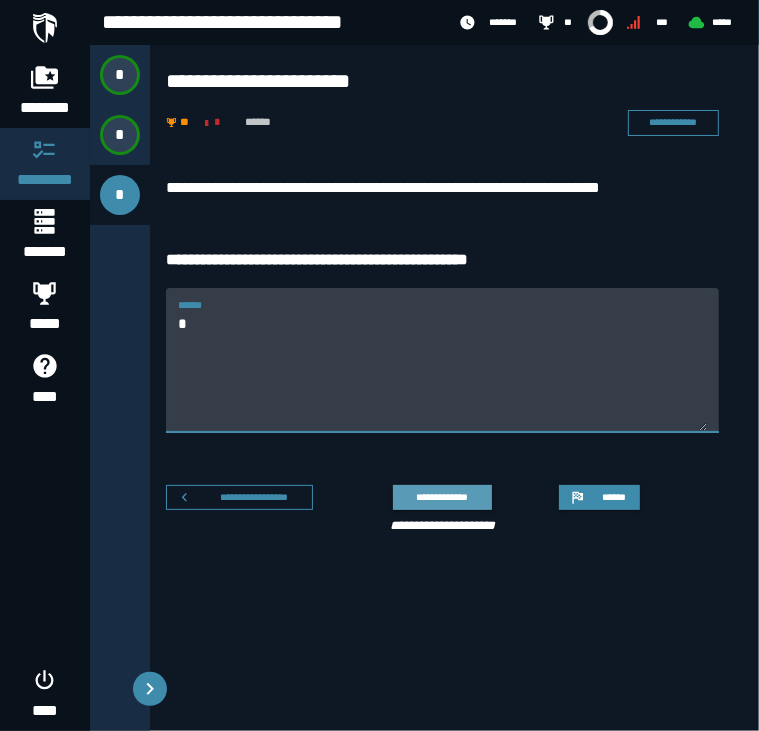 type on "*" 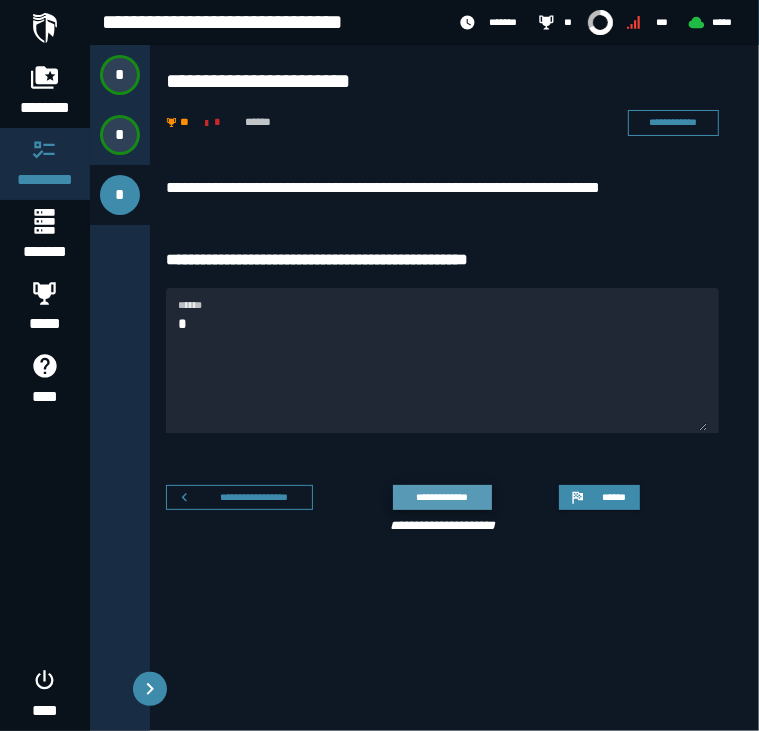 click on "**********" 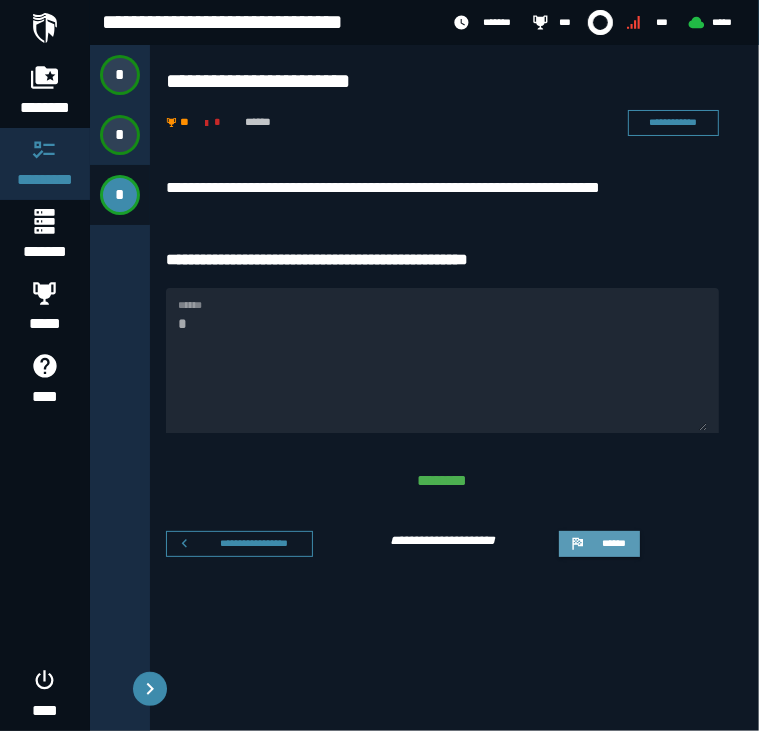 click on "******" at bounding box center [613, 543] 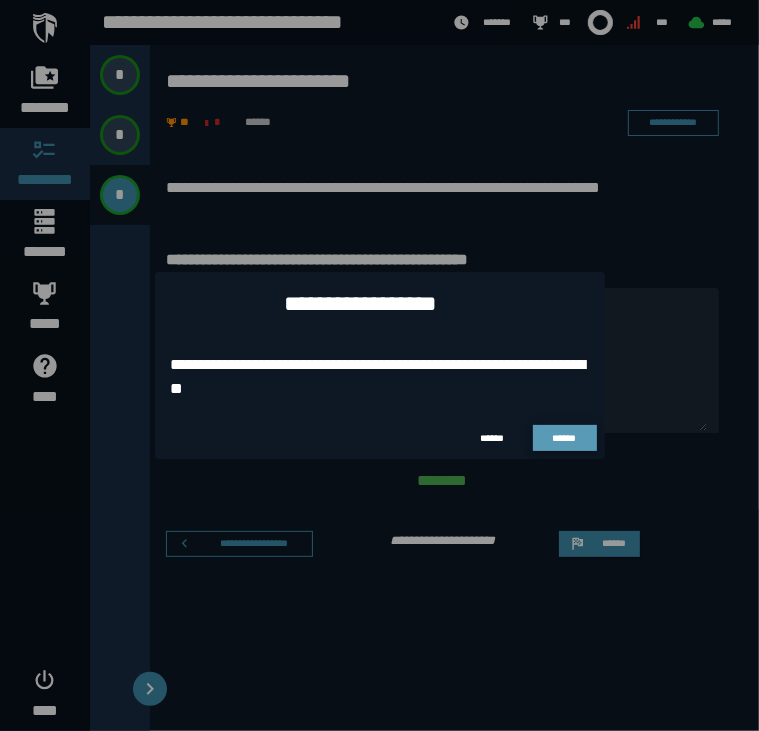 click on "******" at bounding box center (564, 438) 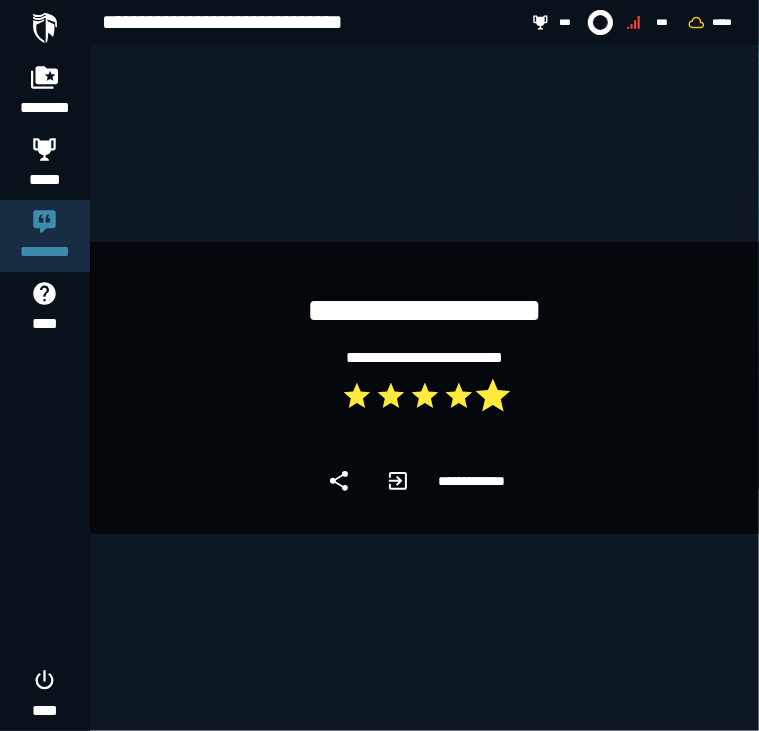 click 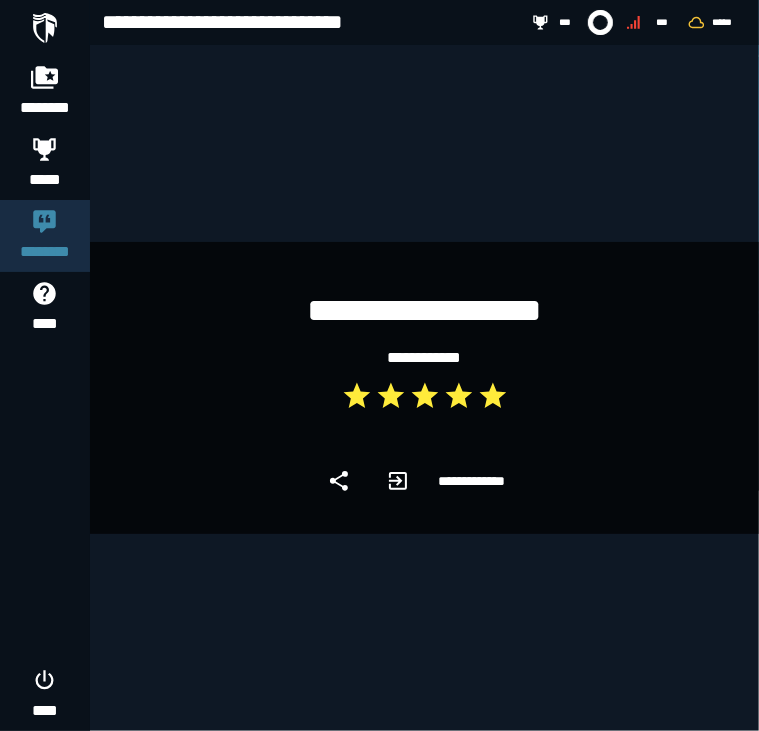 click 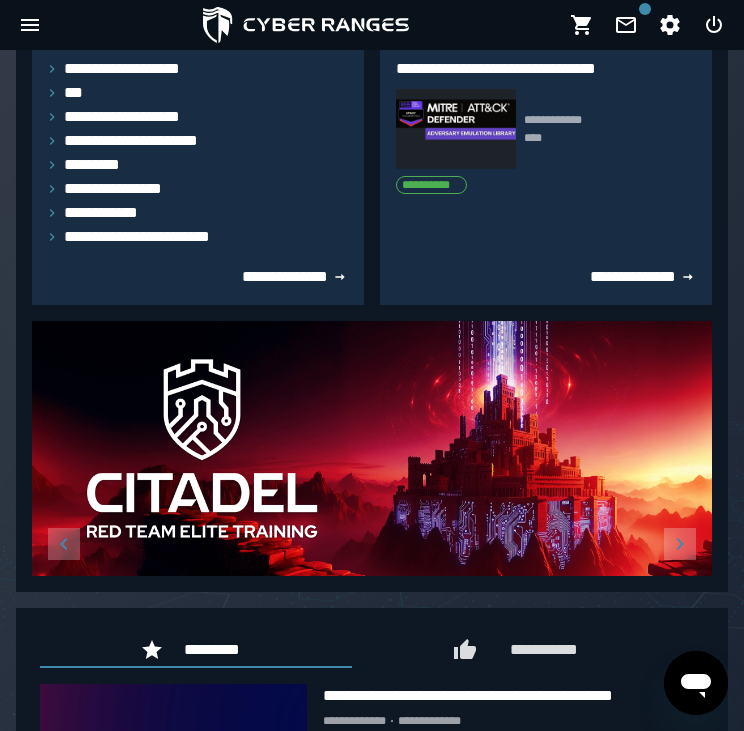 scroll, scrollTop: 341, scrollLeft: 0, axis: vertical 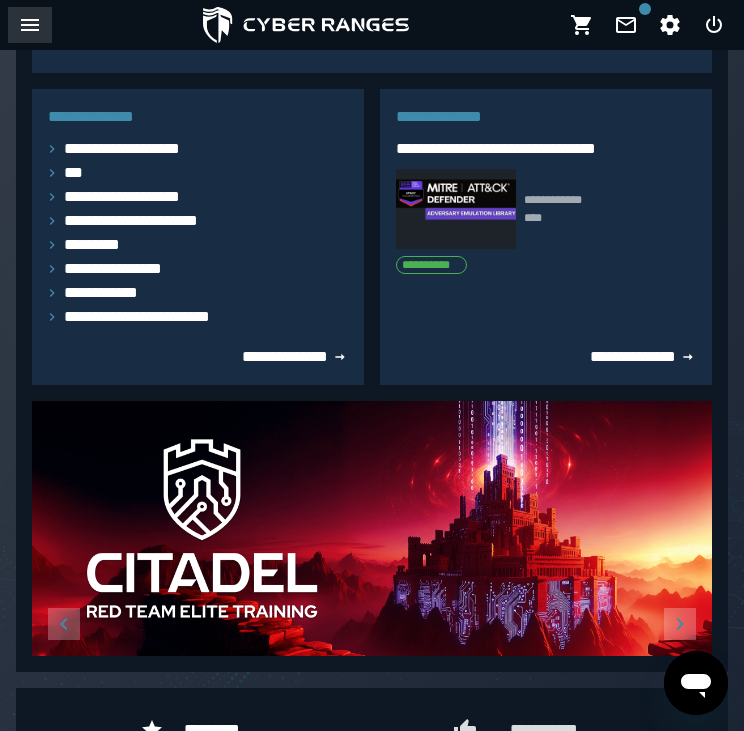 click 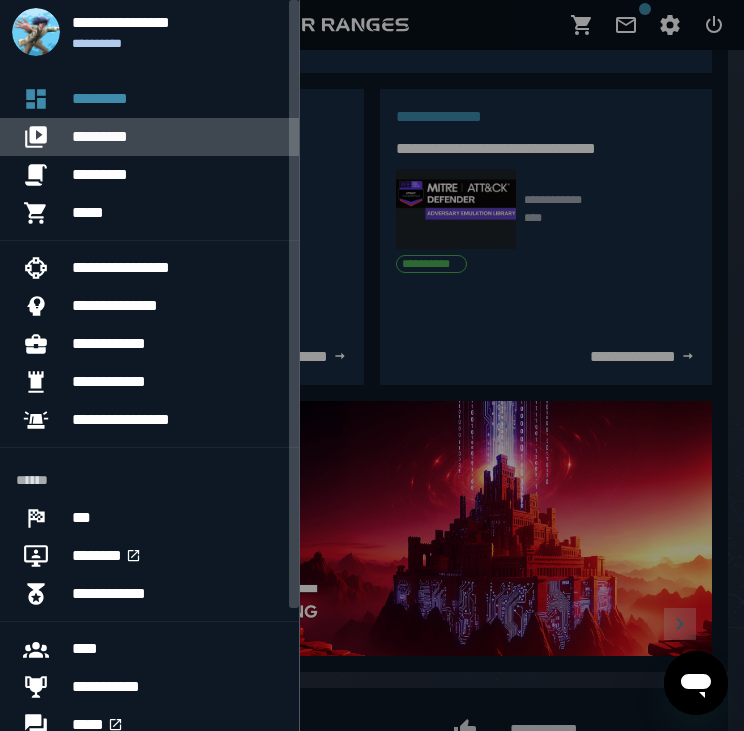 click on "*********" at bounding box center (177, 137) 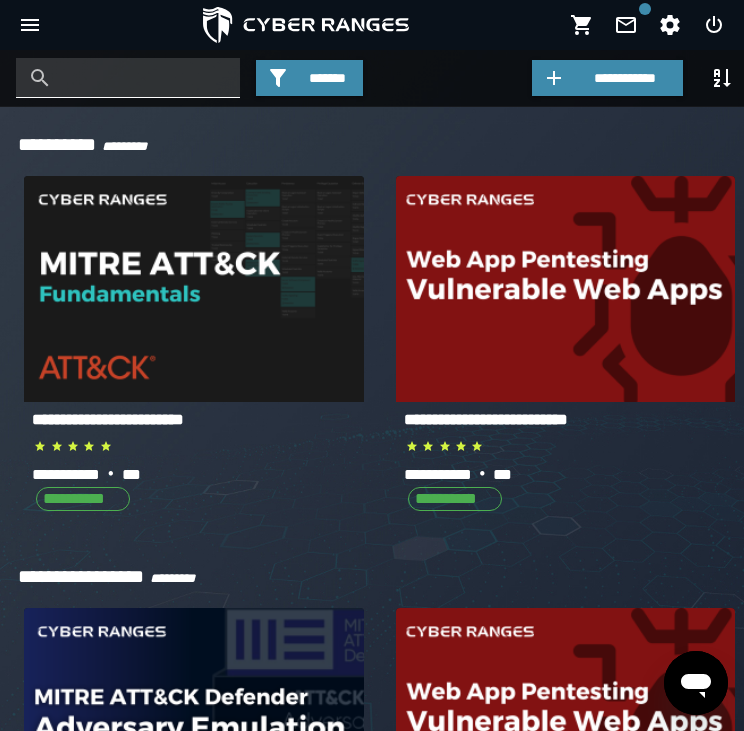 click at bounding box center (143, 78) 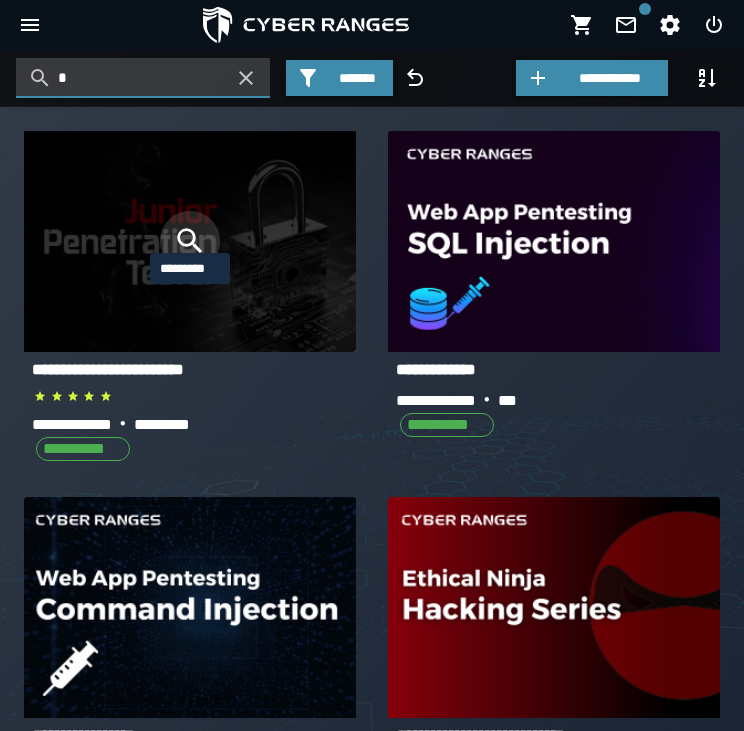 type on "*" 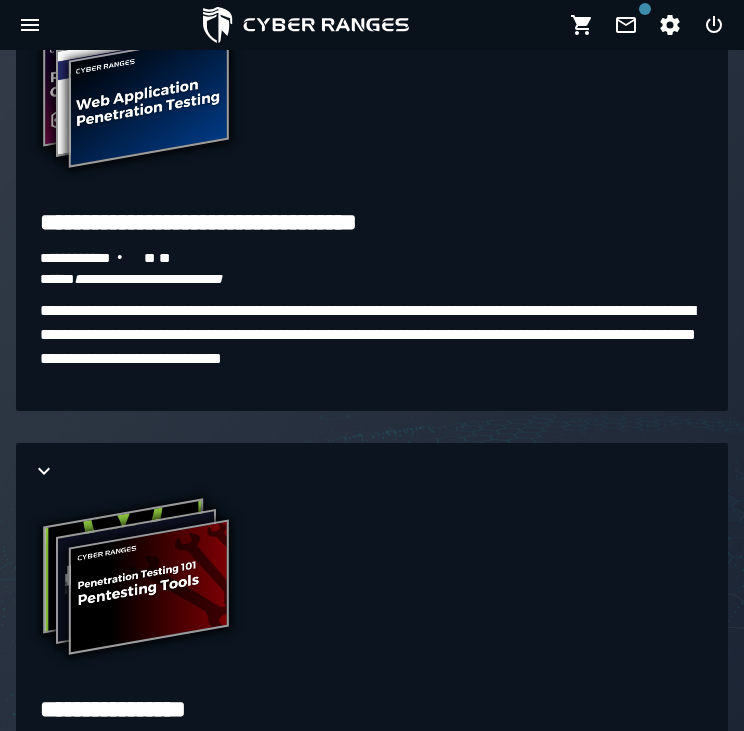 scroll, scrollTop: 6233, scrollLeft: 0, axis: vertical 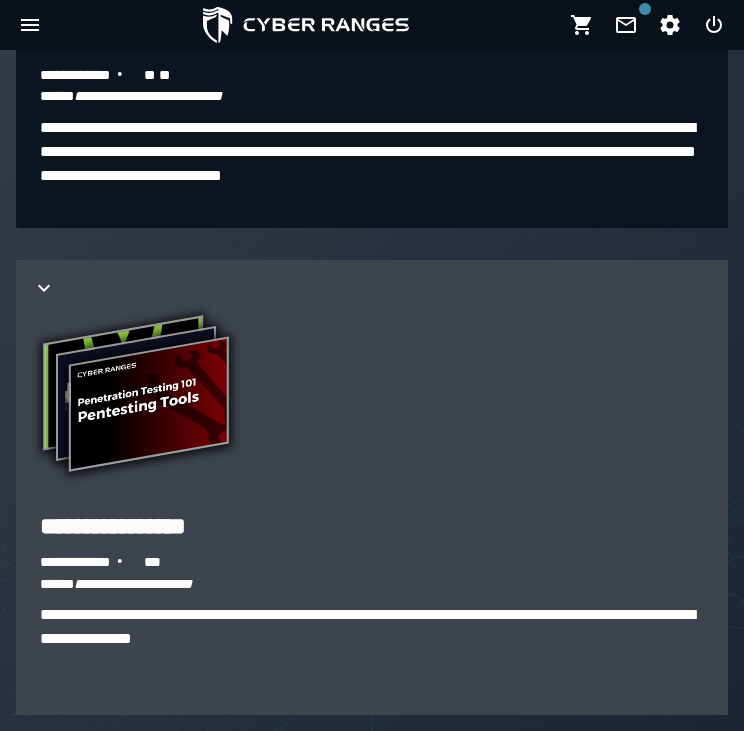 click on "**********" at bounding box center [372, 404] 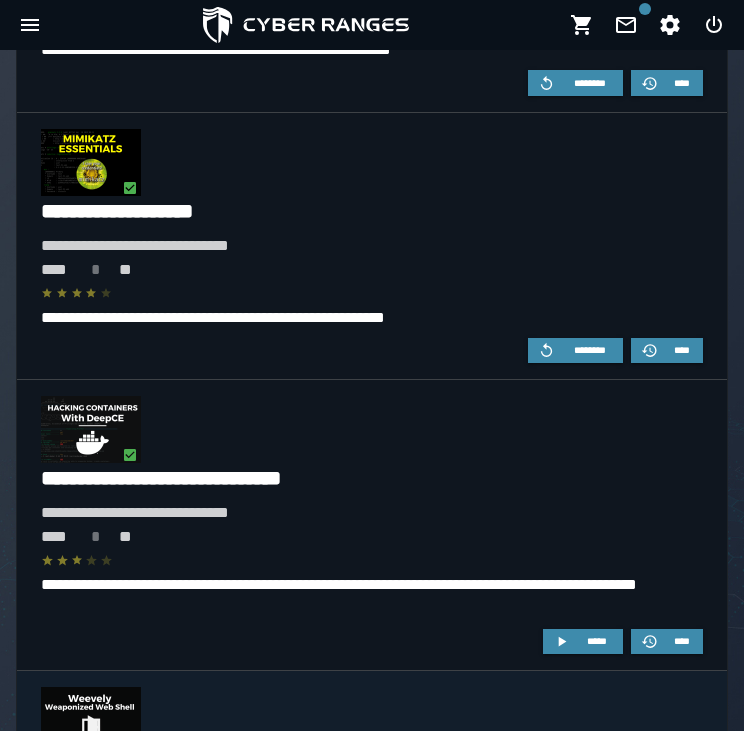 scroll, scrollTop: 8462, scrollLeft: 0, axis: vertical 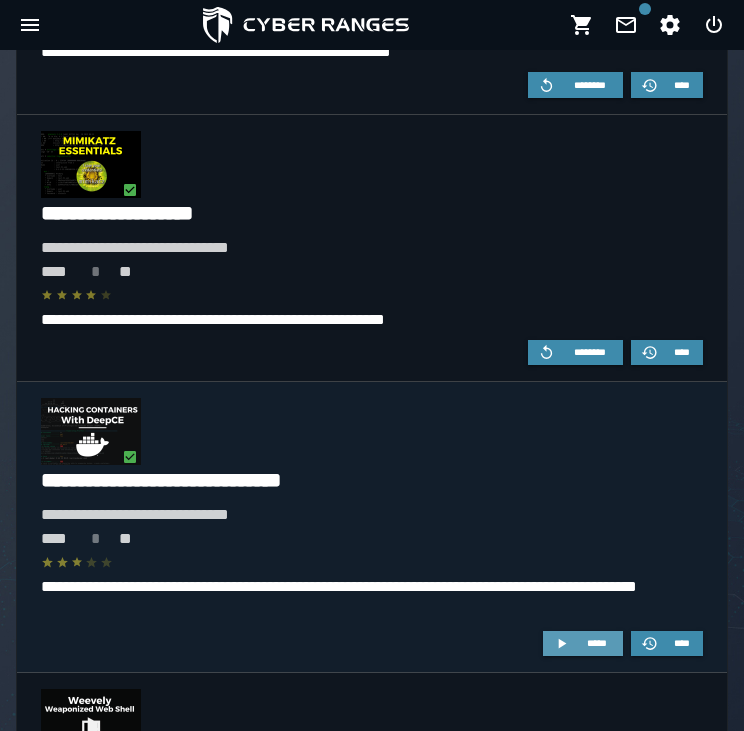 click on "*****" at bounding box center [582, 644] 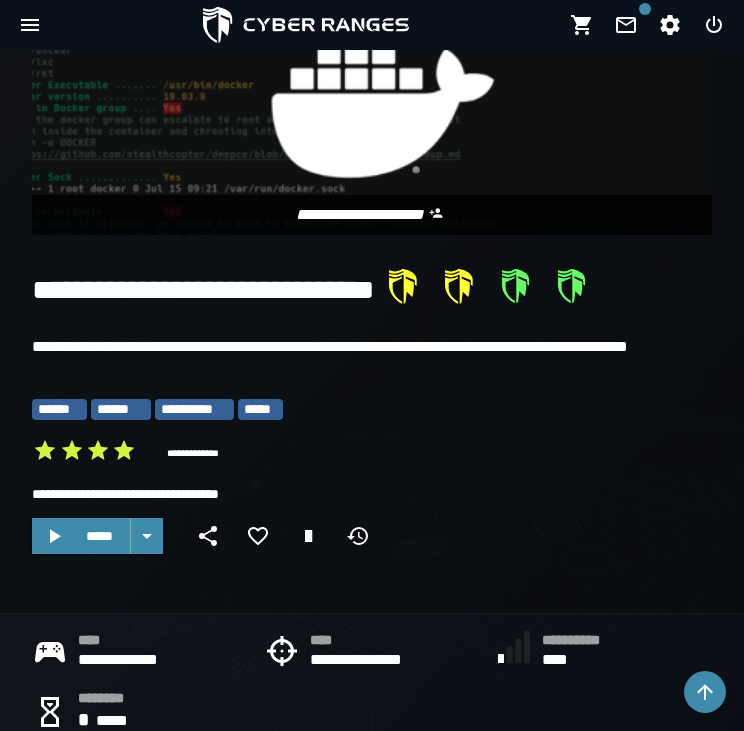 scroll, scrollTop: 315, scrollLeft: 0, axis: vertical 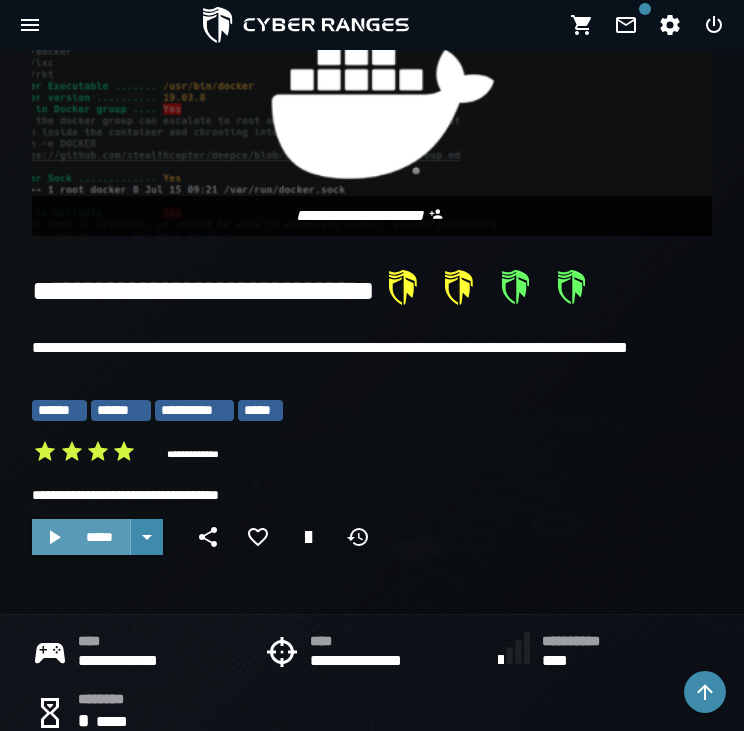 click on "*****" at bounding box center [99, 537] 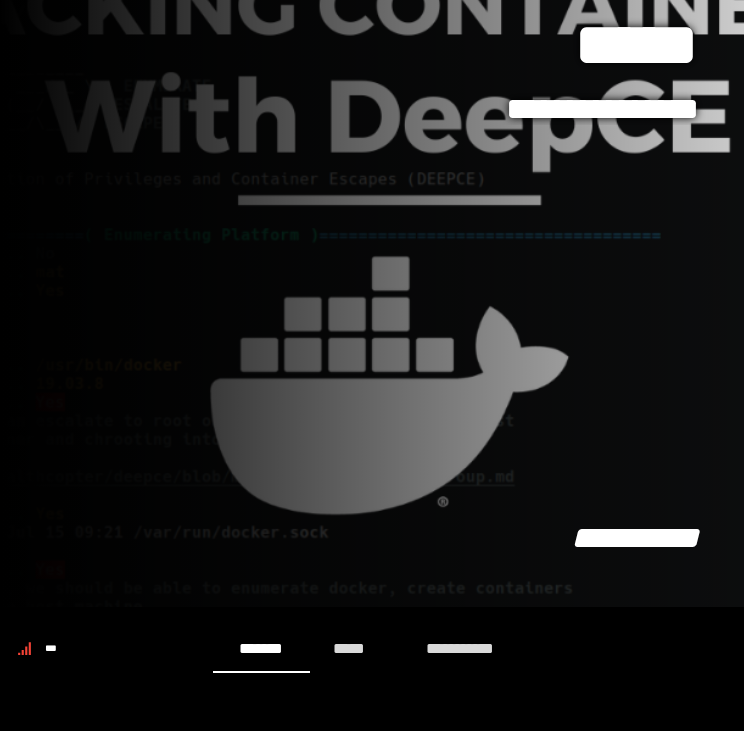 scroll, scrollTop: 426, scrollLeft: 0, axis: vertical 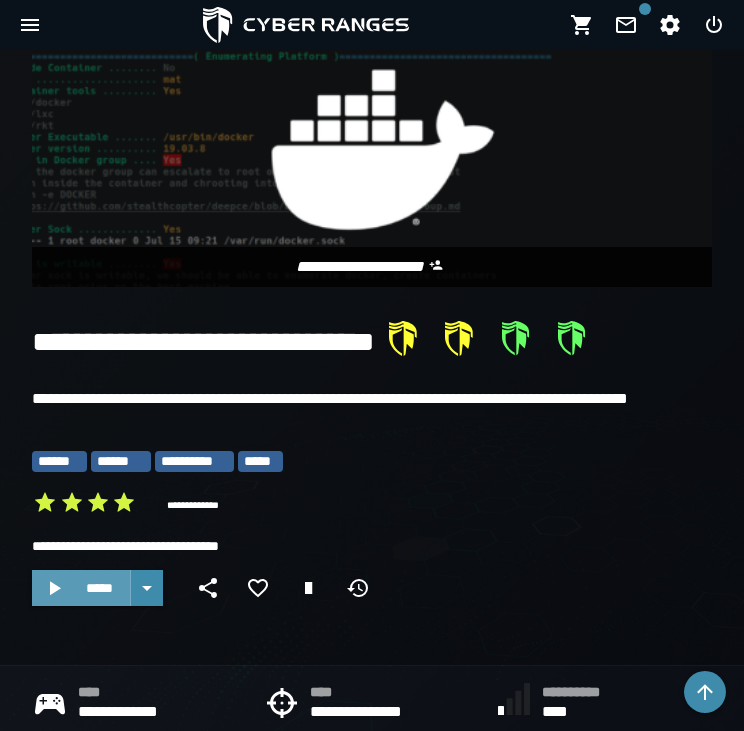 click on "*****" at bounding box center (99, 588) 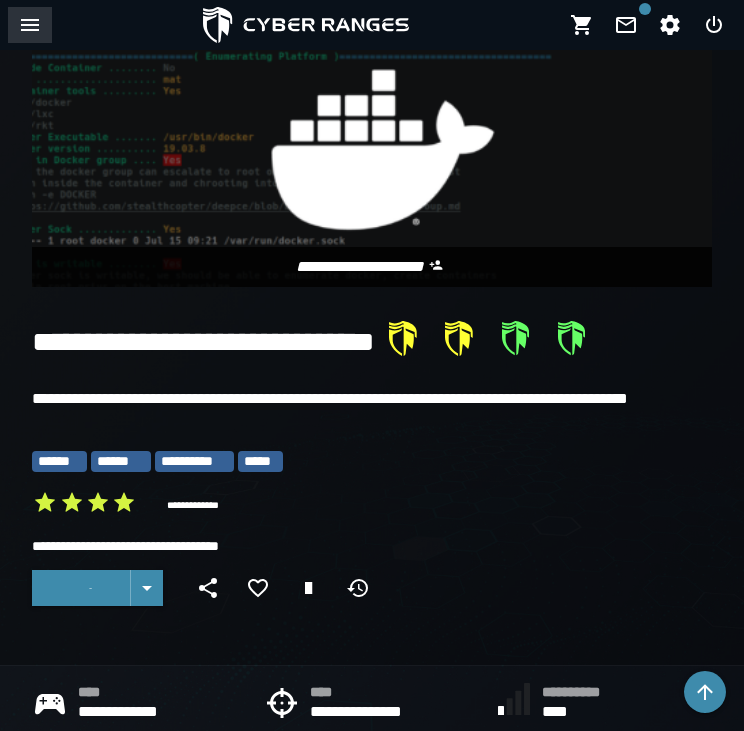 click 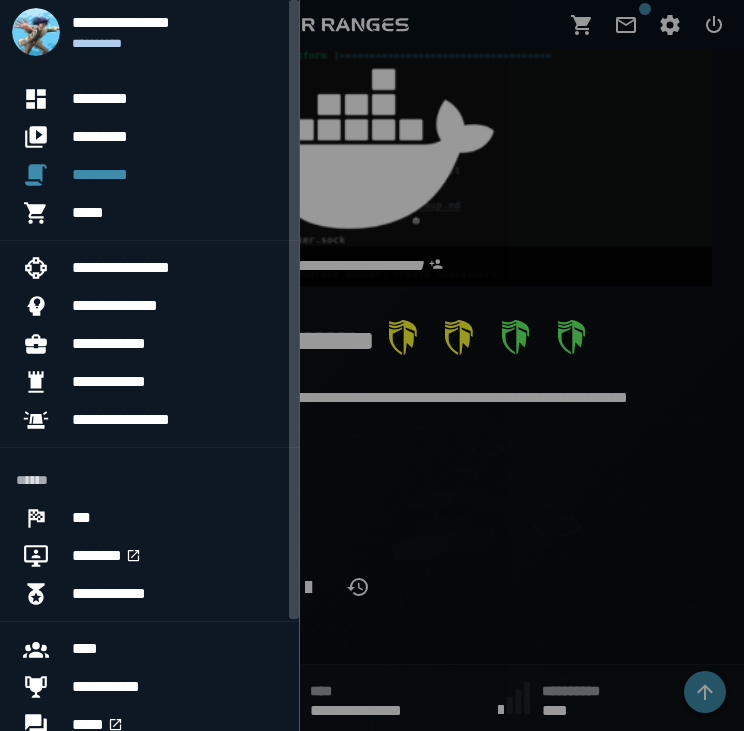 scroll, scrollTop: 0, scrollLeft: 0, axis: both 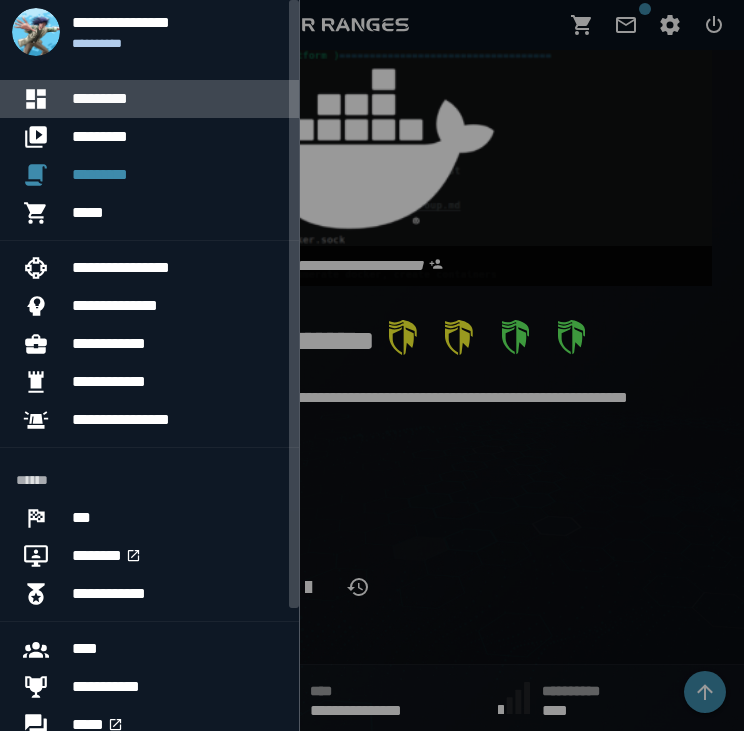 click on "*********" at bounding box center (177, 99) 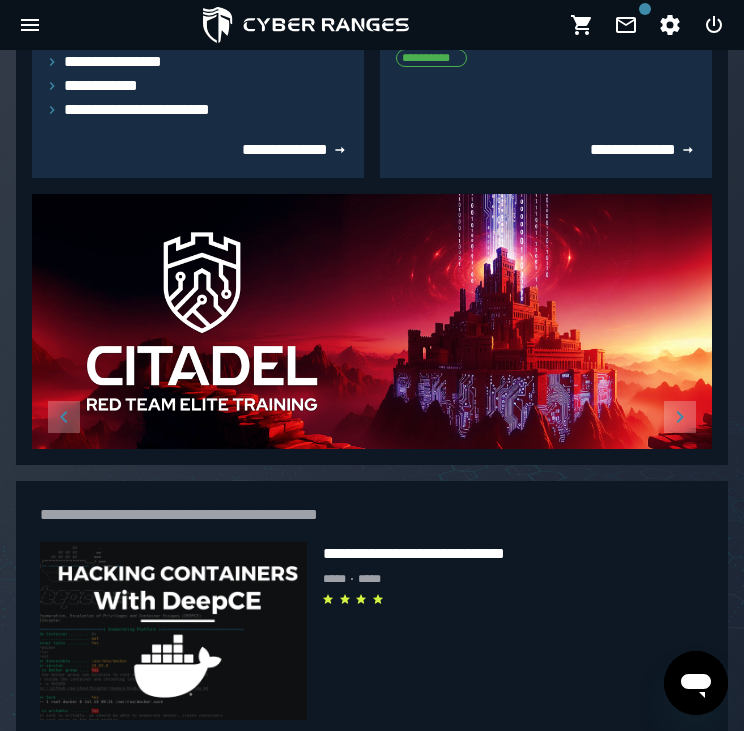 scroll, scrollTop: 830, scrollLeft: 0, axis: vertical 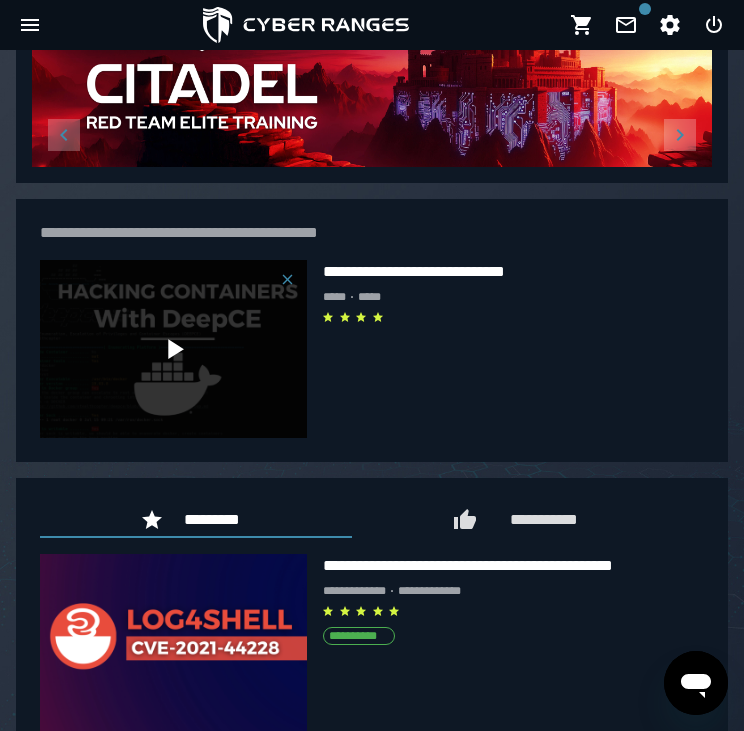 click at bounding box center [173, 349] 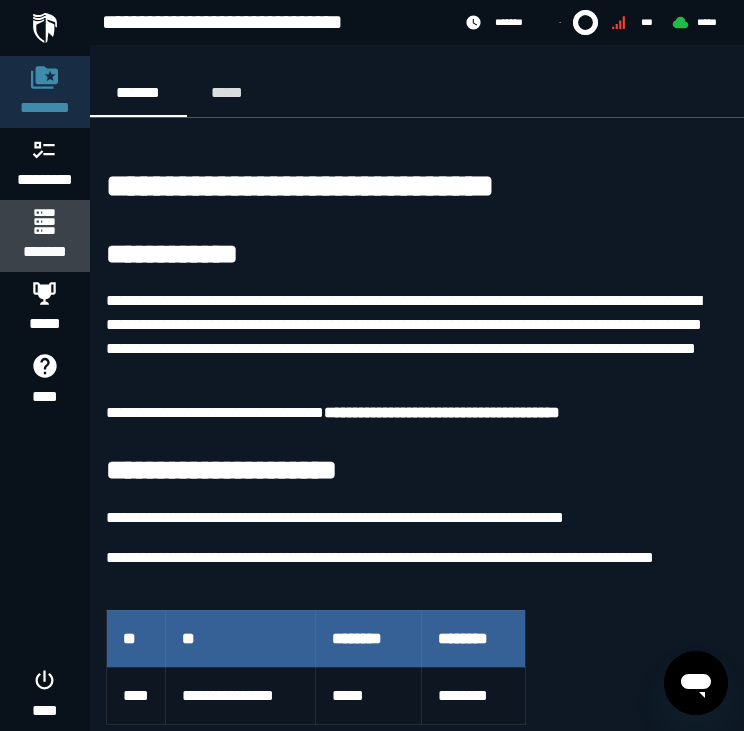 click on "*******" at bounding box center (44, 252) 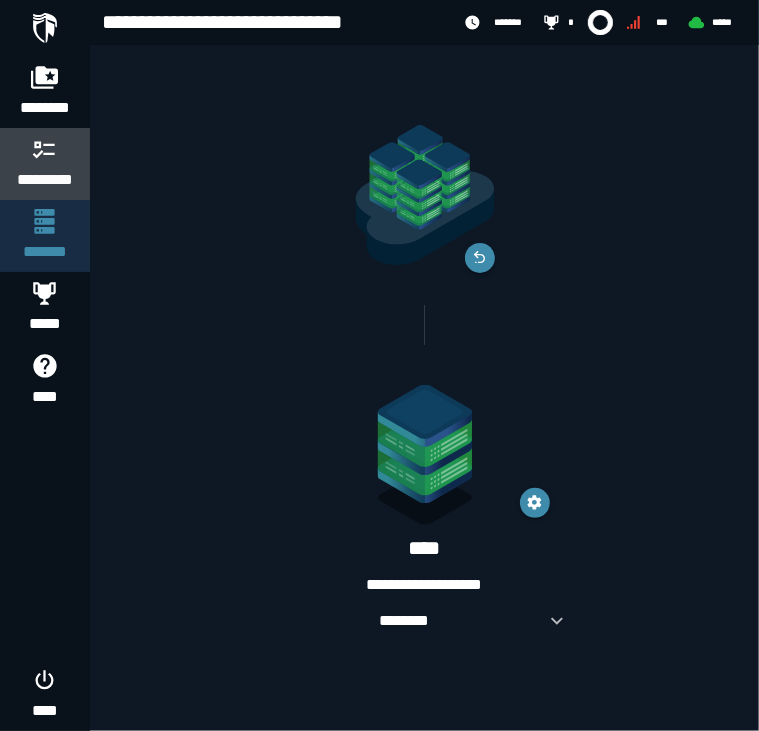click at bounding box center (45, 149) 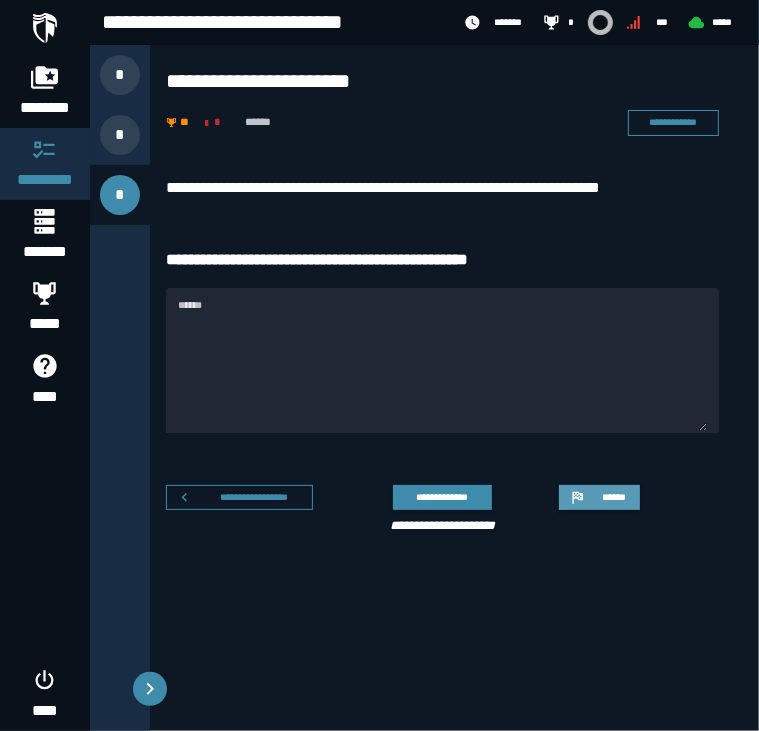 click on "******" at bounding box center [599, 498] 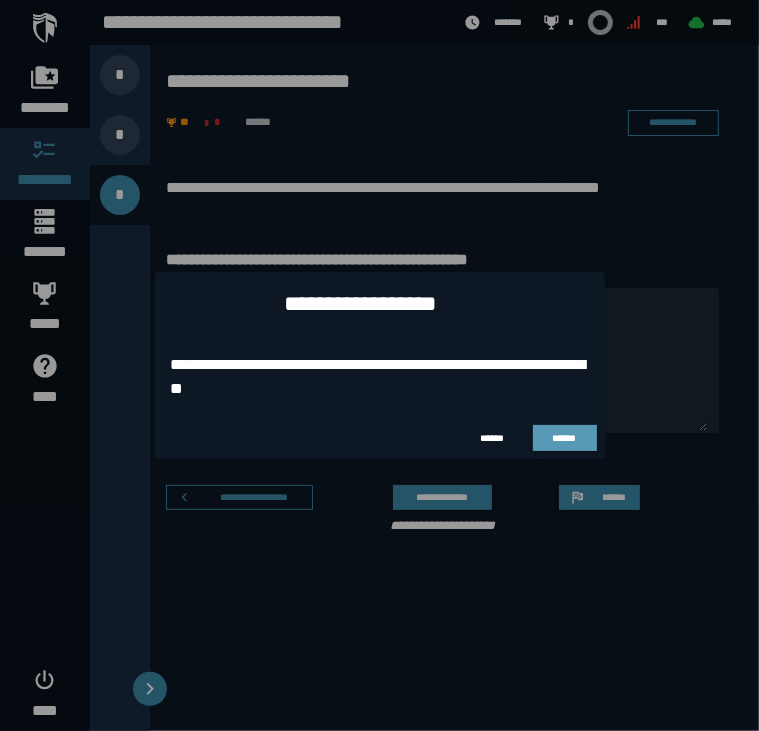 click on "******" at bounding box center (564, 438) 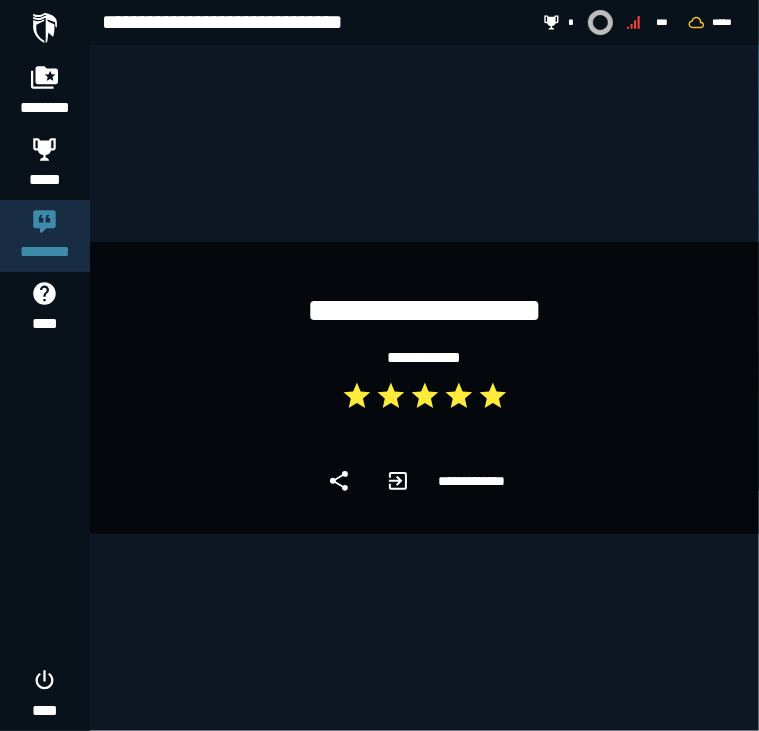 click at bounding box center (45, 28) 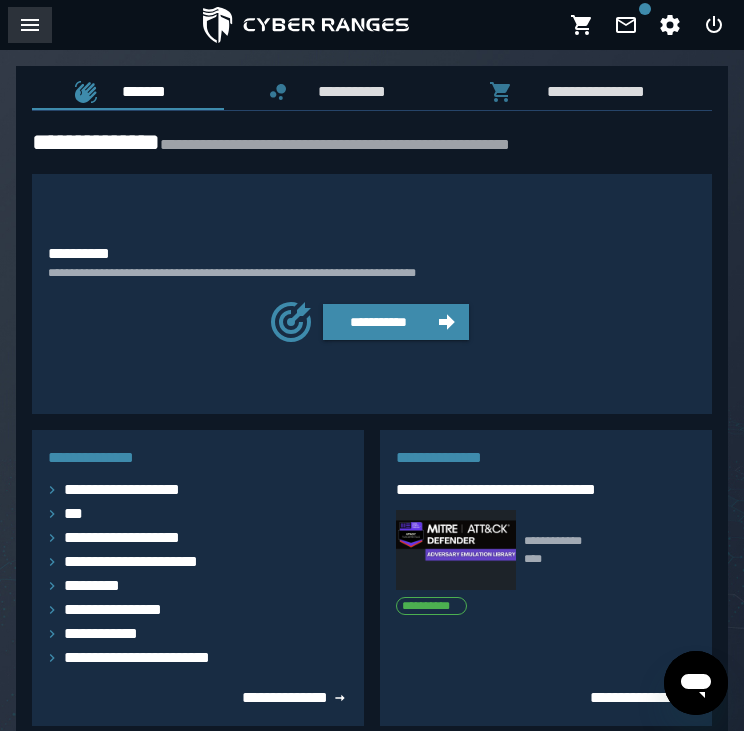 click 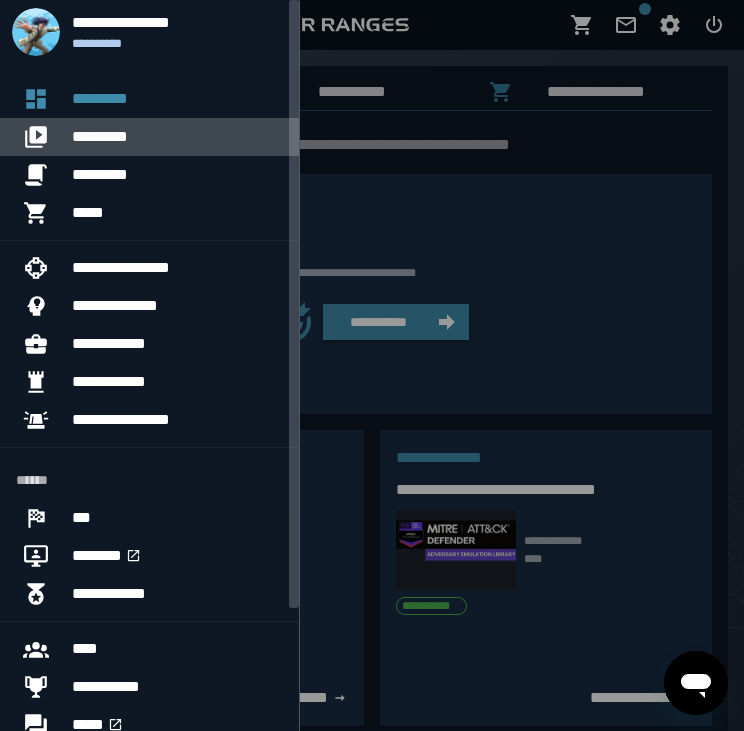 click on "*********" at bounding box center [177, 137] 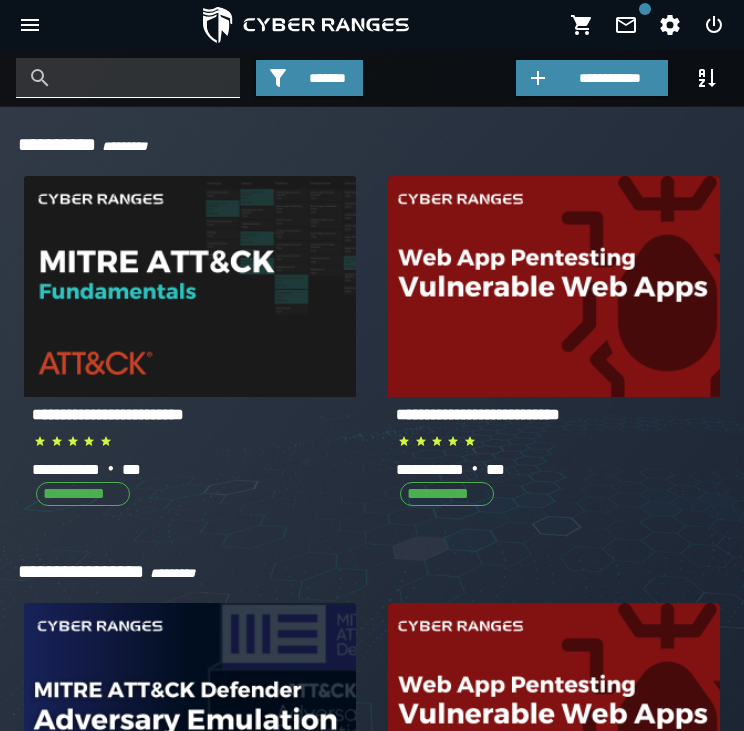 click at bounding box center (143, 78) 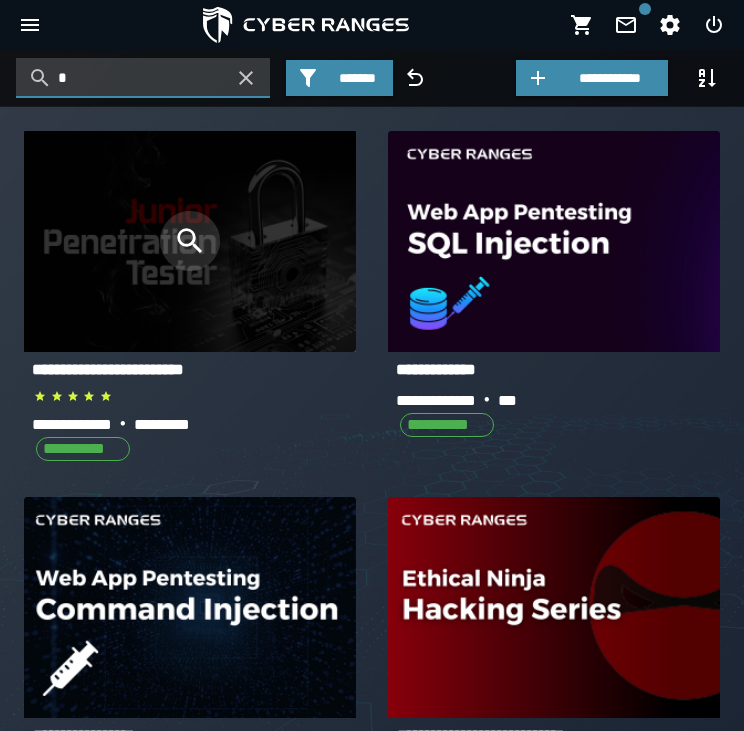 type on "*" 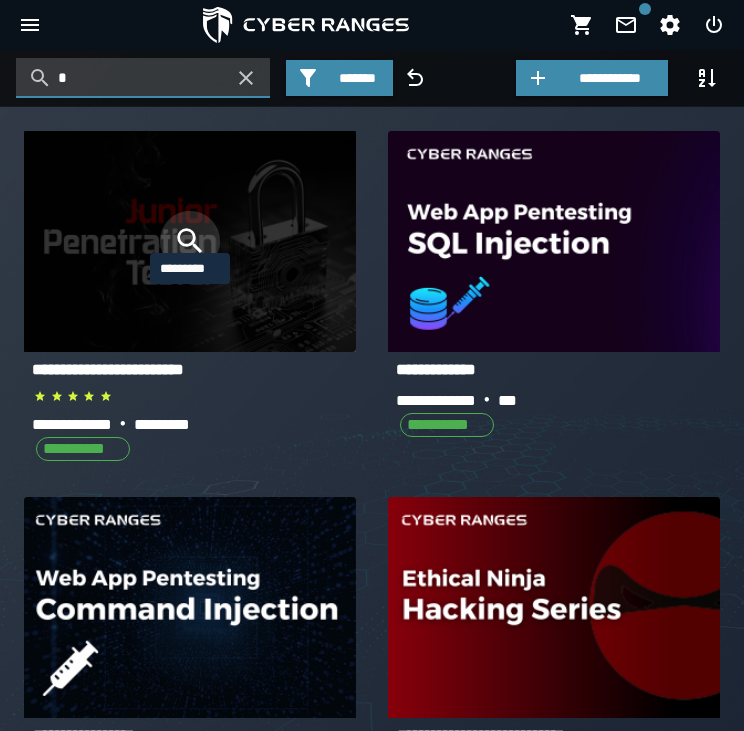 click at bounding box center (190, 241) 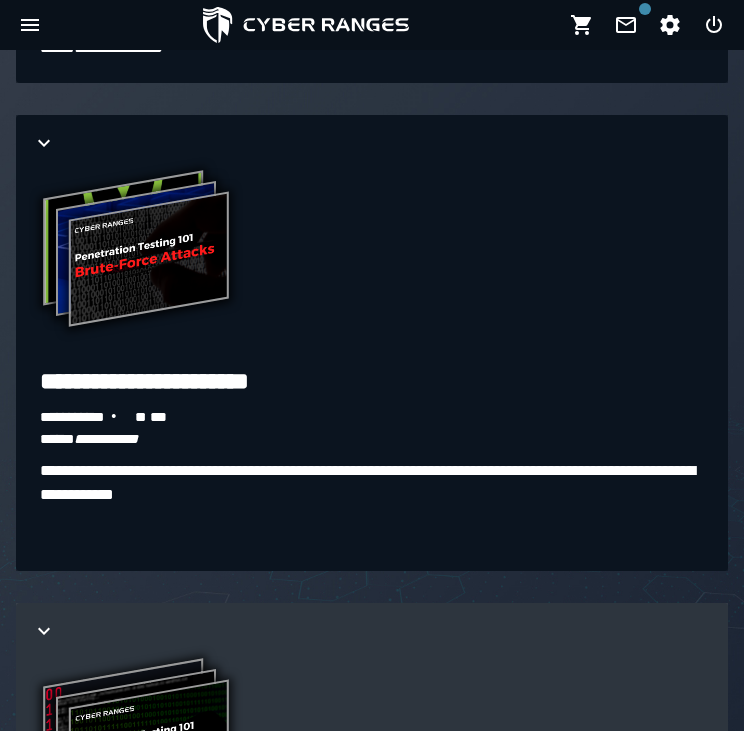 scroll, scrollTop: 6233, scrollLeft: 0, axis: vertical 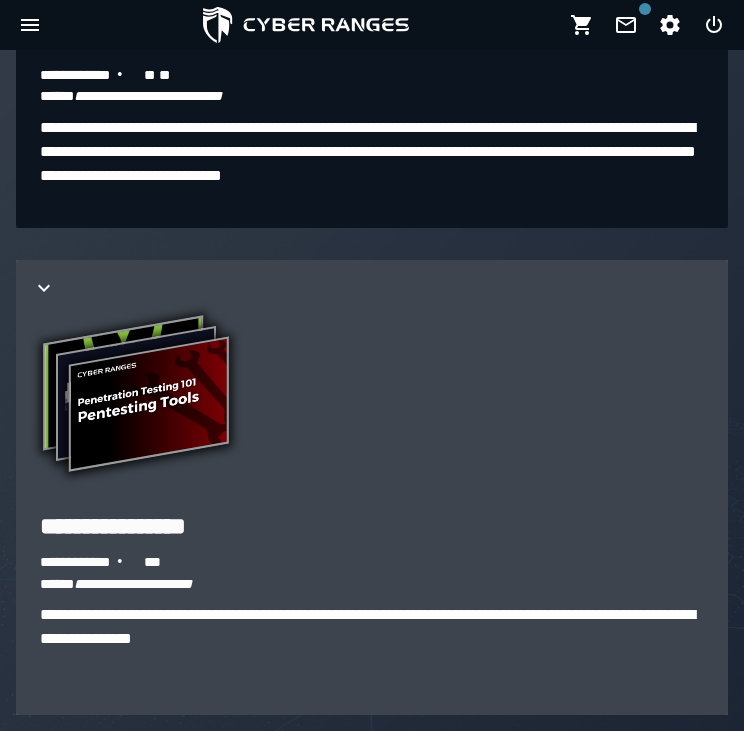 click at bounding box center (372, 288) 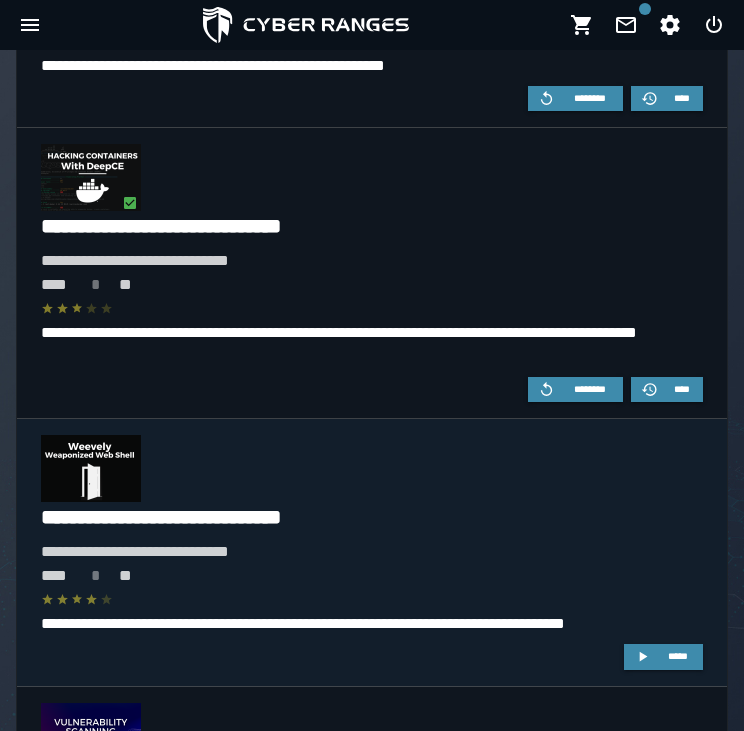 scroll, scrollTop: 8716, scrollLeft: 0, axis: vertical 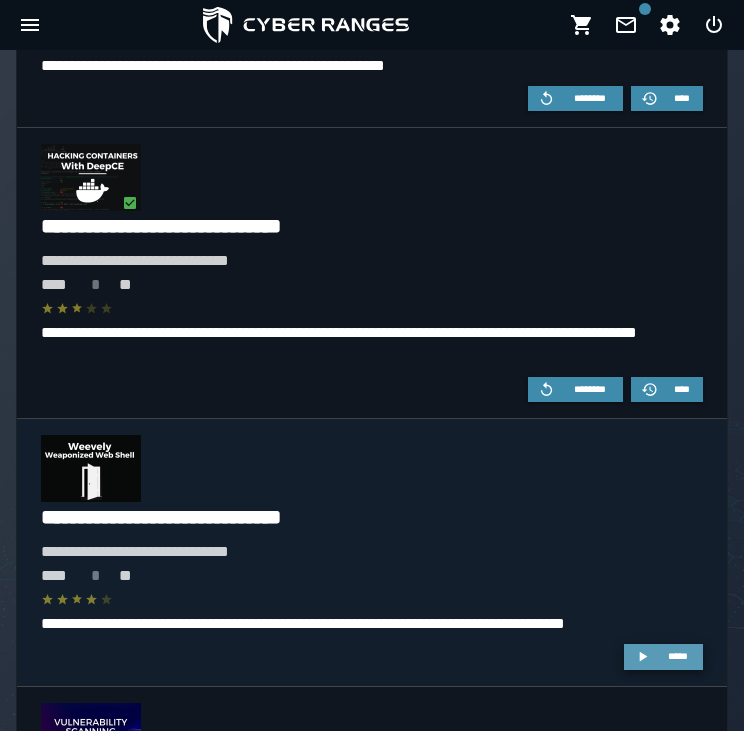 click on "*****" at bounding box center [678, 656] 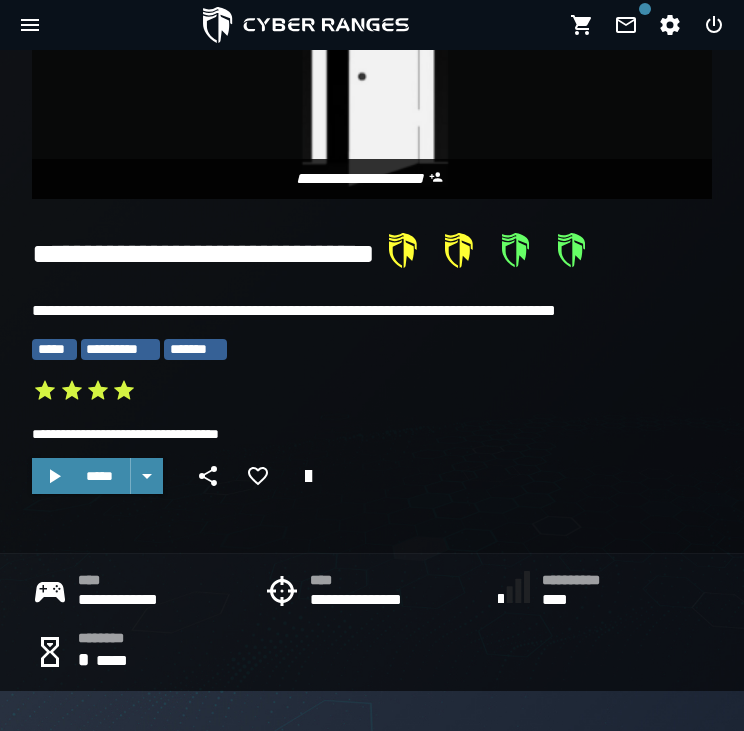 scroll, scrollTop: 376, scrollLeft: 0, axis: vertical 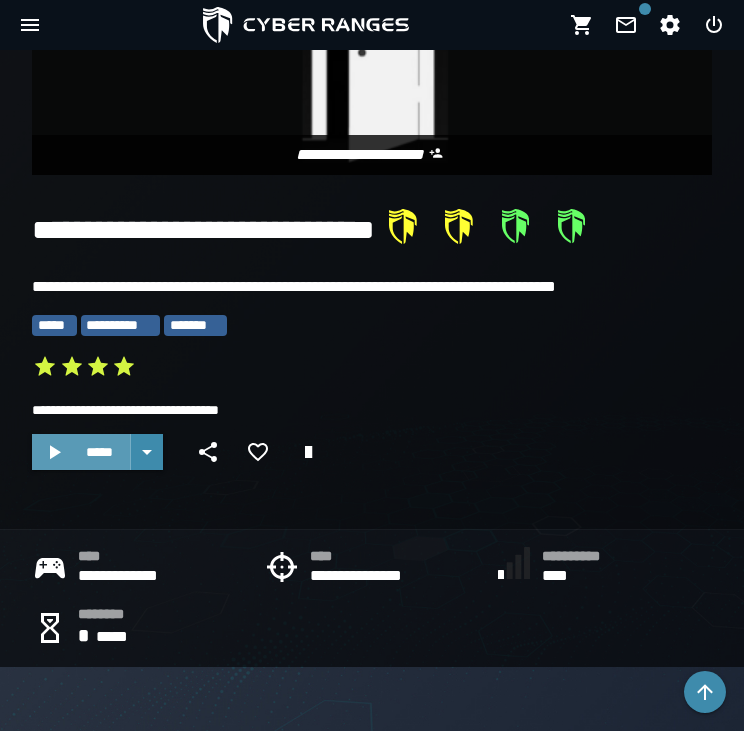 click on "*****" at bounding box center (99, 452) 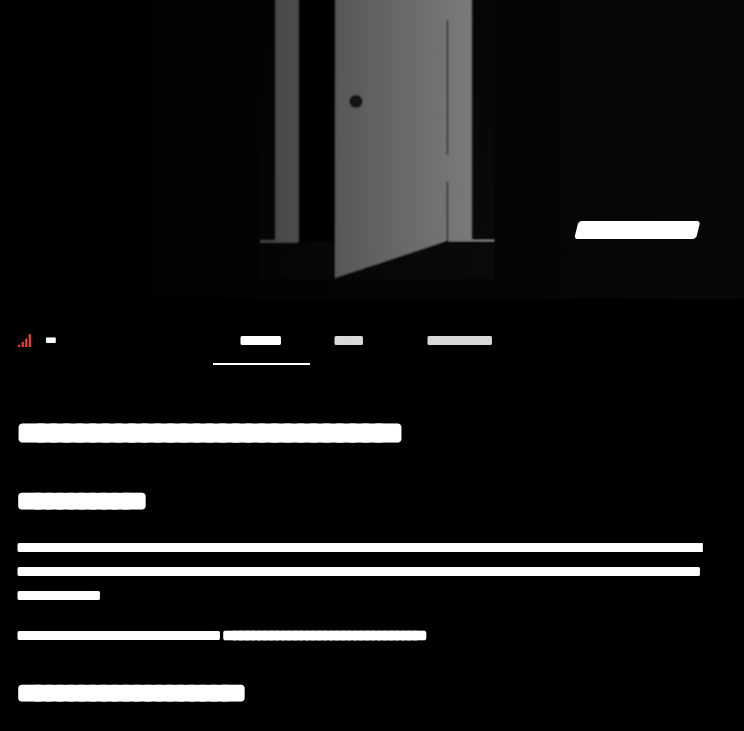 scroll, scrollTop: 440, scrollLeft: 0, axis: vertical 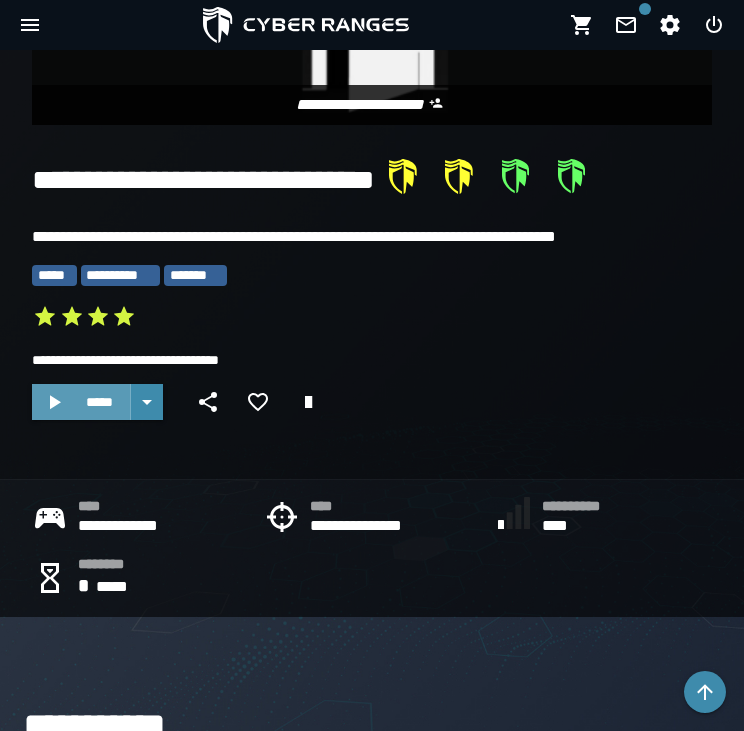 click on "*****" at bounding box center (99, 402) 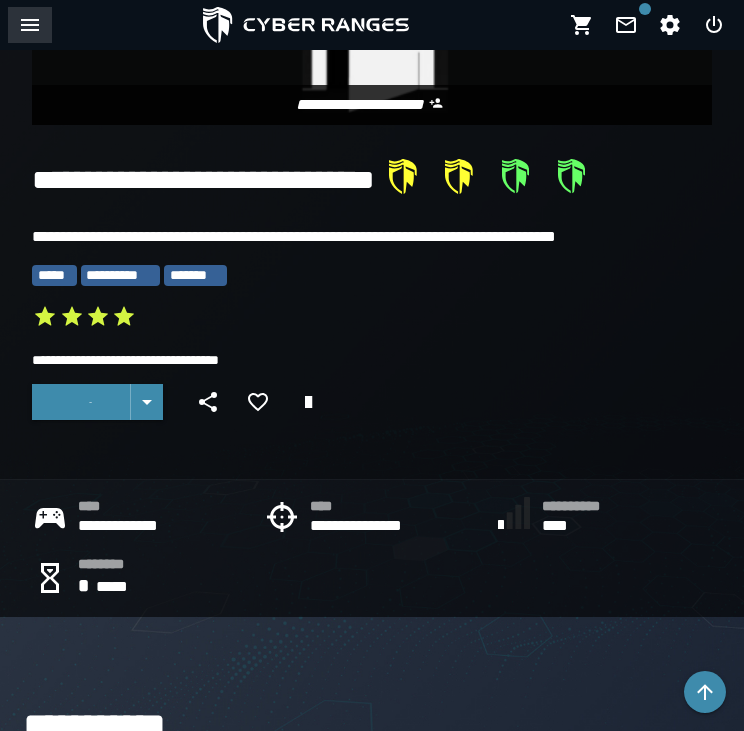 click 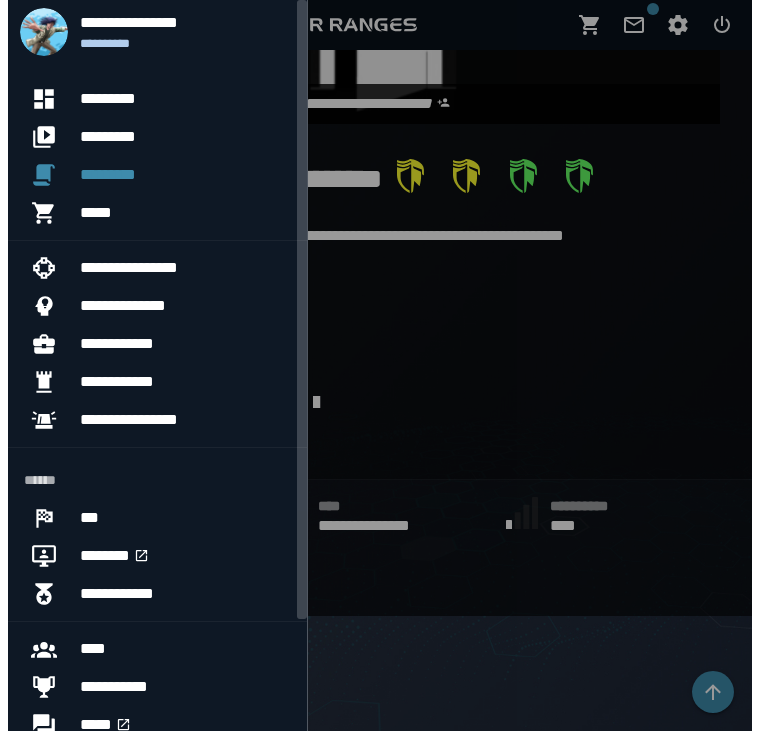 scroll, scrollTop: 0, scrollLeft: 0, axis: both 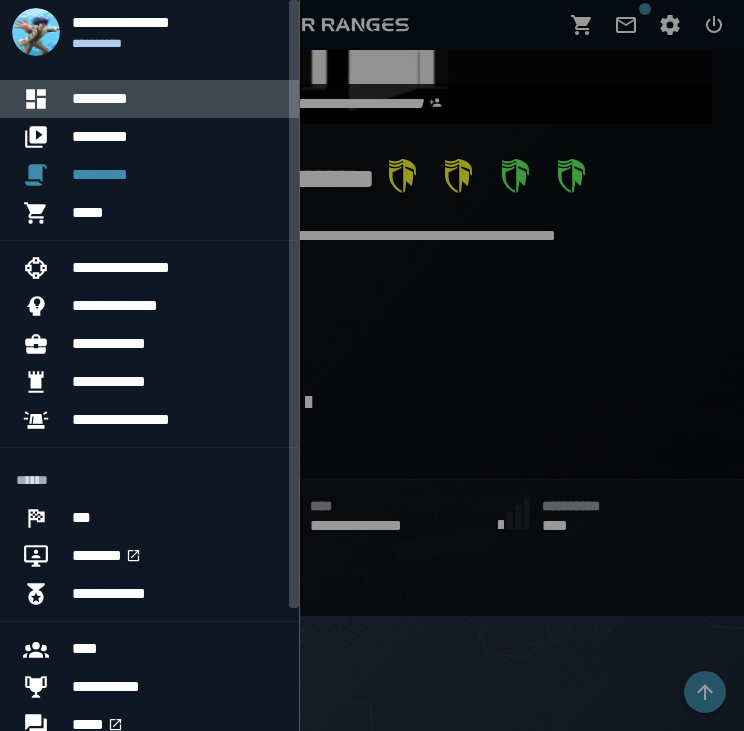 click on "*********" at bounding box center (177, 99) 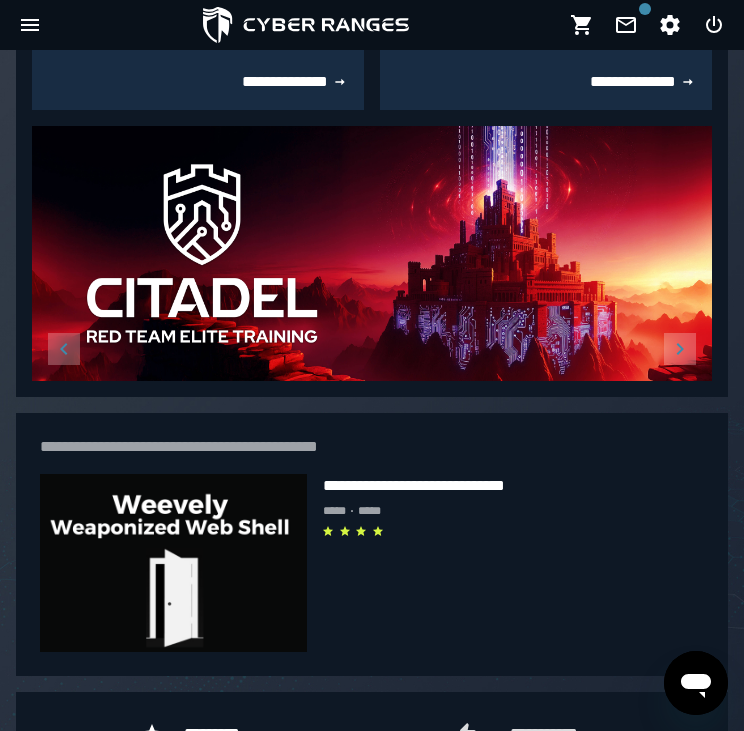 scroll, scrollTop: 792, scrollLeft: 0, axis: vertical 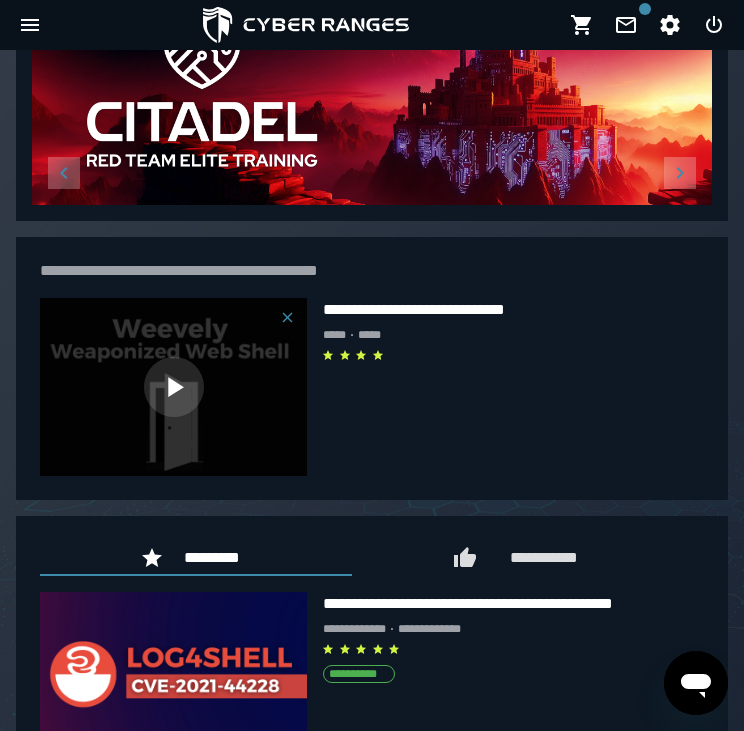 click at bounding box center (174, 387) 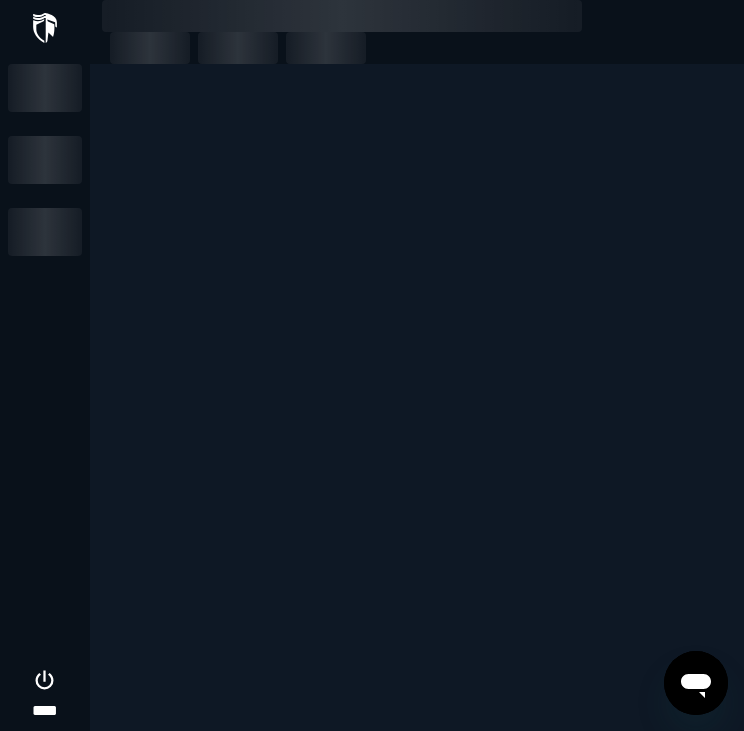 scroll, scrollTop: 0, scrollLeft: 0, axis: both 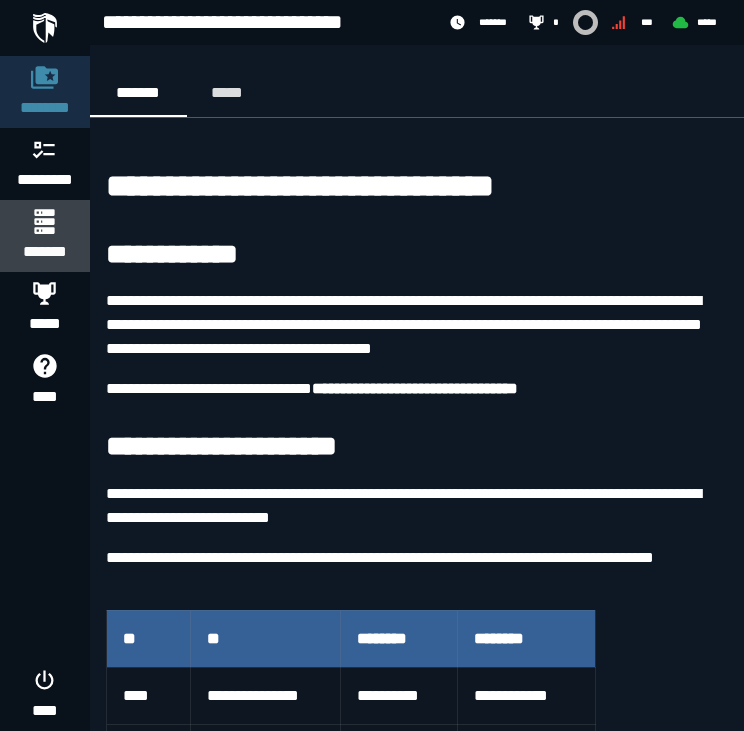 click 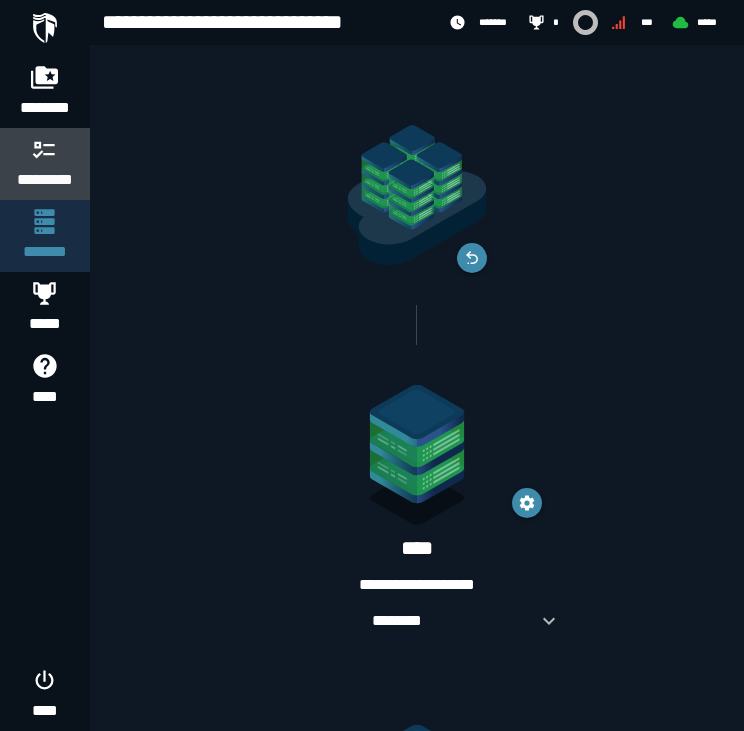 click on "*********" at bounding box center [45, 180] 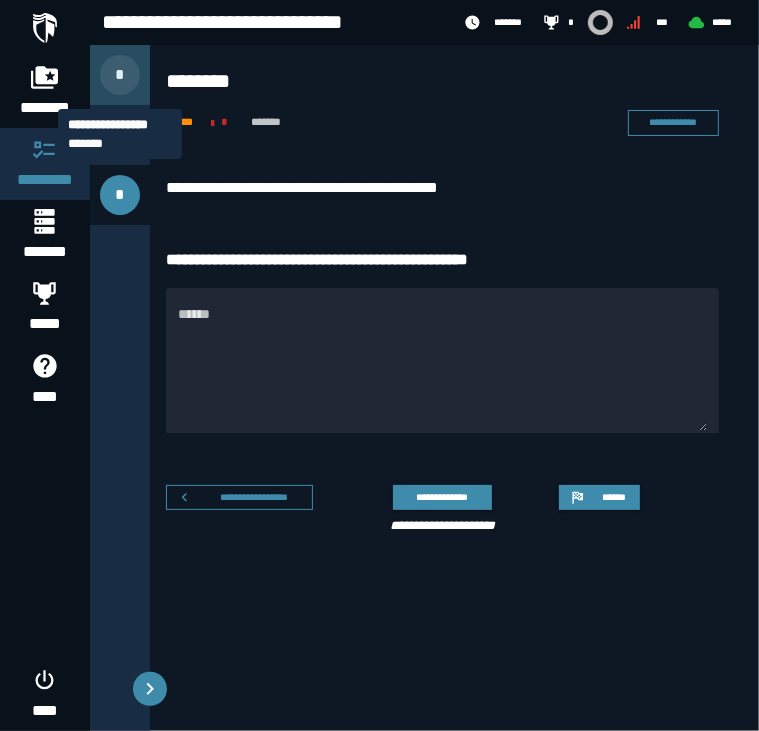 click on "*" at bounding box center (120, 75) 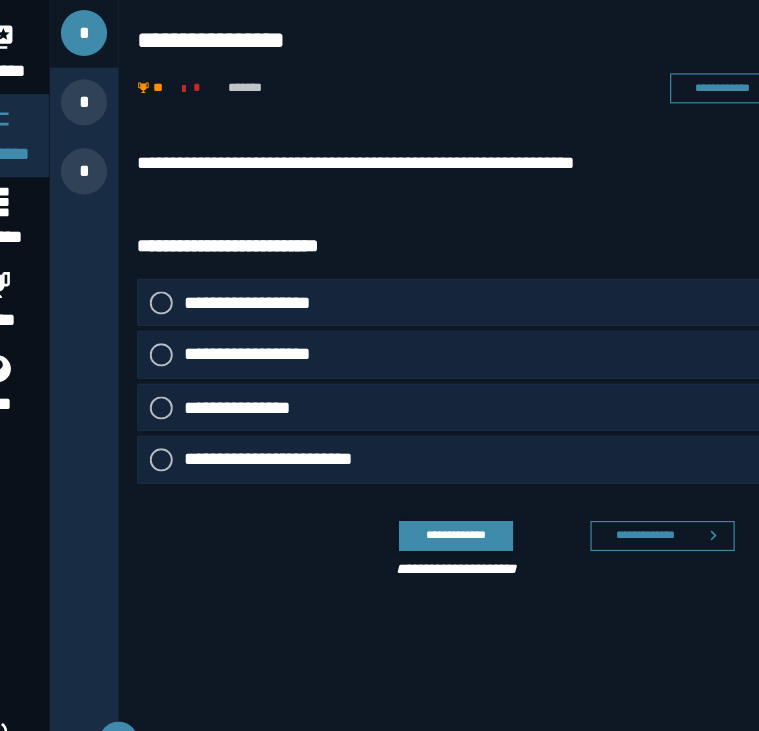 click on "**********" 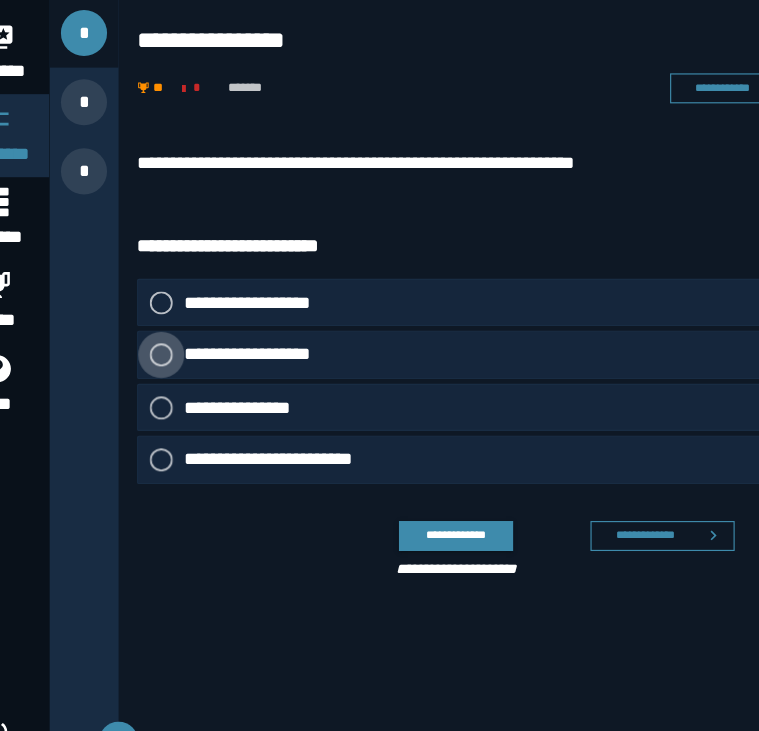 click on "**********" at bounding box center (264, 354) 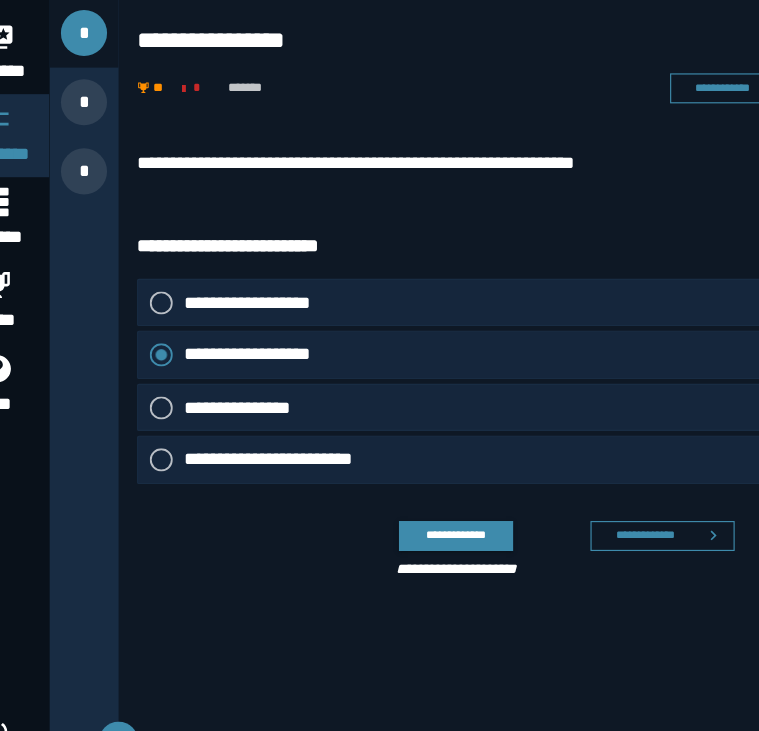 click on "**********" at bounding box center (442, 188) 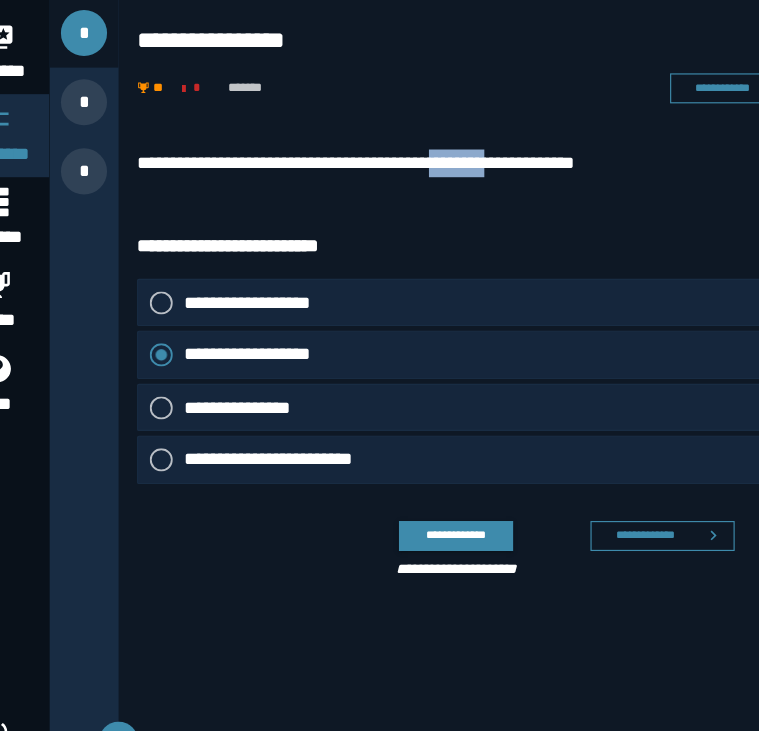 click on "**********" at bounding box center [442, 188] 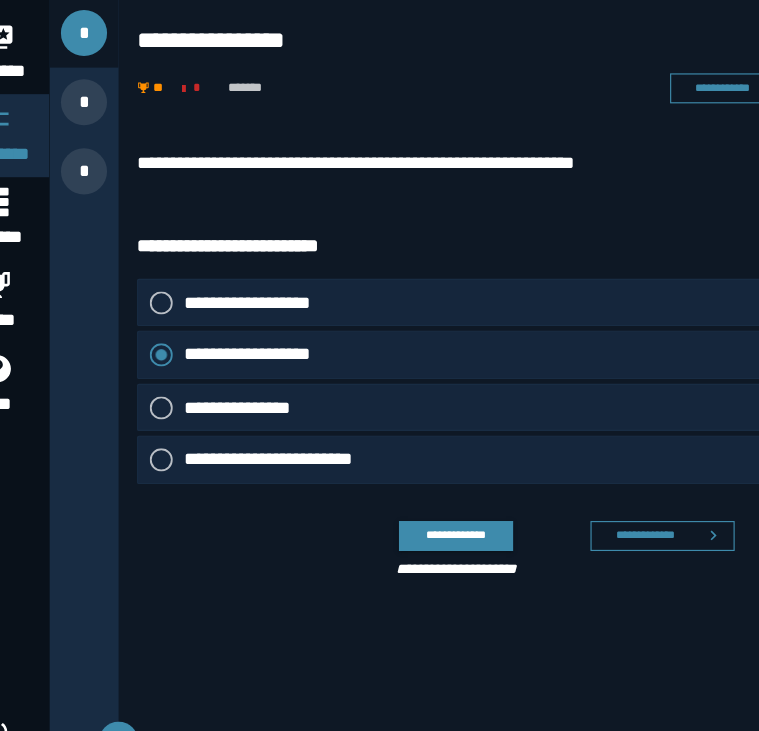 click on "**********" at bounding box center [442, 188] 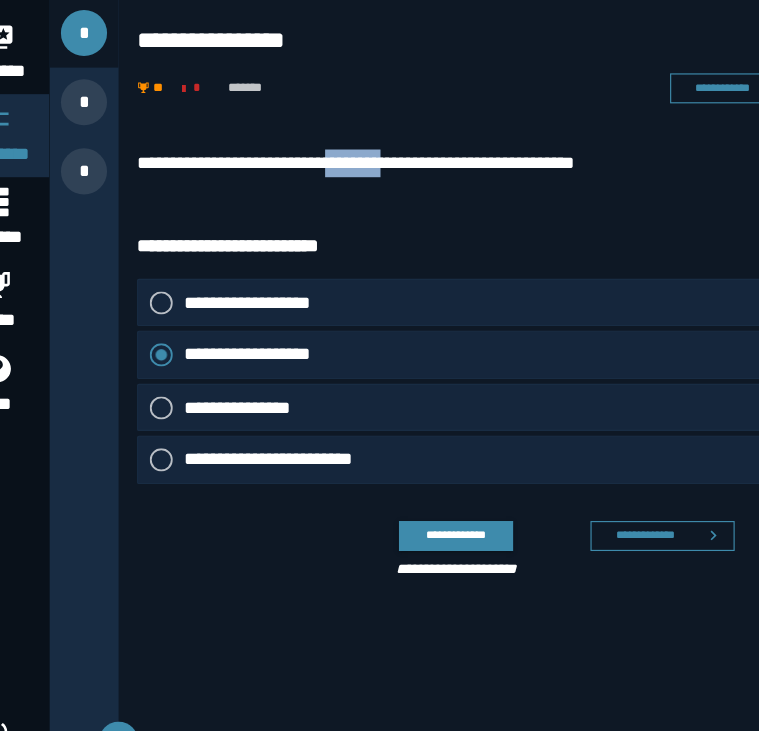 click on "**********" at bounding box center [442, 188] 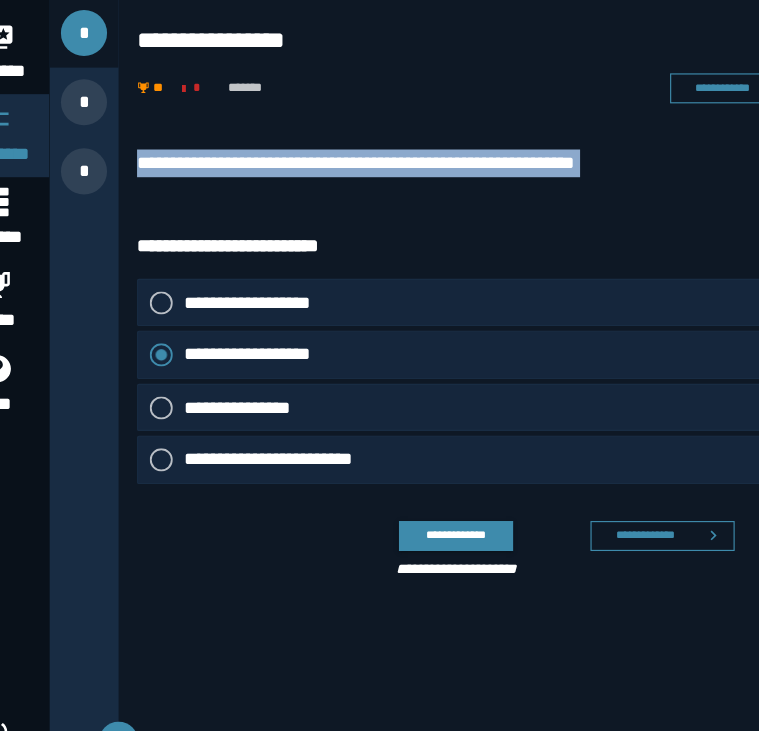 click on "**********" at bounding box center [442, 188] 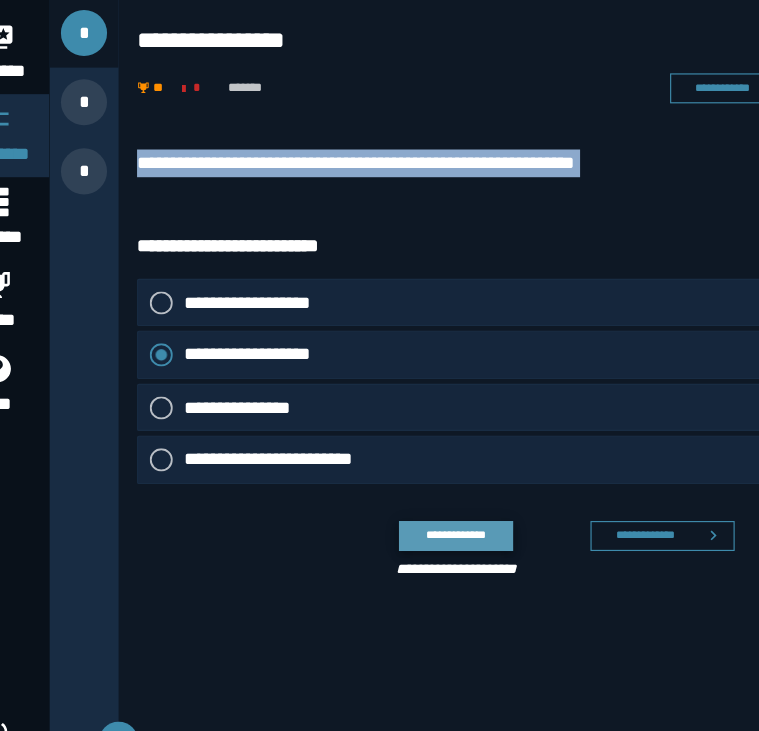 click on "**********" at bounding box center [442, 510] 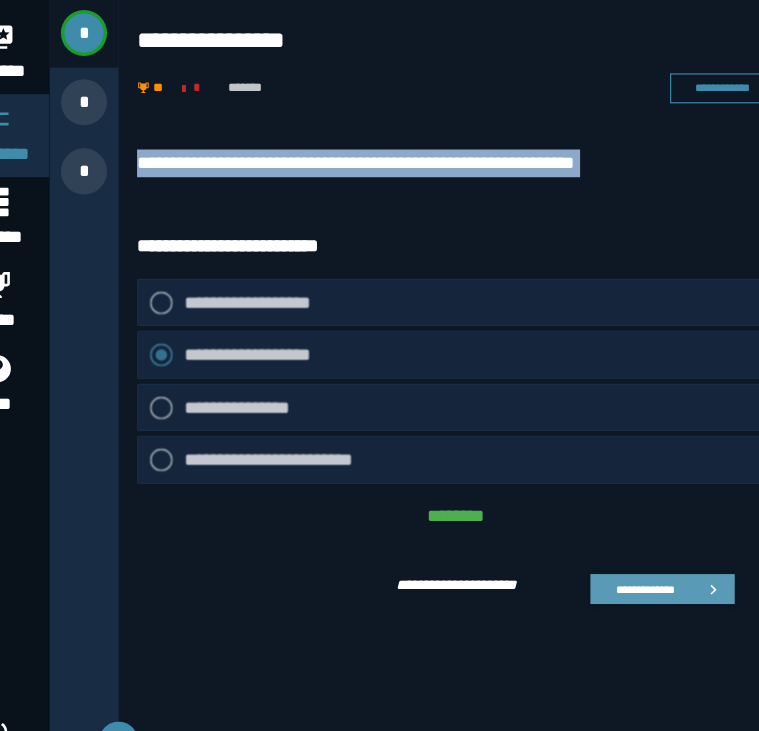 click on "**********" at bounding box center (606, 557) 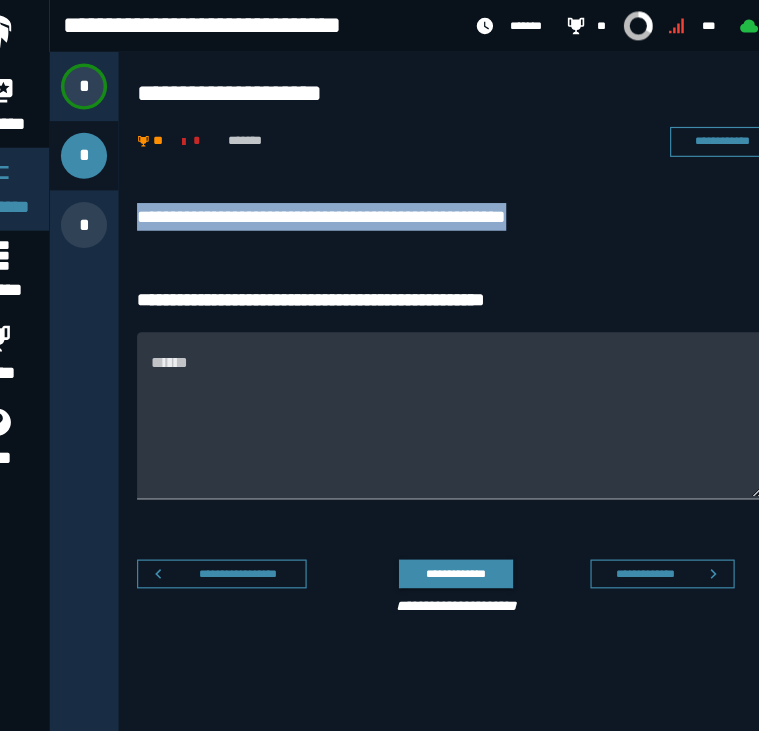 click on "******" at bounding box center (442, 360) 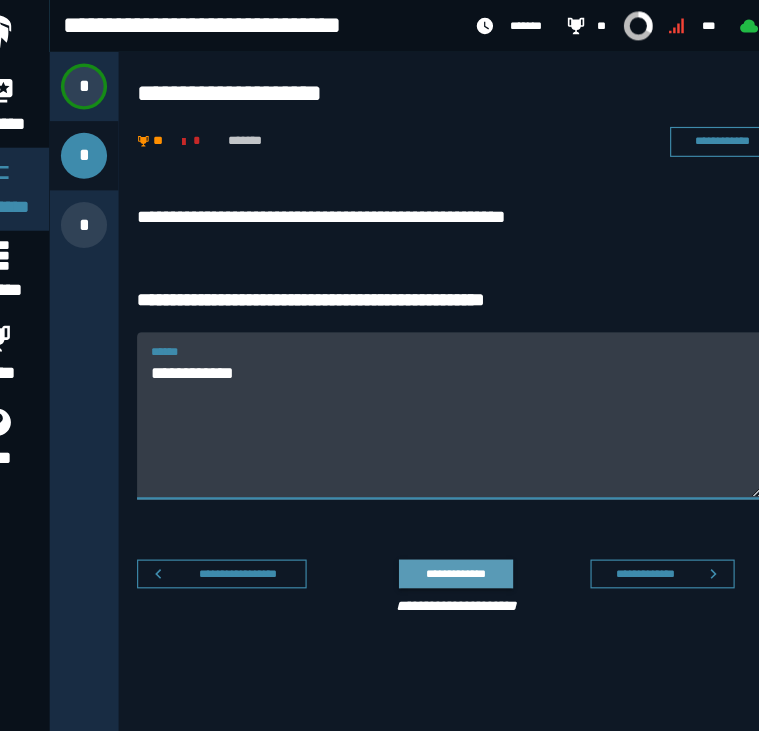 type on "**********" 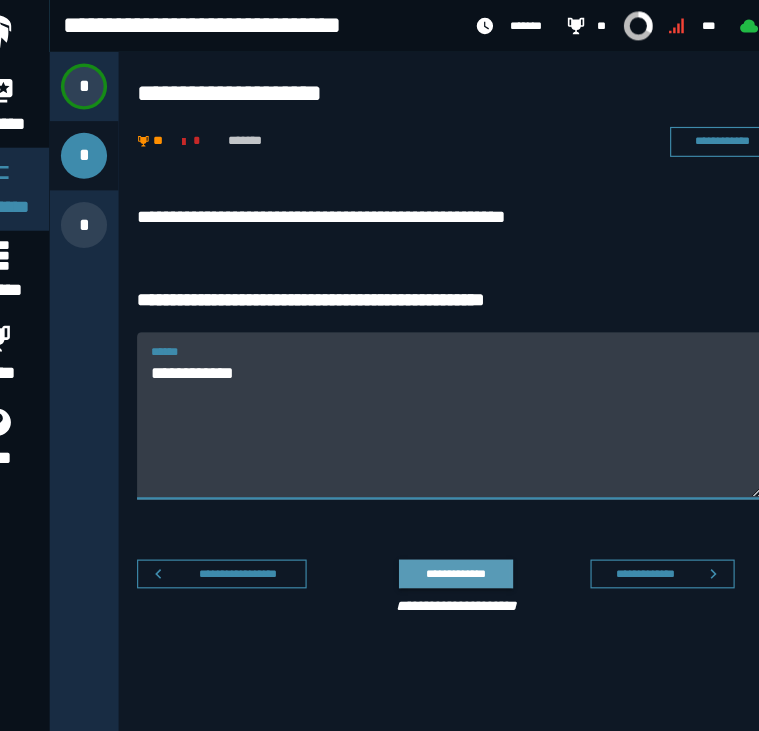 click on "**********" at bounding box center (442, 497) 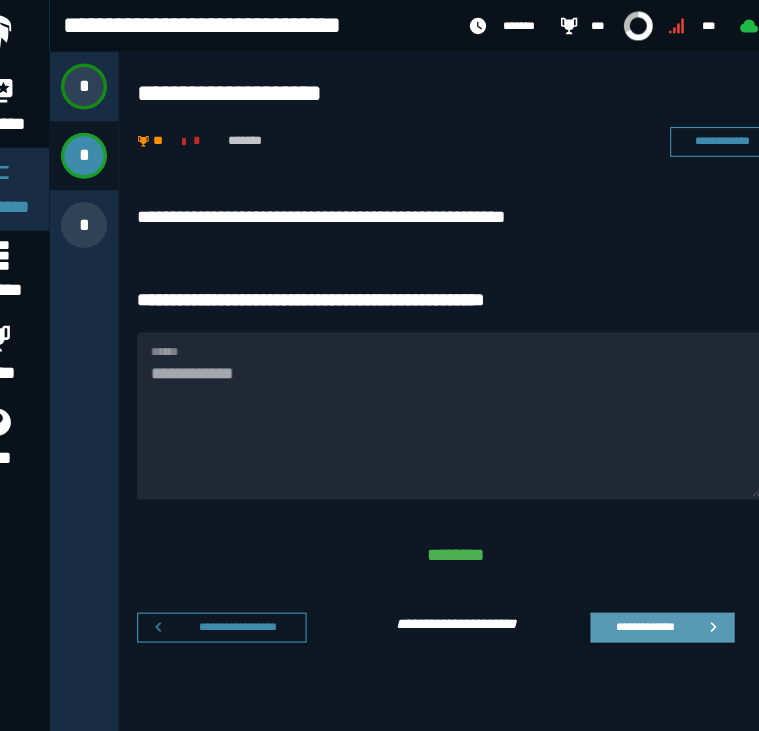 click on "**********" at bounding box center (606, 543) 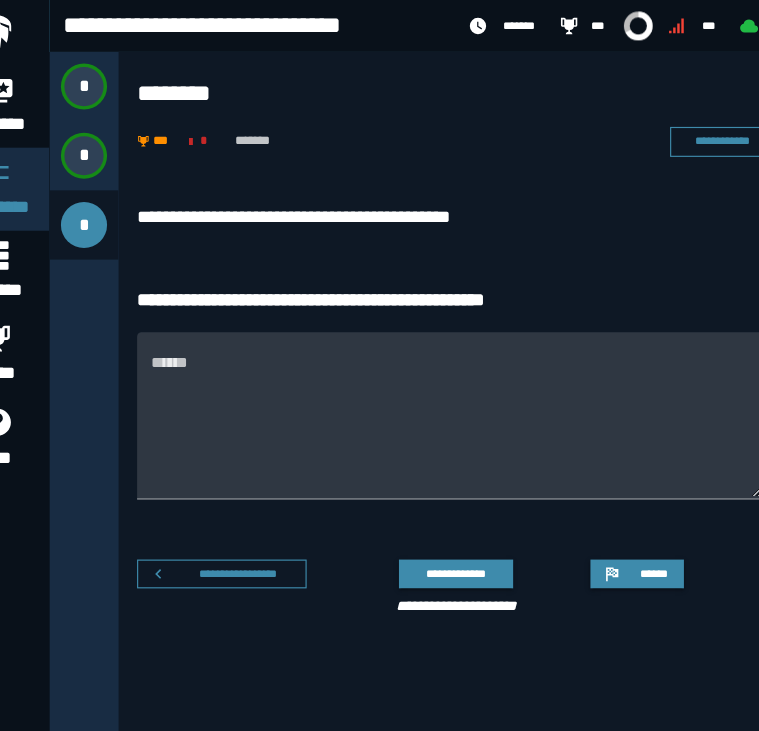 click on "******" at bounding box center (442, 372) 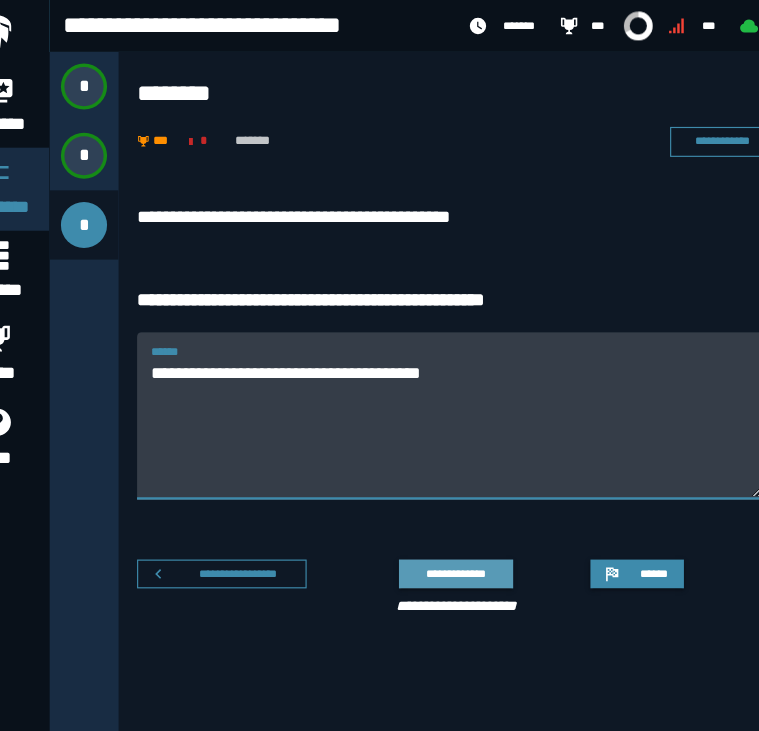 click on "**********" at bounding box center (442, 497) 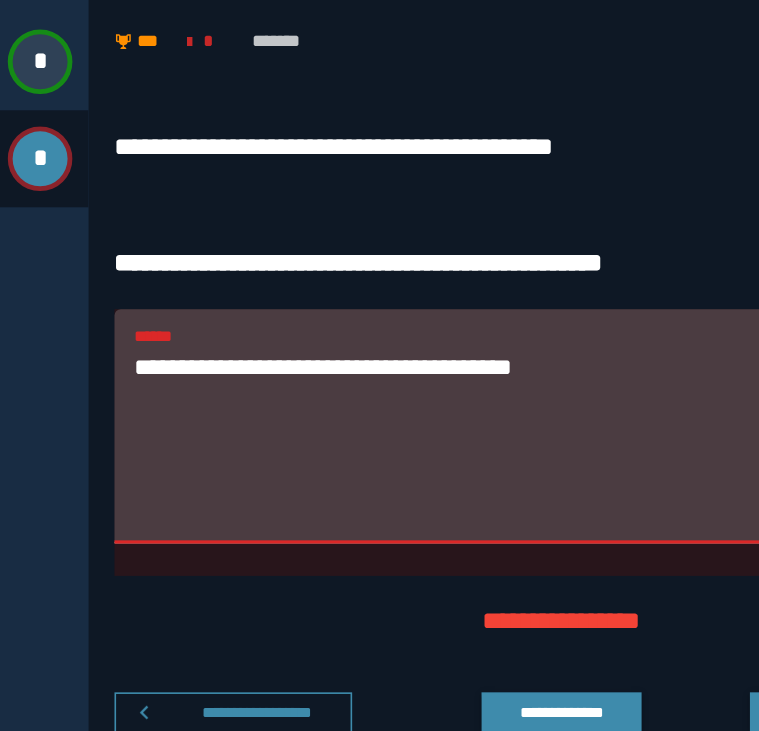 drag, startPoint x: 240, startPoint y: 326, endPoint x: 216, endPoint y: 324, distance: 24.083189 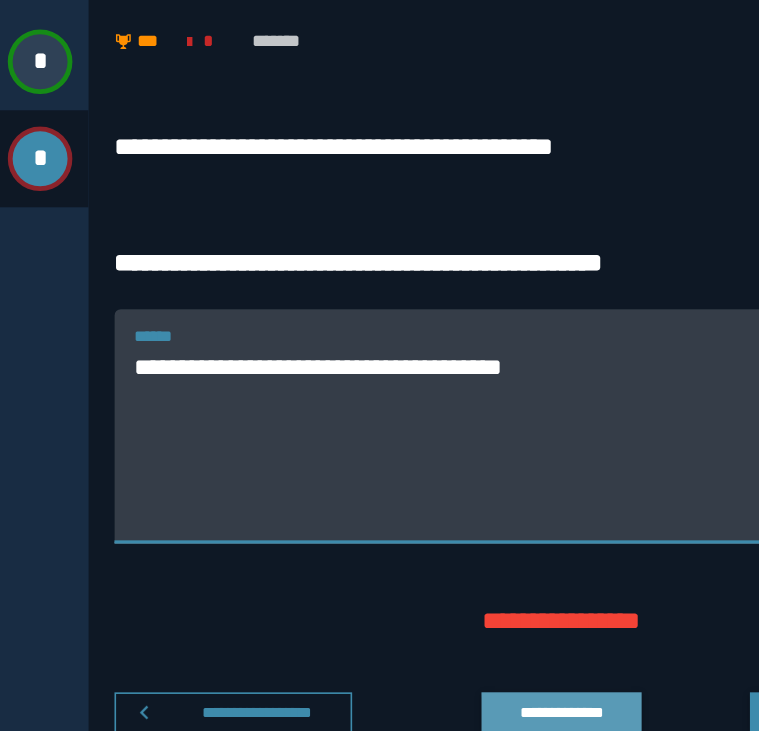type on "**********" 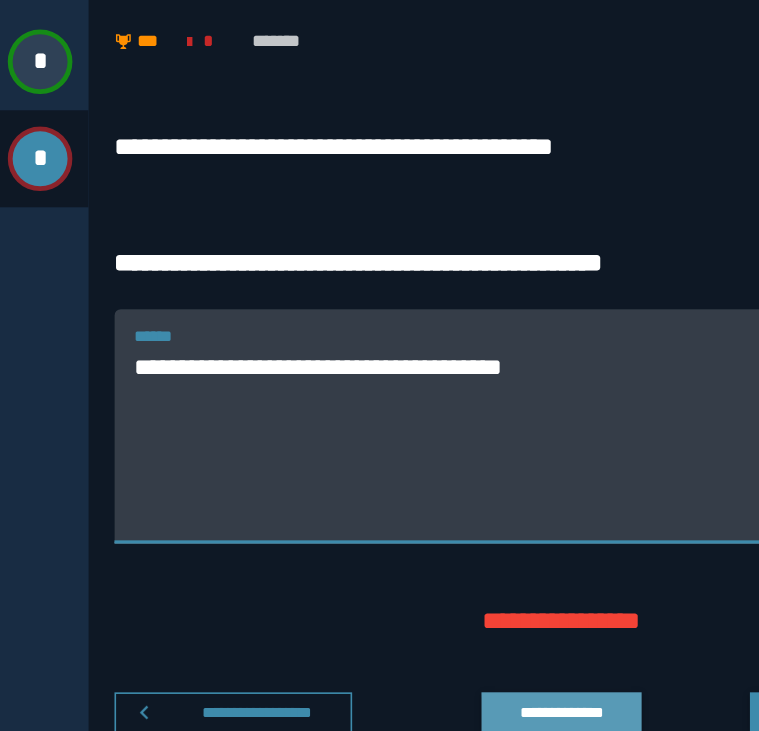 click on "**********" at bounding box center (442, 537) 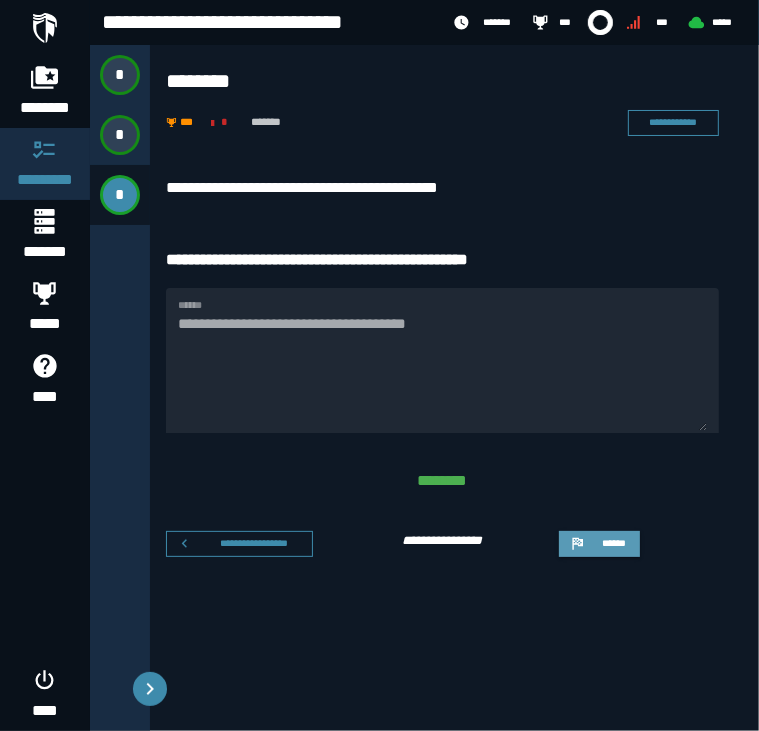 click on "******" at bounding box center [599, 544] 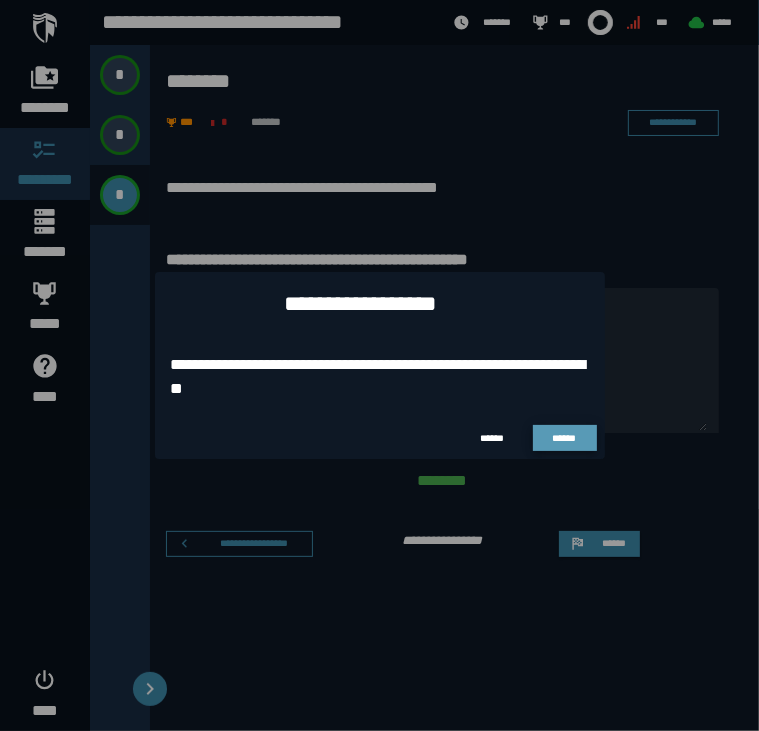 click on "******" at bounding box center (564, 438) 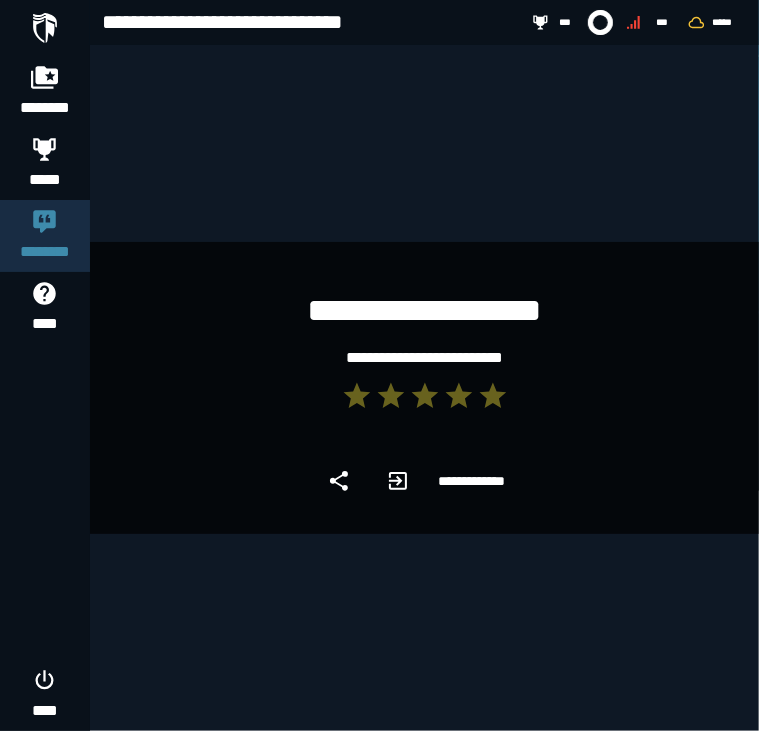 click 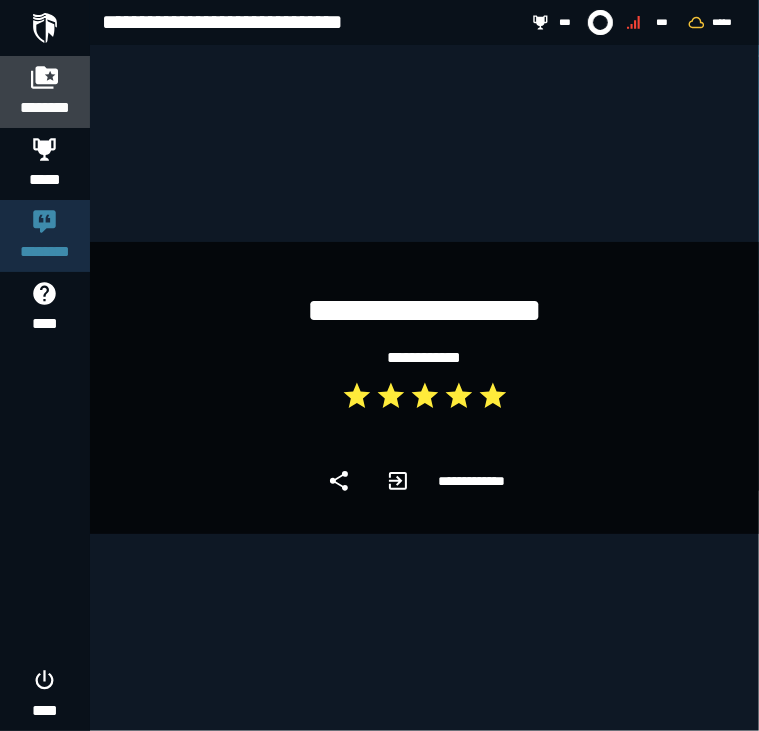 click 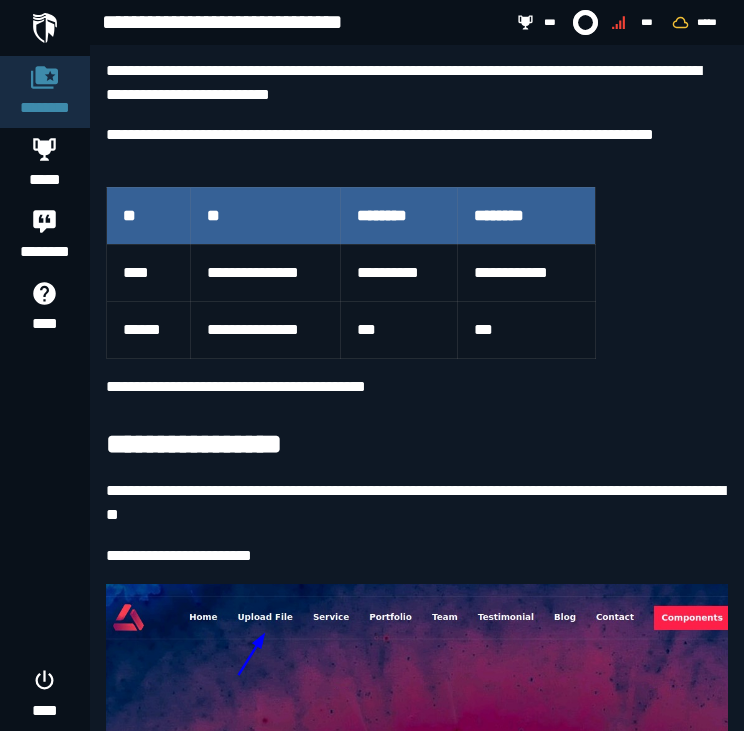 scroll, scrollTop: 0, scrollLeft: 0, axis: both 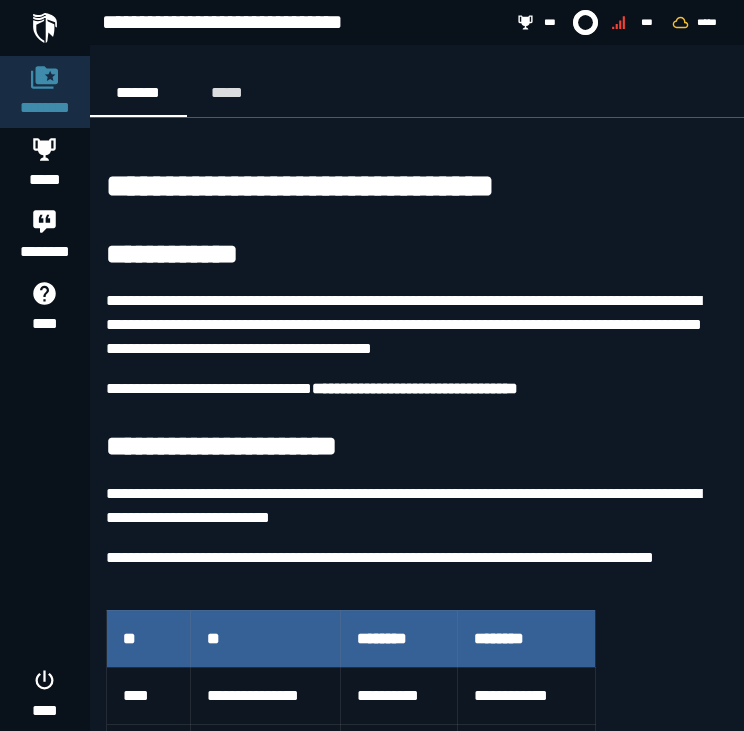 click at bounding box center (45, 28) 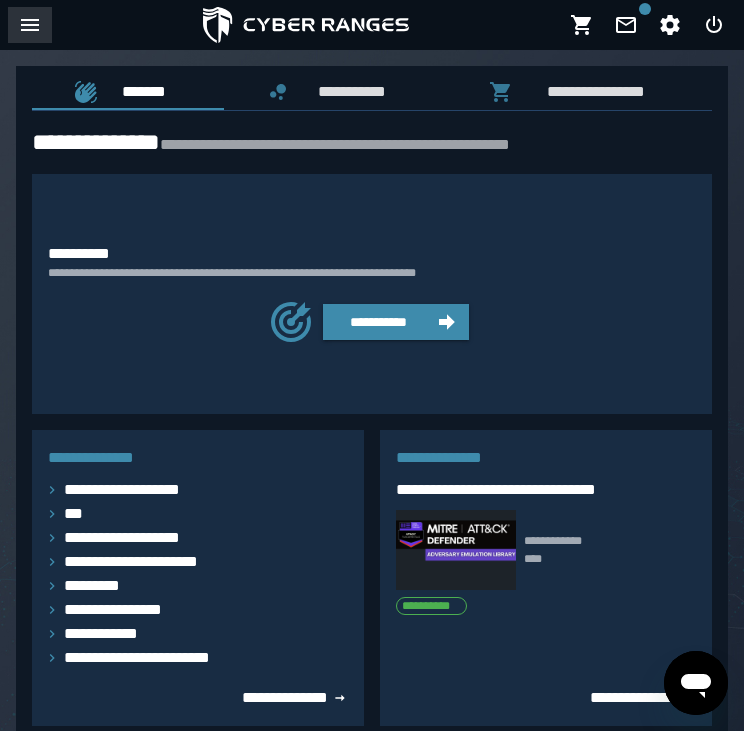 click 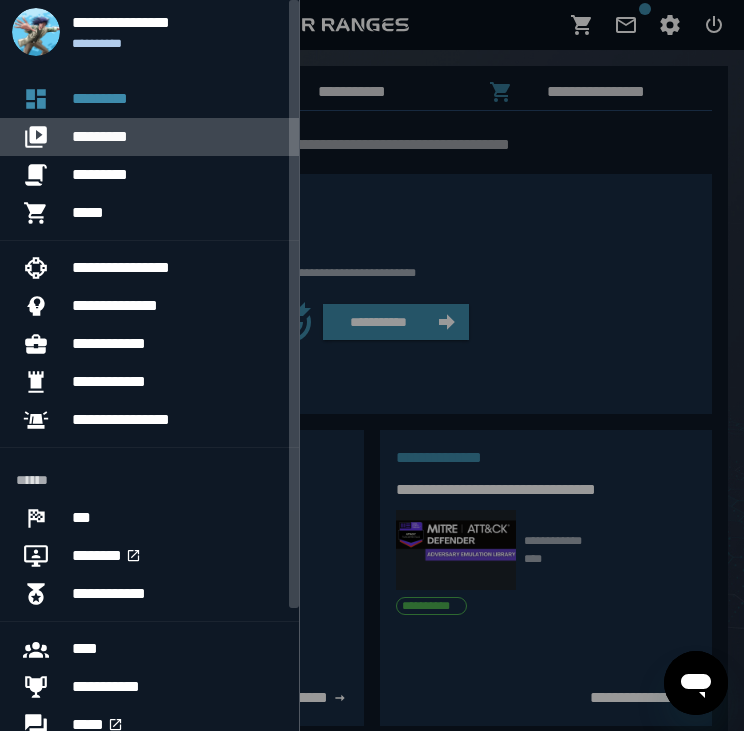 click on "*********" at bounding box center (177, 137) 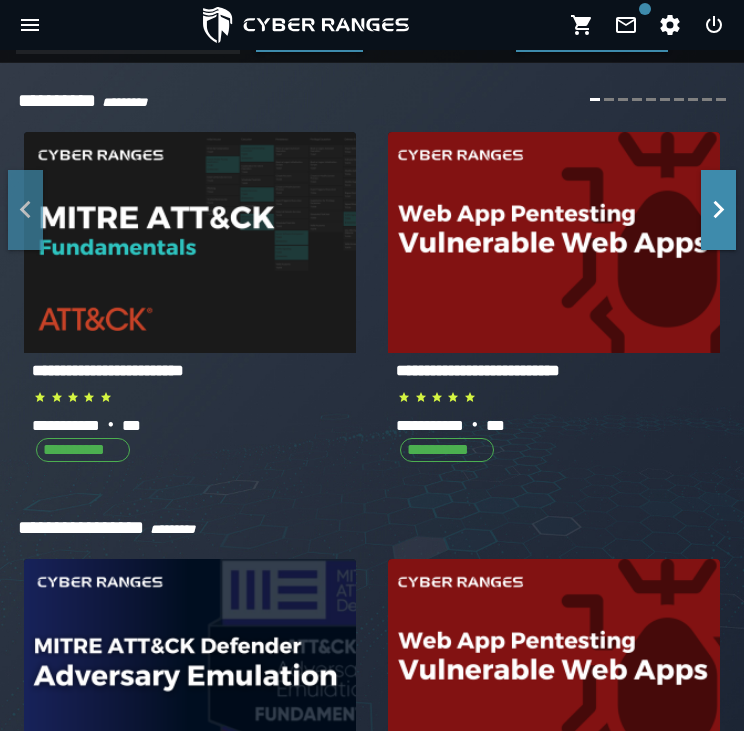 scroll, scrollTop: 0, scrollLeft: 0, axis: both 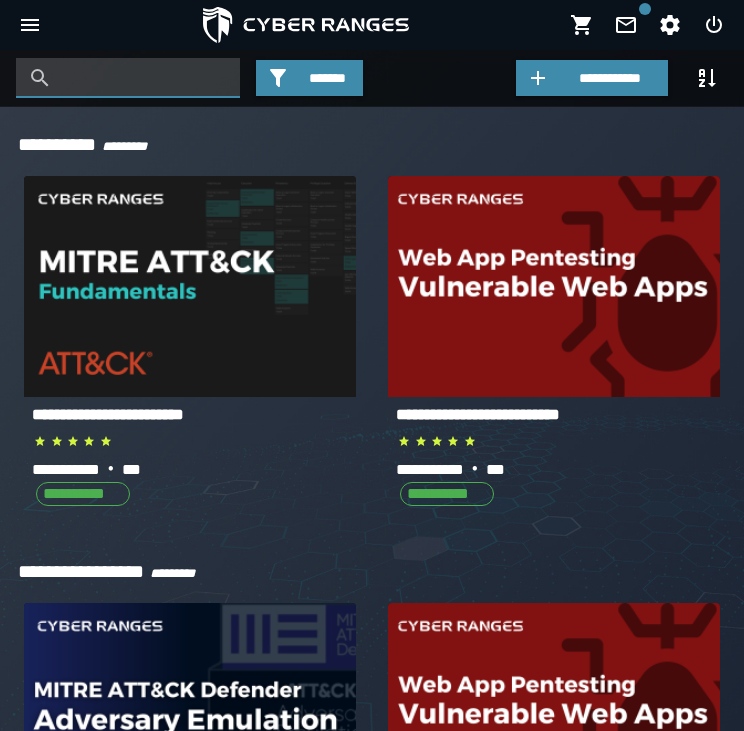 click at bounding box center (143, 78) 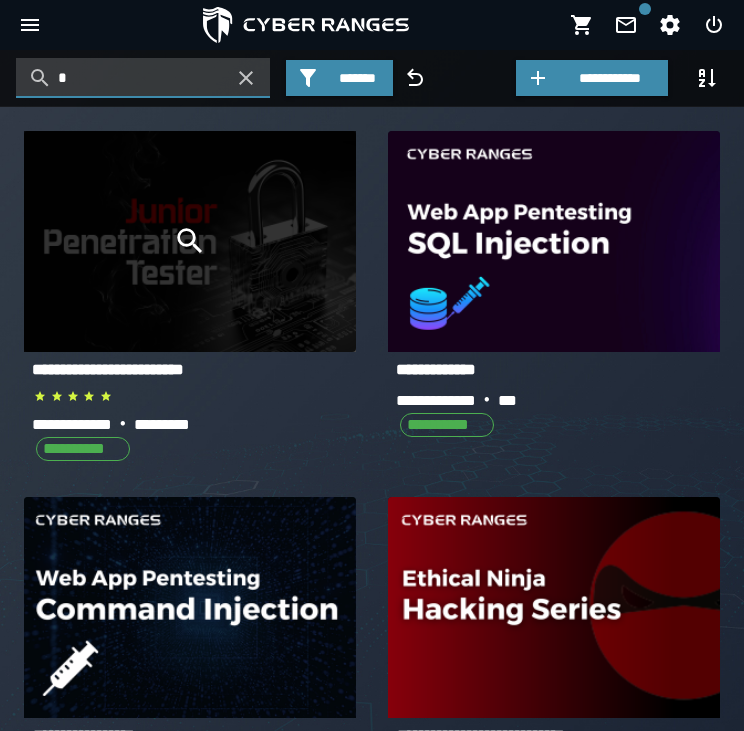 type on "*" 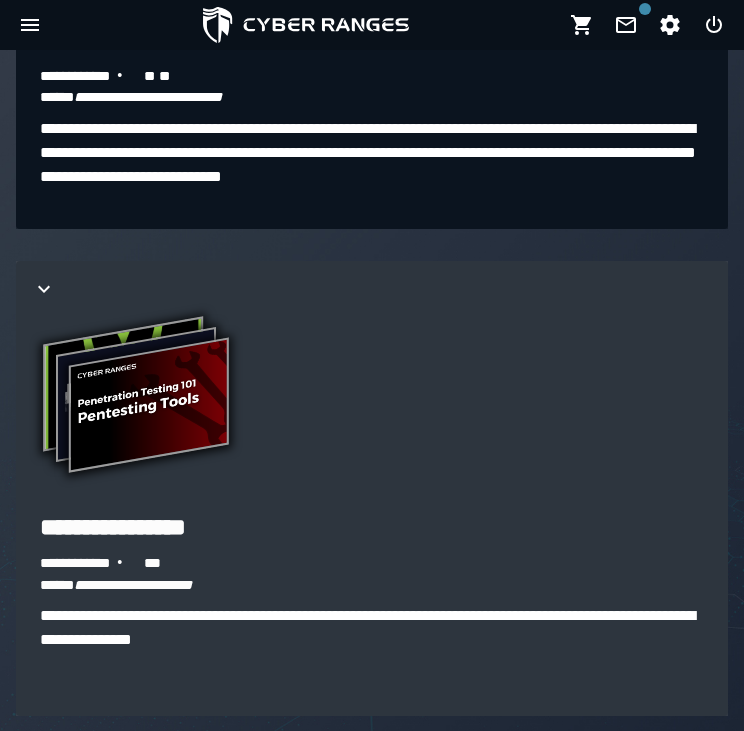 scroll, scrollTop: 6233, scrollLeft: 0, axis: vertical 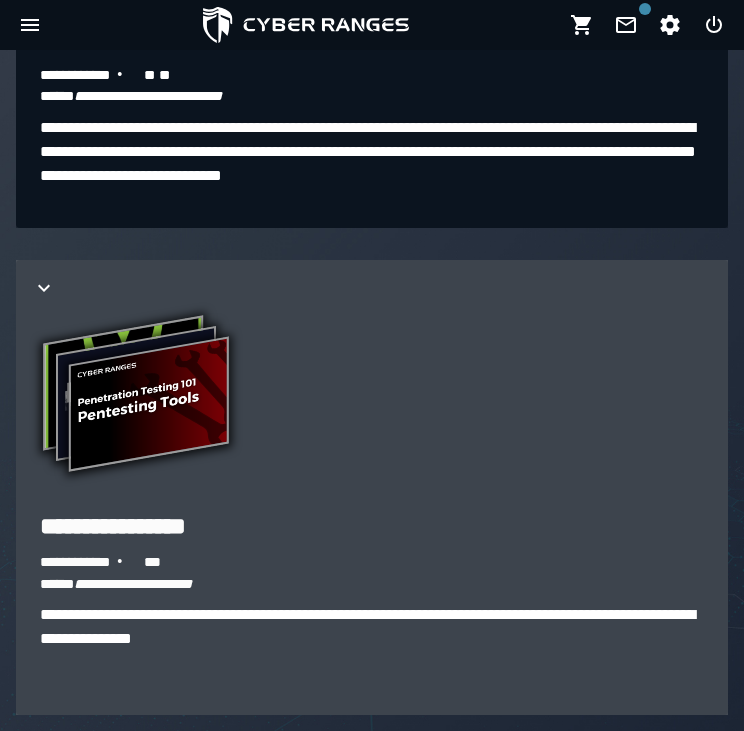 click on "**********" at bounding box center (372, 487) 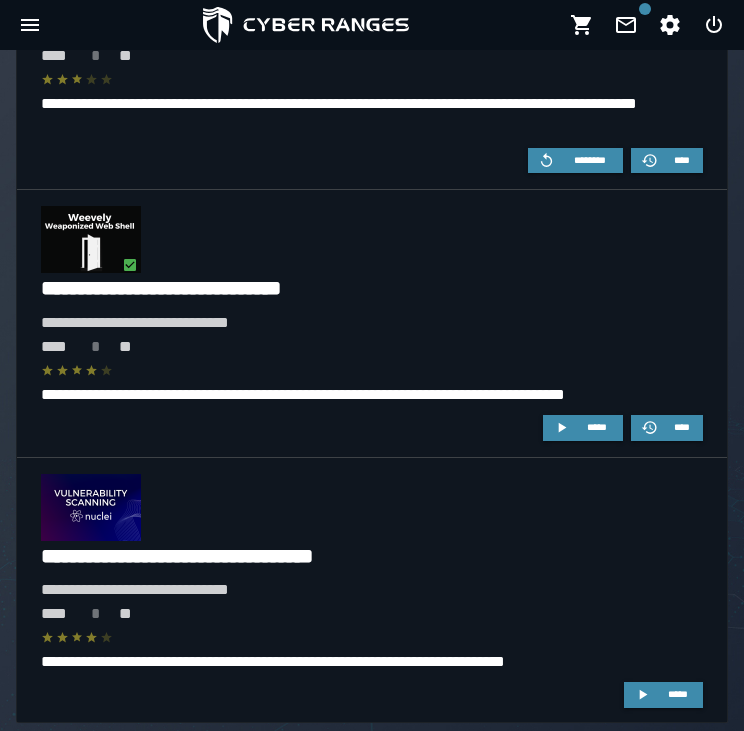 scroll, scrollTop: 8952, scrollLeft: 0, axis: vertical 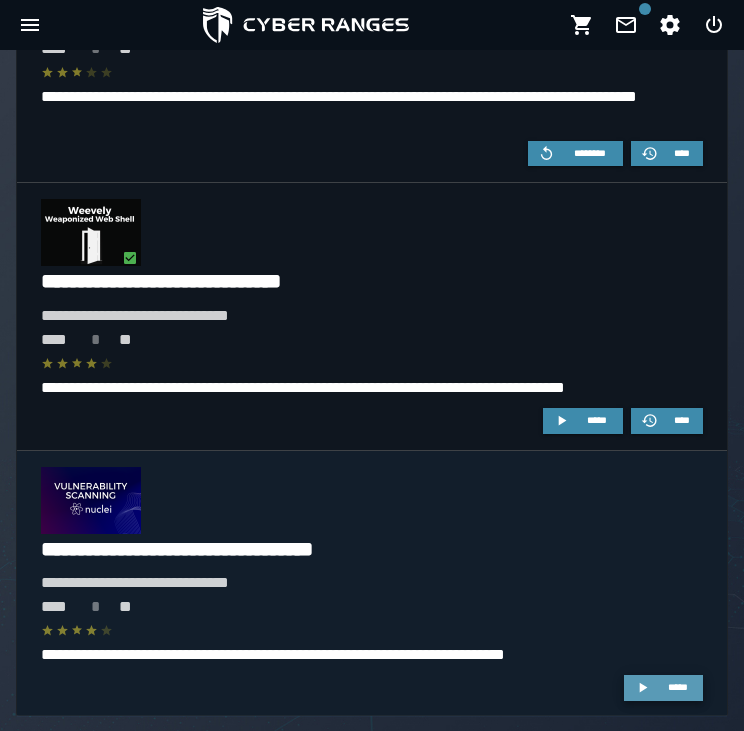 click on "*****" at bounding box center [678, 687] 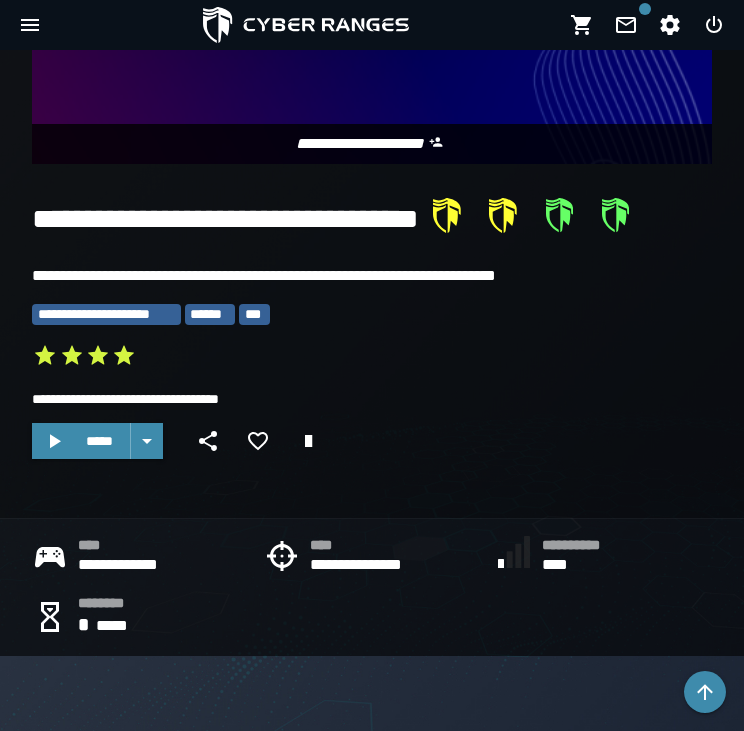 scroll, scrollTop: 280, scrollLeft: 0, axis: vertical 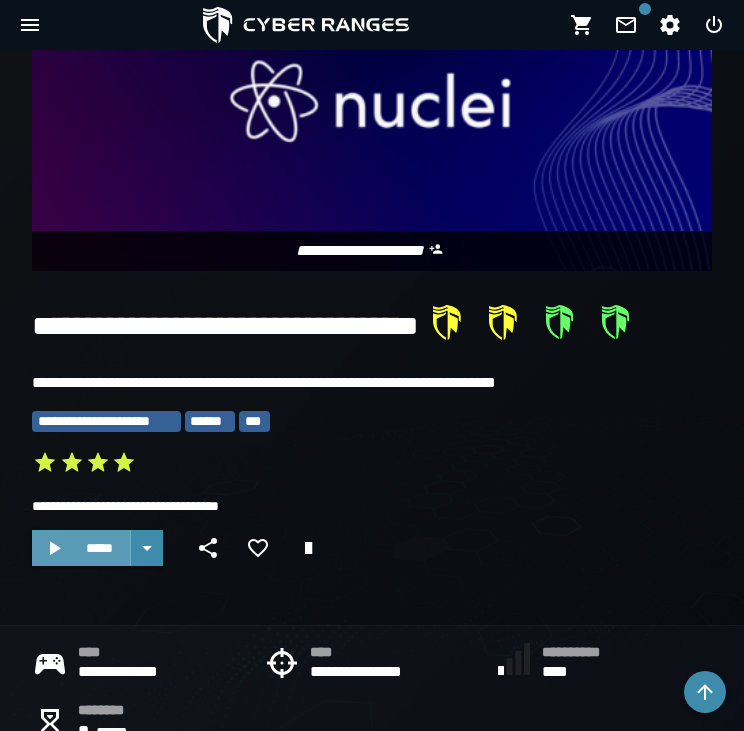 click on "*****" at bounding box center [81, 548] 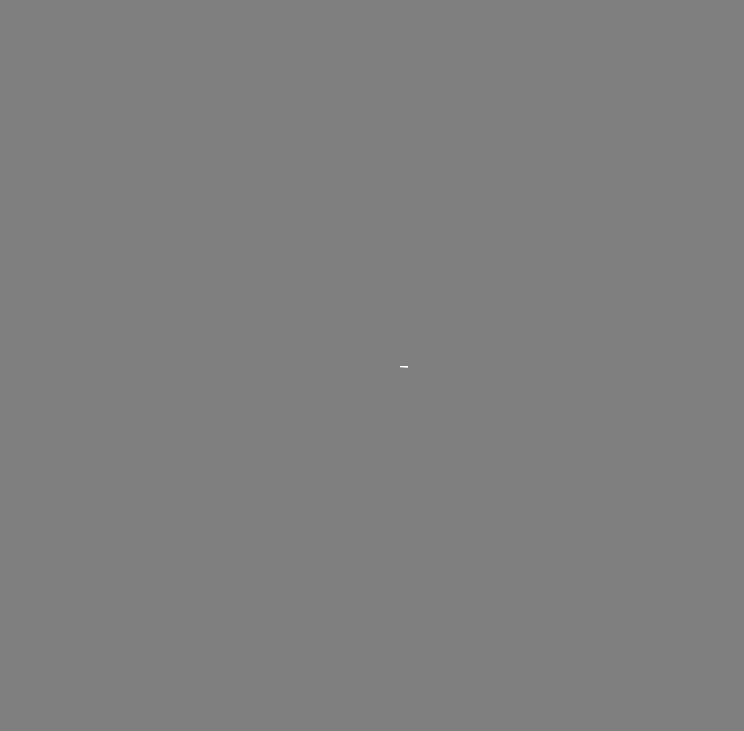 scroll, scrollTop: 0, scrollLeft: 0, axis: both 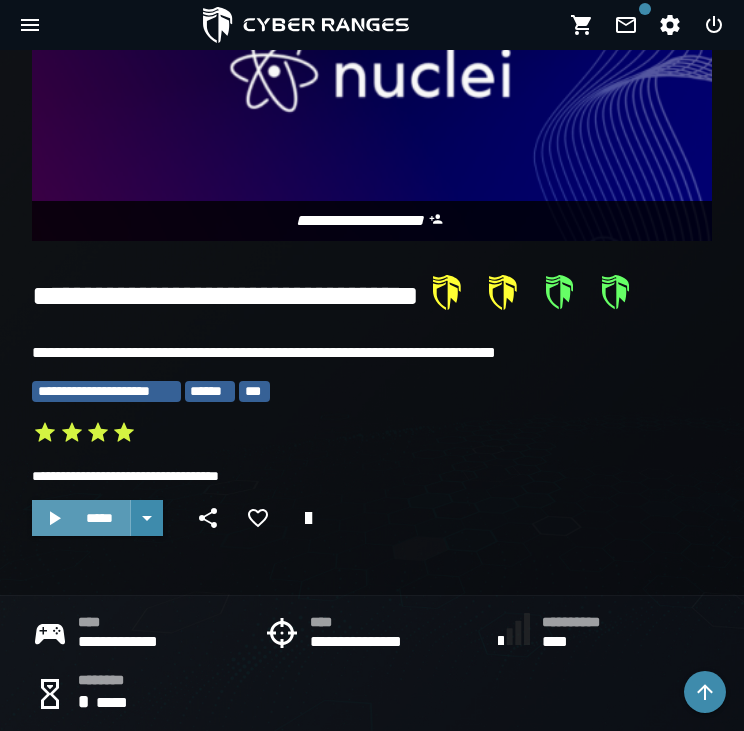 click on "*****" at bounding box center (99, 518) 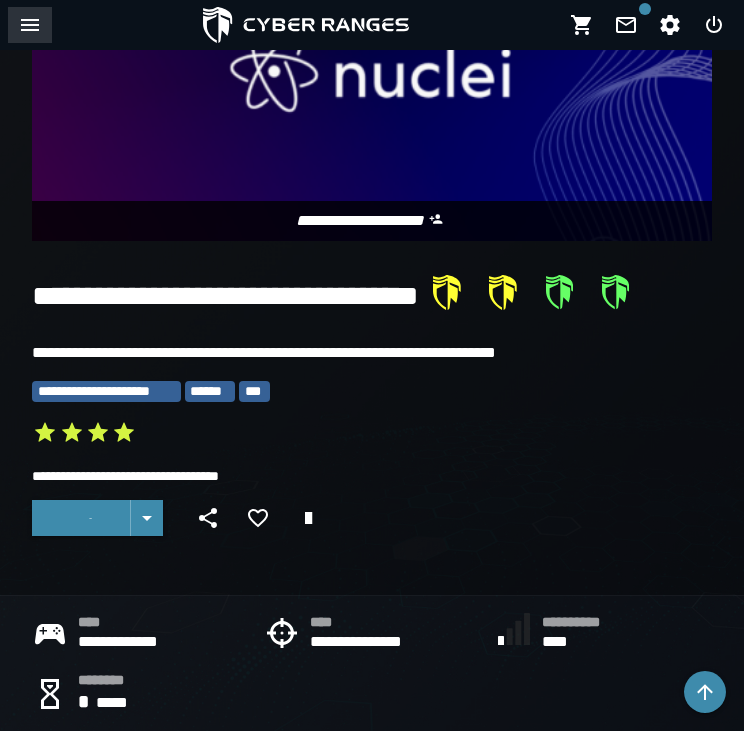 click 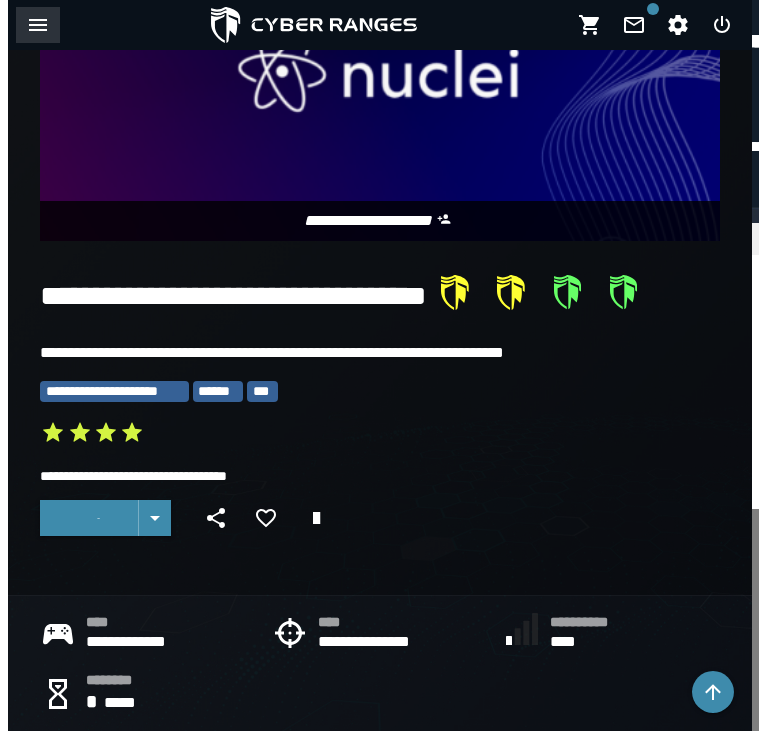scroll, scrollTop: 0, scrollLeft: 0, axis: both 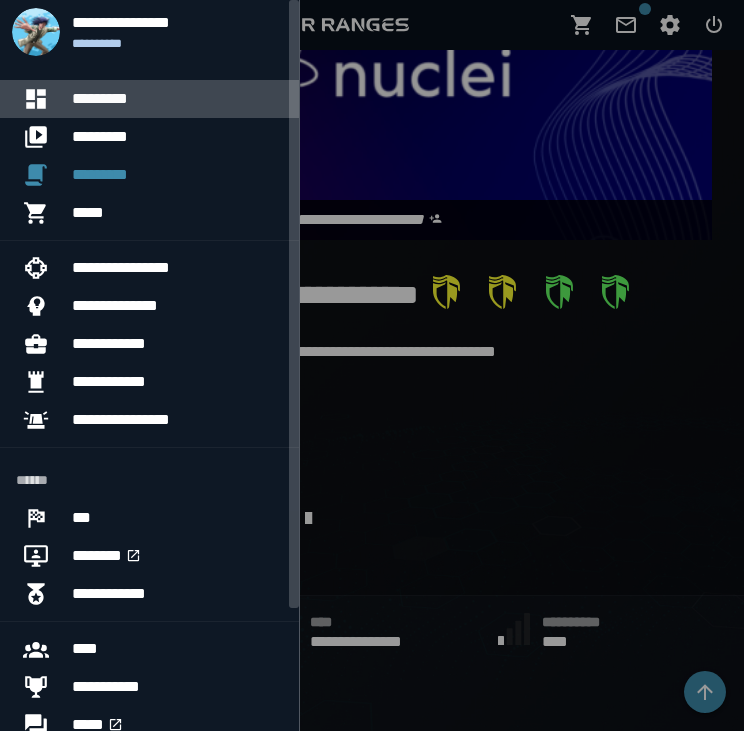 click on "*********" at bounding box center [177, 99] 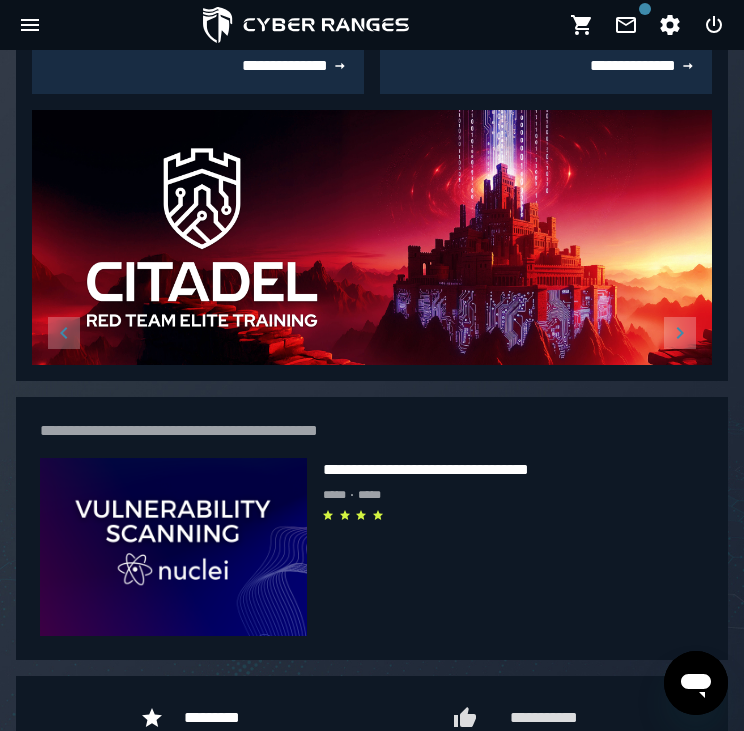 scroll, scrollTop: 754, scrollLeft: 0, axis: vertical 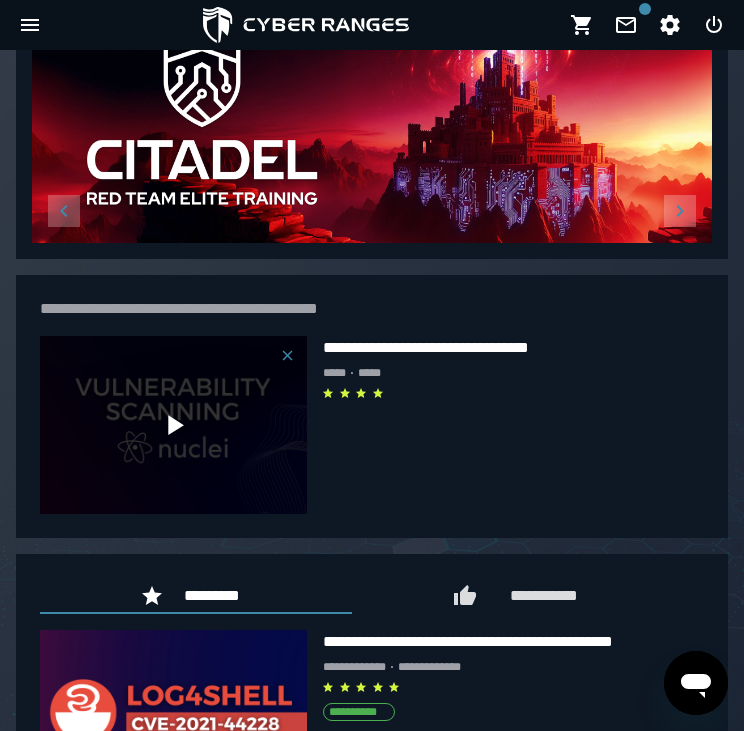 click at bounding box center (173, 425) 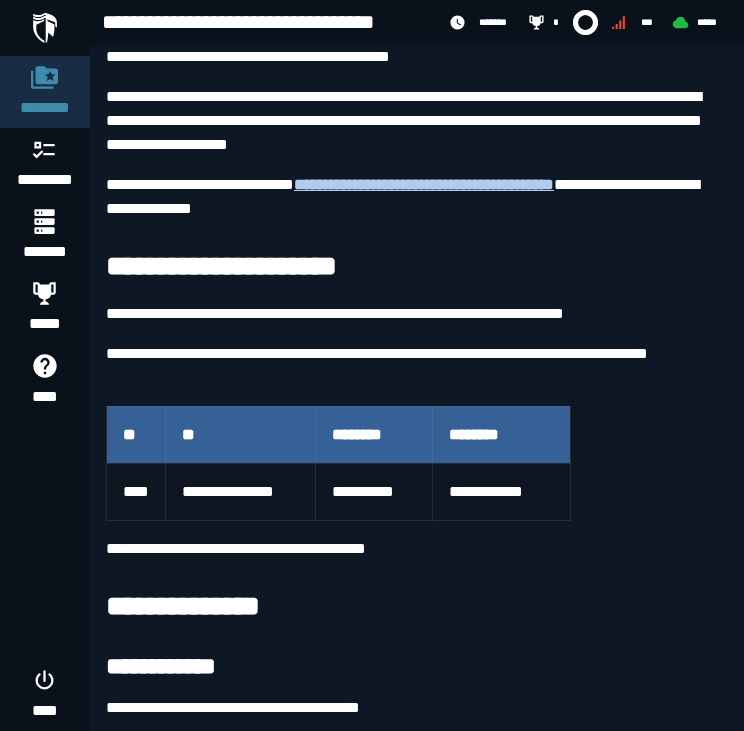 scroll, scrollTop: 452, scrollLeft: 0, axis: vertical 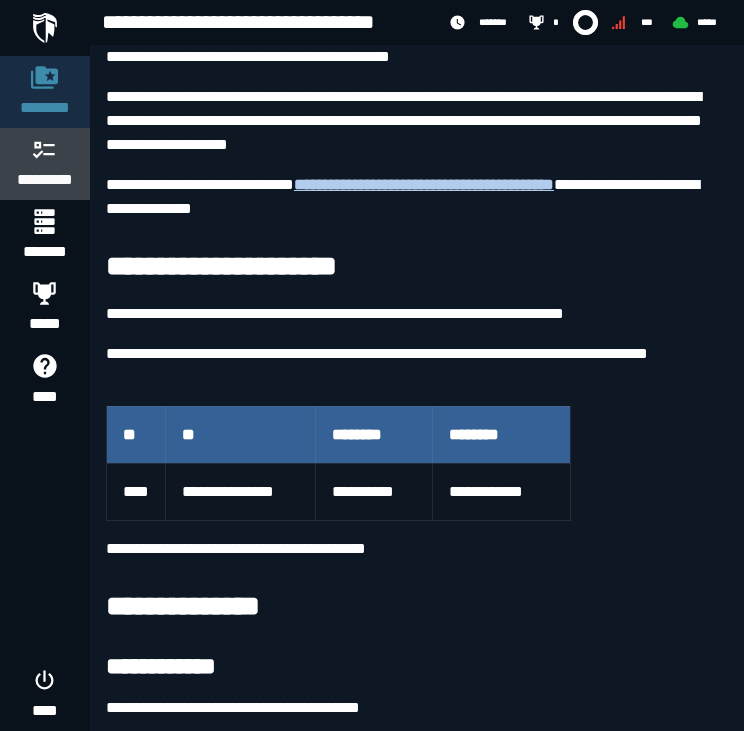 click on "*********" at bounding box center (45, 180) 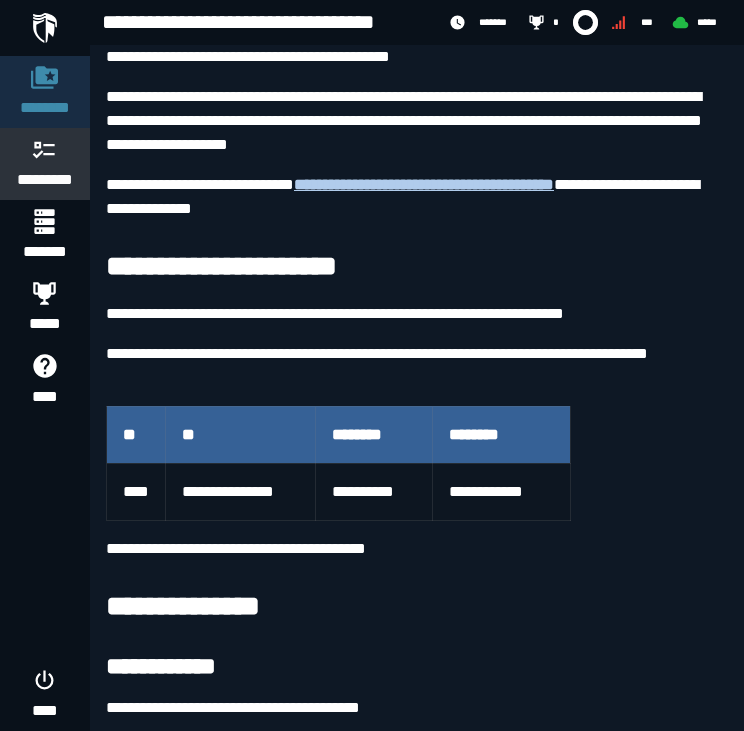 scroll, scrollTop: 0, scrollLeft: 0, axis: both 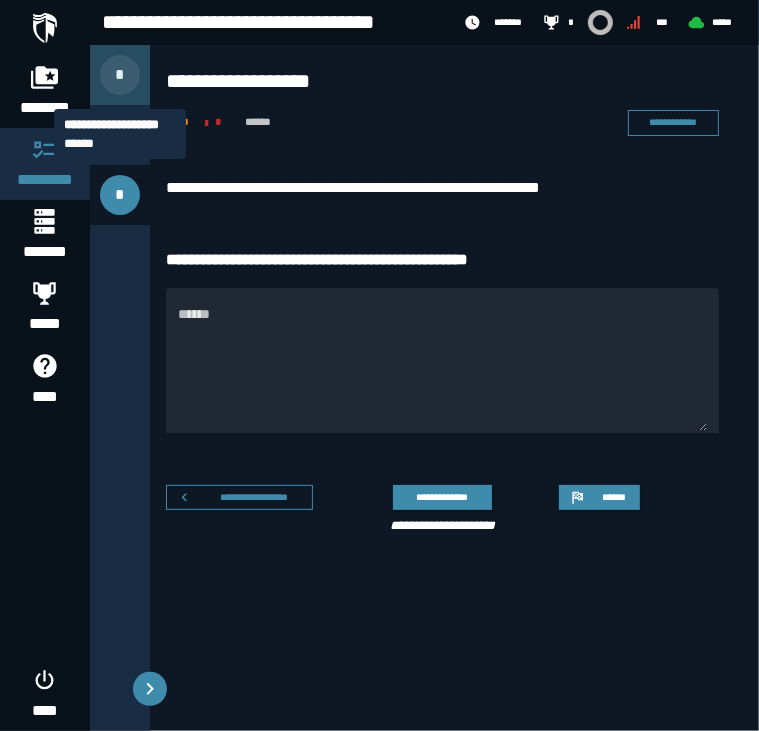 click on "*" at bounding box center [120, 75] 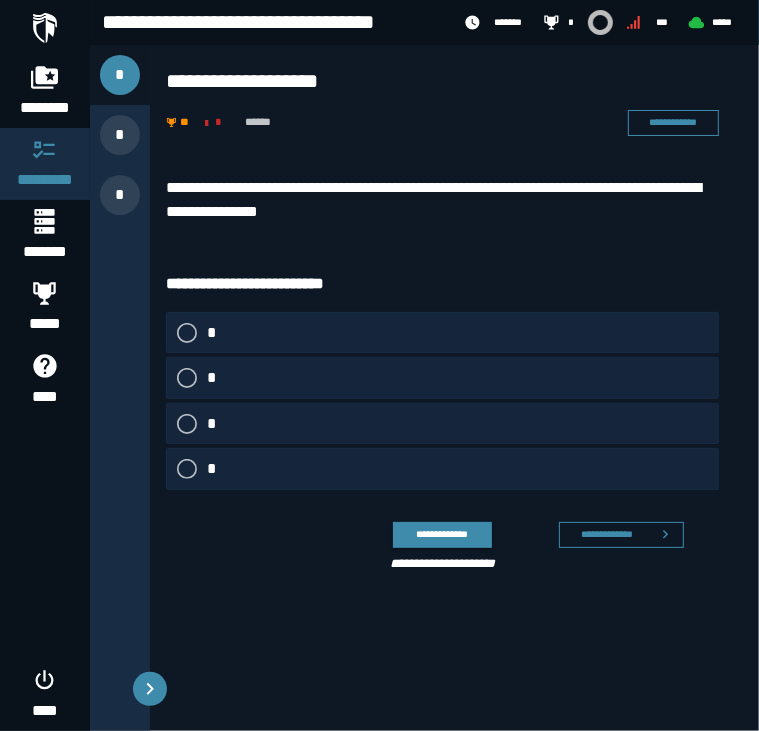 click on "*" 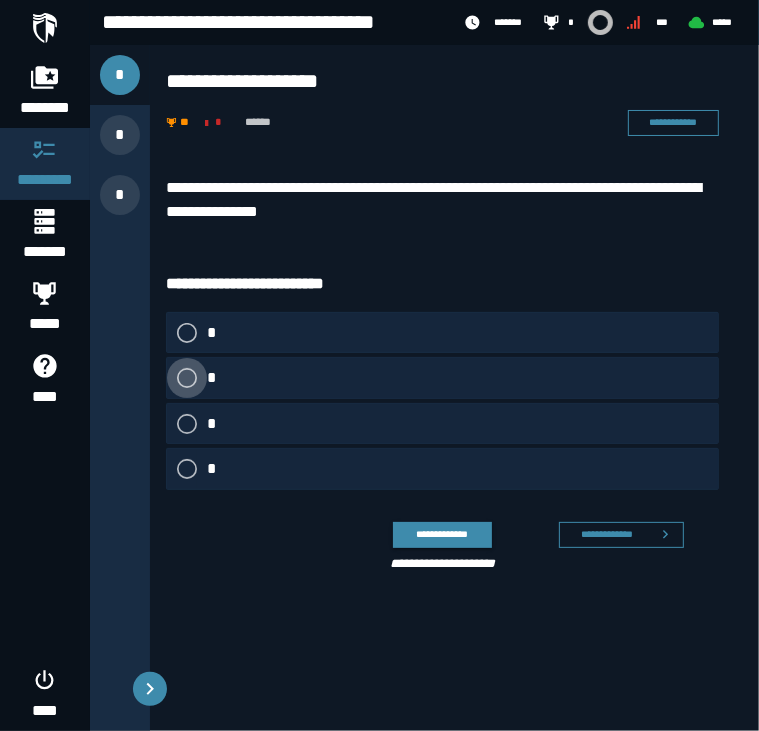 click 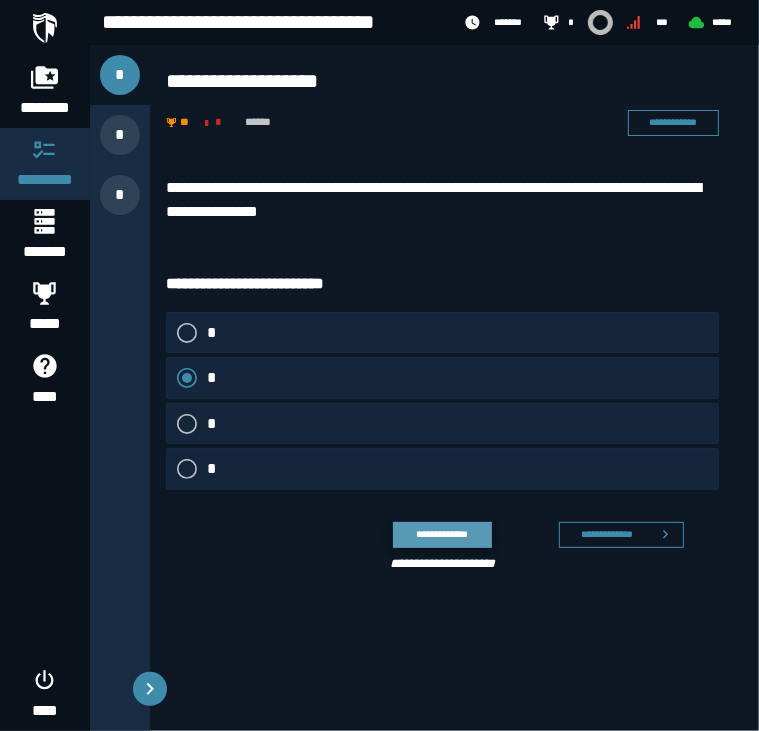 click on "**********" at bounding box center [442, 534] 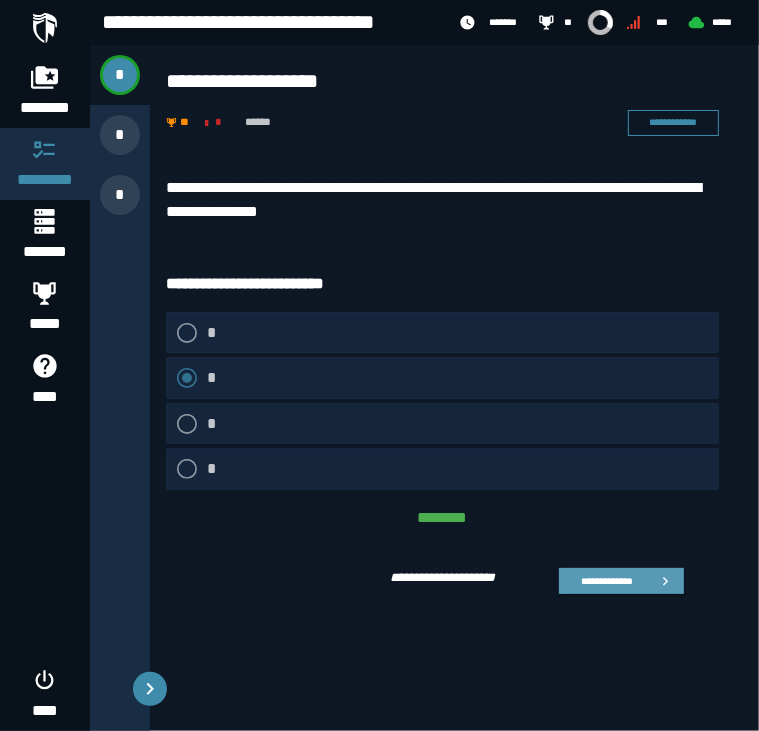 click 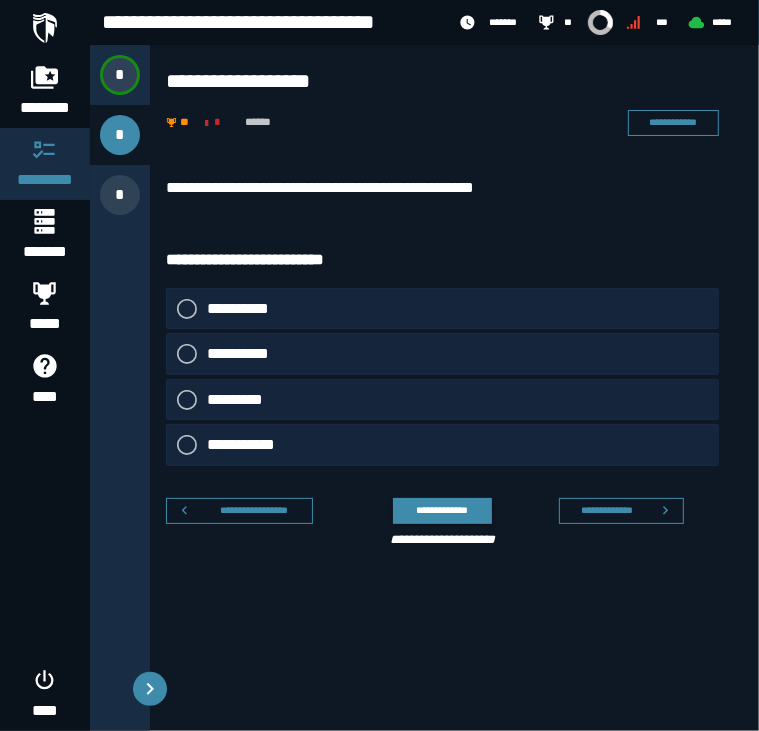 click on "*********" 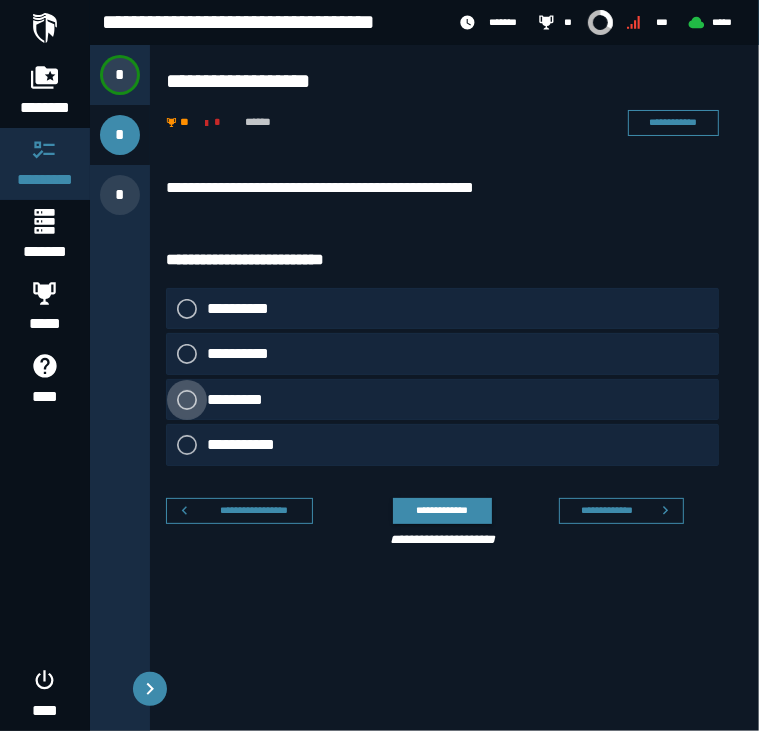 click on "*********" 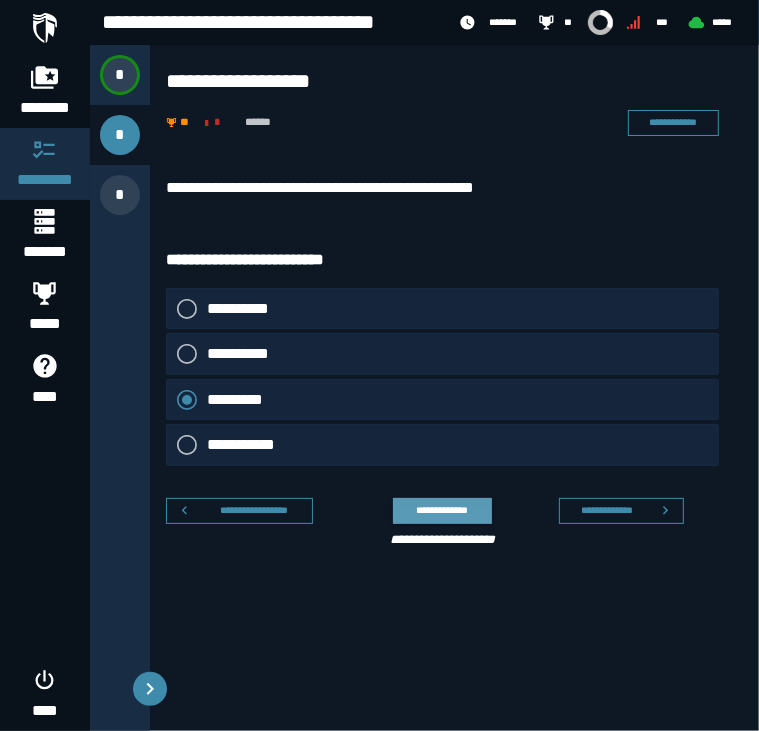click on "**********" at bounding box center [442, 510] 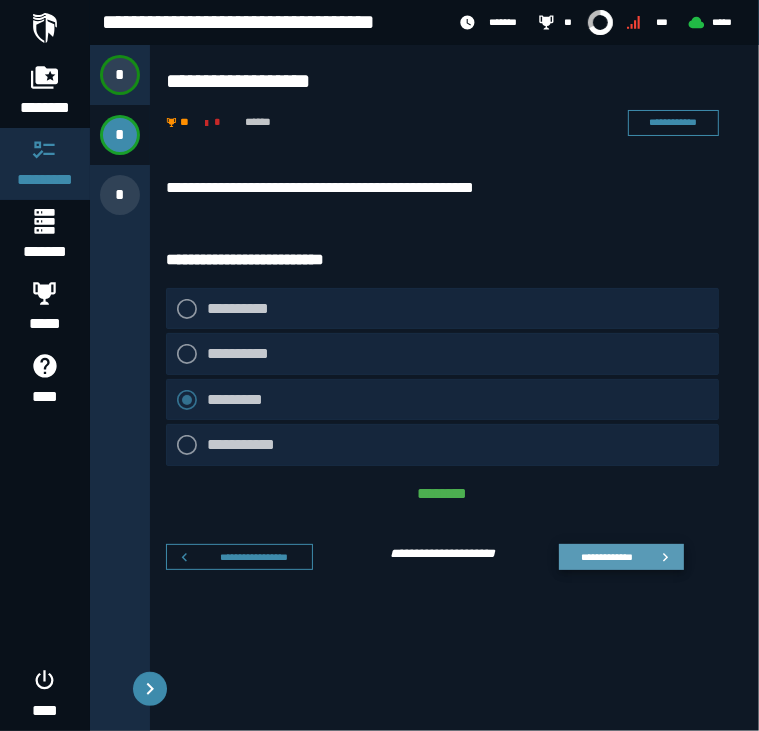 click on "**********" at bounding box center (606, 557) 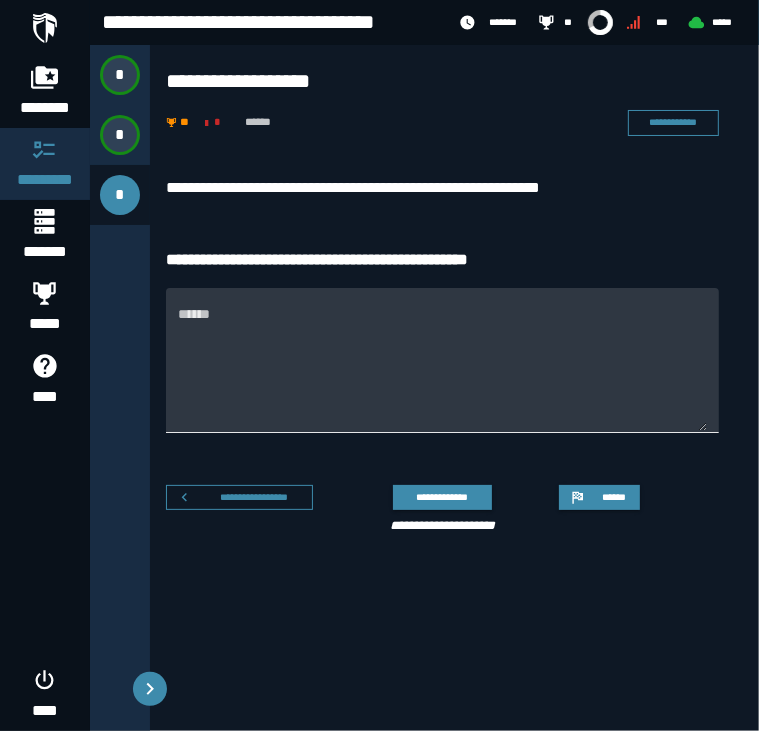 click on "******" at bounding box center (442, 372) 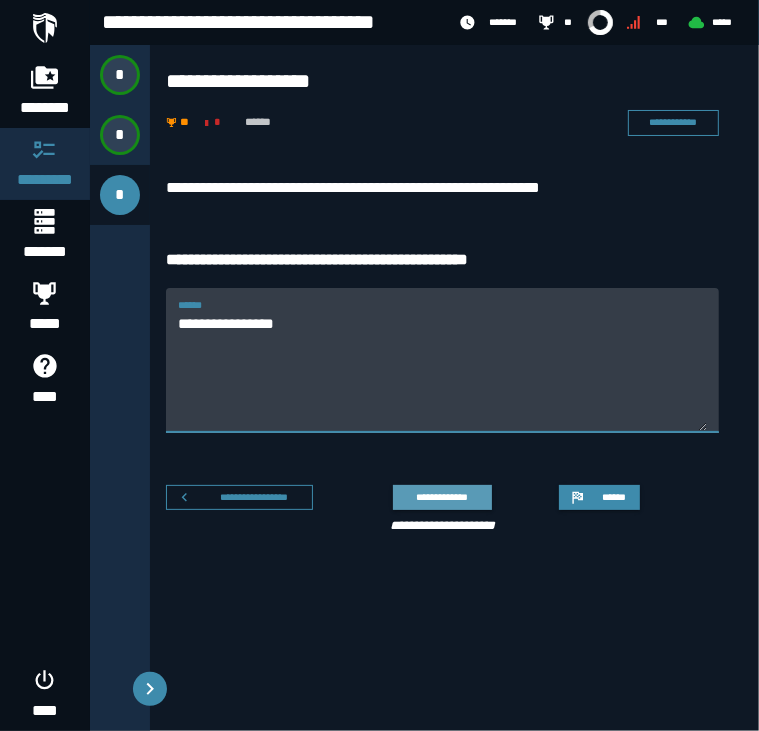 type on "**********" 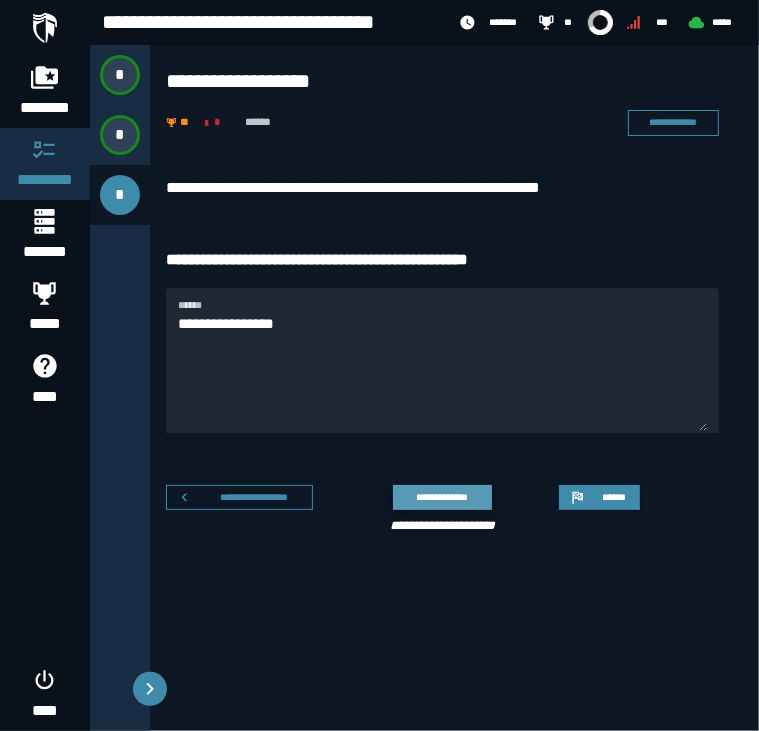 click on "**********" at bounding box center (442, 497) 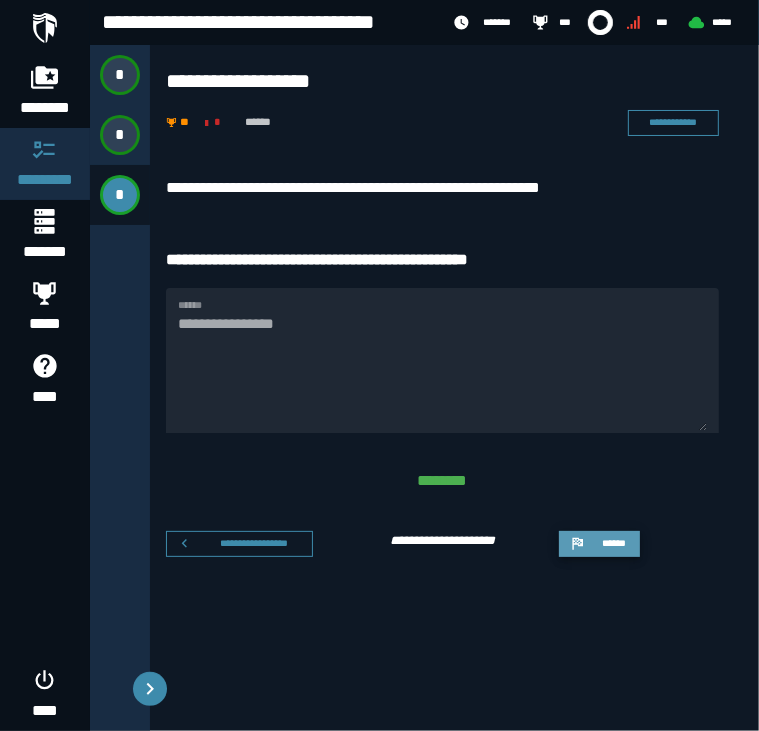 click on "******" at bounding box center (613, 543) 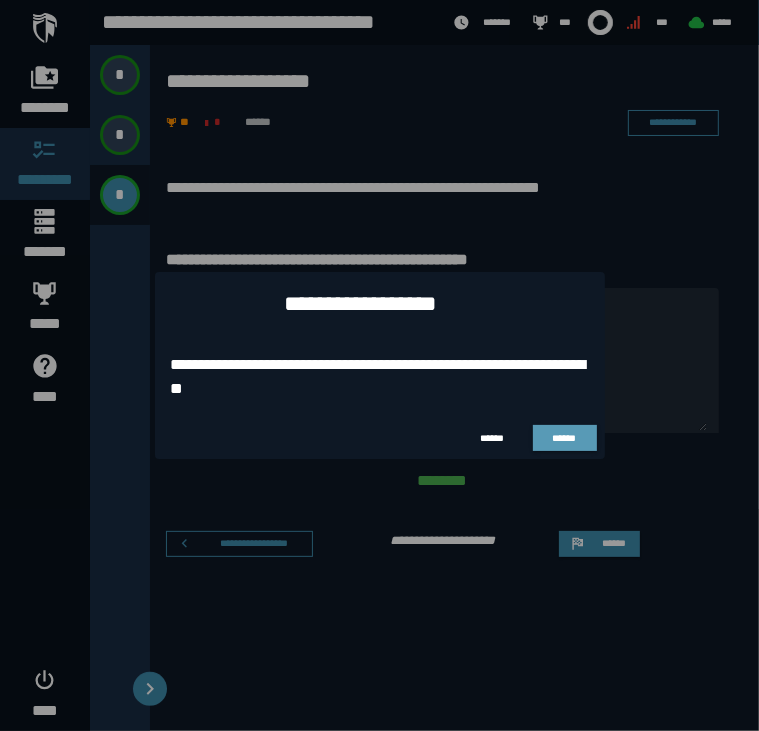 click on "******" at bounding box center [565, 438] 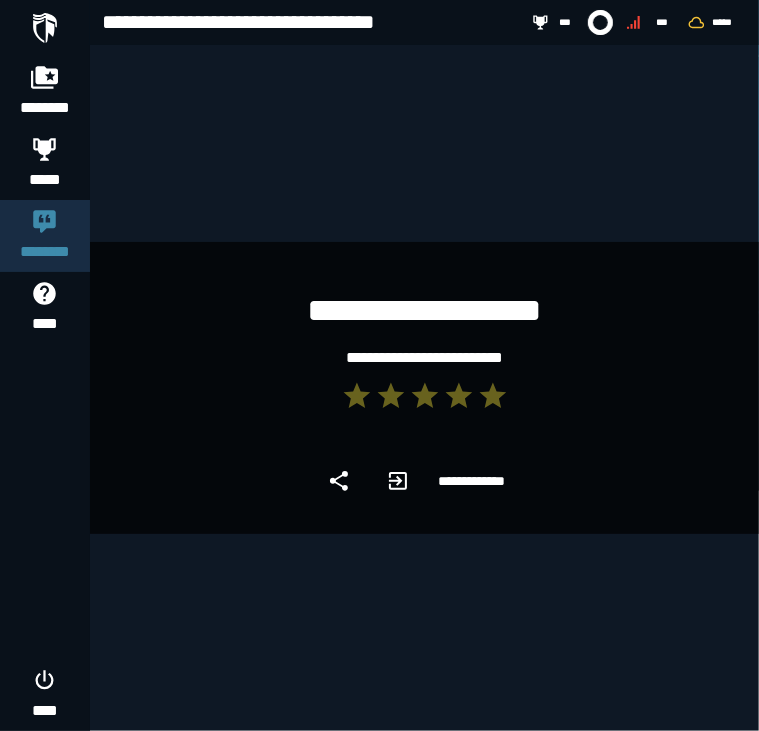 click 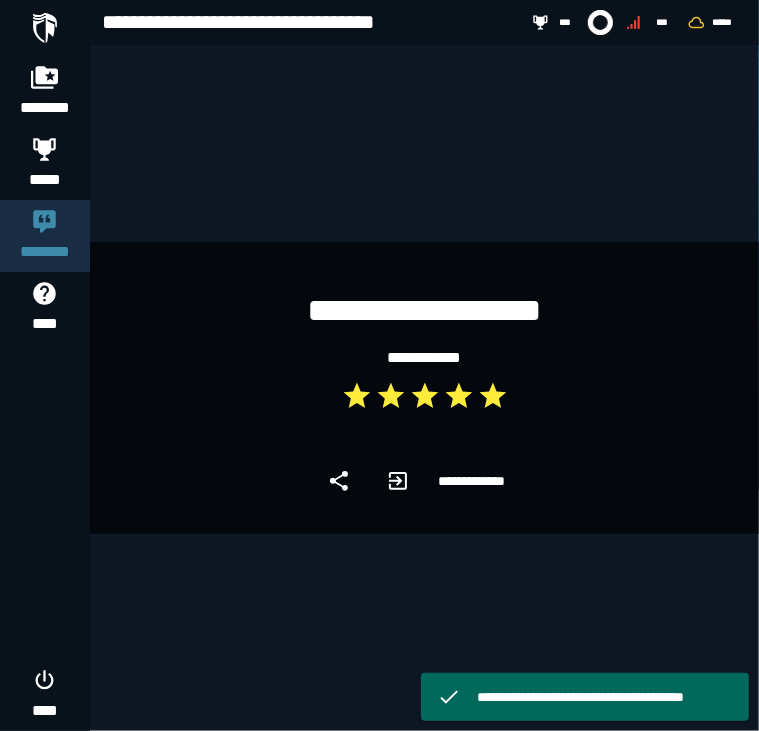 click at bounding box center [45, 28] 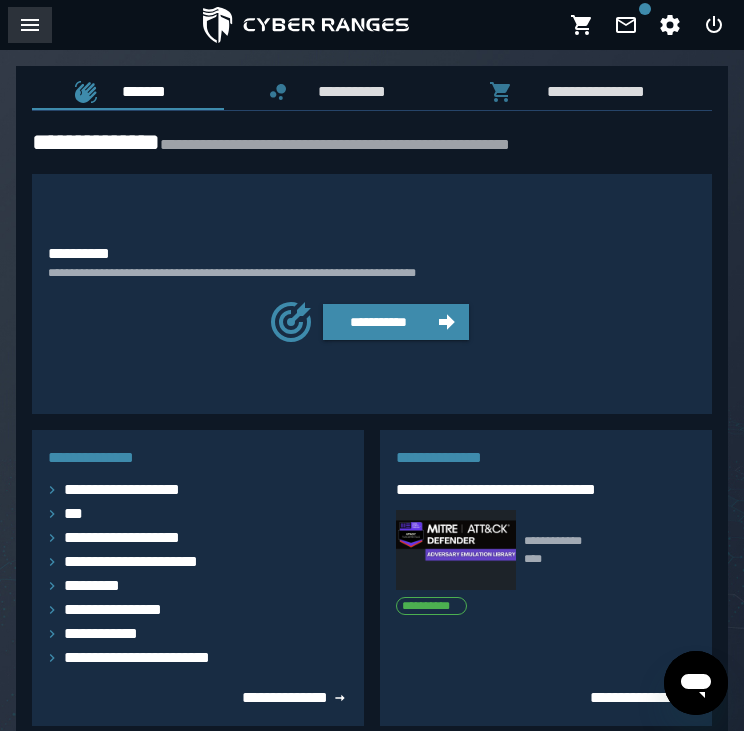click at bounding box center [30, 25] 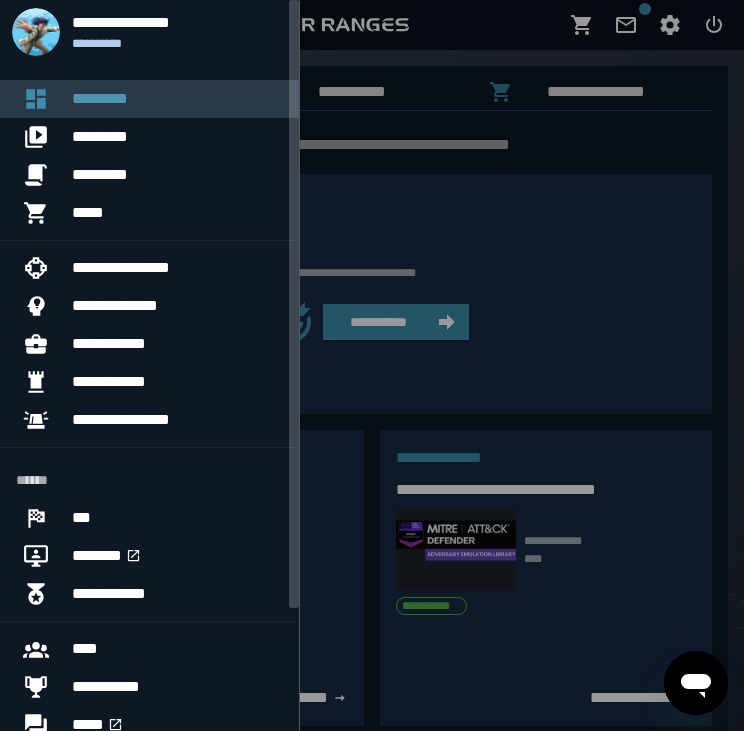 click on "*********" at bounding box center (177, 99) 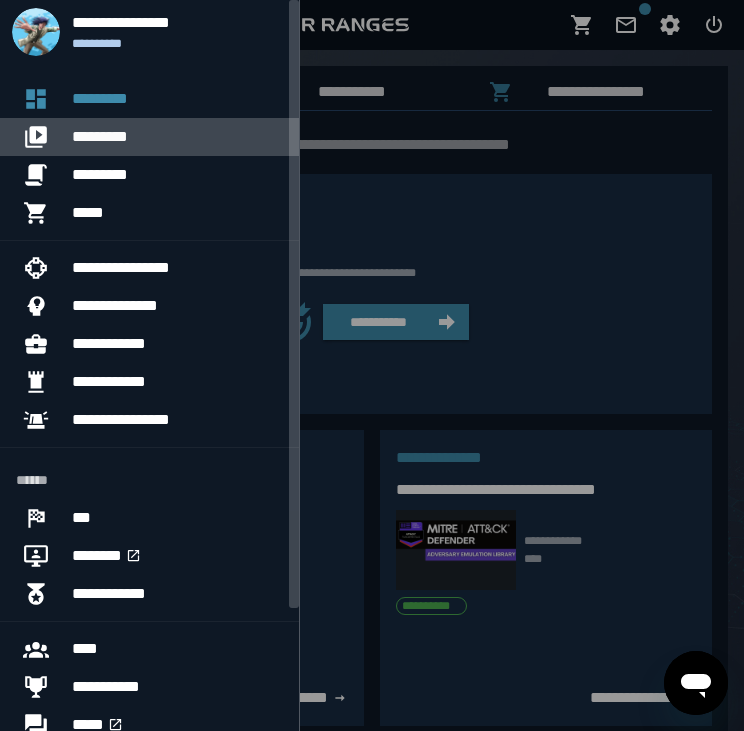 click on "*********" at bounding box center [177, 137] 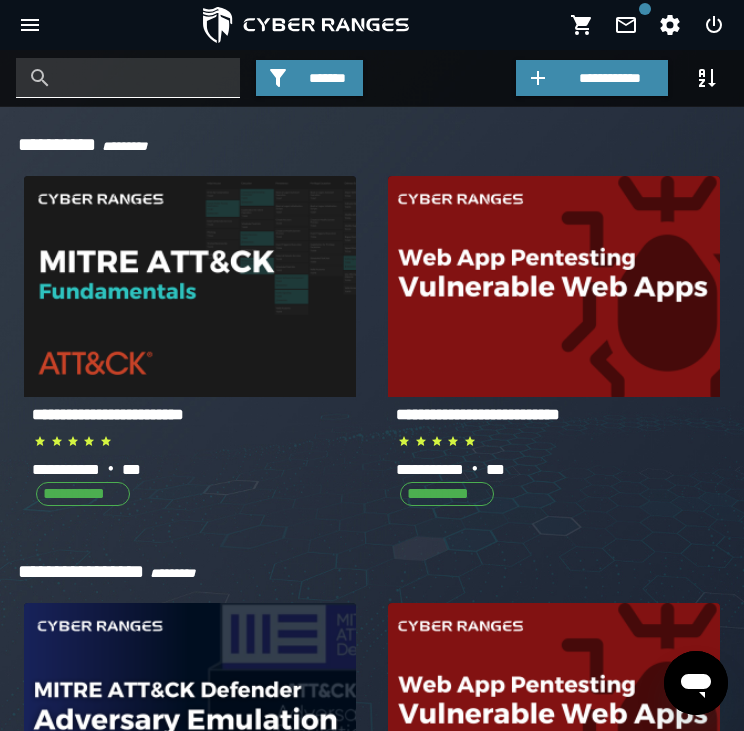 click at bounding box center [143, 78] 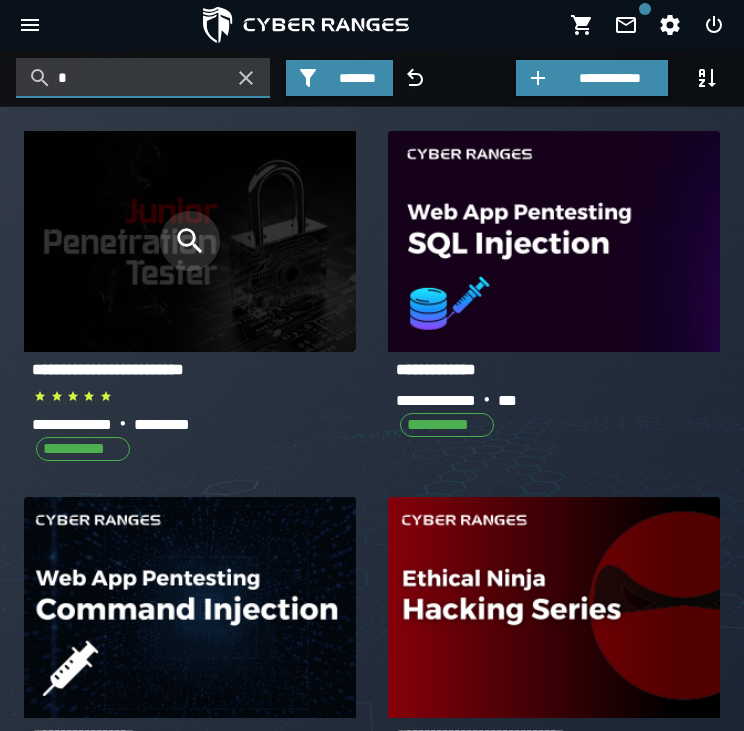 type on "*" 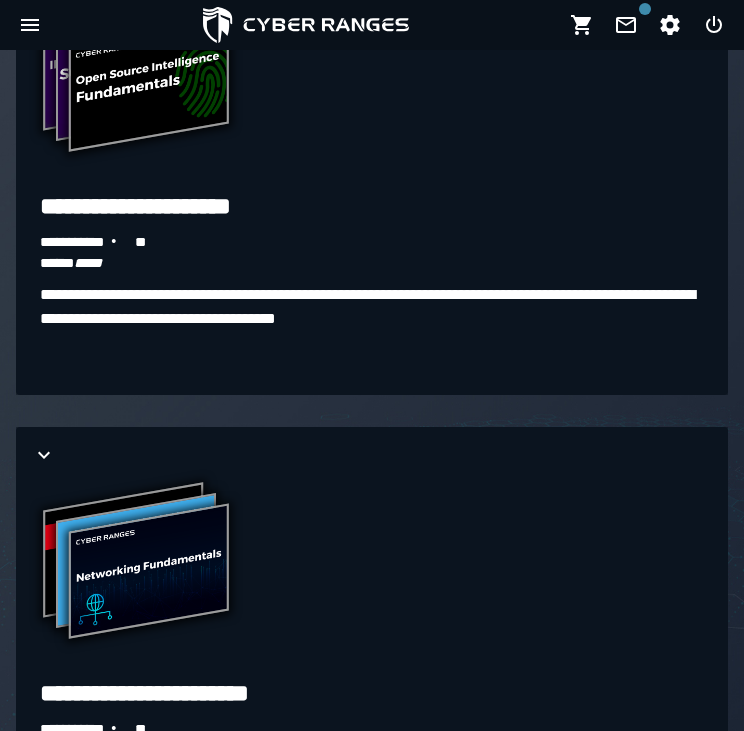 scroll, scrollTop: 770, scrollLeft: 0, axis: vertical 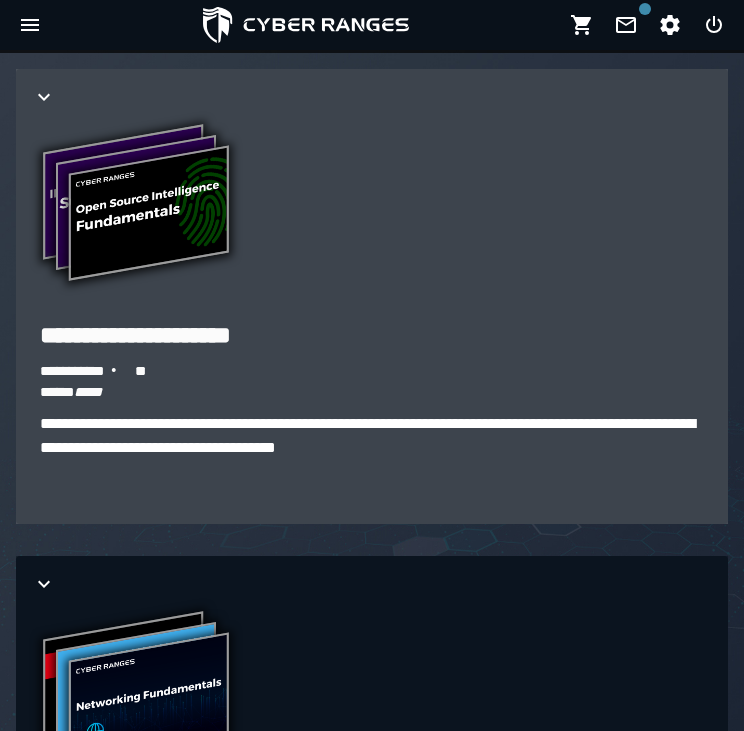 click 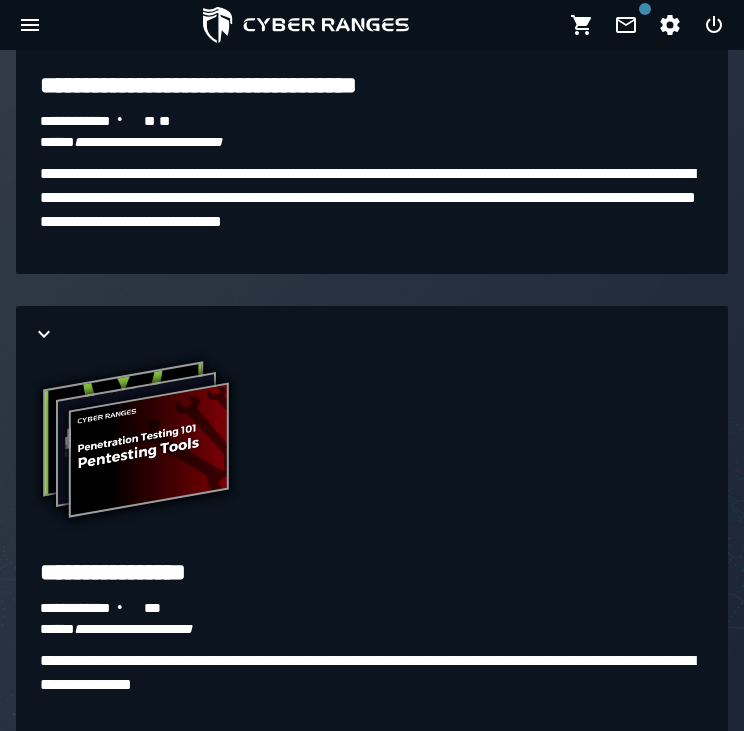 scroll, scrollTop: 7060, scrollLeft: 0, axis: vertical 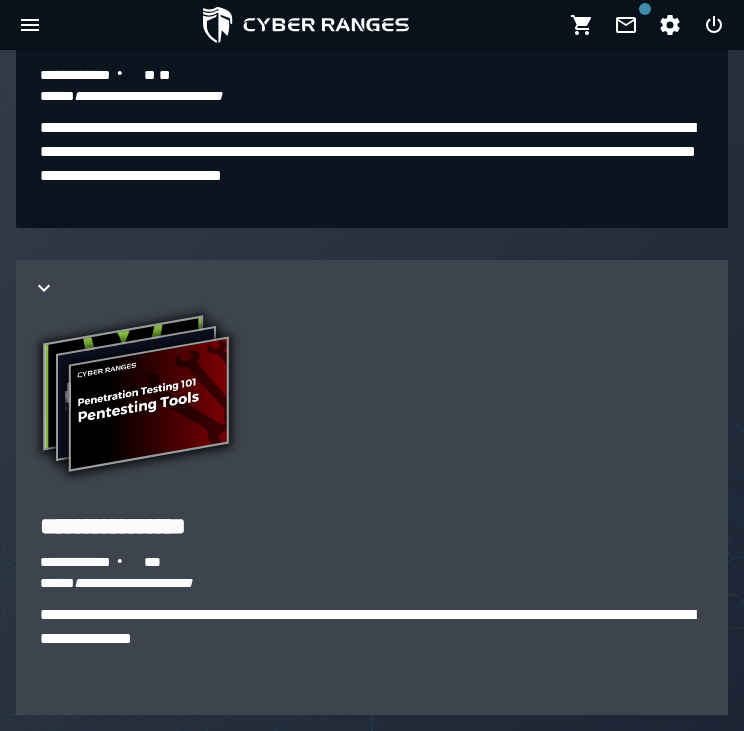 click 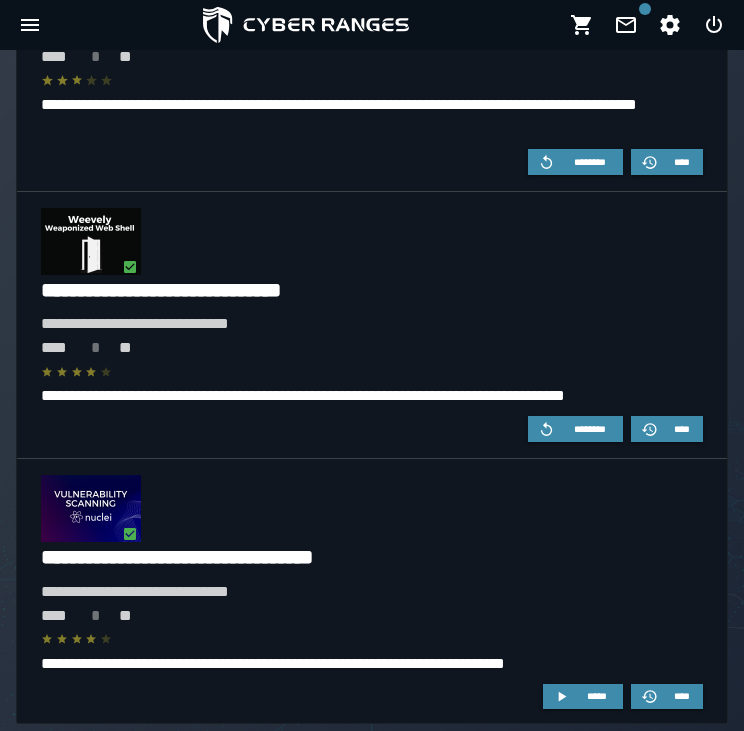 scroll, scrollTop: 9779, scrollLeft: 0, axis: vertical 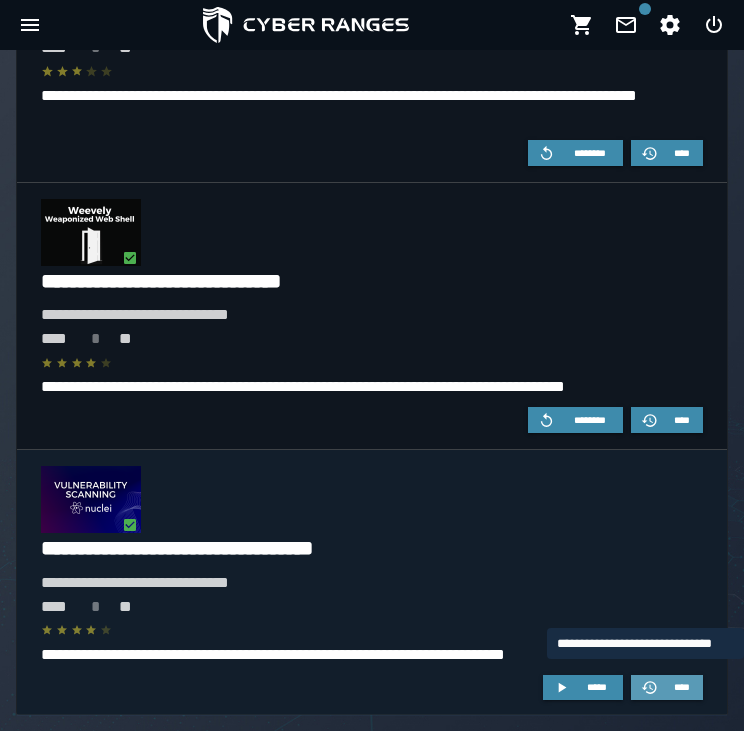 click on "****" at bounding box center (682, 687) 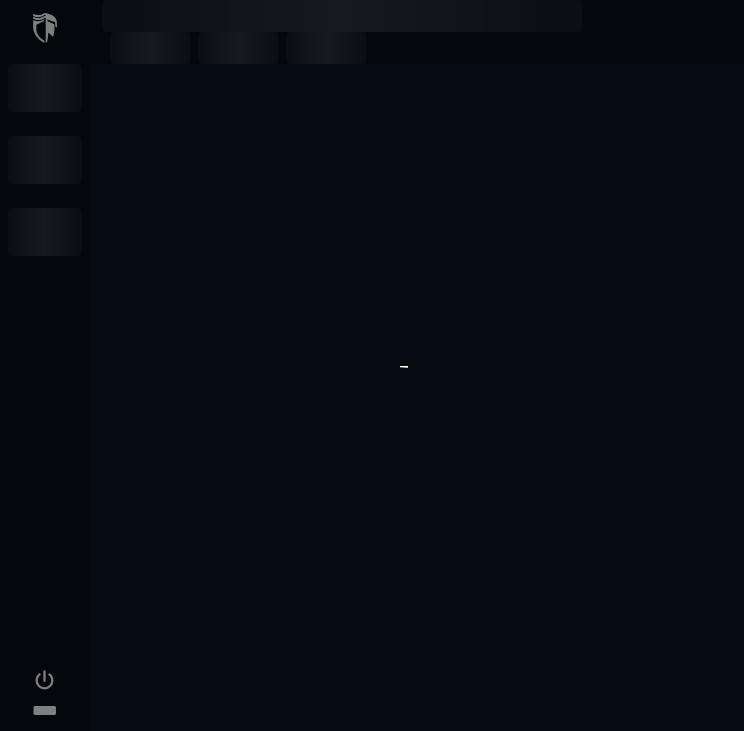 scroll, scrollTop: 0, scrollLeft: 0, axis: both 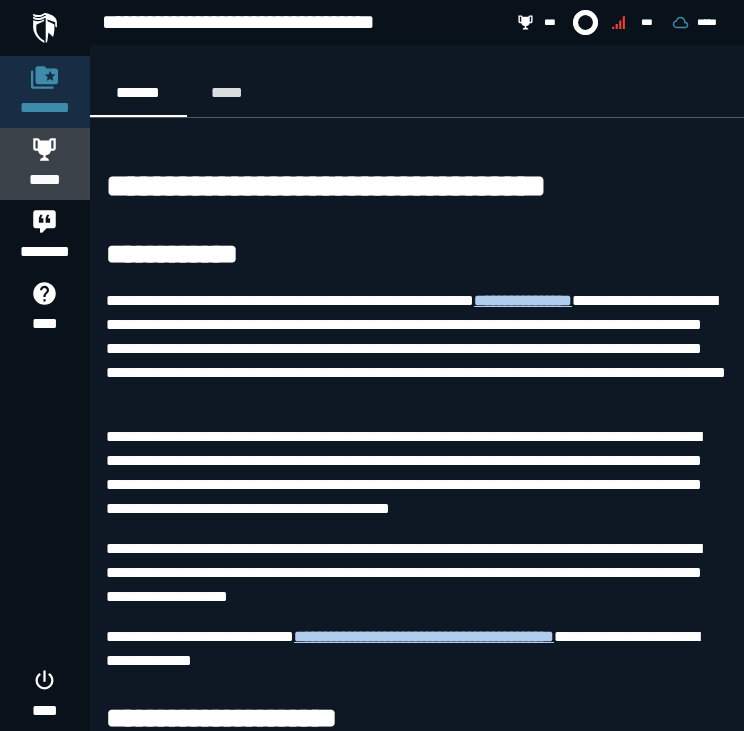 click on "*****" at bounding box center [45, 164] 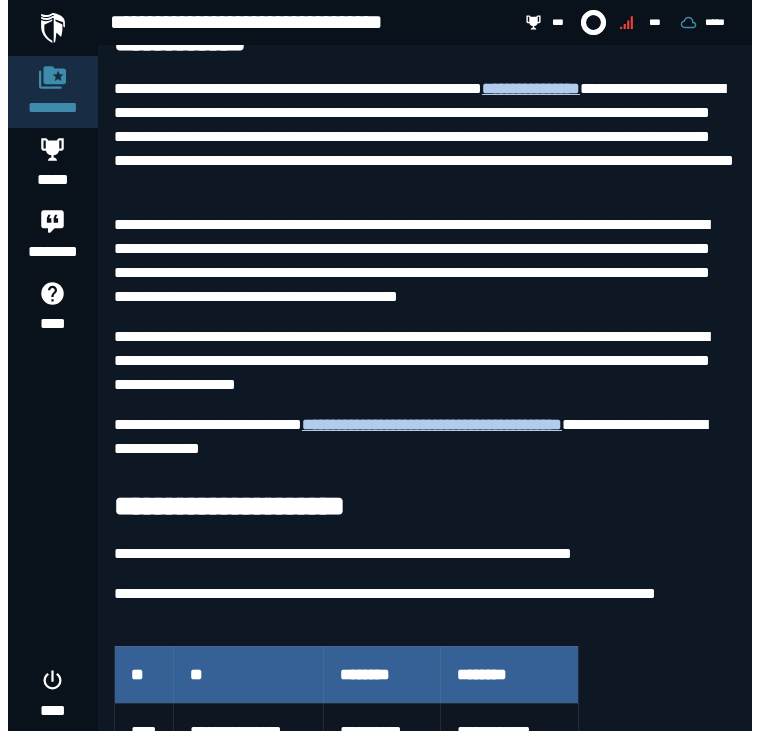 scroll, scrollTop: 0, scrollLeft: 0, axis: both 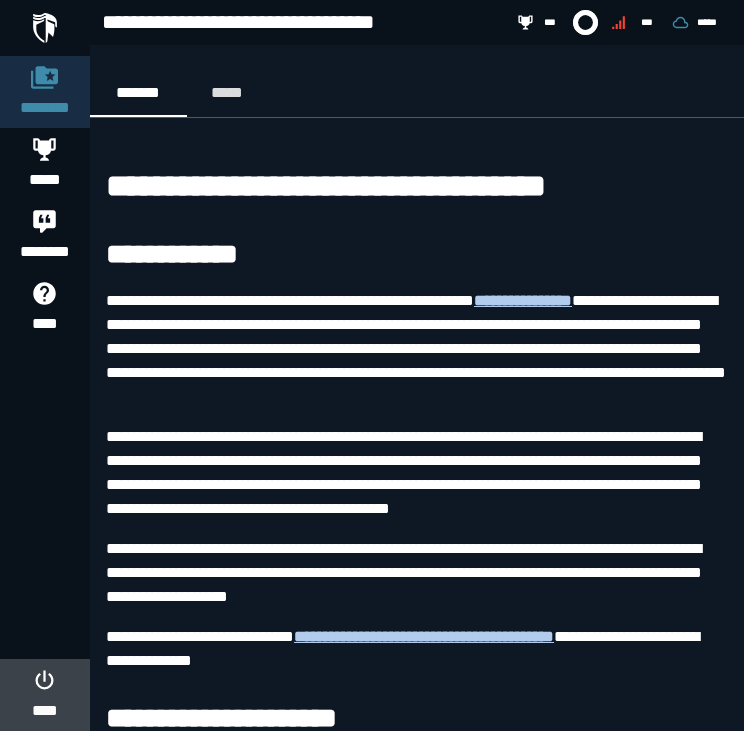 click 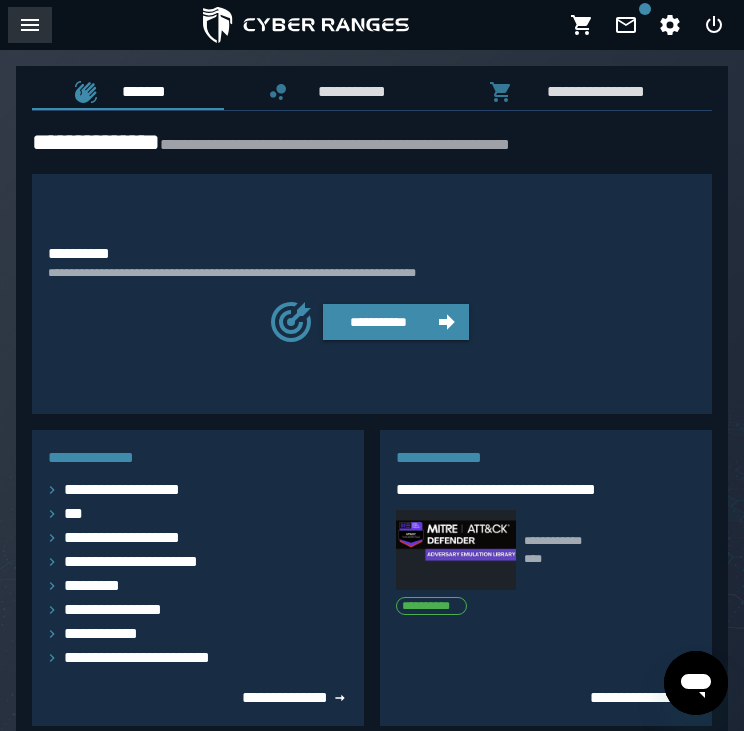 click at bounding box center [30, 25] 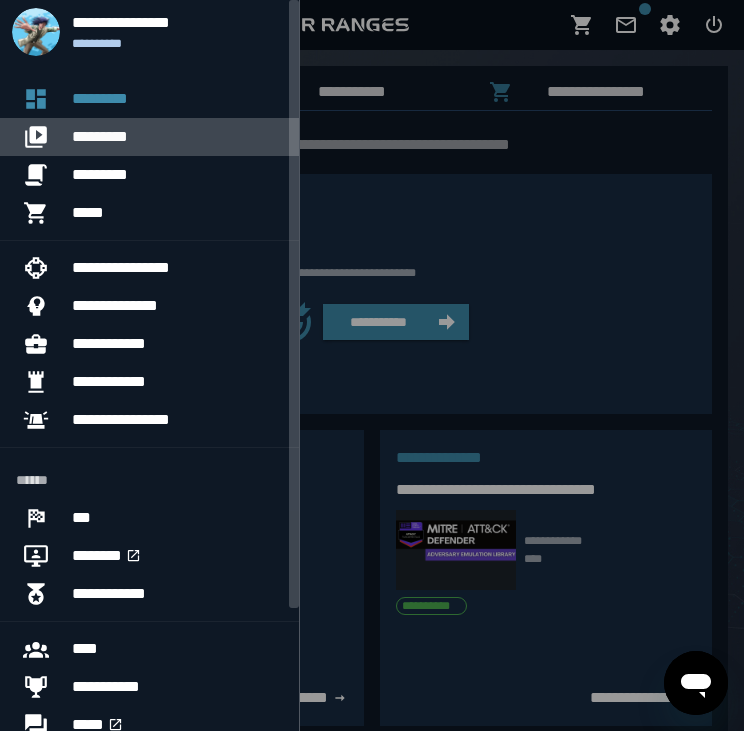 click on "*********" at bounding box center [177, 137] 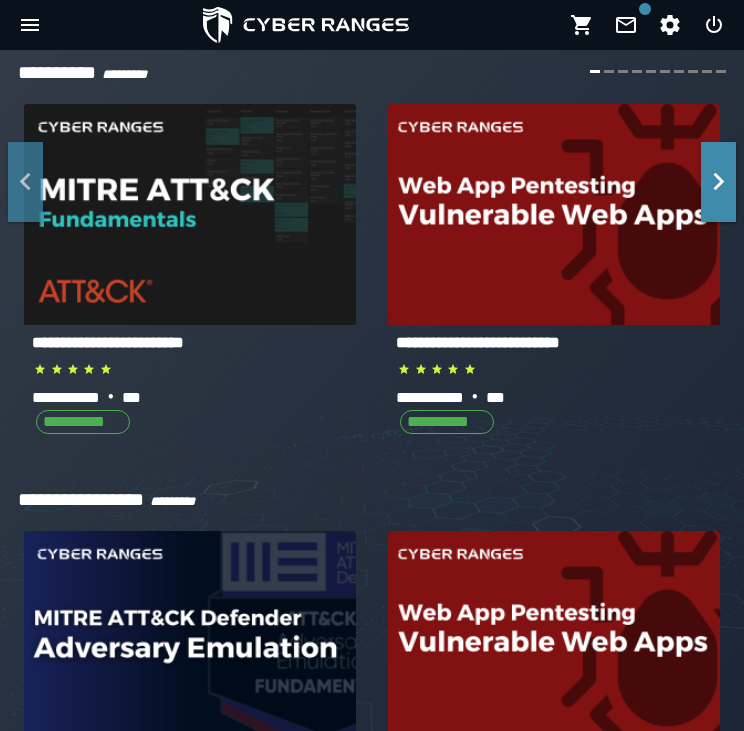 scroll, scrollTop: 0, scrollLeft: 0, axis: both 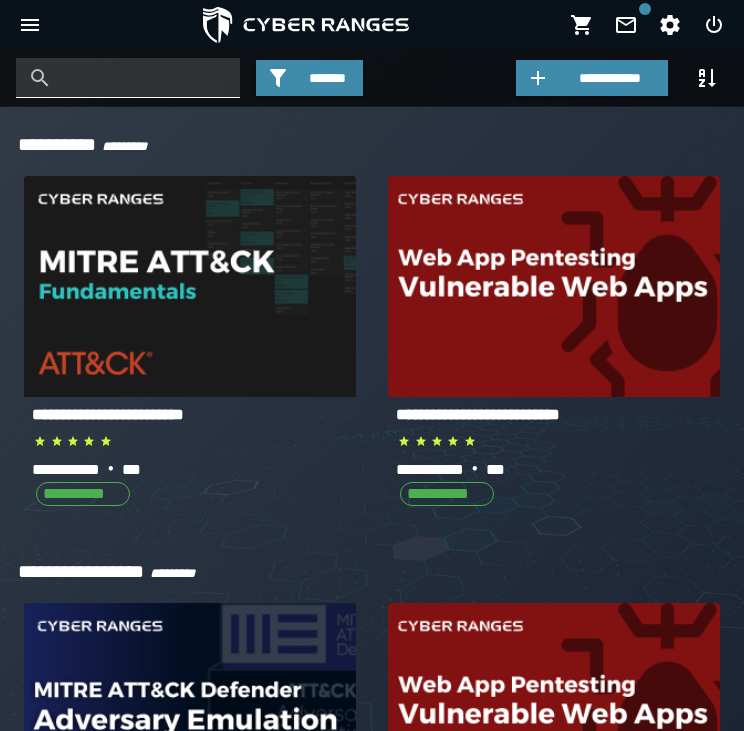 click at bounding box center [143, 78] 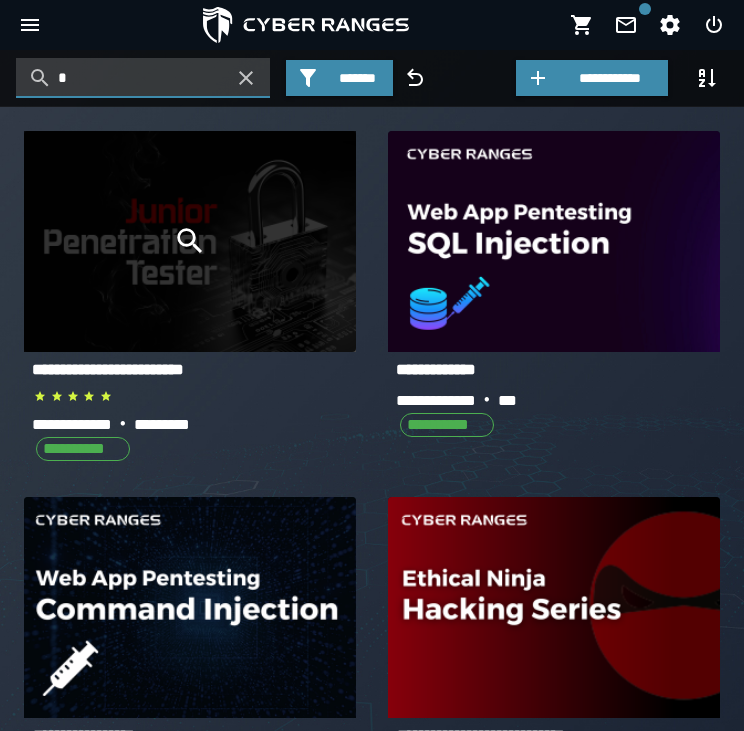 type on "*" 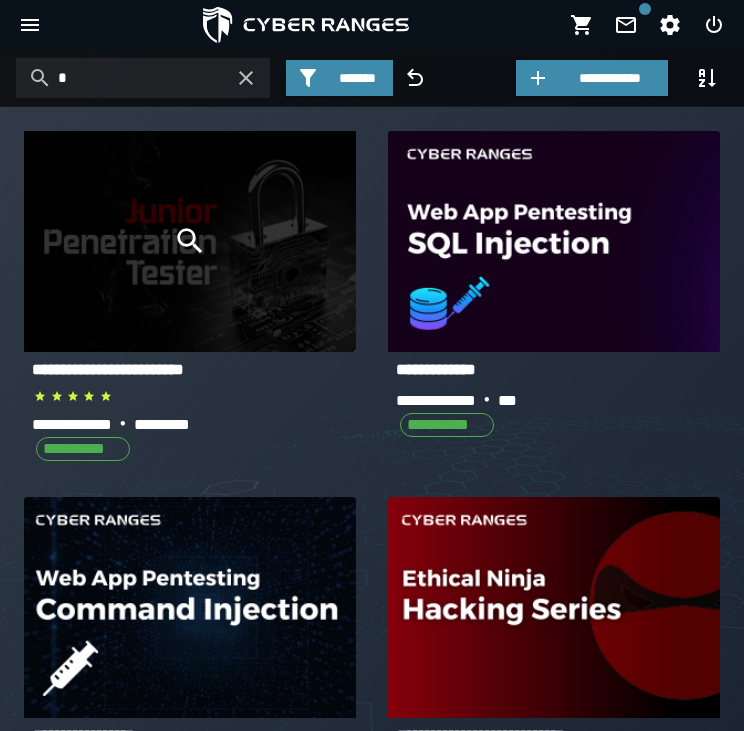 click 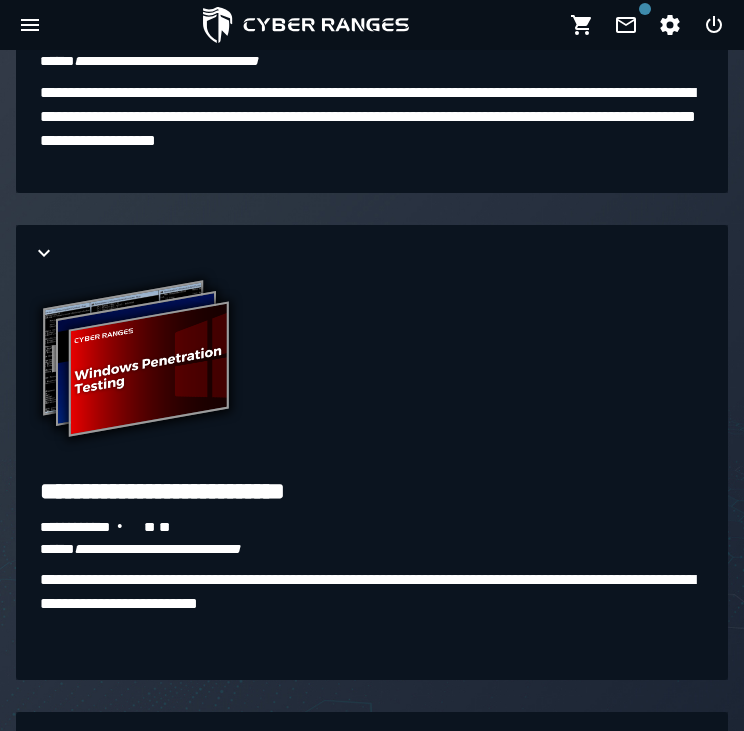 scroll, scrollTop: 3462, scrollLeft: 0, axis: vertical 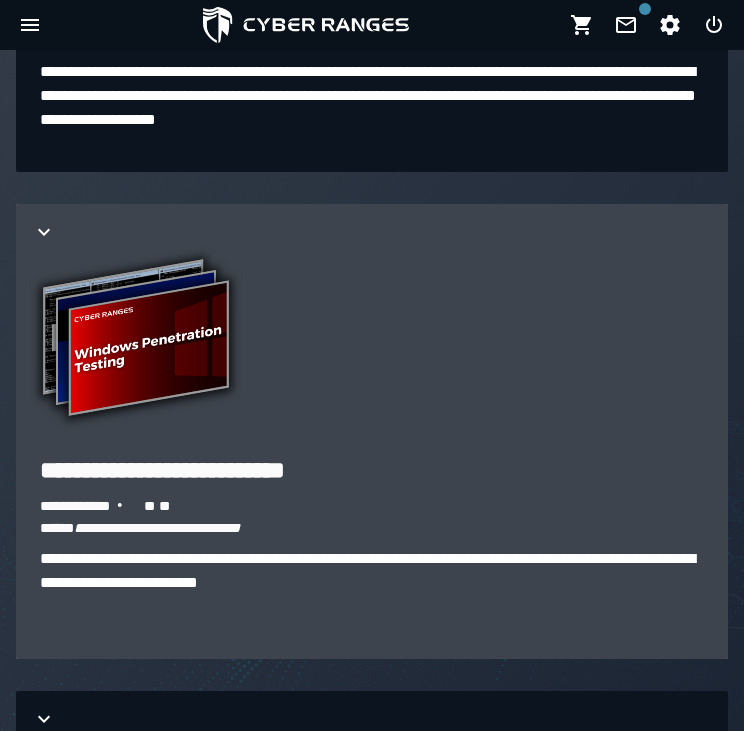 click on "**********" at bounding box center (372, 348) 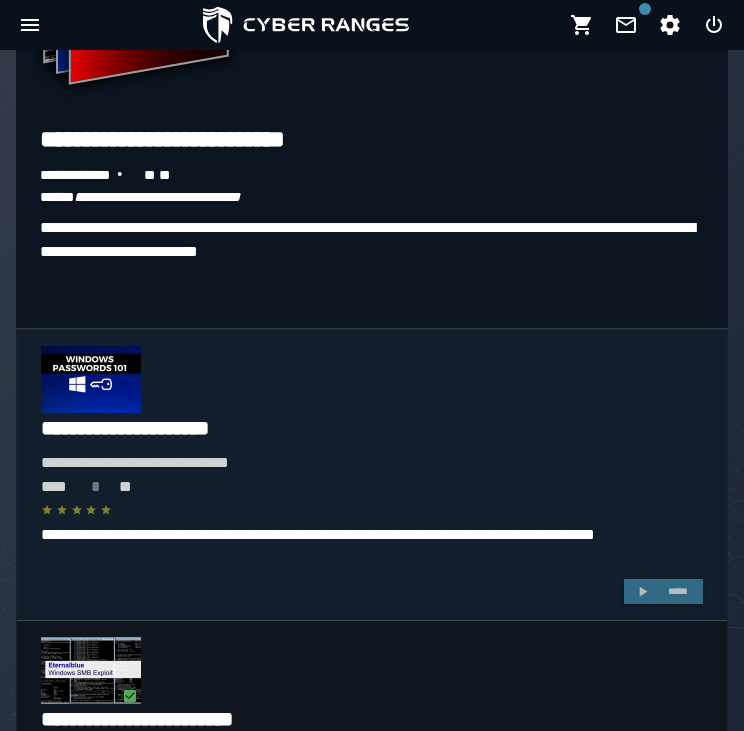scroll, scrollTop: 3758, scrollLeft: 0, axis: vertical 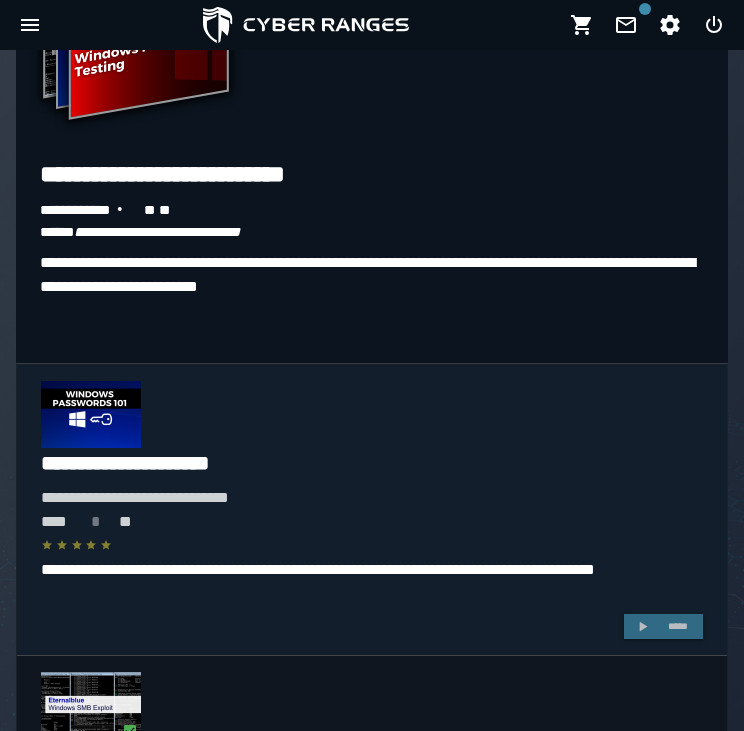 click on "**********" at bounding box center [372, 463] 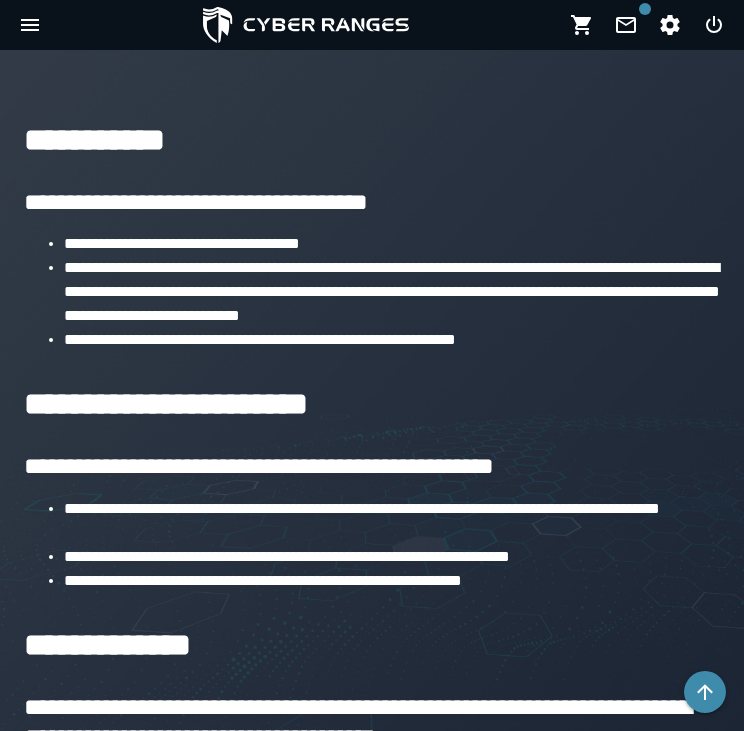 scroll, scrollTop: 1060, scrollLeft: 0, axis: vertical 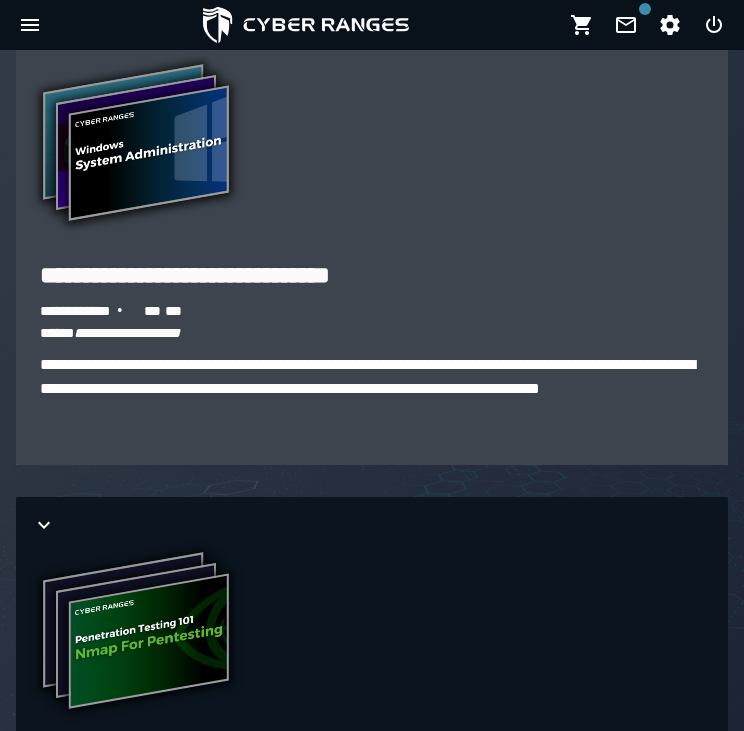 click on "**********" at bounding box center (372, 153) 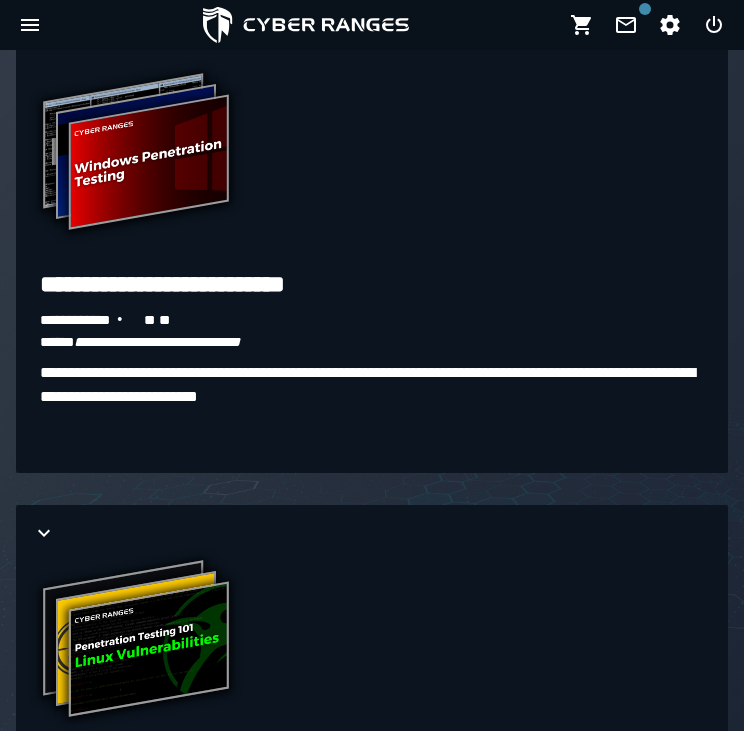 scroll, scrollTop: 7164, scrollLeft: 0, axis: vertical 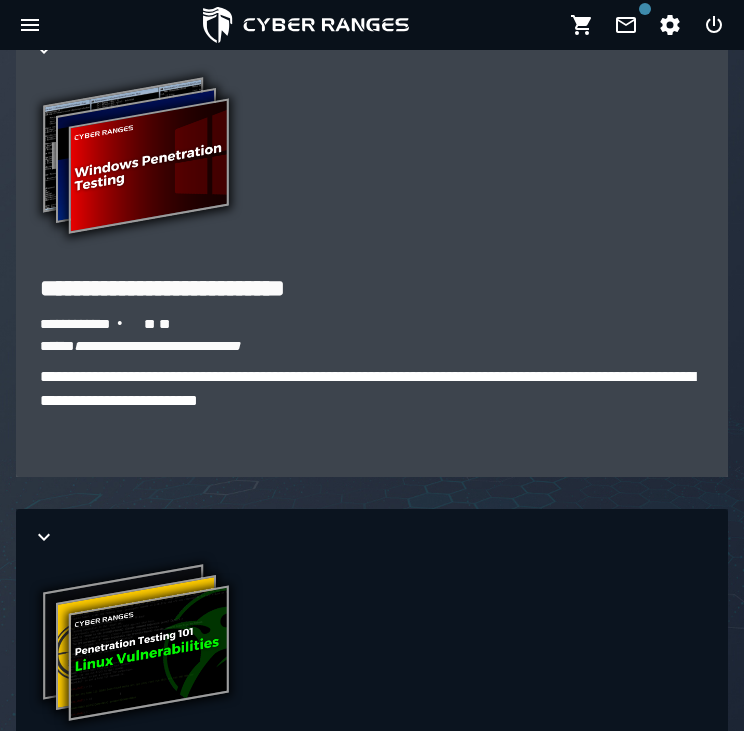 click on "**********" at bounding box center [372, 166] 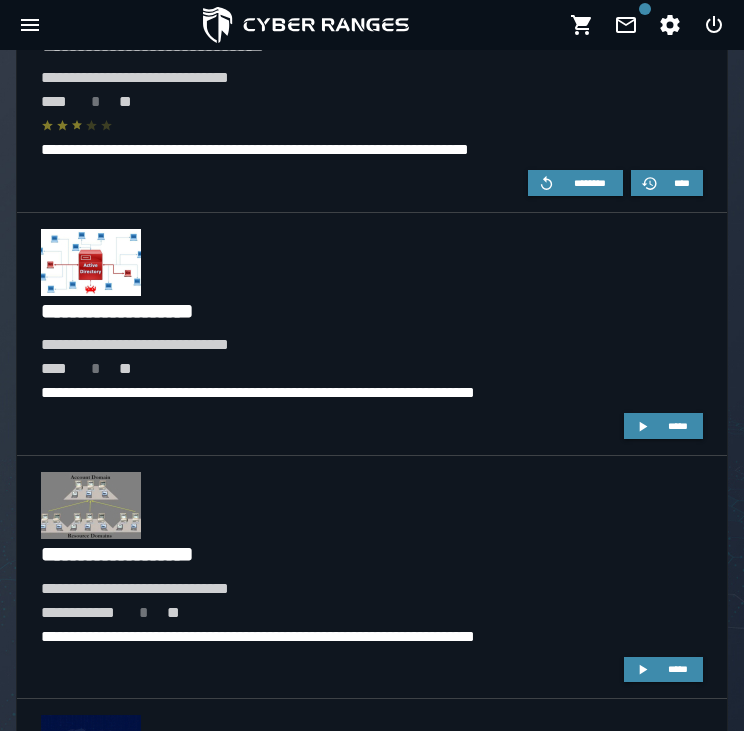 scroll, scrollTop: 8808, scrollLeft: 0, axis: vertical 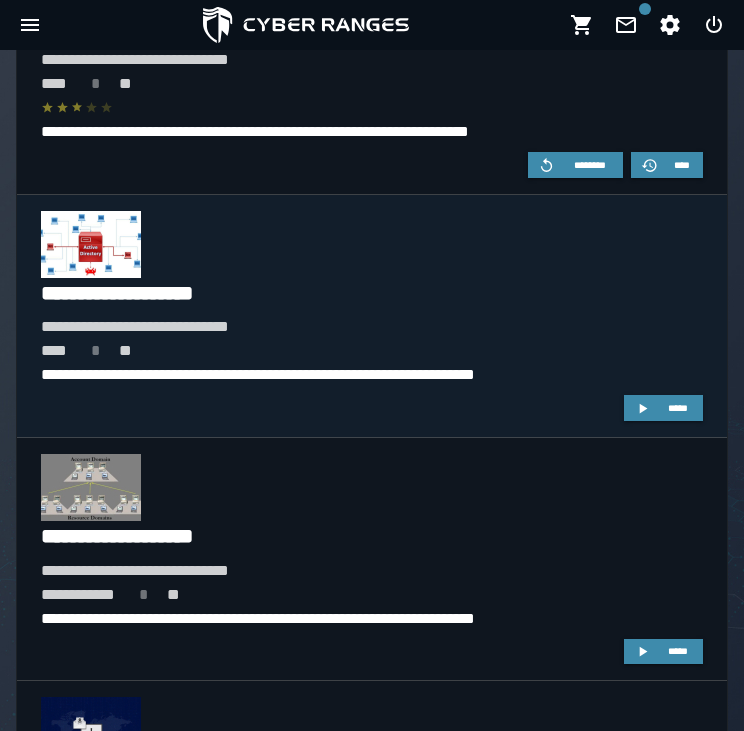 click on "**********" 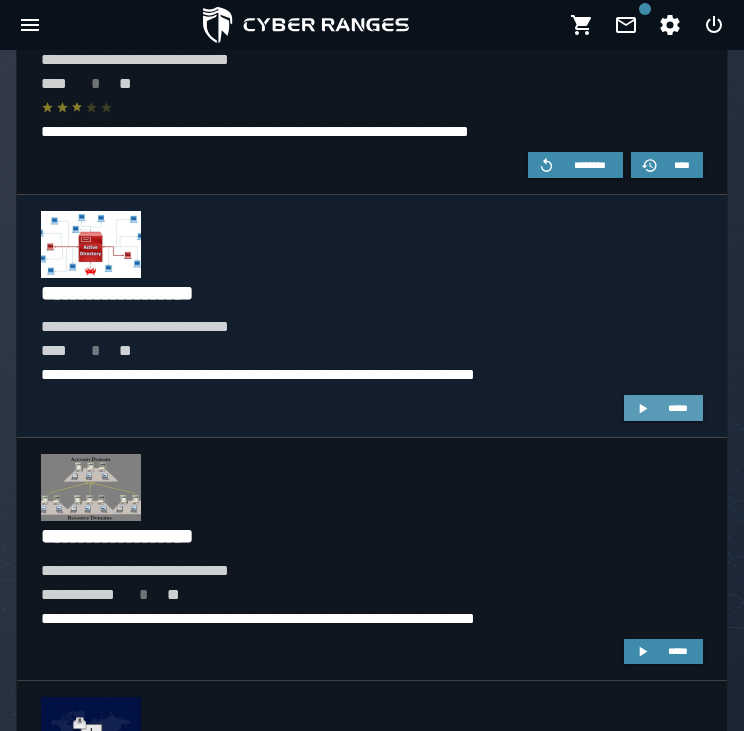click on "*****" at bounding box center (678, 408) 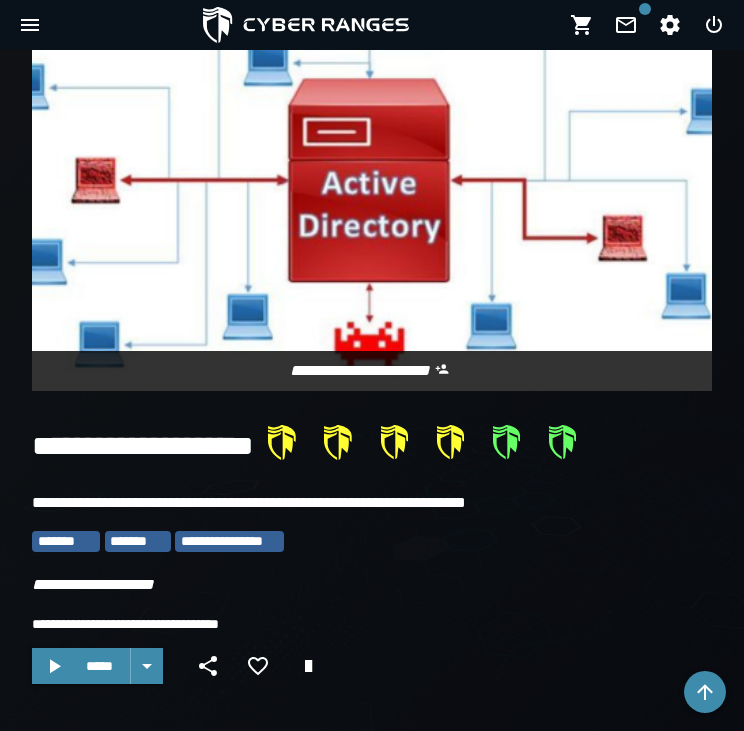 scroll, scrollTop: 162, scrollLeft: 0, axis: vertical 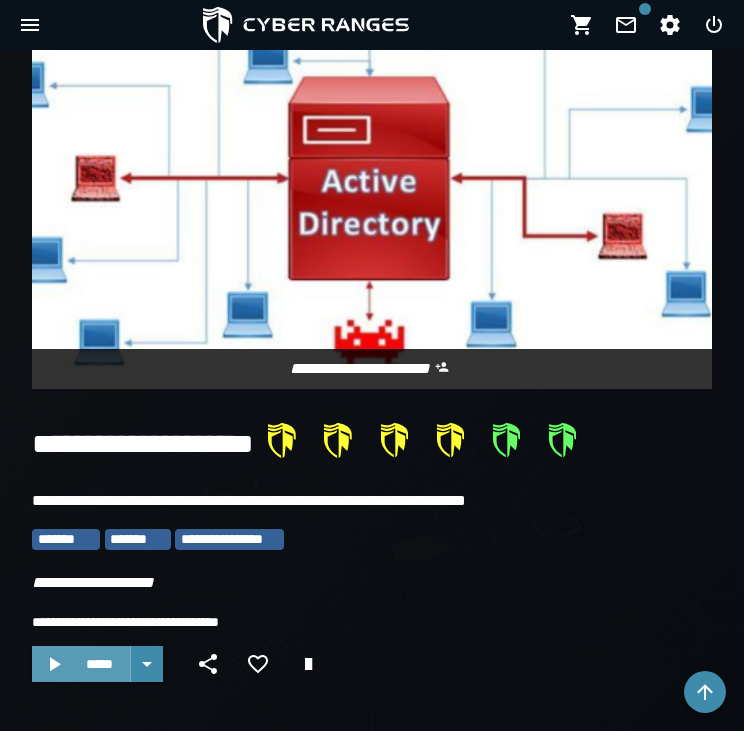 click on "*****" at bounding box center [99, 664] 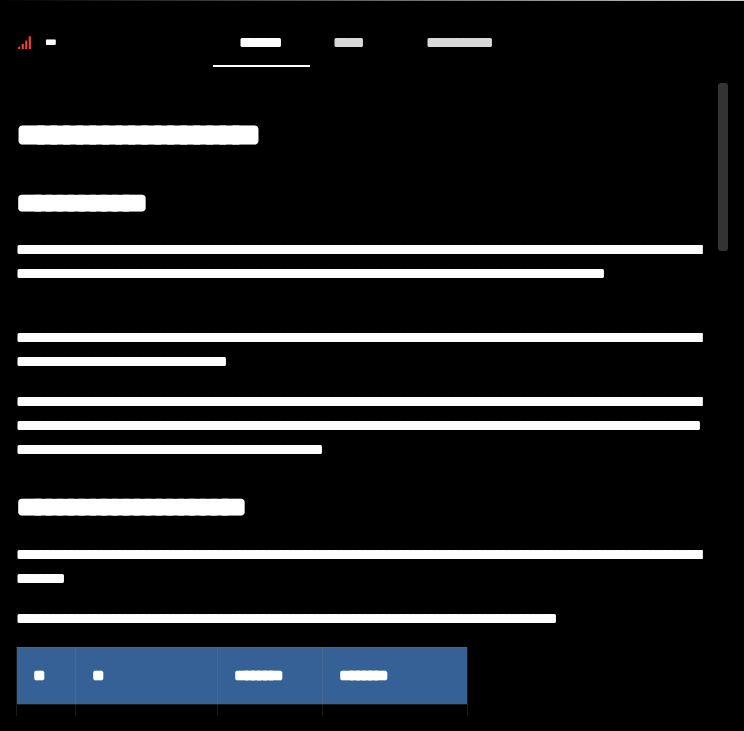 scroll, scrollTop: 731, scrollLeft: 0, axis: vertical 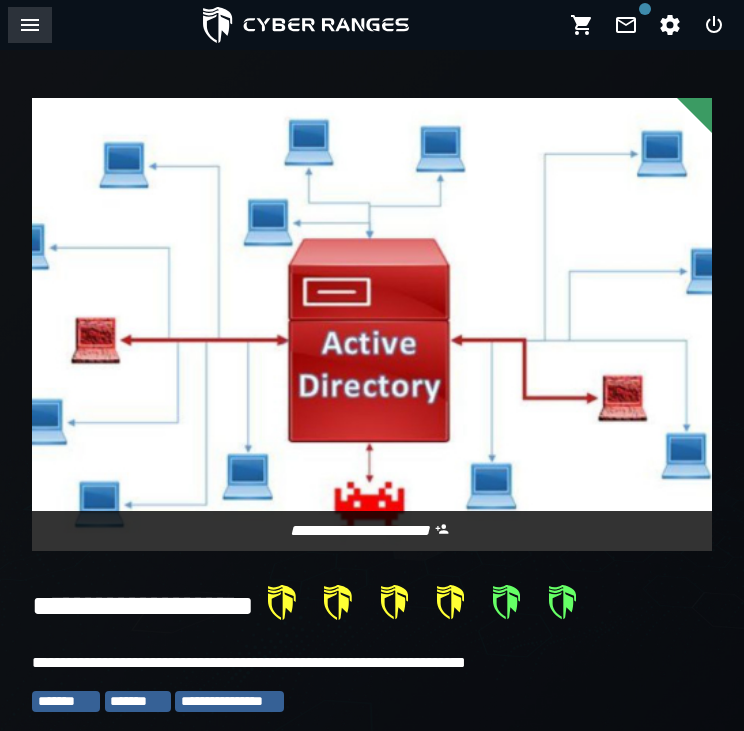 click 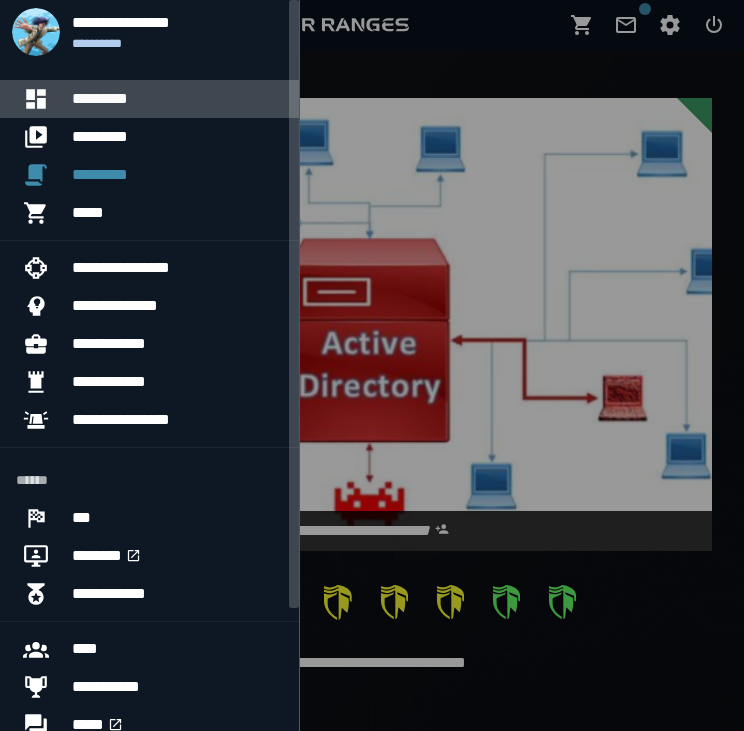click at bounding box center [44, 99] 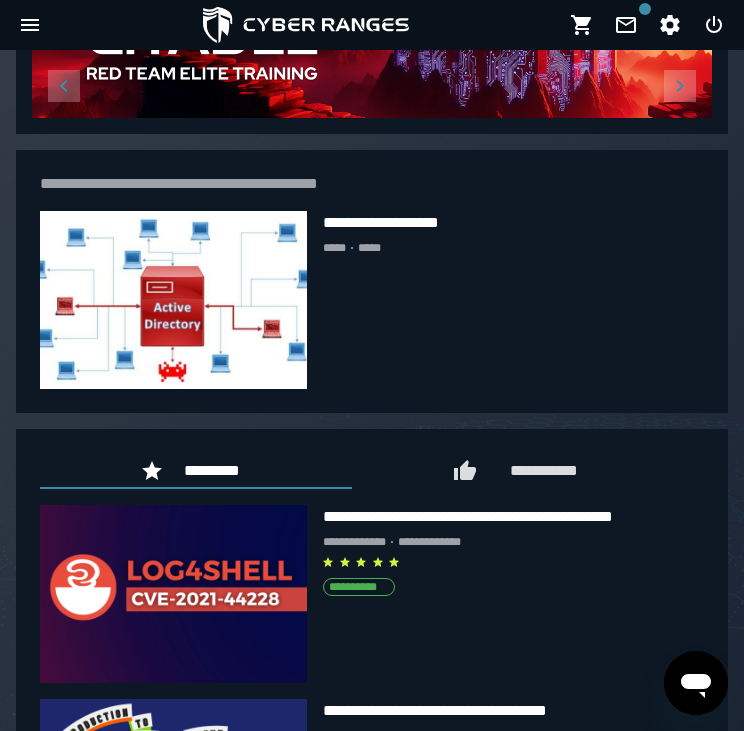 scroll, scrollTop: 924, scrollLeft: 0, axis: vertical 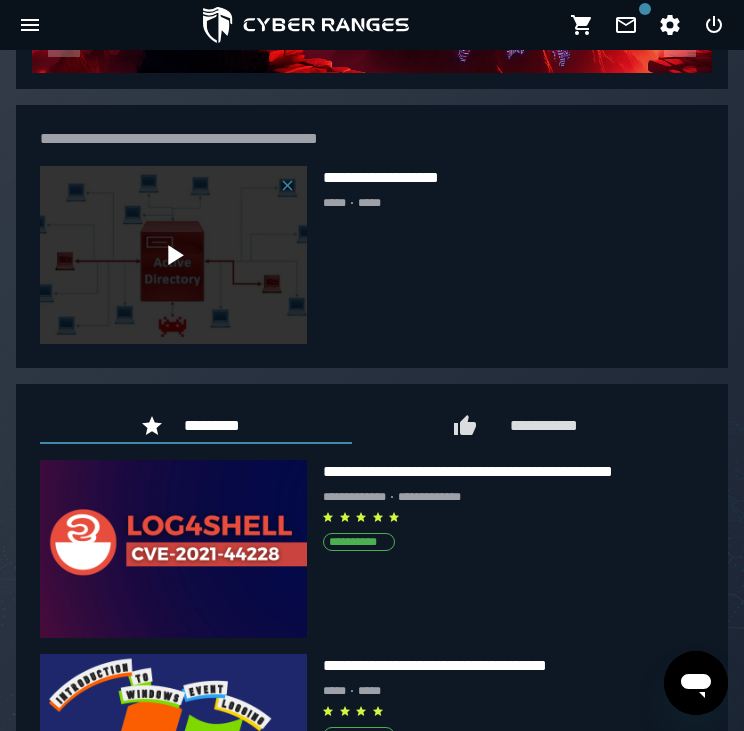 click at bounding box center (173, 255) 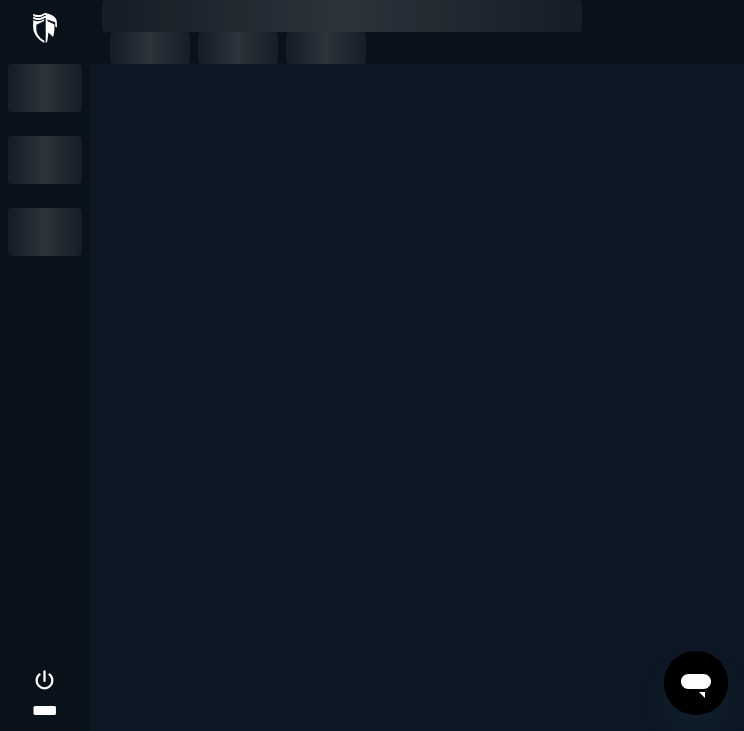 scroll, scrollTop: 0, scrollLeft: 0, axis: both 